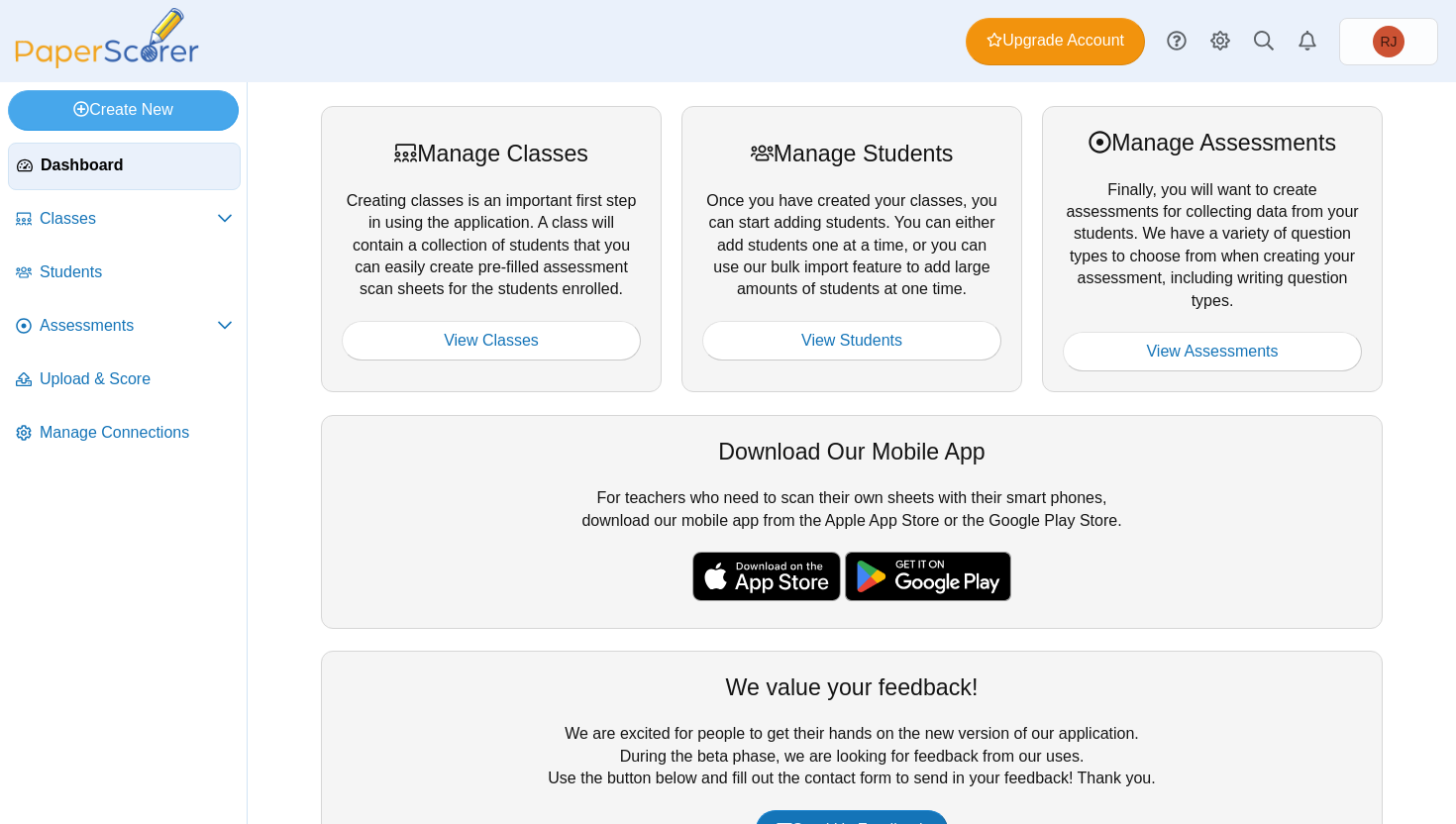 scroll, scrollTop: 0, scrollLeft: 0, axis: both 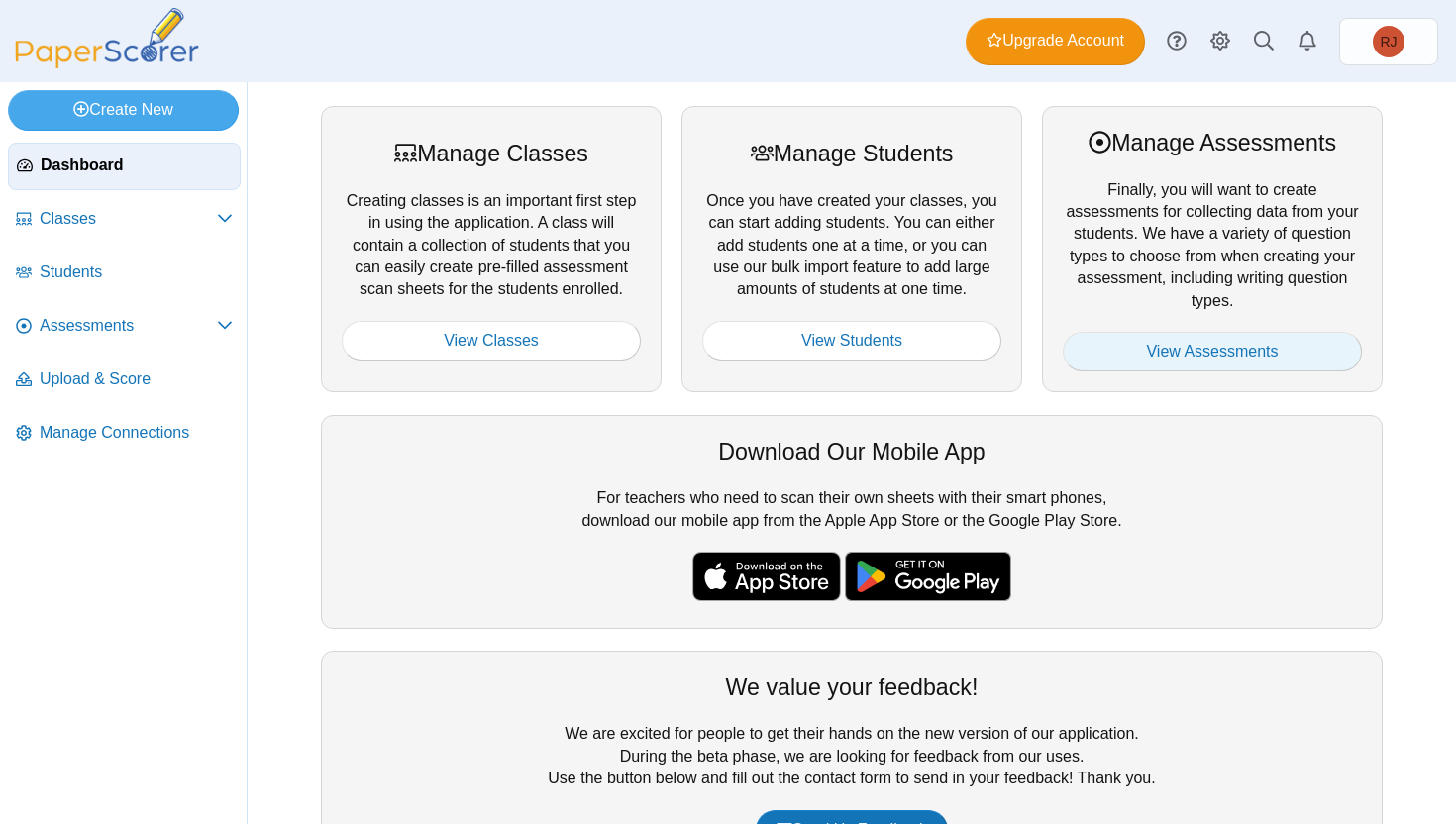 click on "View Assessments" at bounding box center [1212, 352] 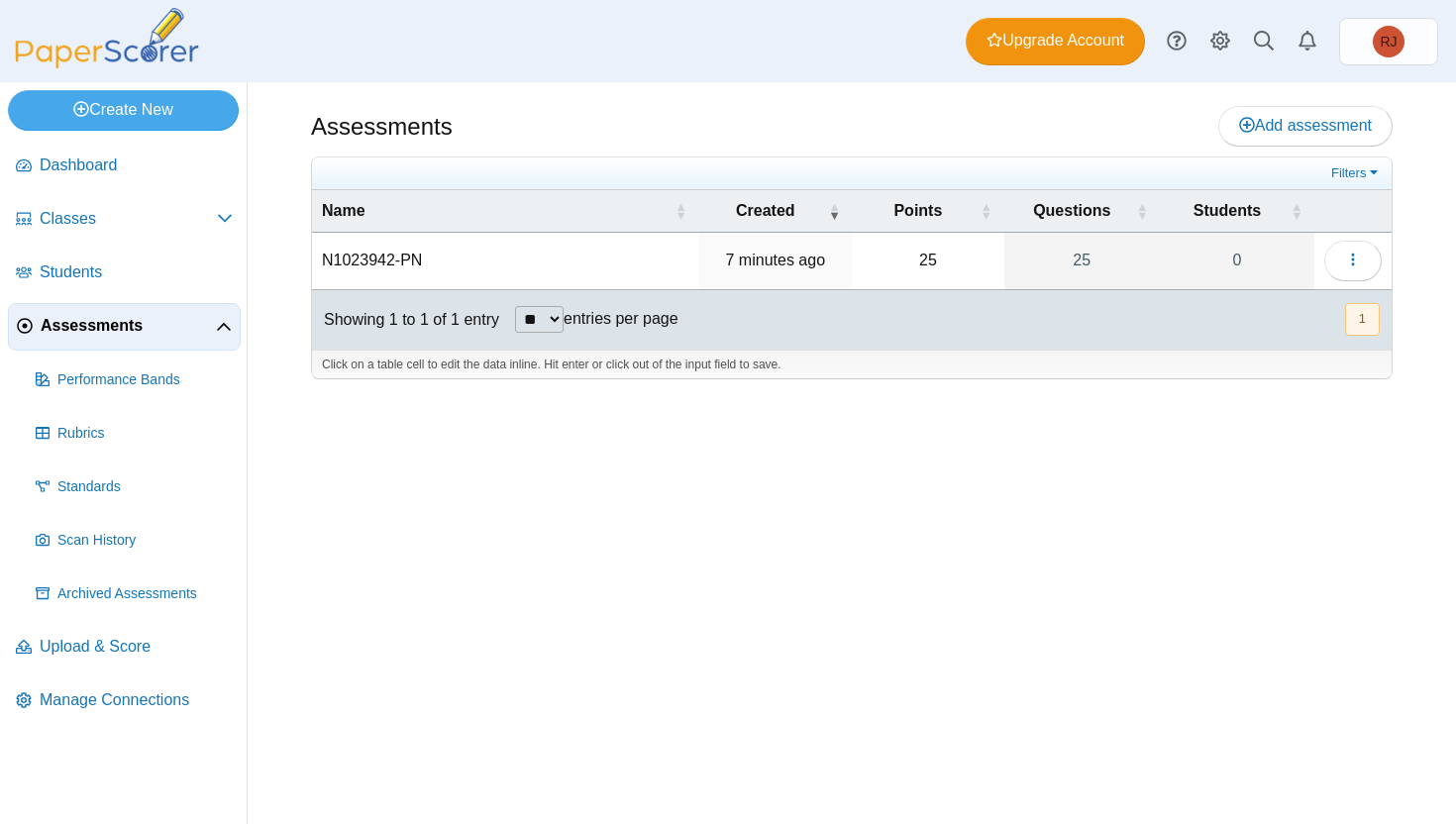 scroll, scrollTop: 0, scrollLeft: 0, axis: both 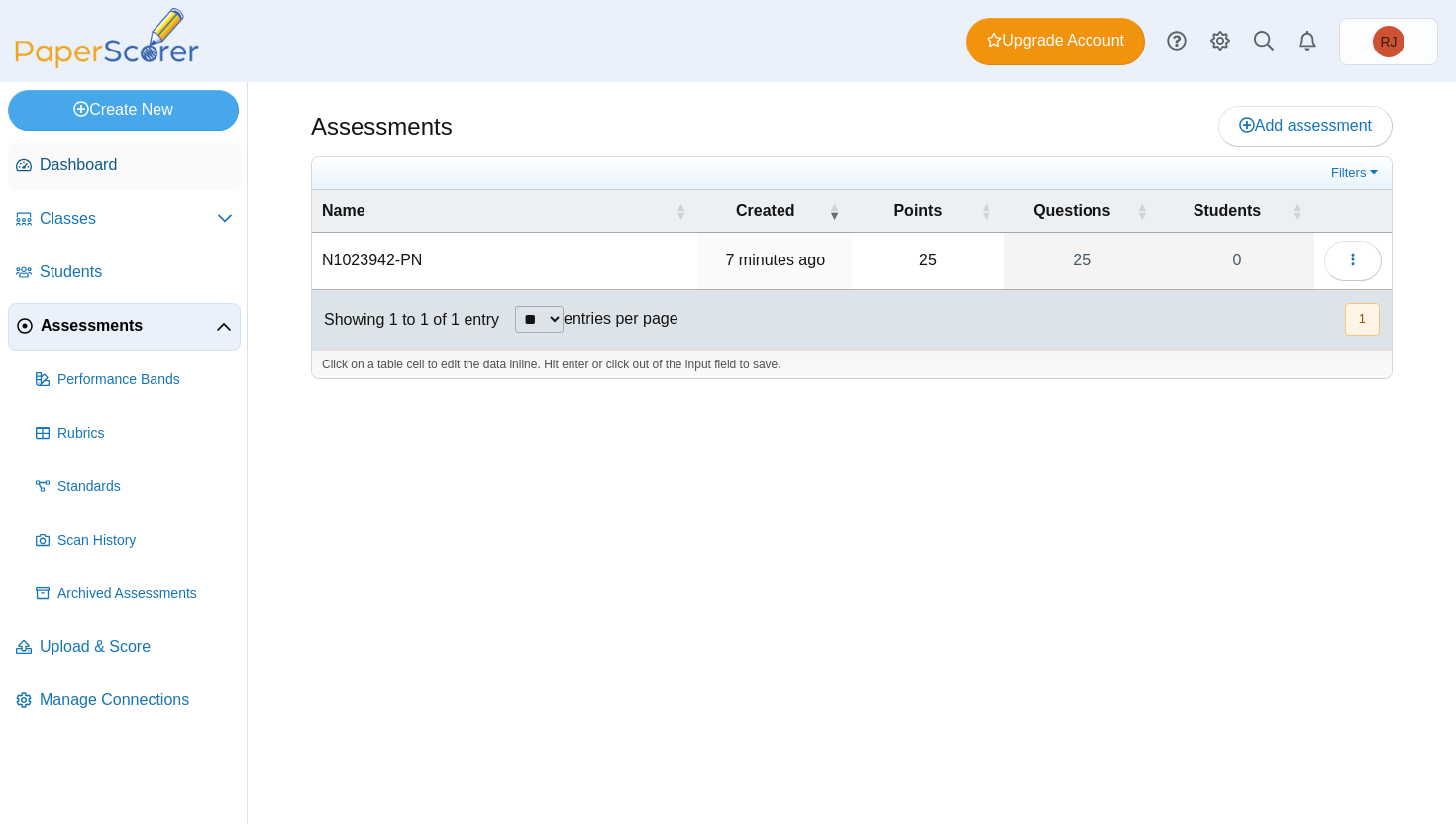click on "Dashboard" at bounding box center (136, 165) 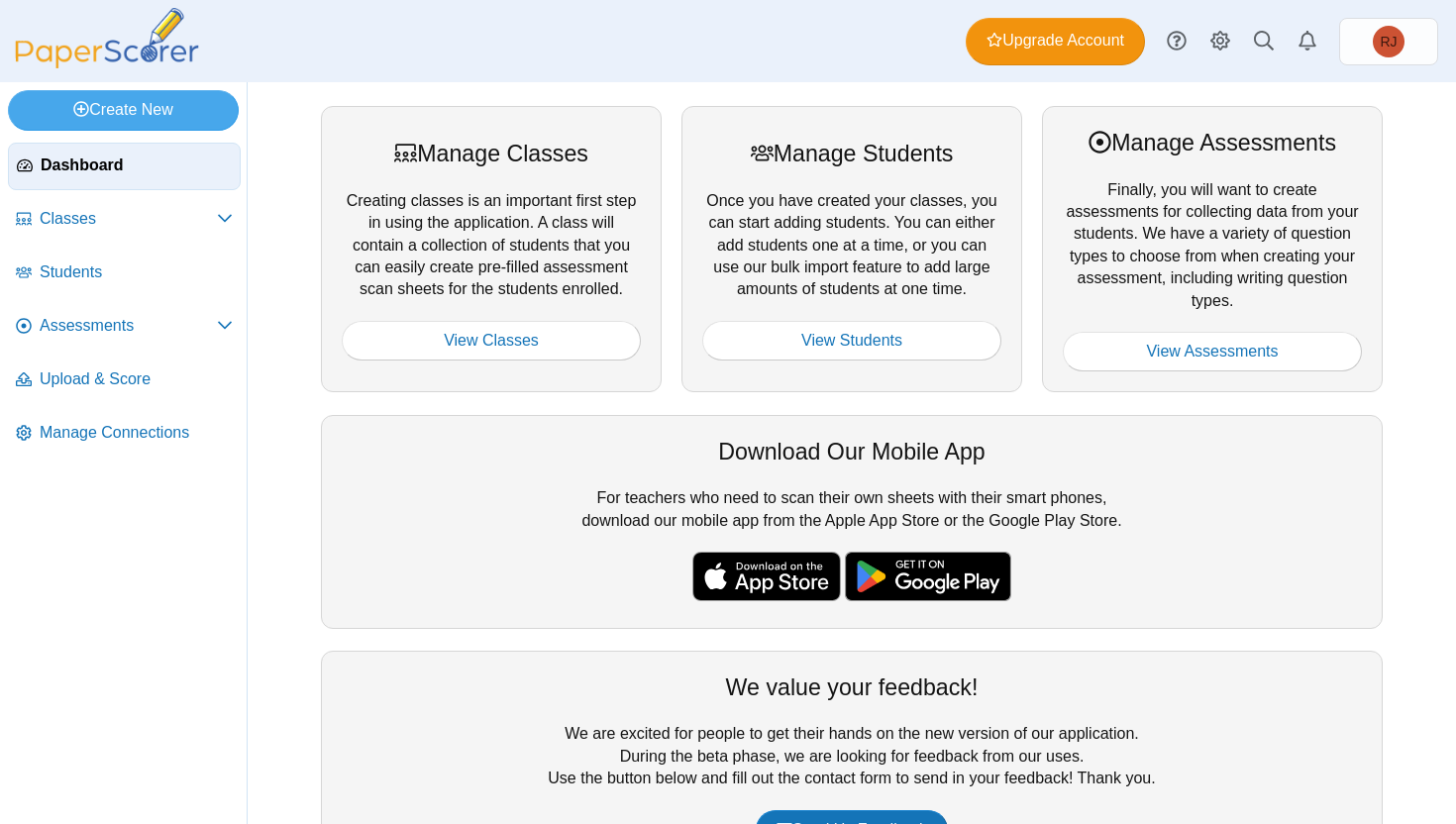 scroll, scrollTop: 0, scrollLeft: 0, axis: both 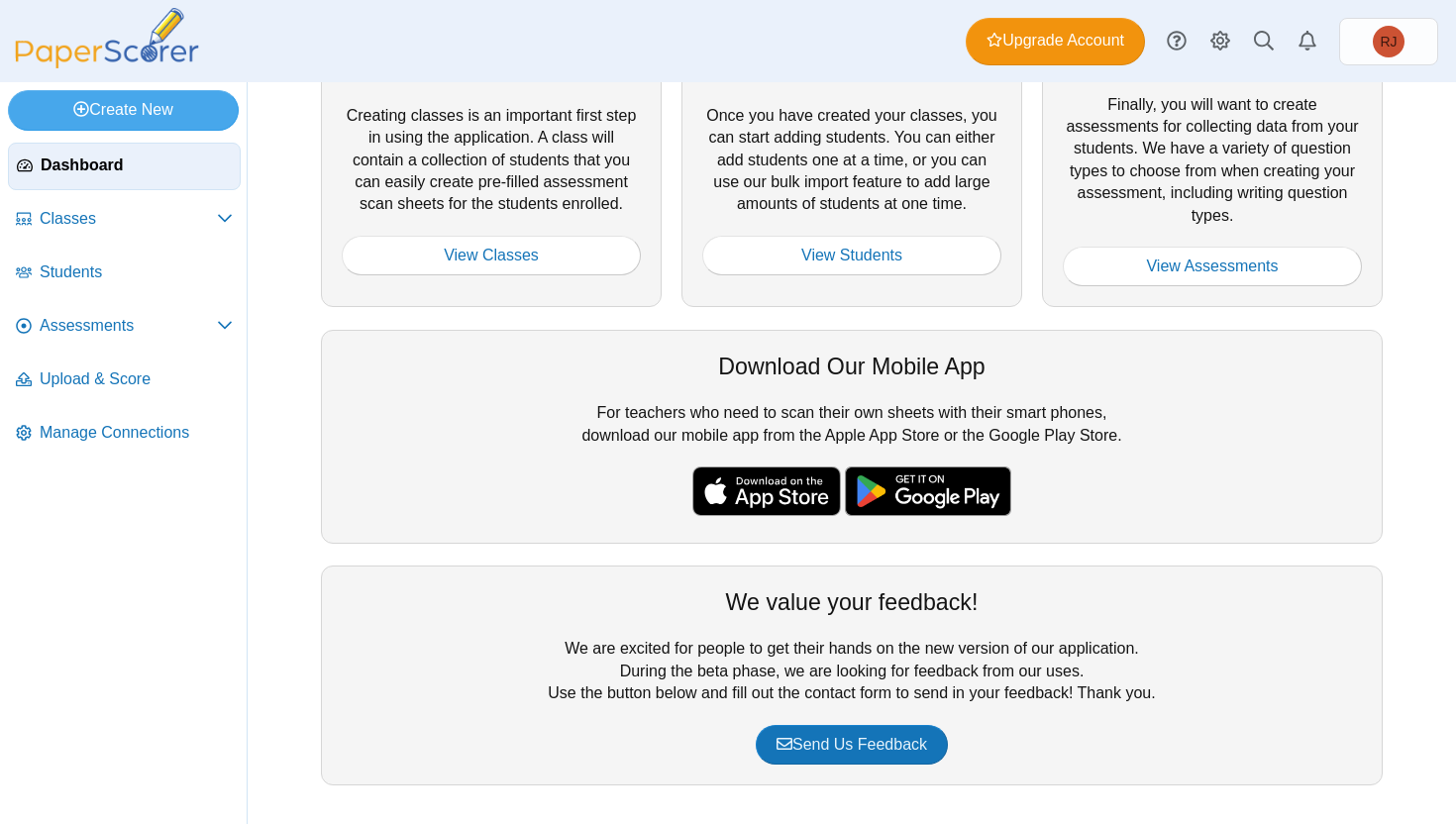 drag, startPoint x: 1455, startPoint y: 212, endPoint x: 1452, endPoint y: 452, distance: 240.0187 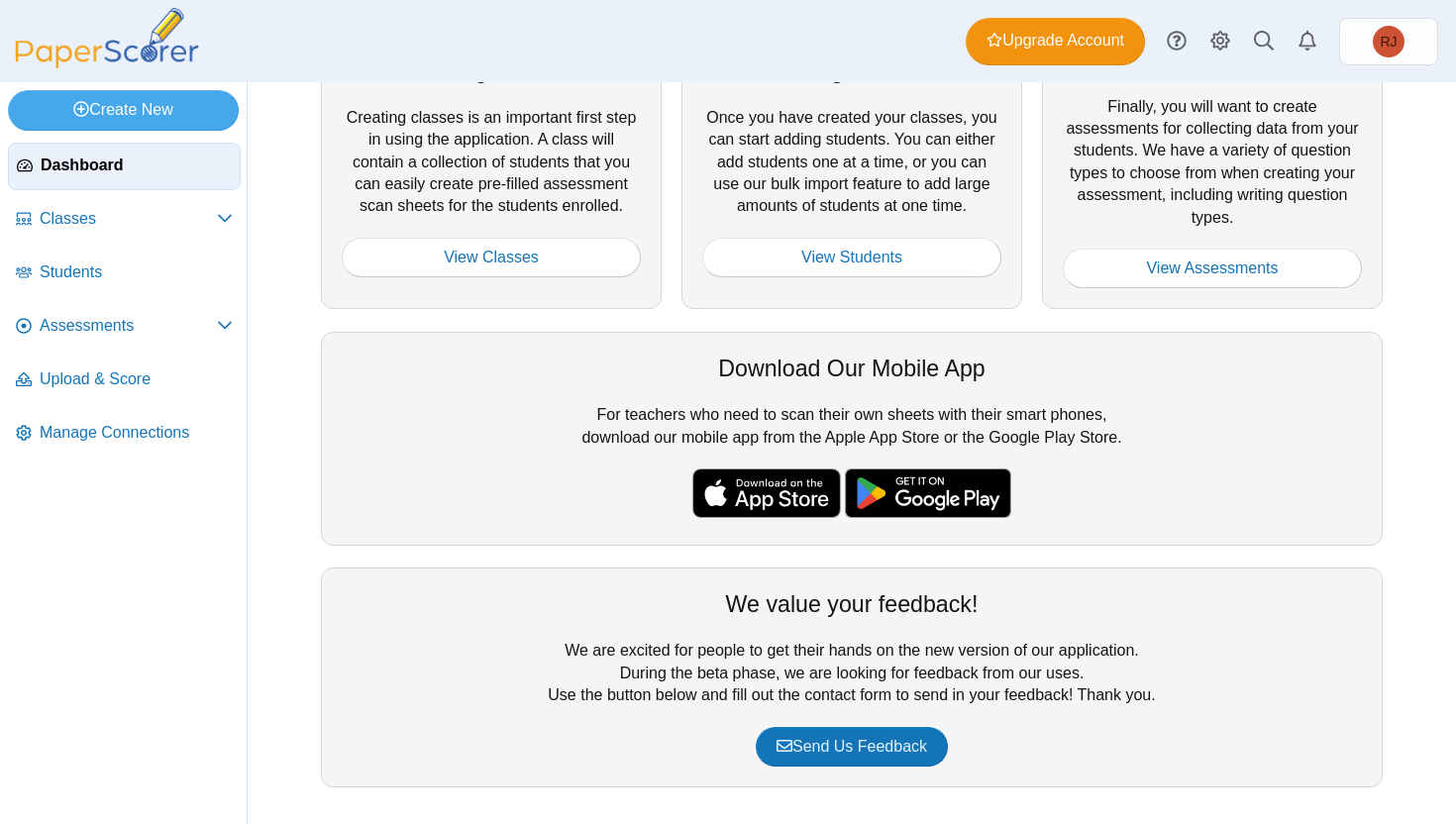 scroll, scrollTop: 0, scrollLeft: 0, axis: both 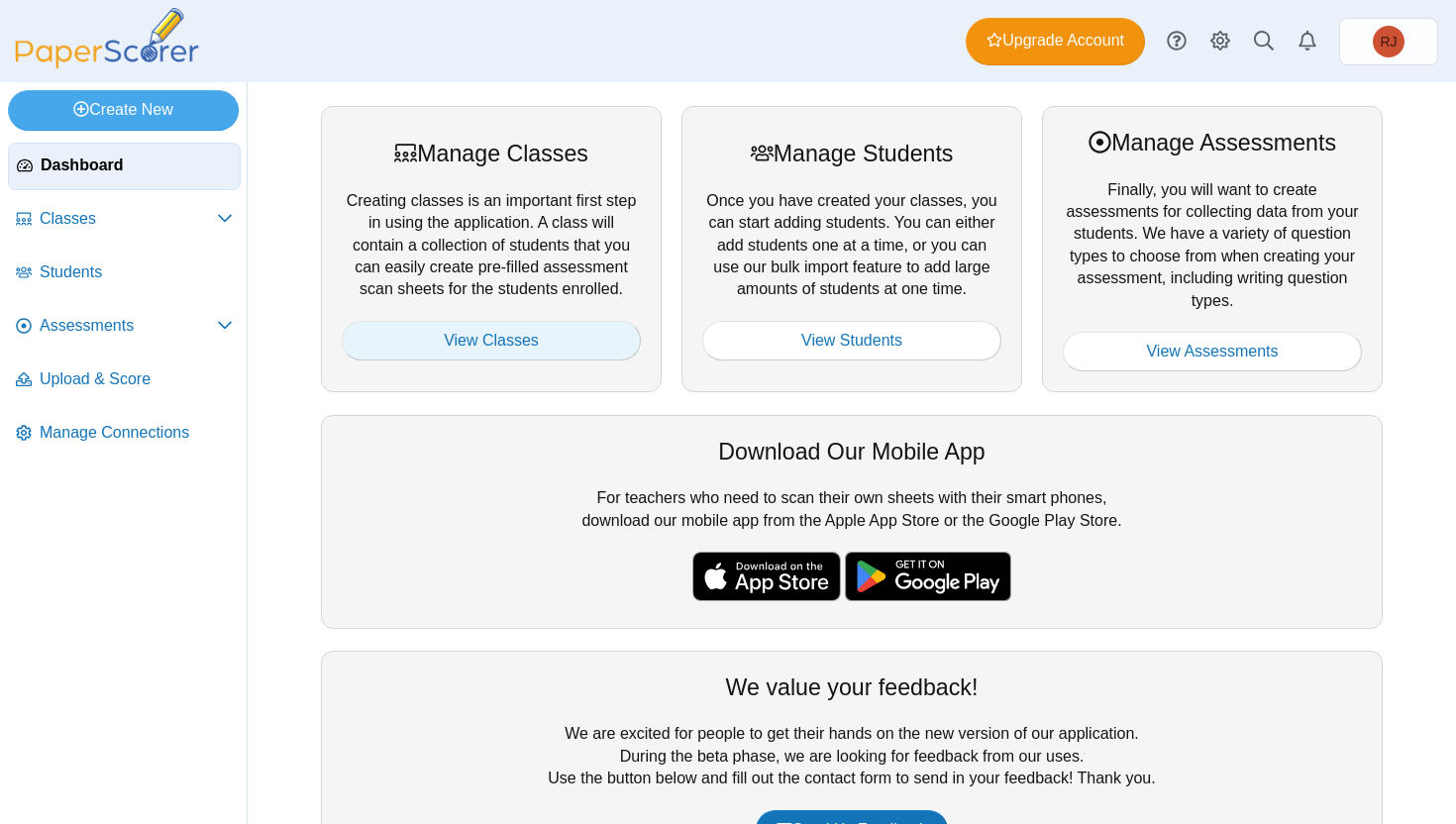 click on "View Classes" at bounding box center [491, 341] 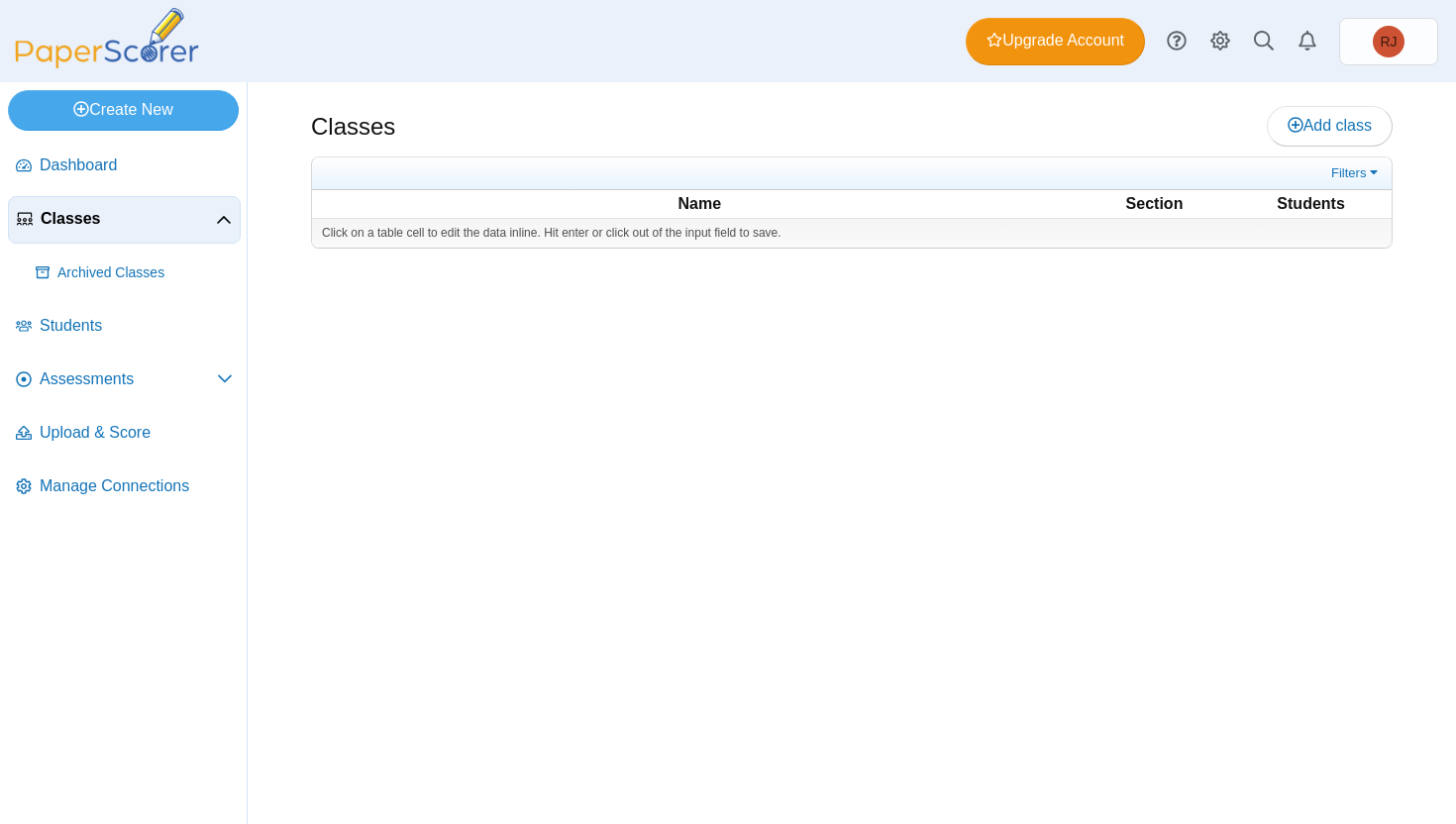 scroll, scrollTop: 0, scrollLeft: 0, axis: both 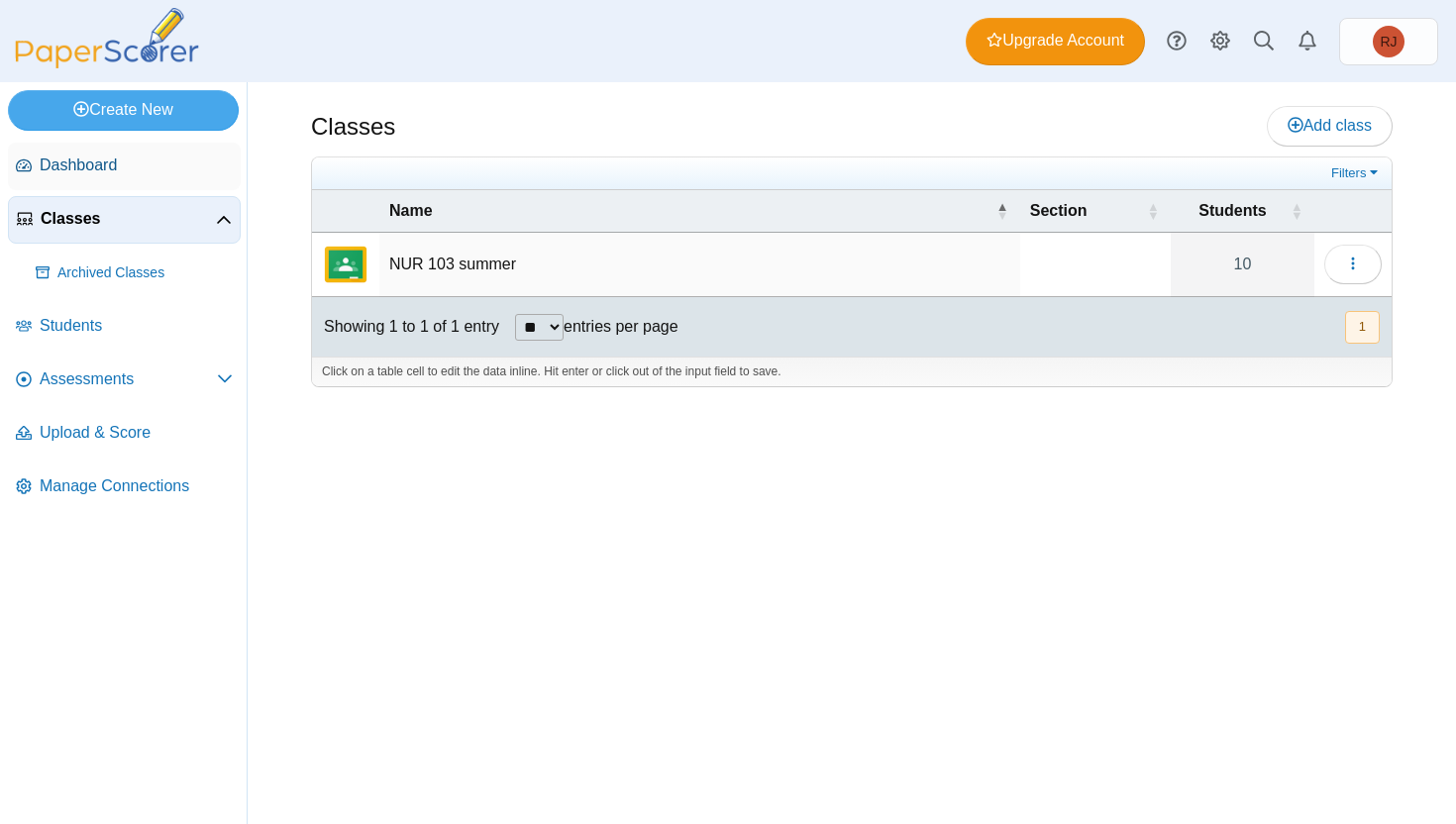 click on "Dashboard" at bounding box center (136, 165) 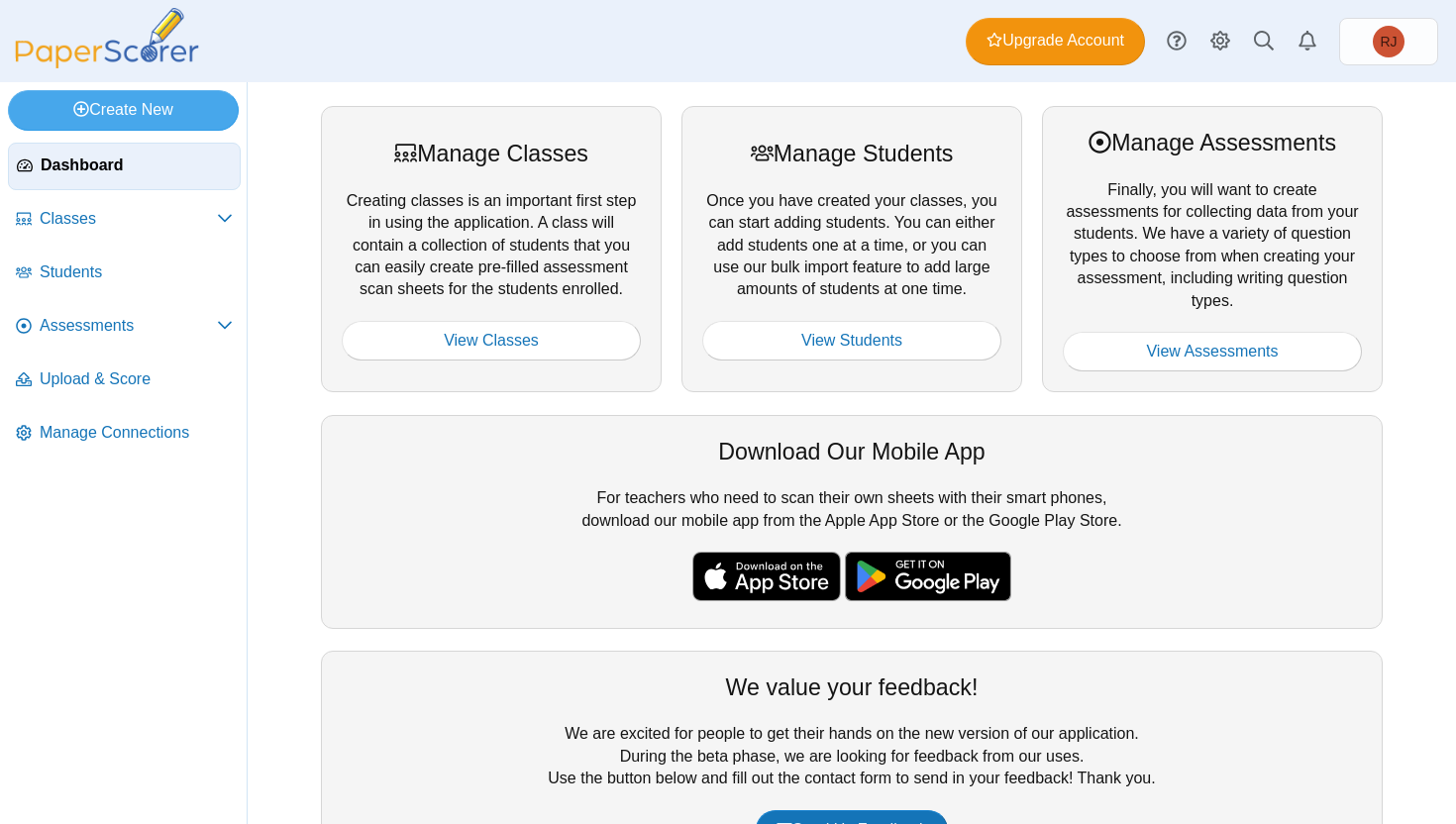 scroll, scrollTop: 0, scrollLeft: 0, axis: both 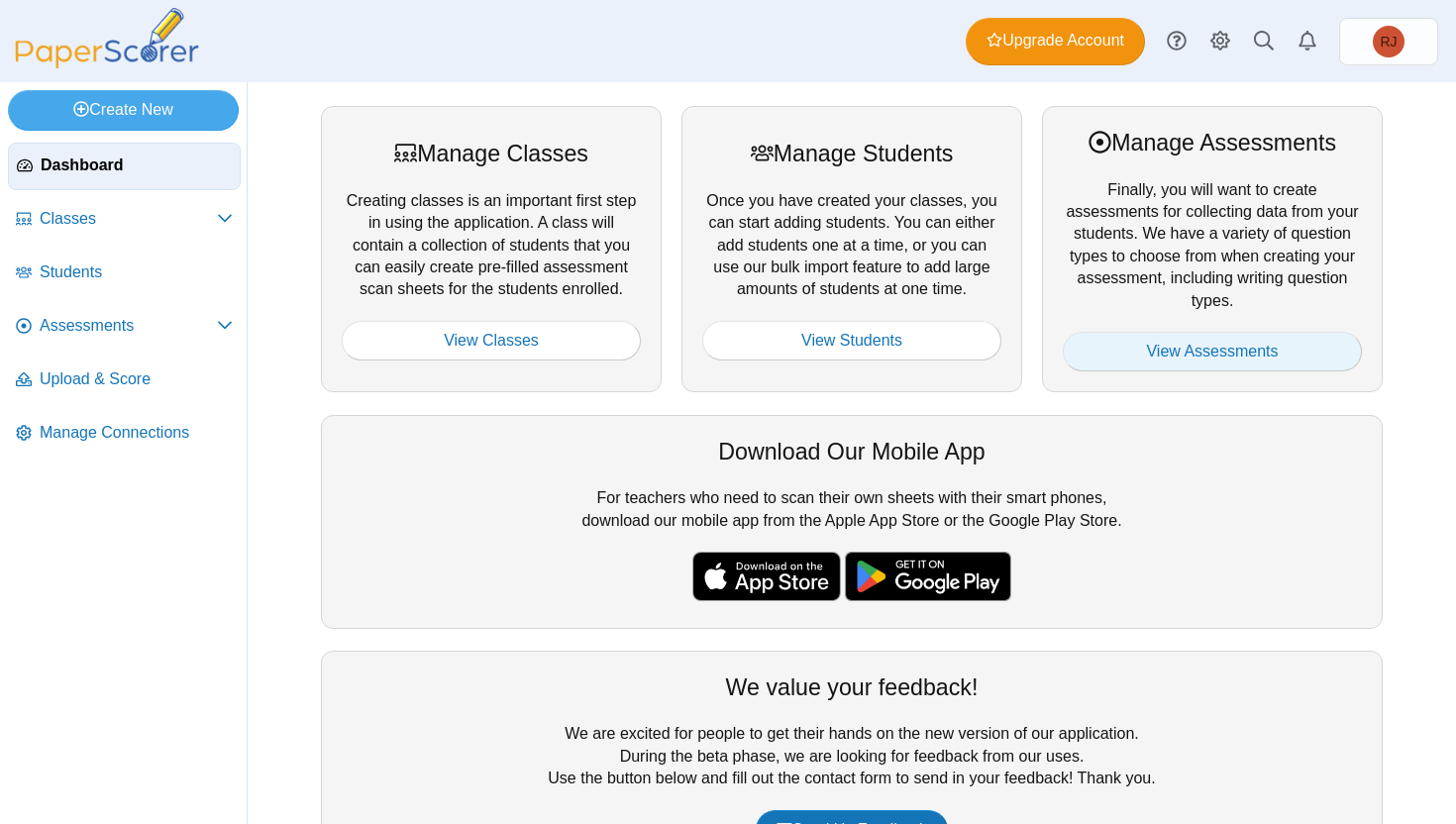 click on "View Assessments" at bounding box center [1212, 352] 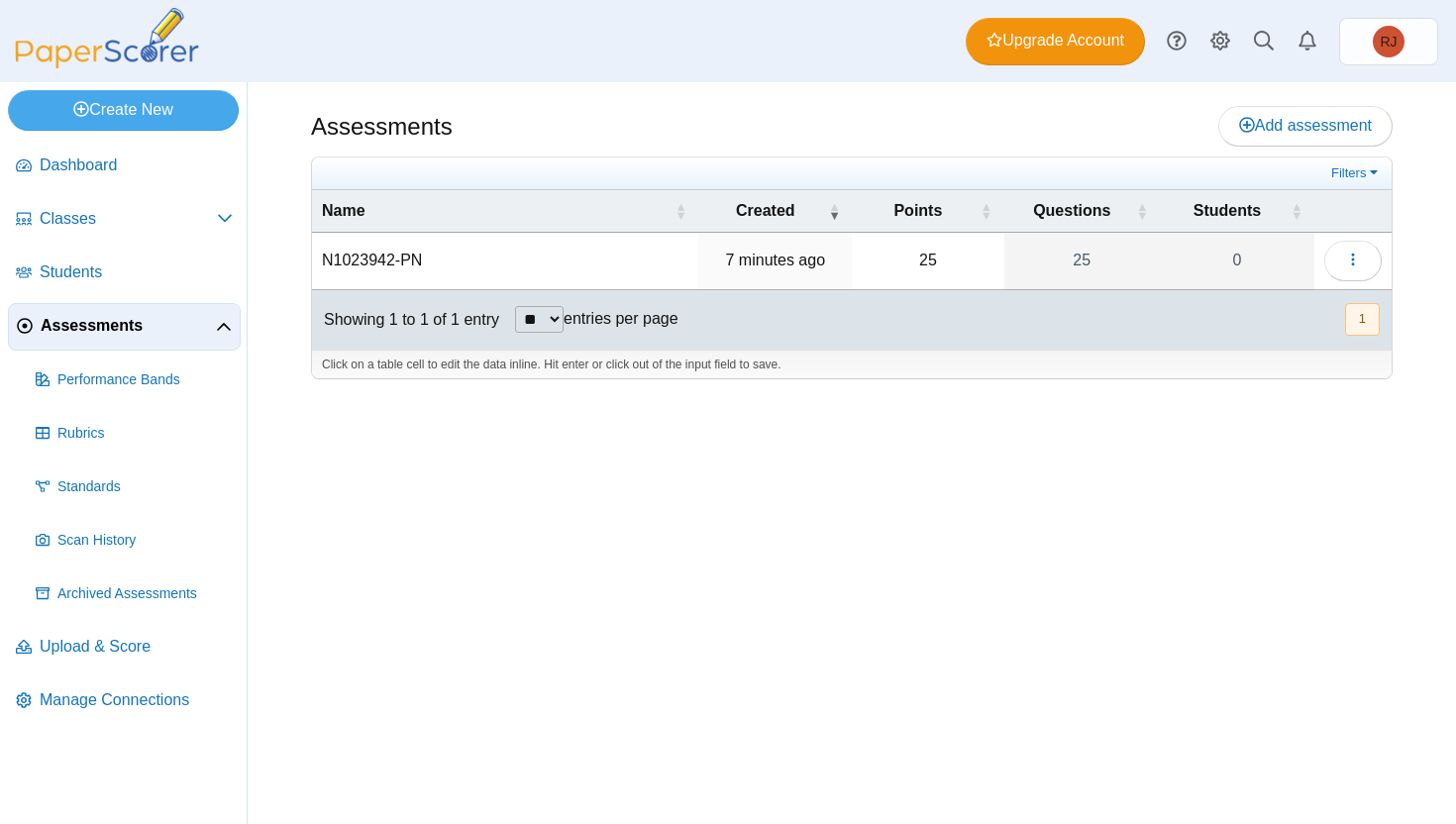 scroll, scrollTop: 0, scrollLeft: 0, axis: both 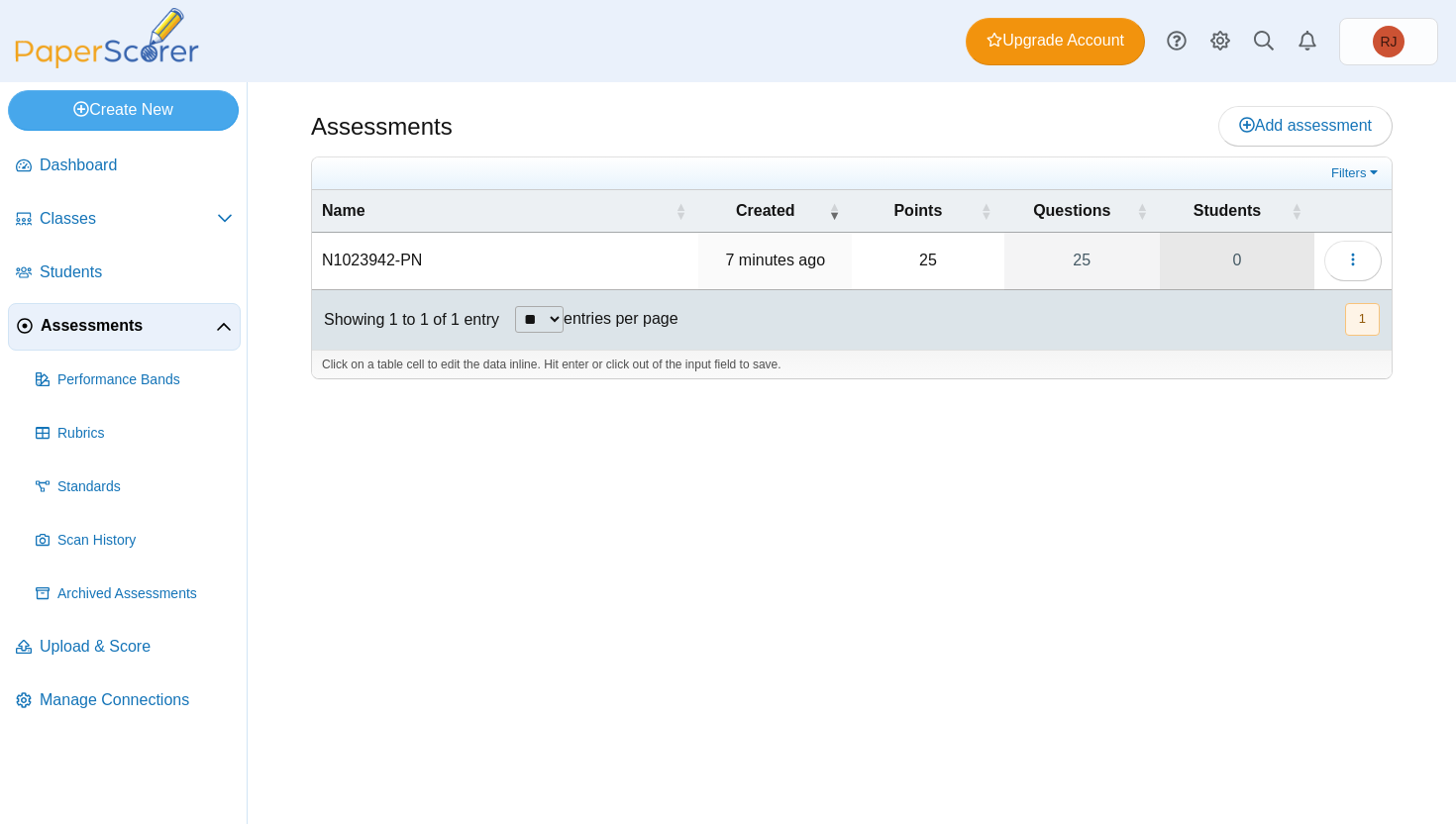 click on "0" at bounding box center [1237, 260] 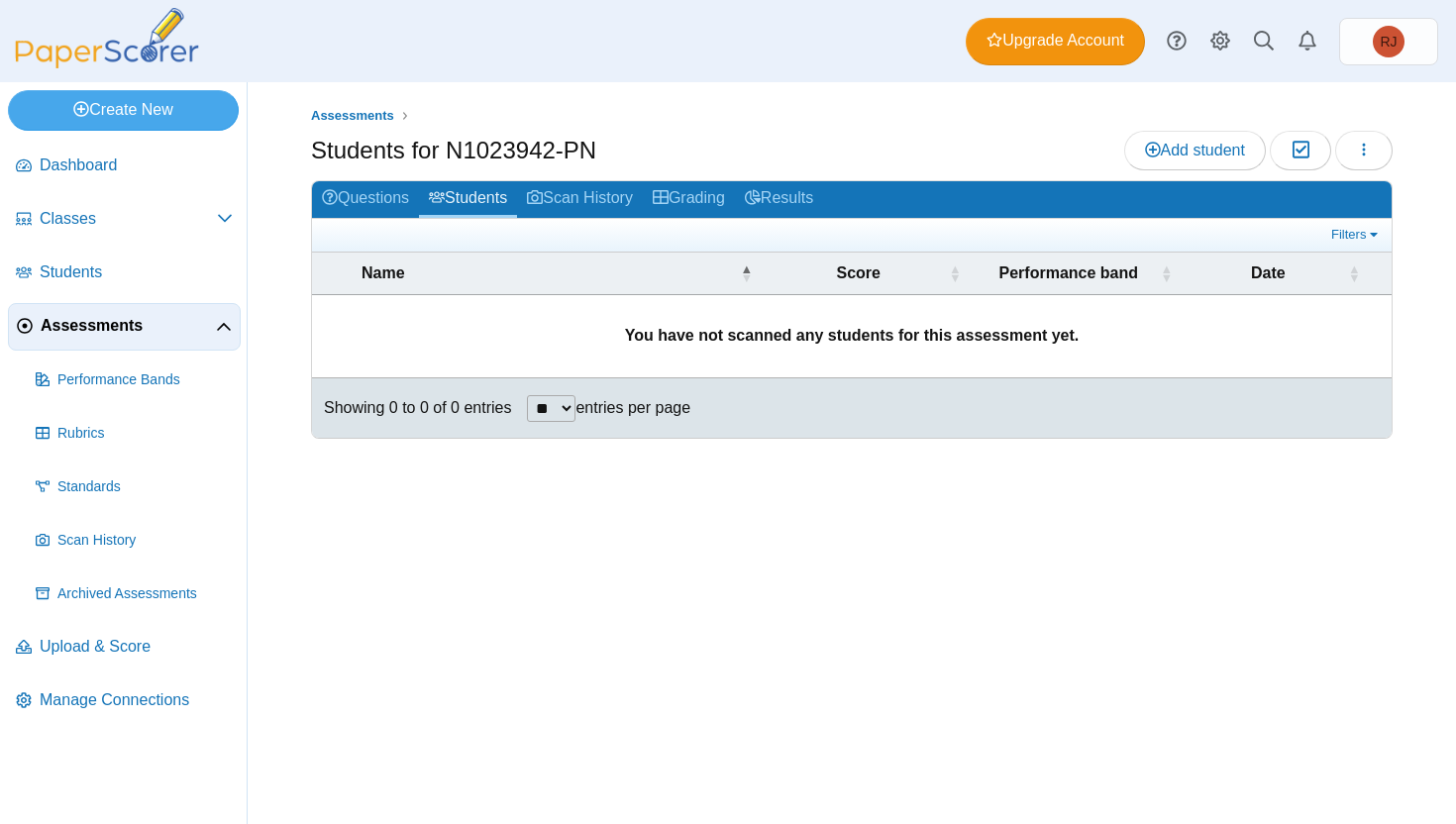 scroll, scrollTop: 0, scrollLeft: 0, axis: both 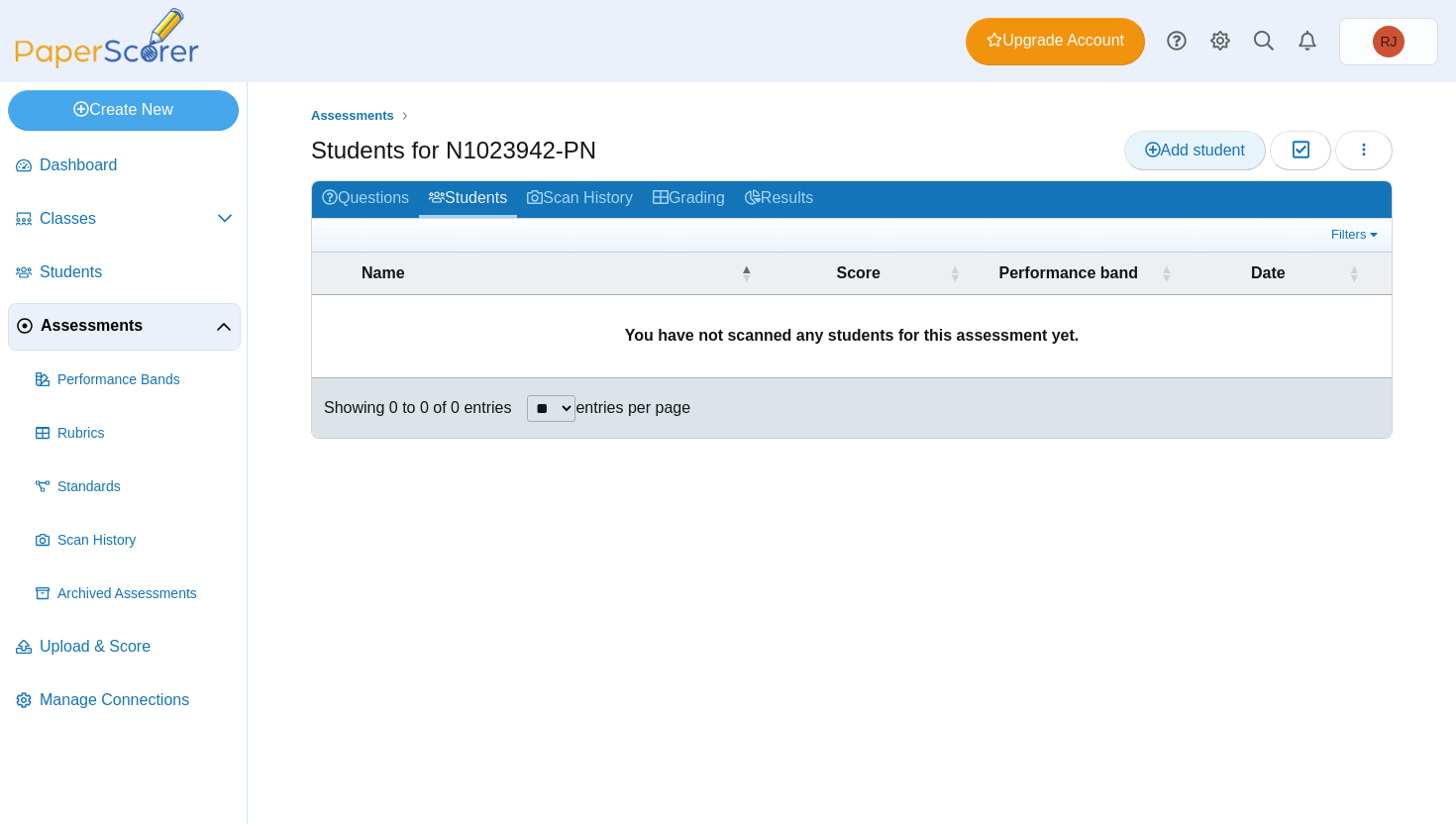 click on "Add student" at bounding box center (1195, 150) 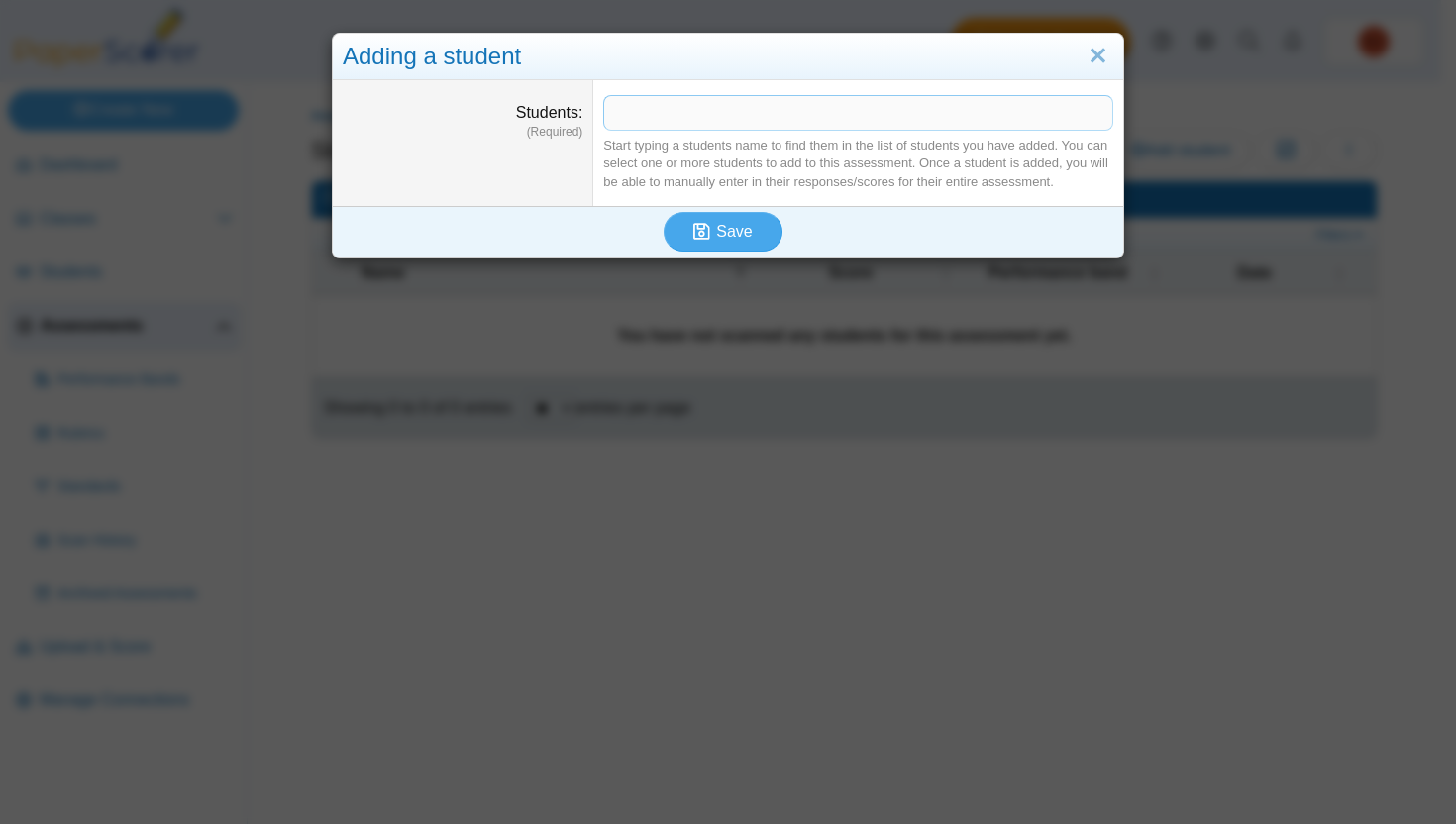 type 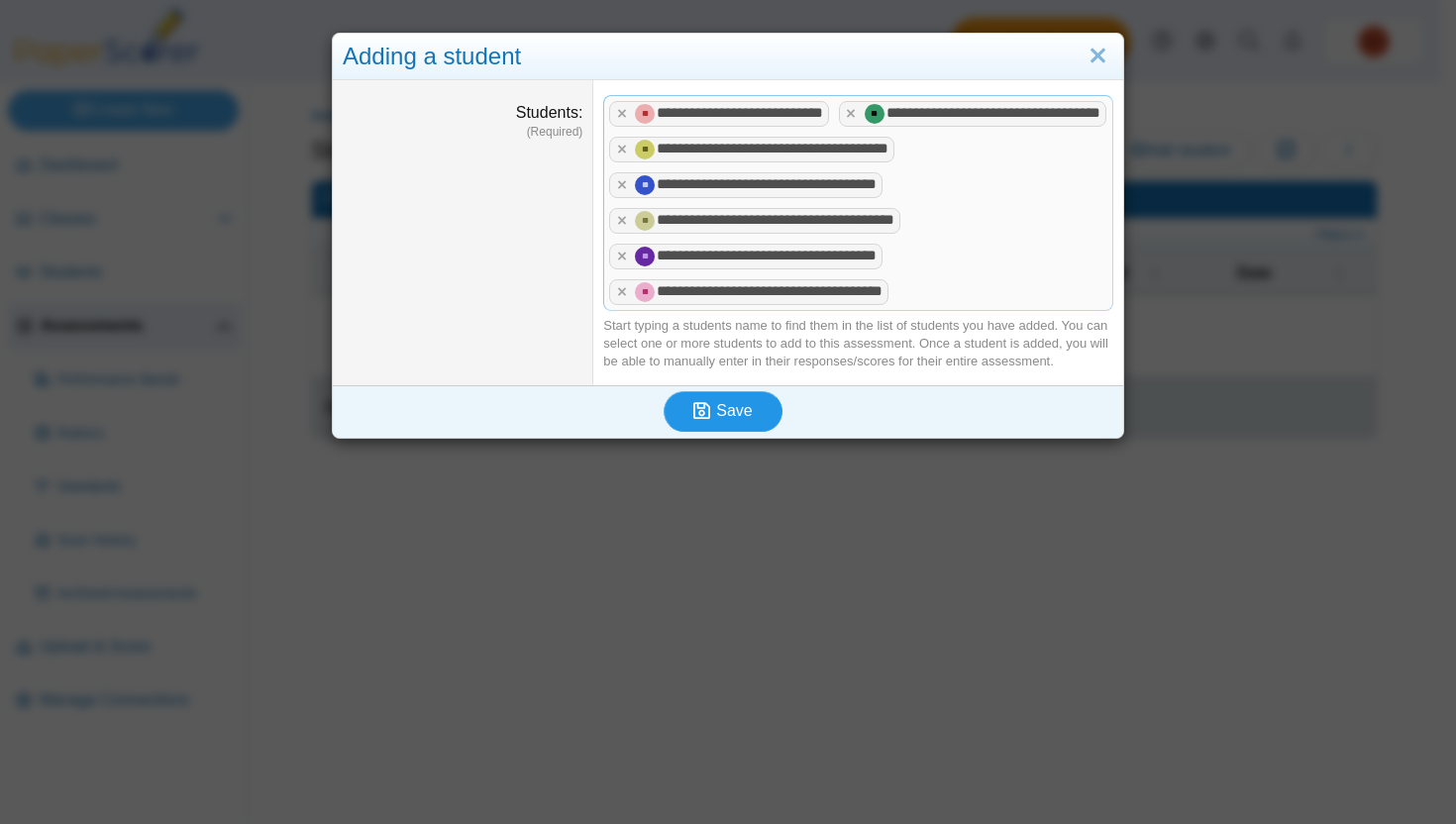 click 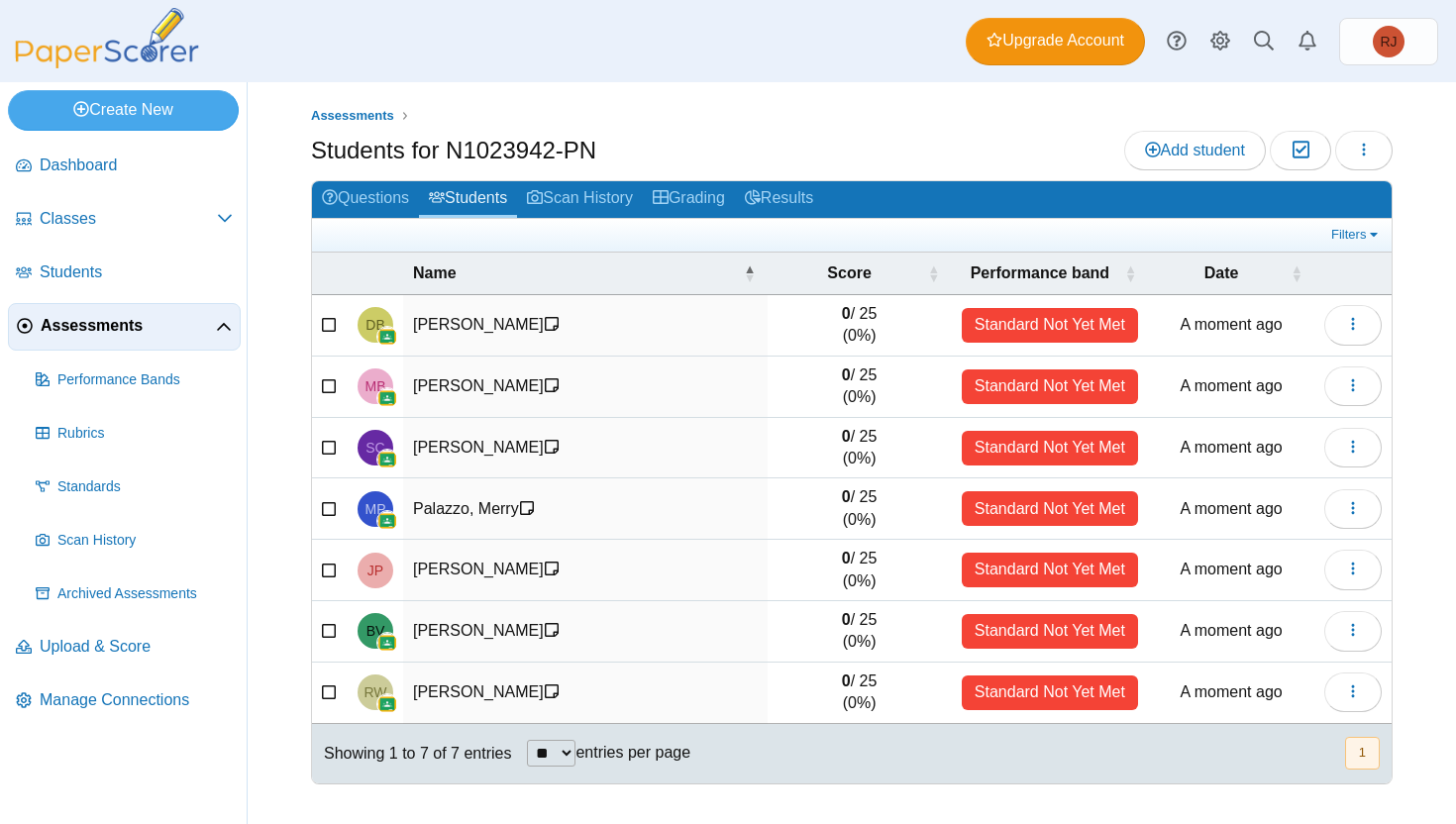 scroll, scrollTop: 0, scrollLeft: 0, axis: both 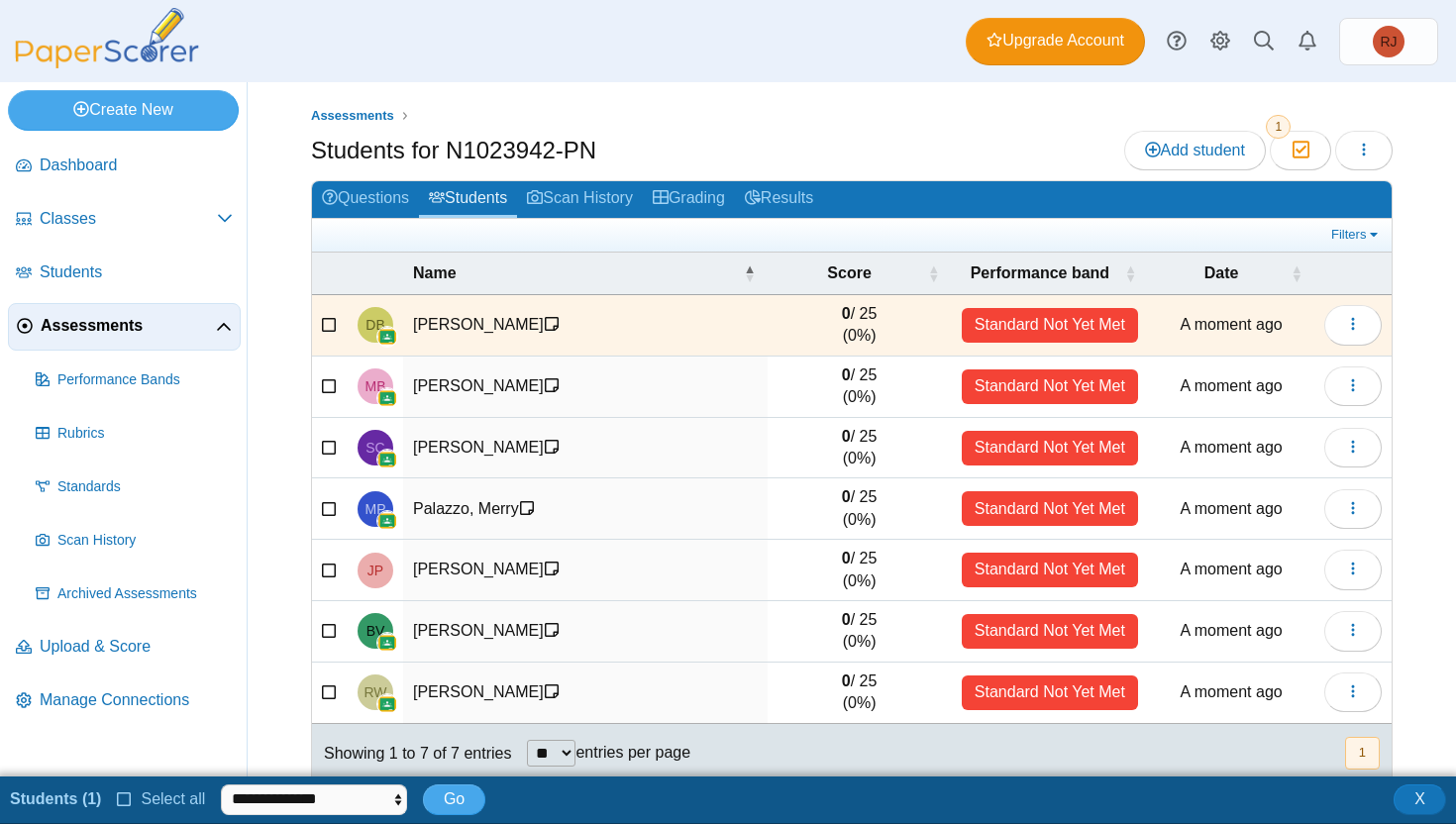 click at bounding box center (330, 323) 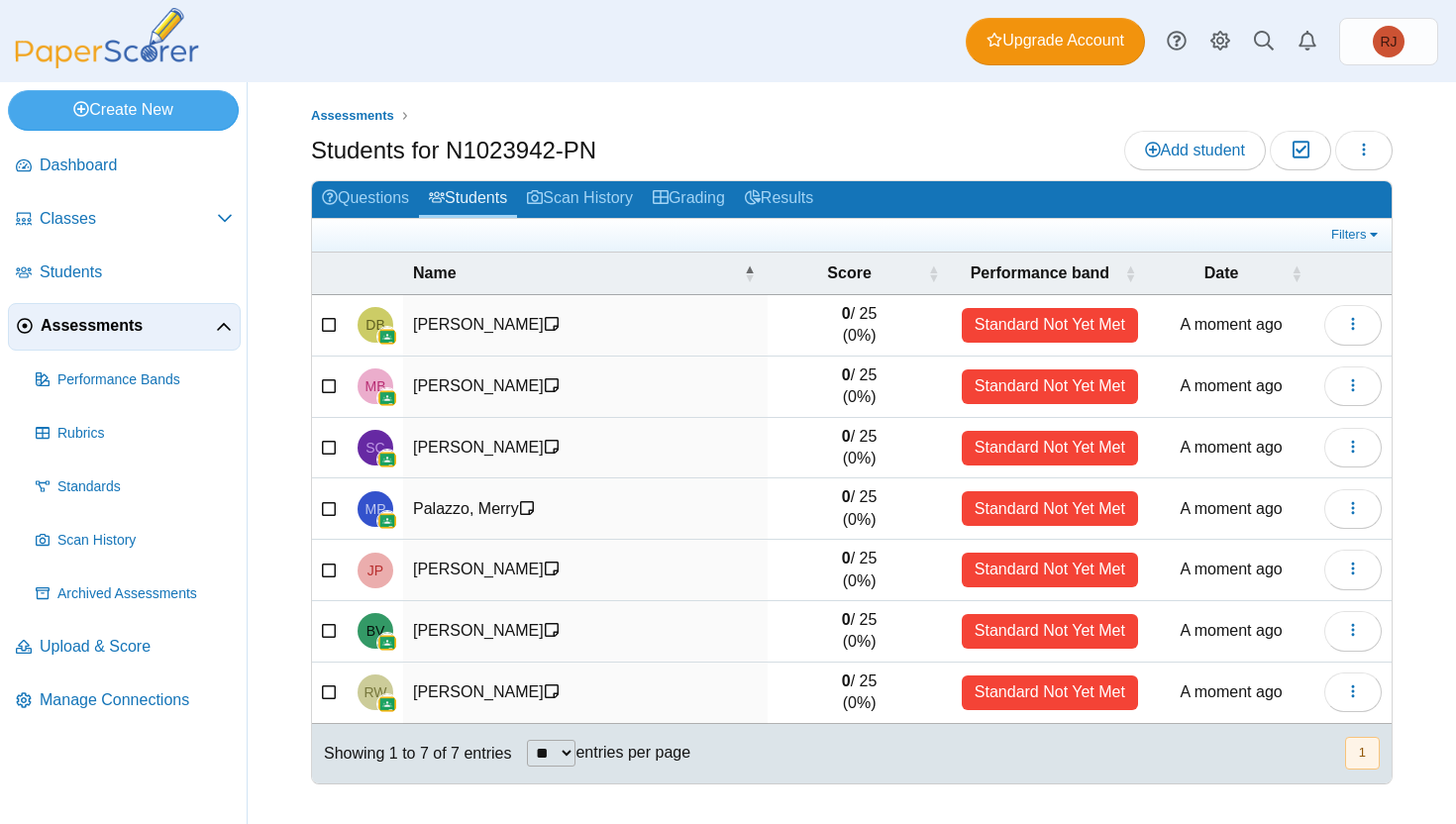 click at bounding box center (330, 323) 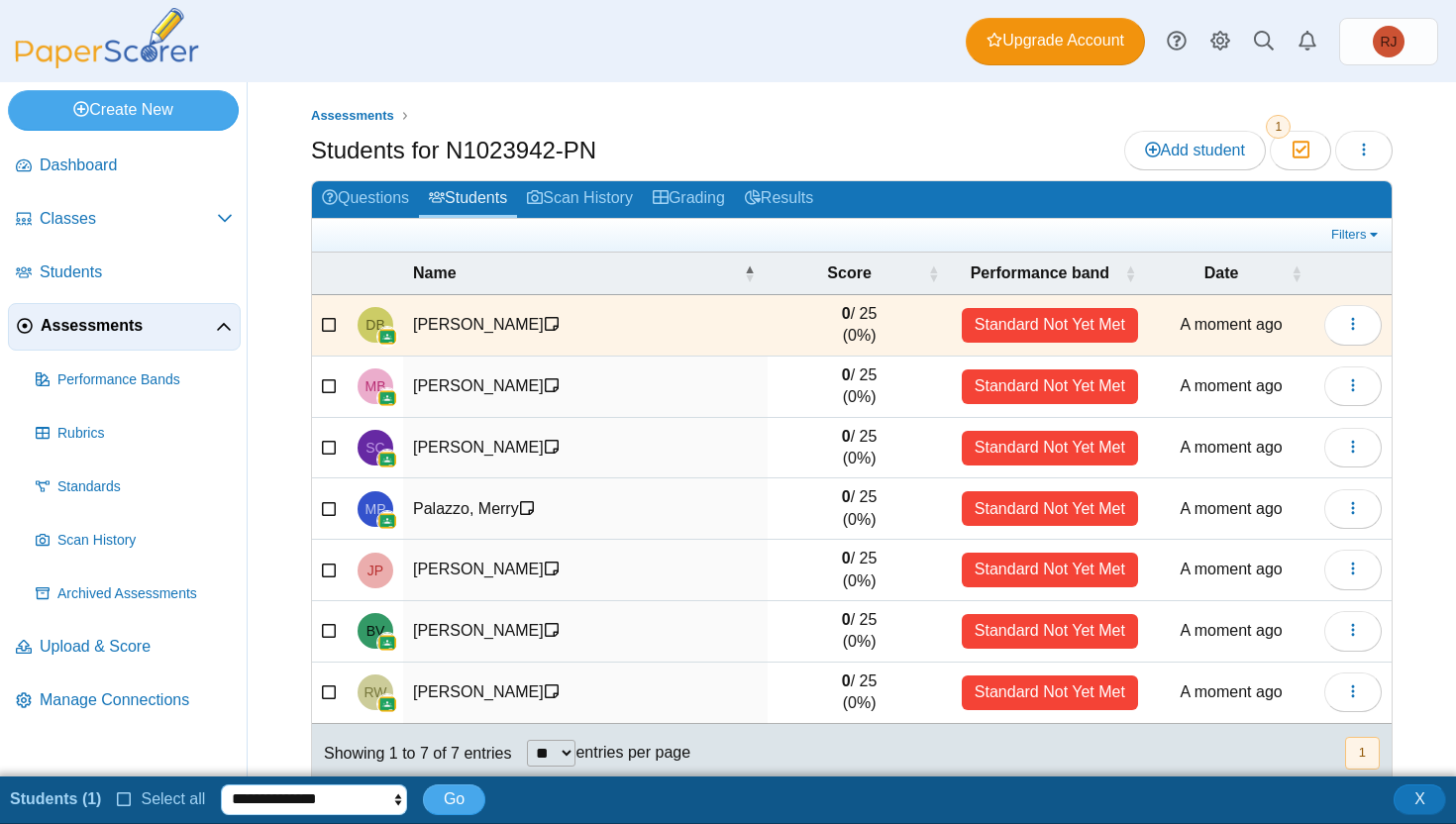 click on "**********" at bounding box center (314, 799) 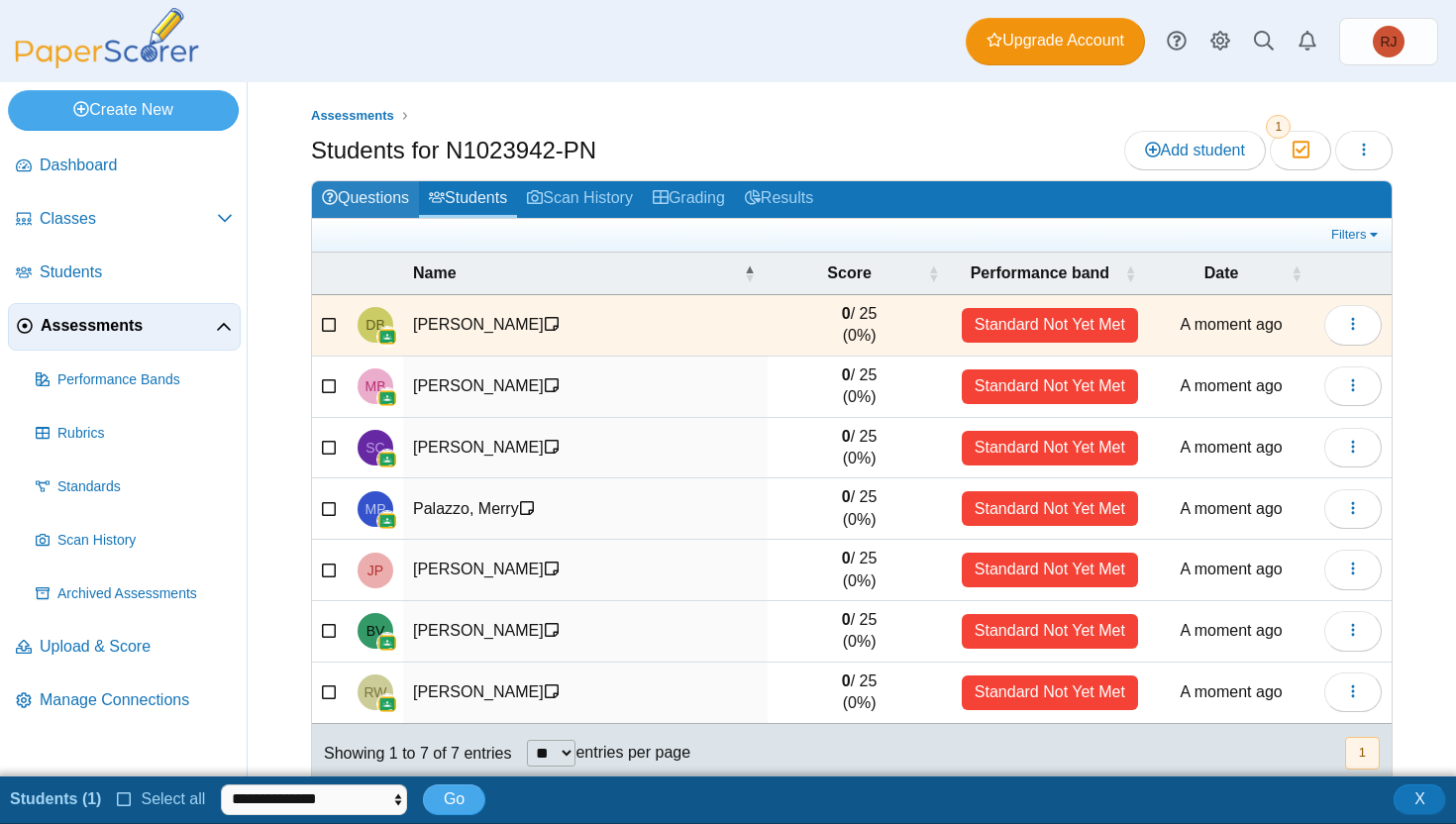 click on "Questions" at bounding box center (365, 199) 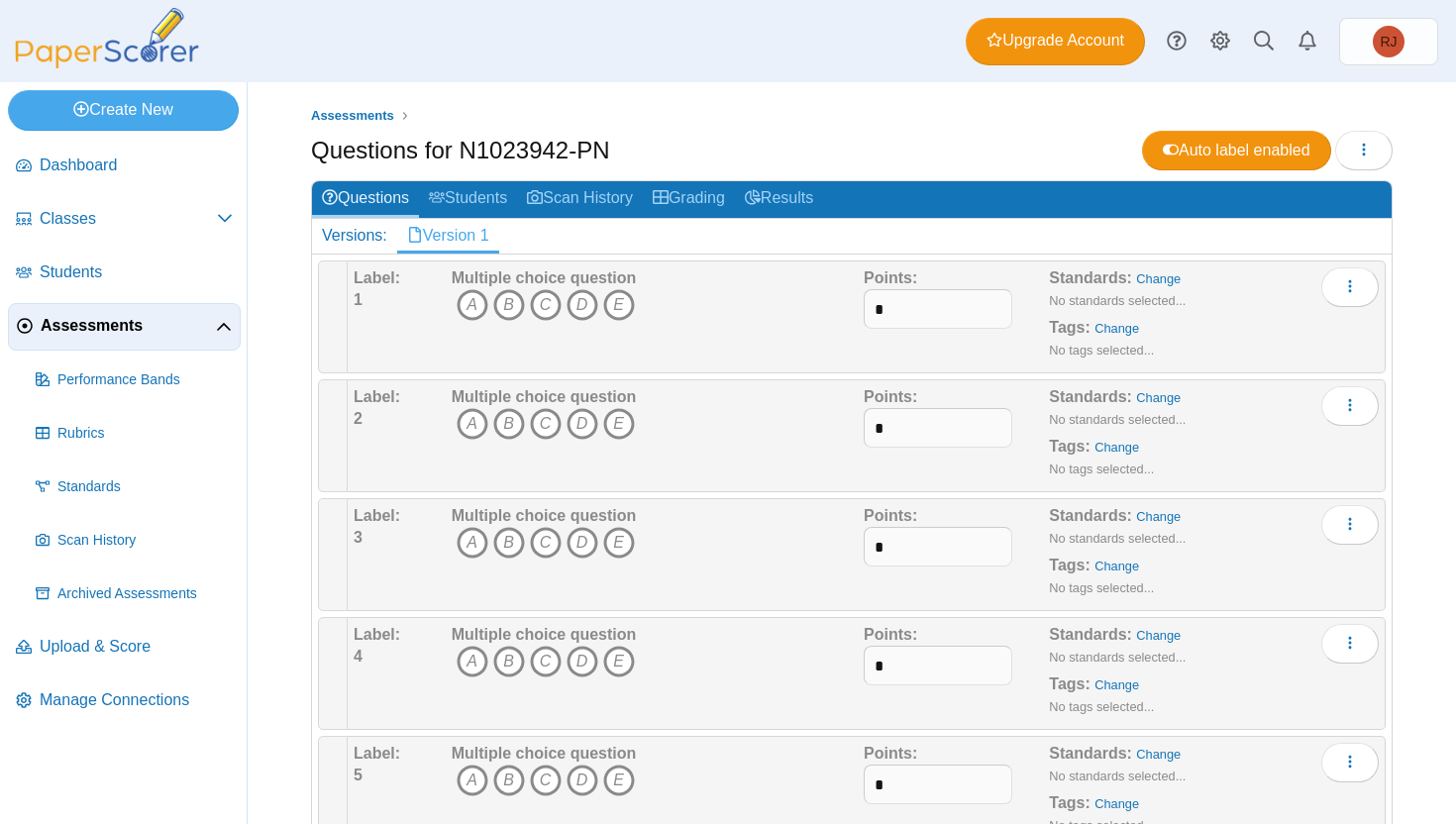 scroll, scrollTop: 0, scrollLeft: 0, axis: both 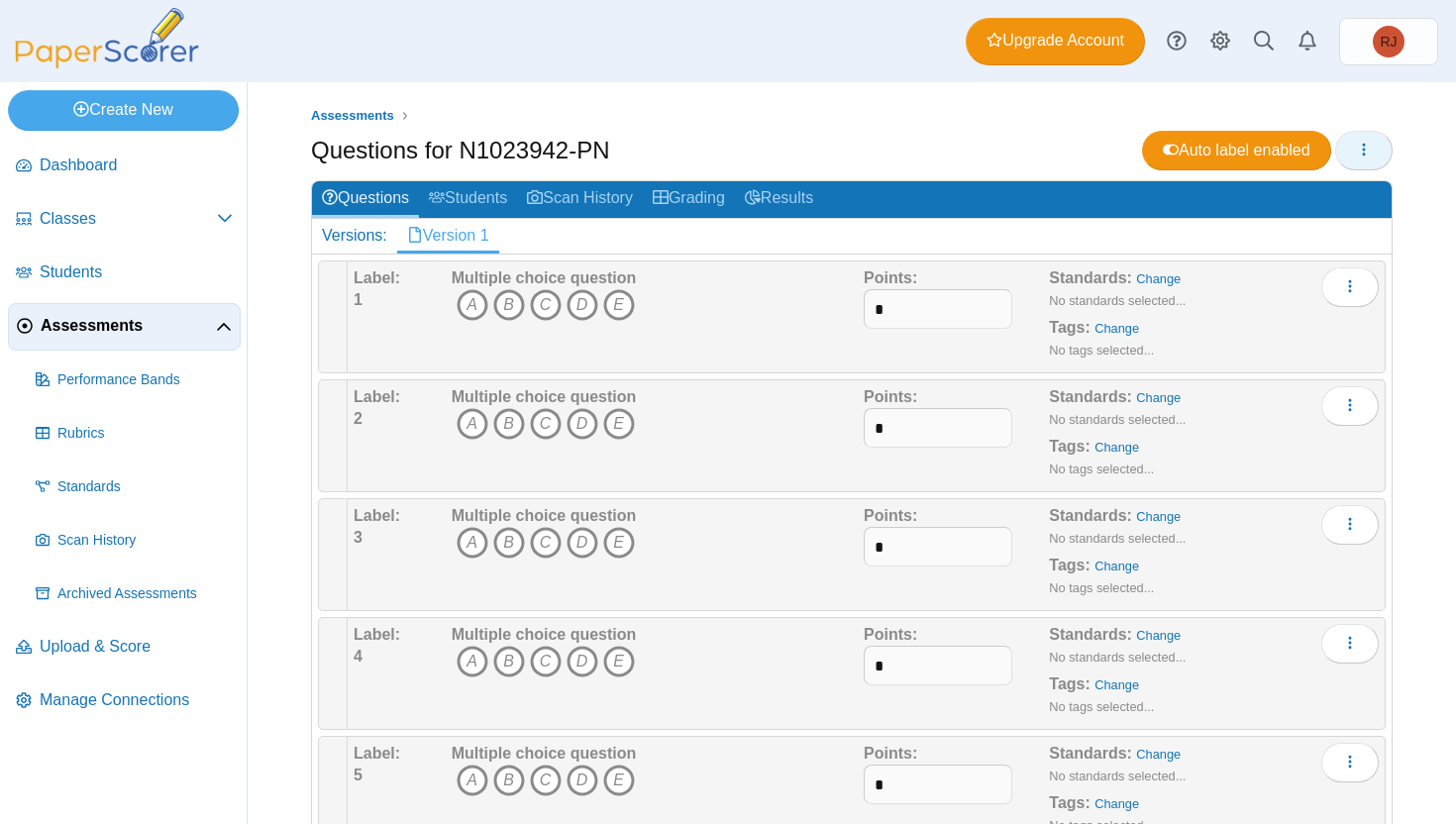 click 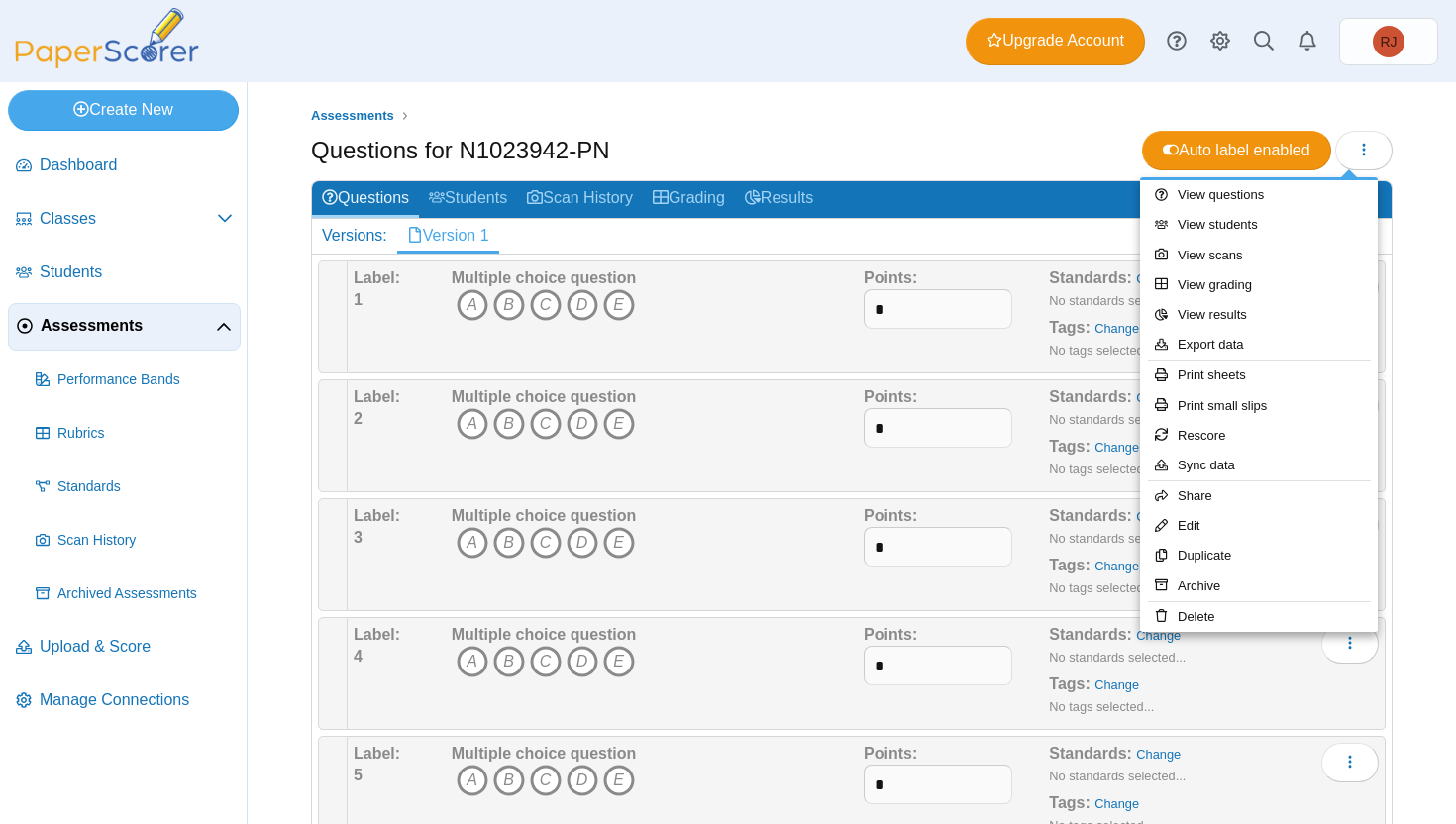 click on "Assessments" at bounding box center [852, 116] 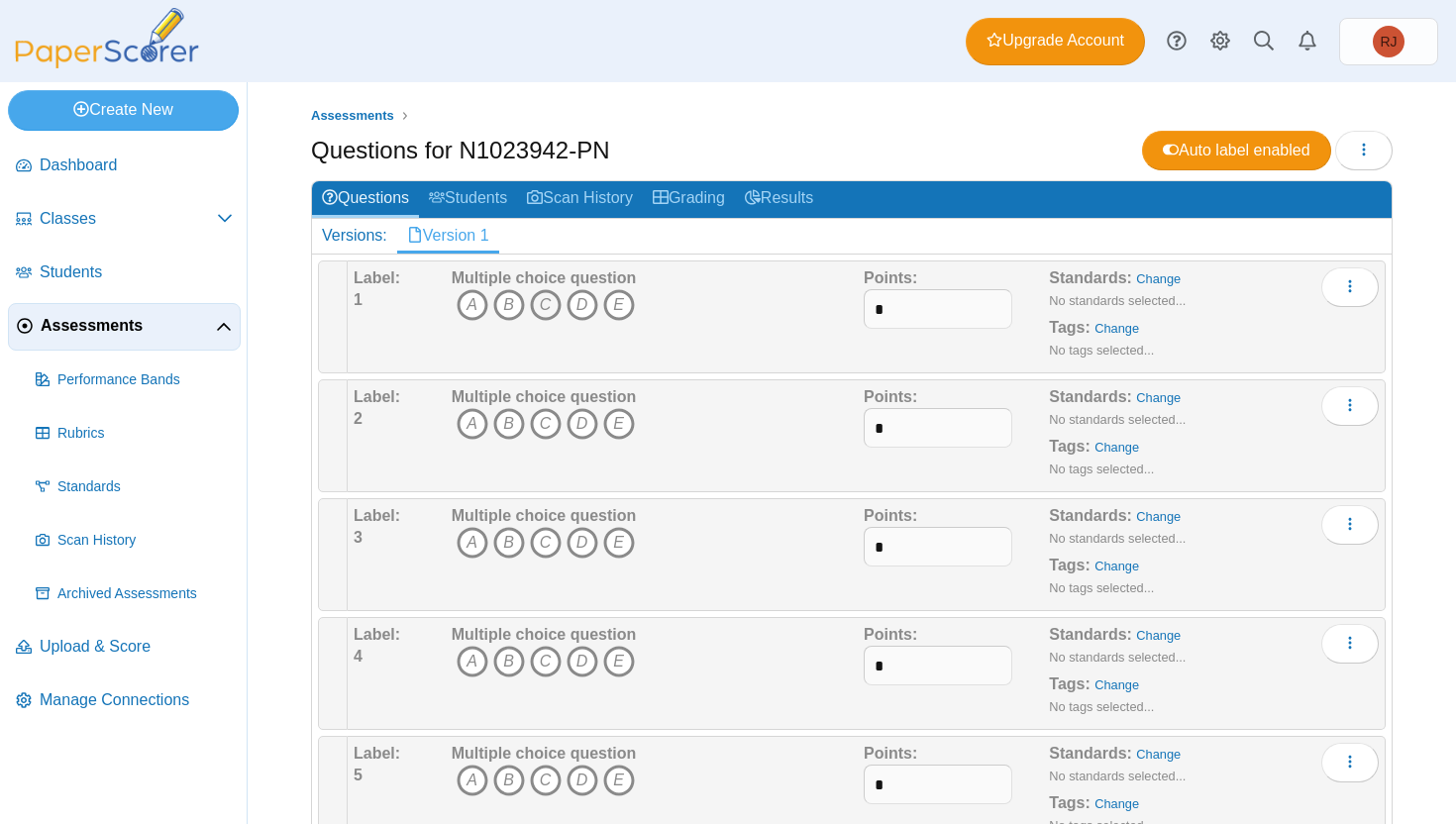 click on "C" at bounding box center [546, 305] 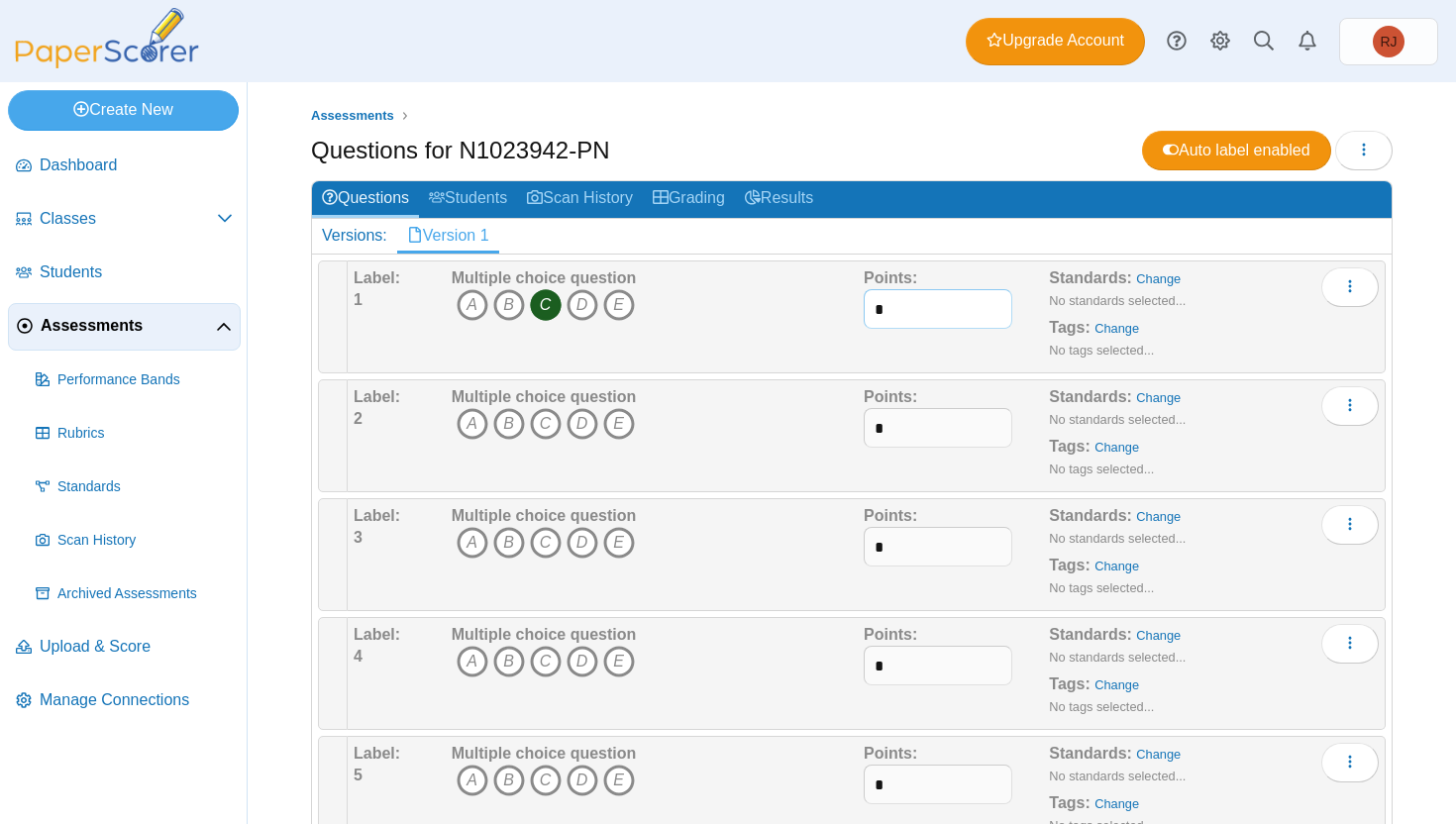 click on "*" at bounding box center (938, 309) 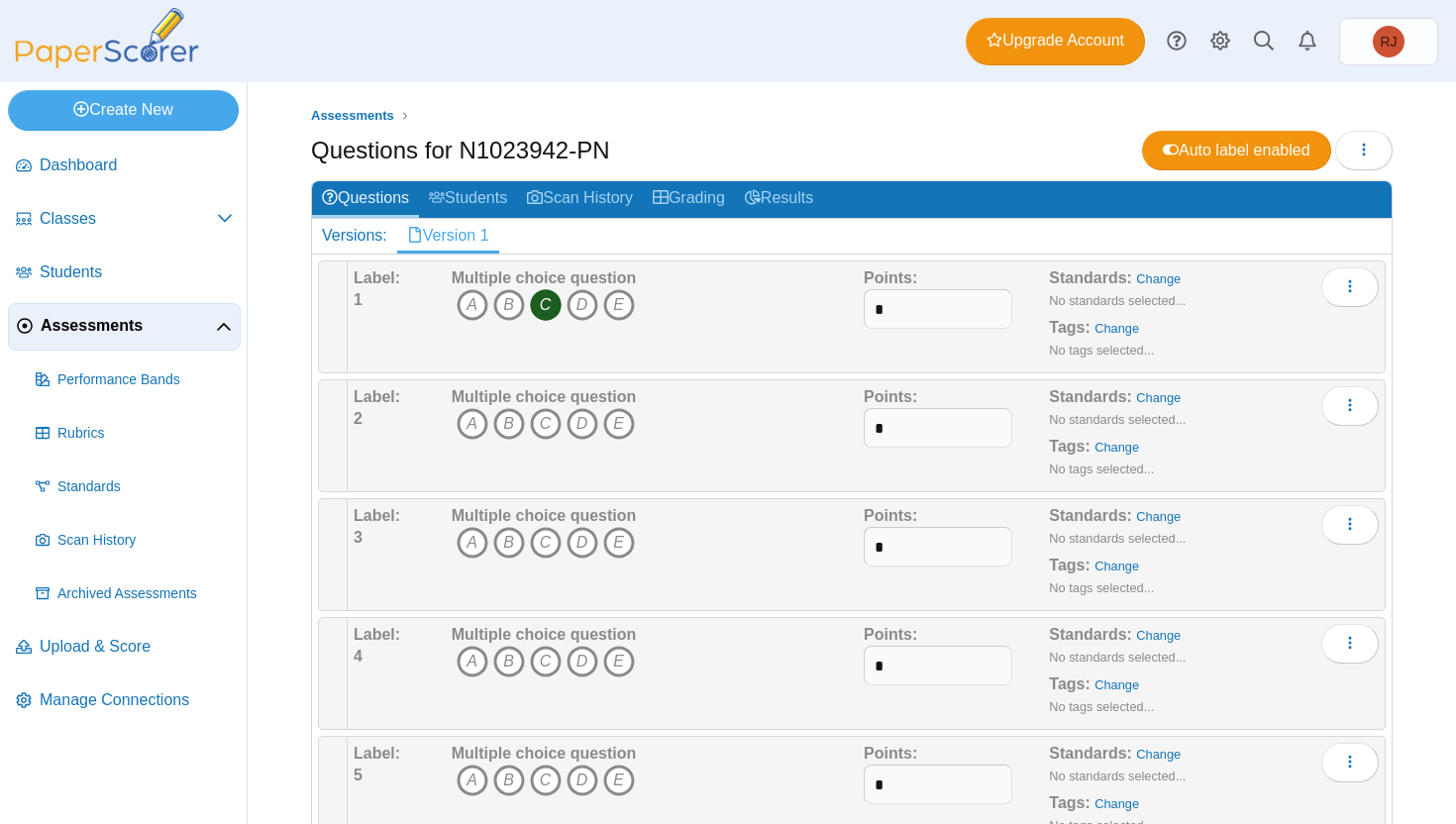 click on "Auto label enabled" at bounding box center [1267, 151] 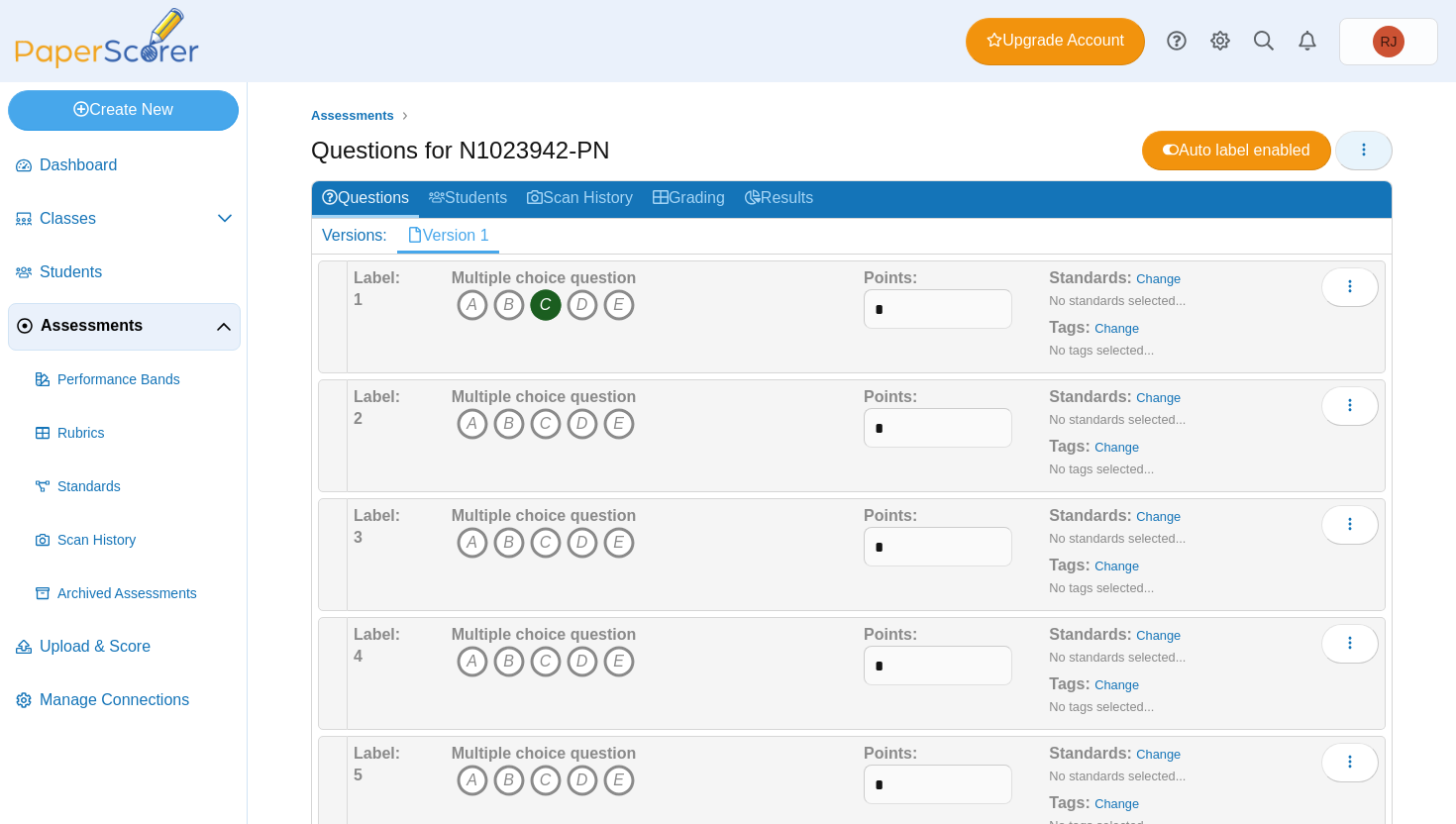 click at bounding box center (1364, 151) 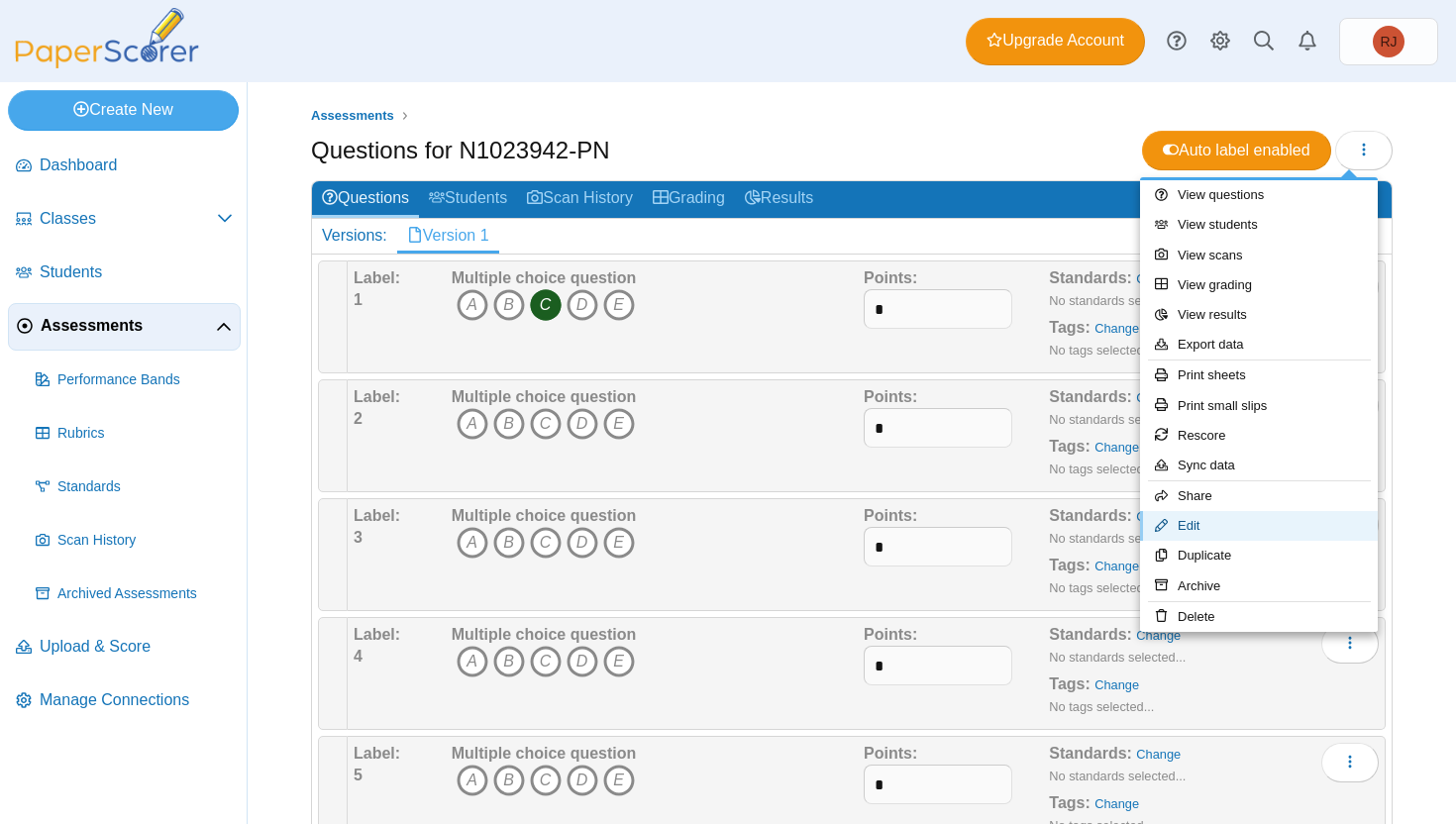 click on "Edit" at bounding box center (1259, 526) 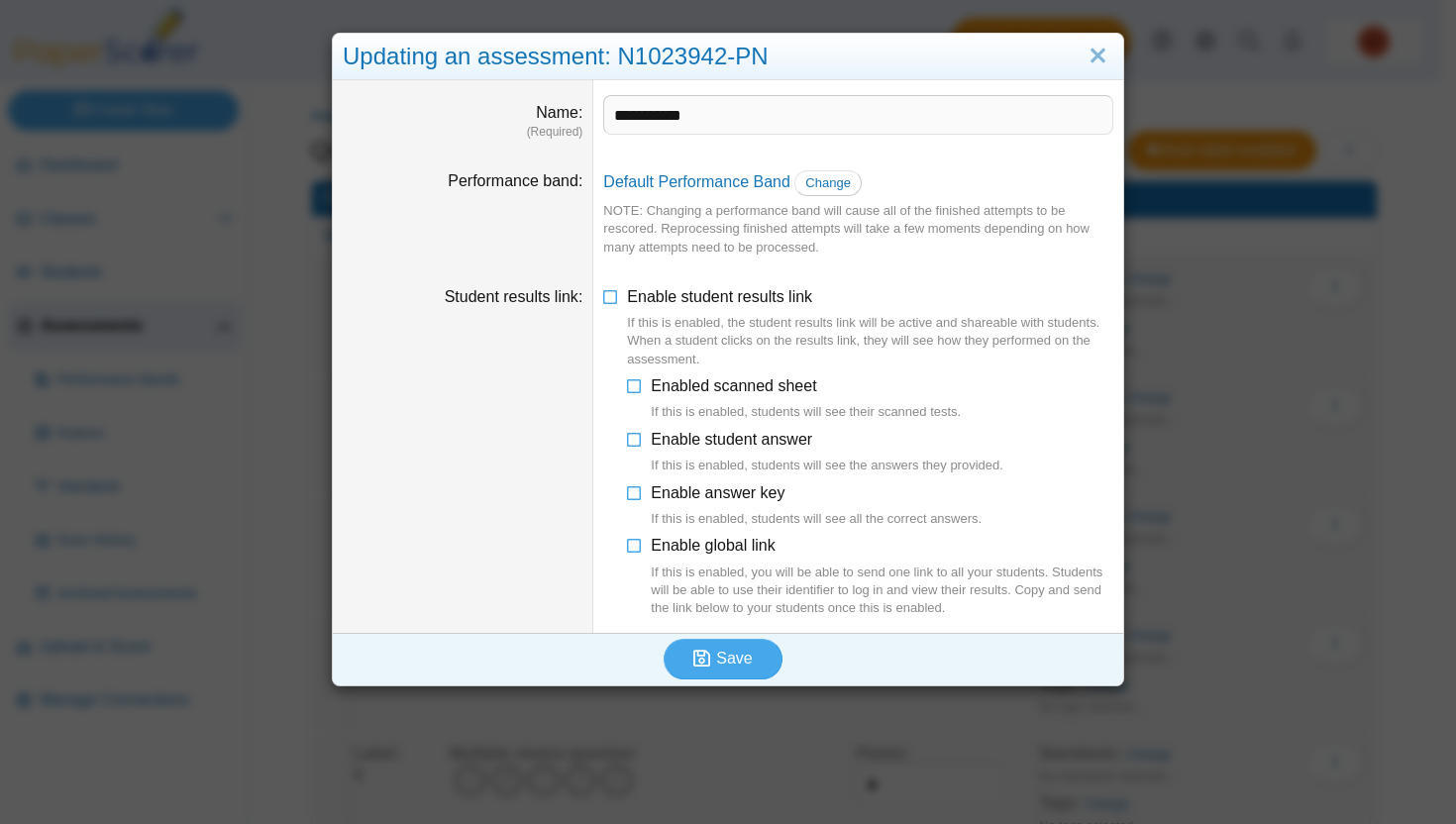 click on "Save" at bounding box center (723, 659) 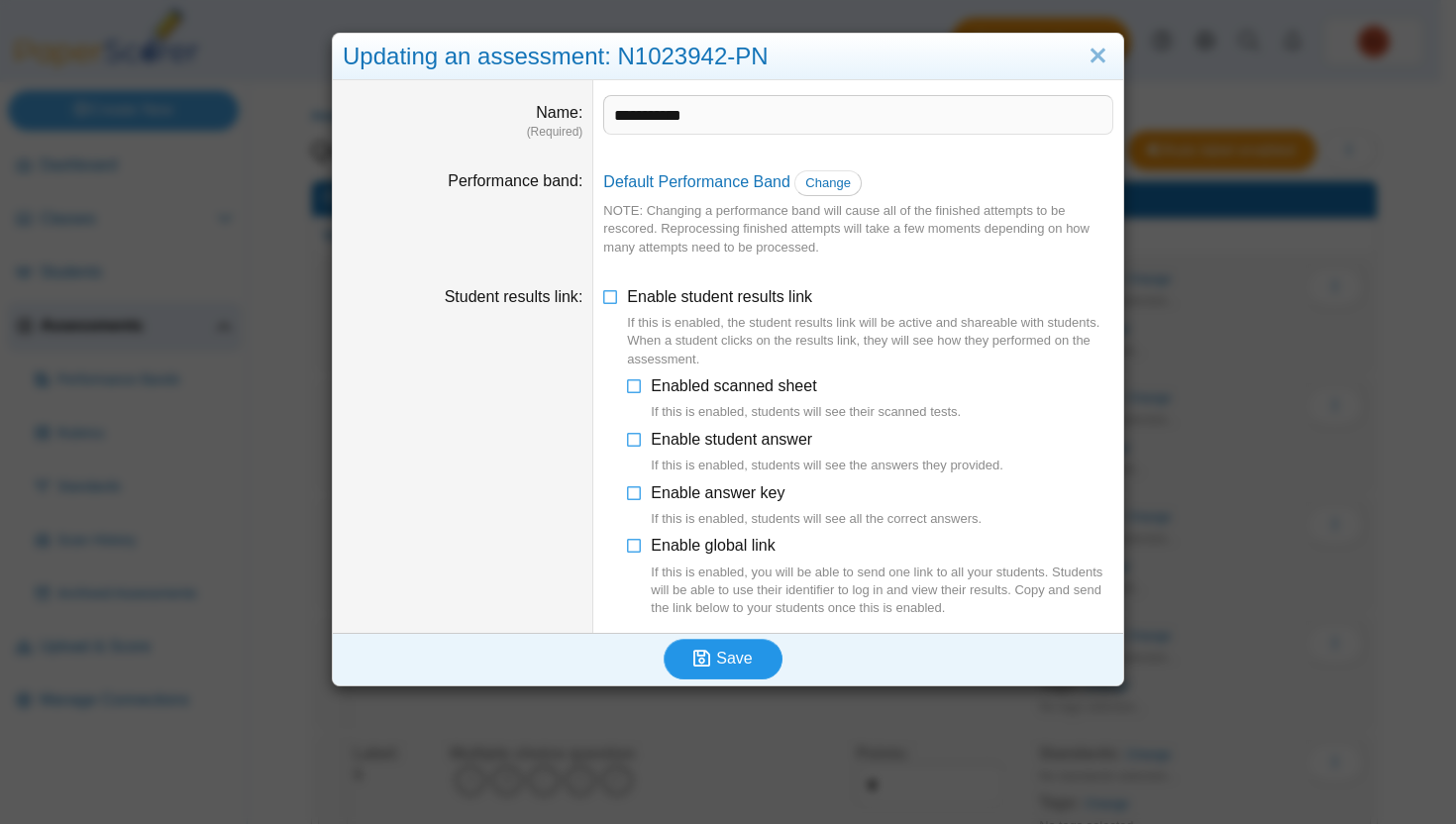 click 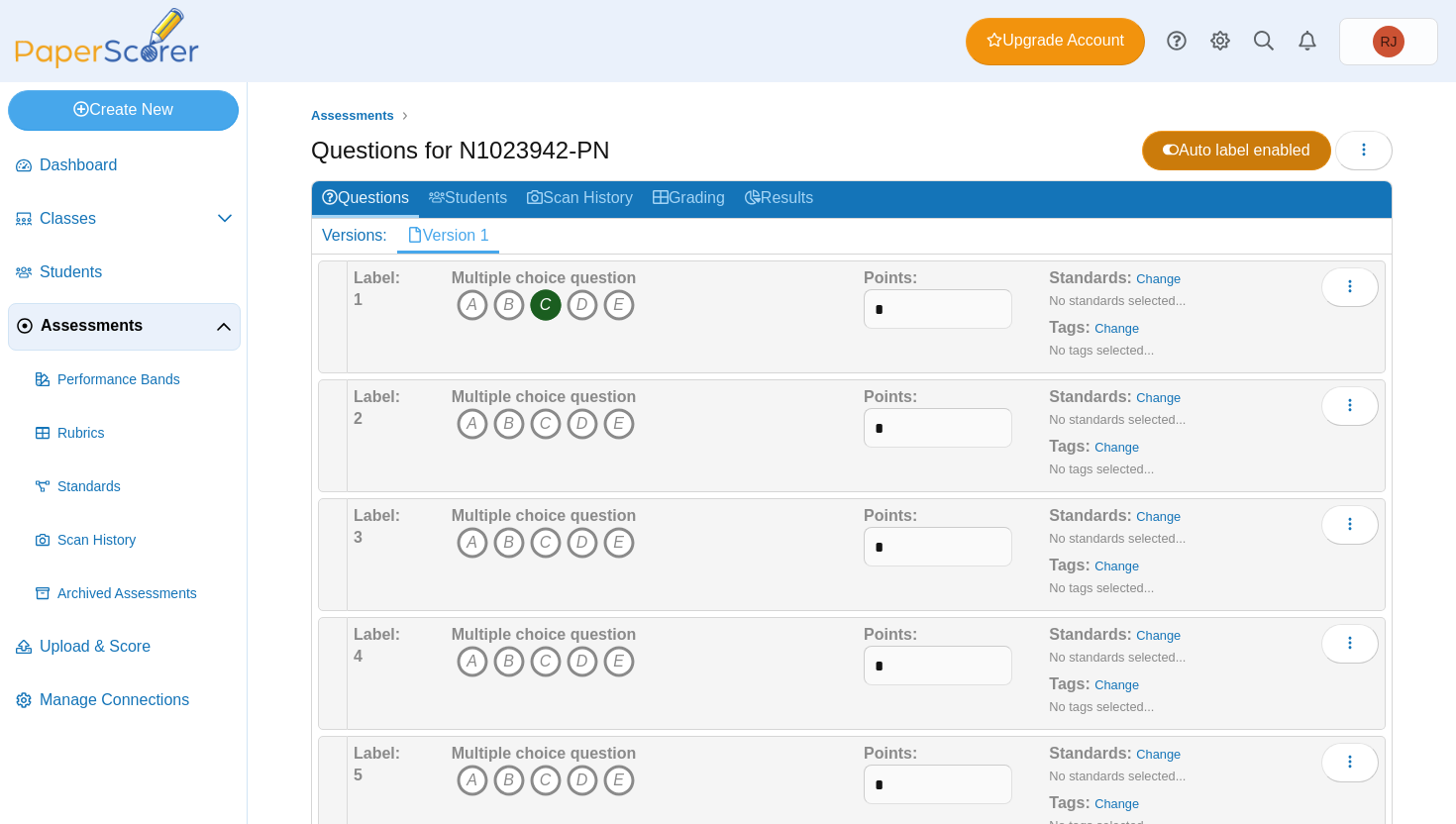 scroll, scrollTop: 0, scrollLeft: 0, axis: both 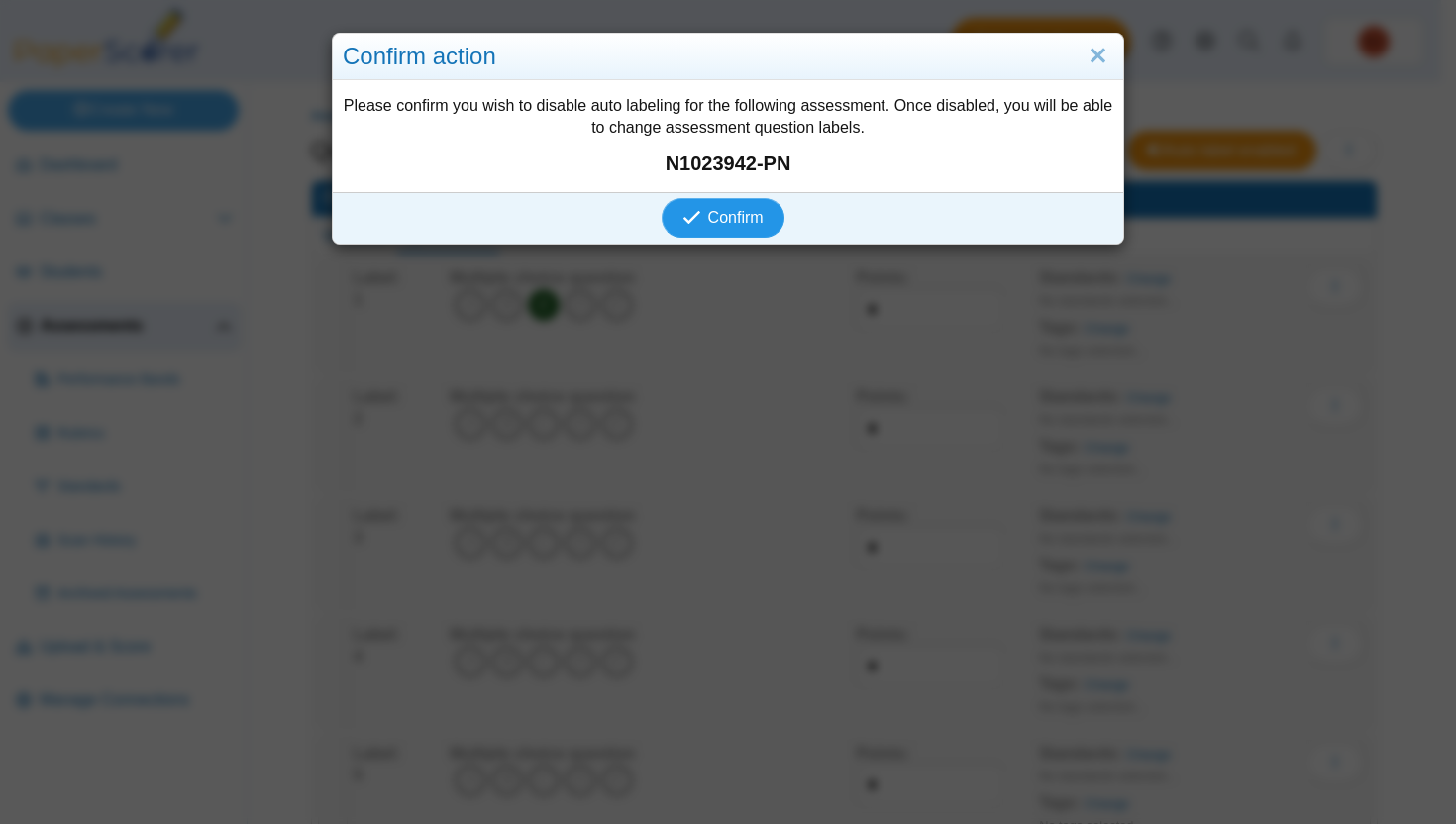 click on "Confirm" at bounding box center (722, 218) 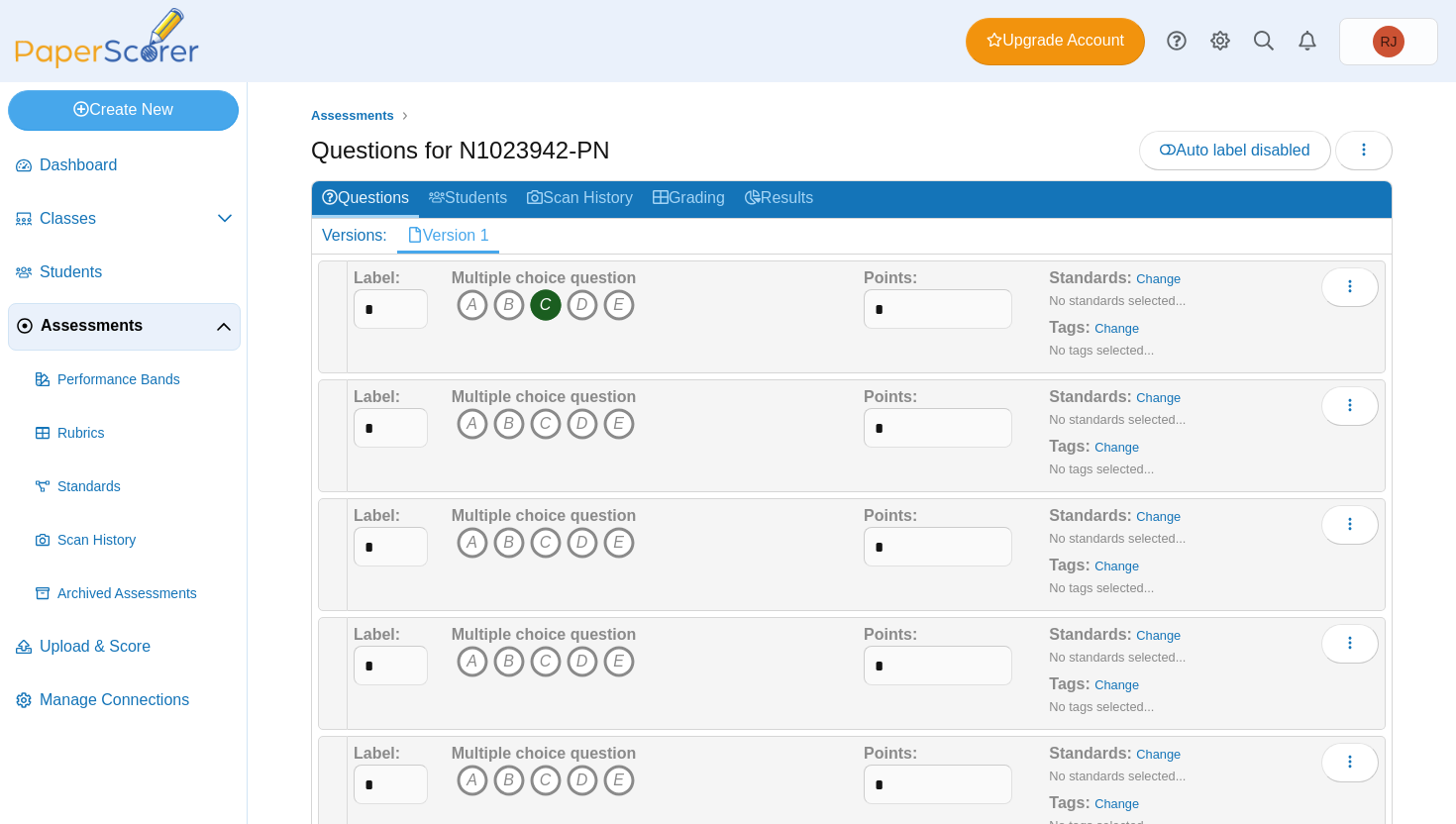 scroll, scrollTop: 0, scrollLeft: 0, axis: both 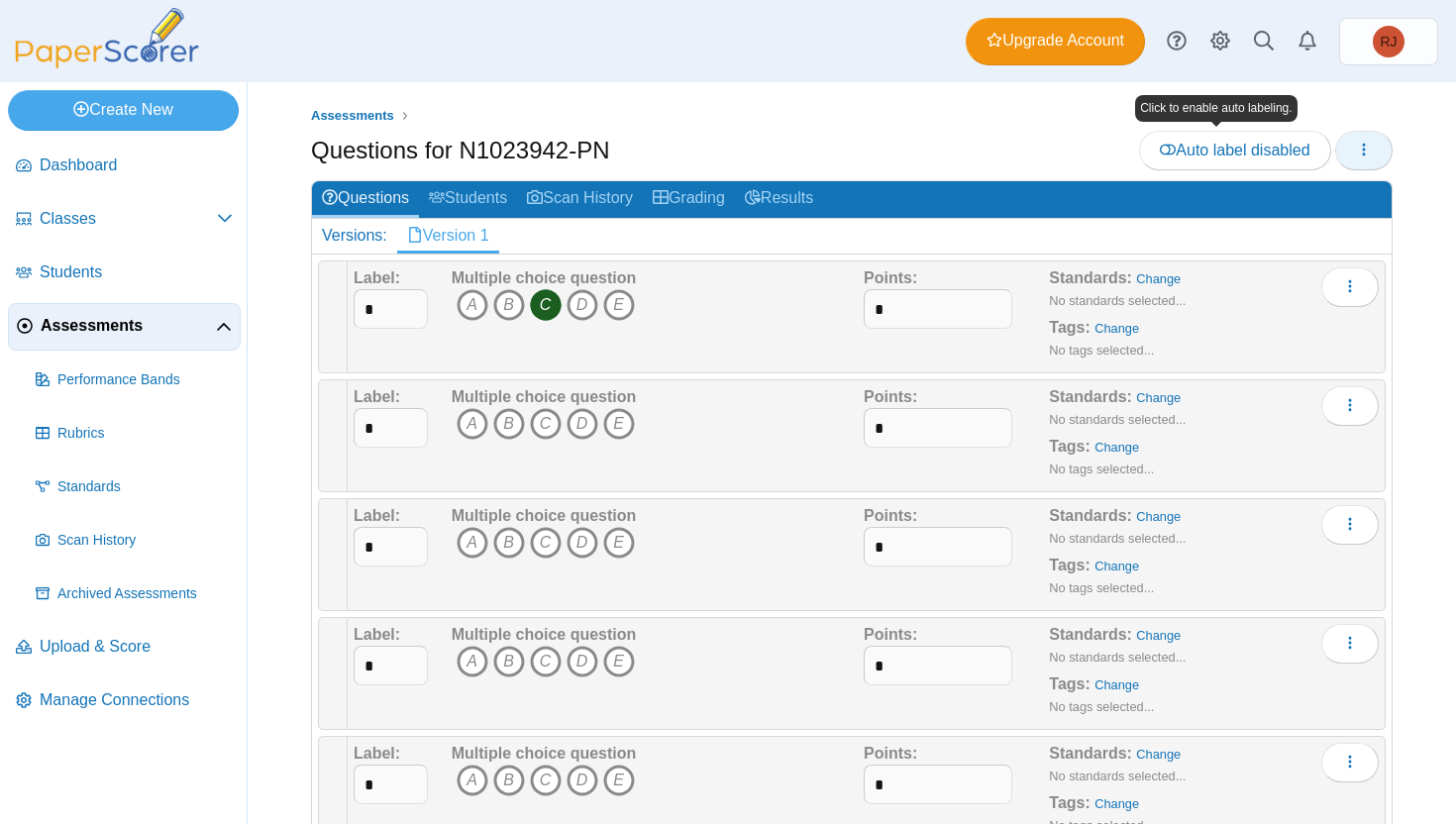 click at bounding box center (1364, 151) 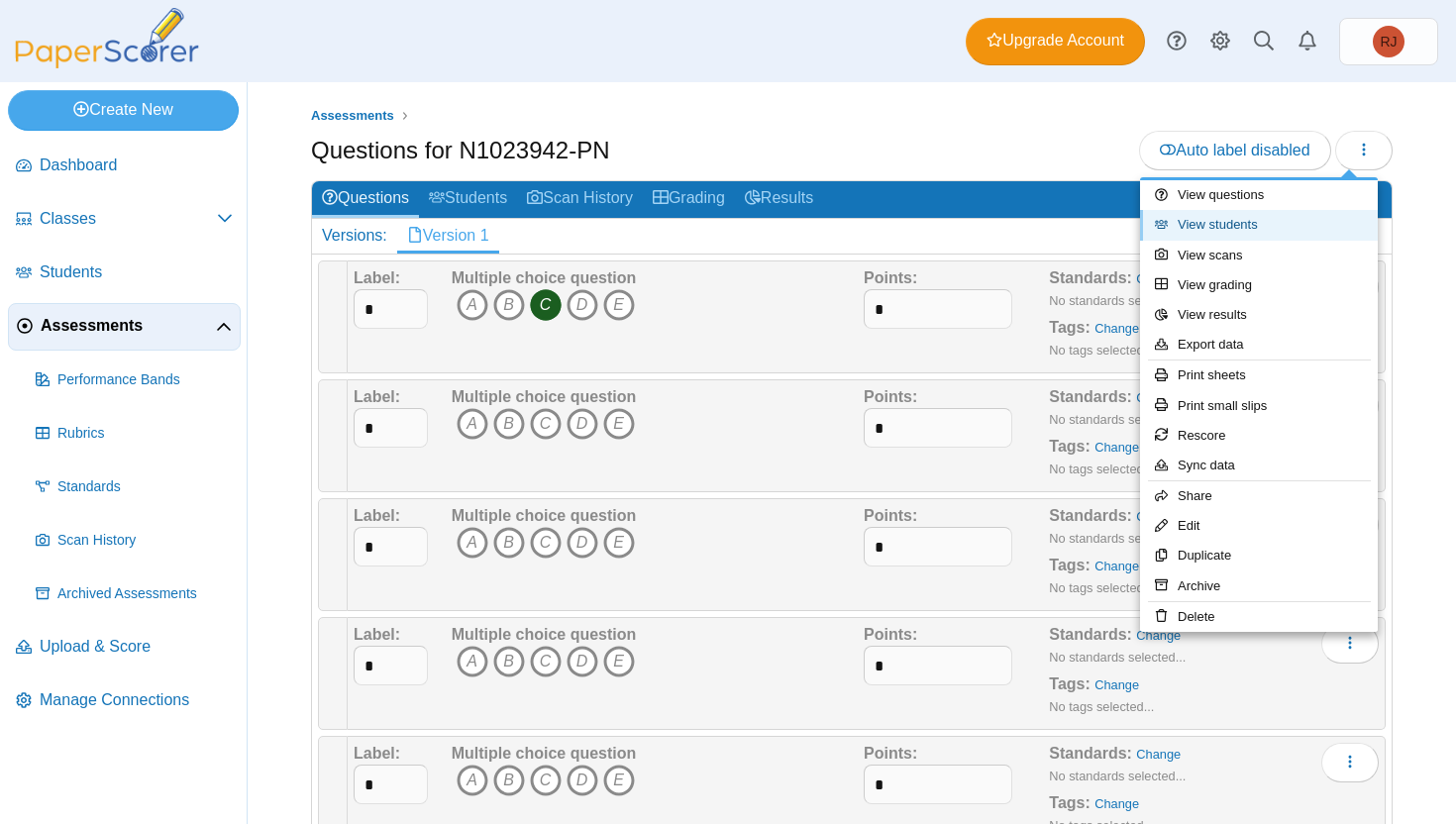 click on "View students" at bounding box center (1259, 225) 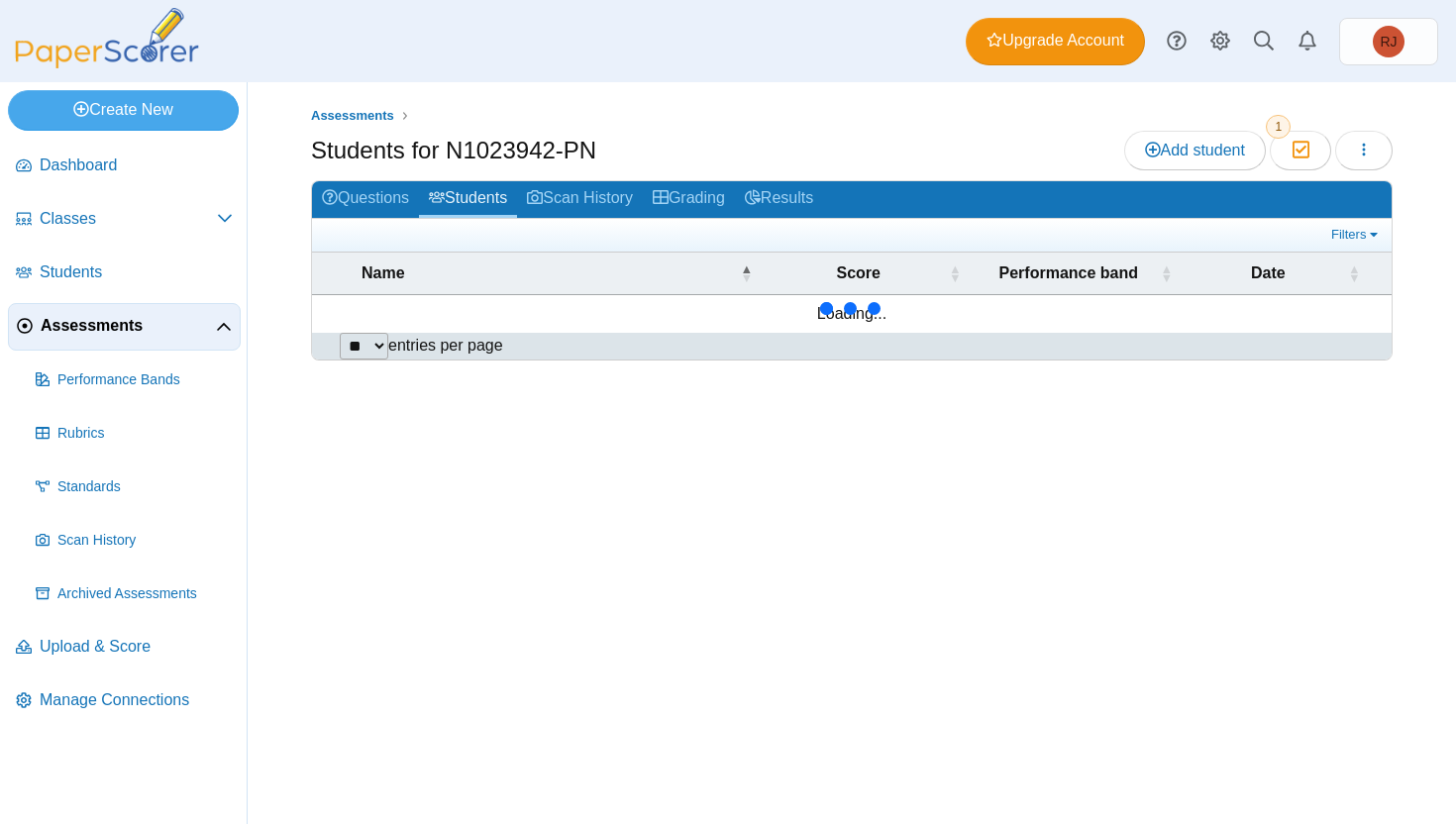 scroll, scrollTop: 0, scrollLeft: 0, axis: both 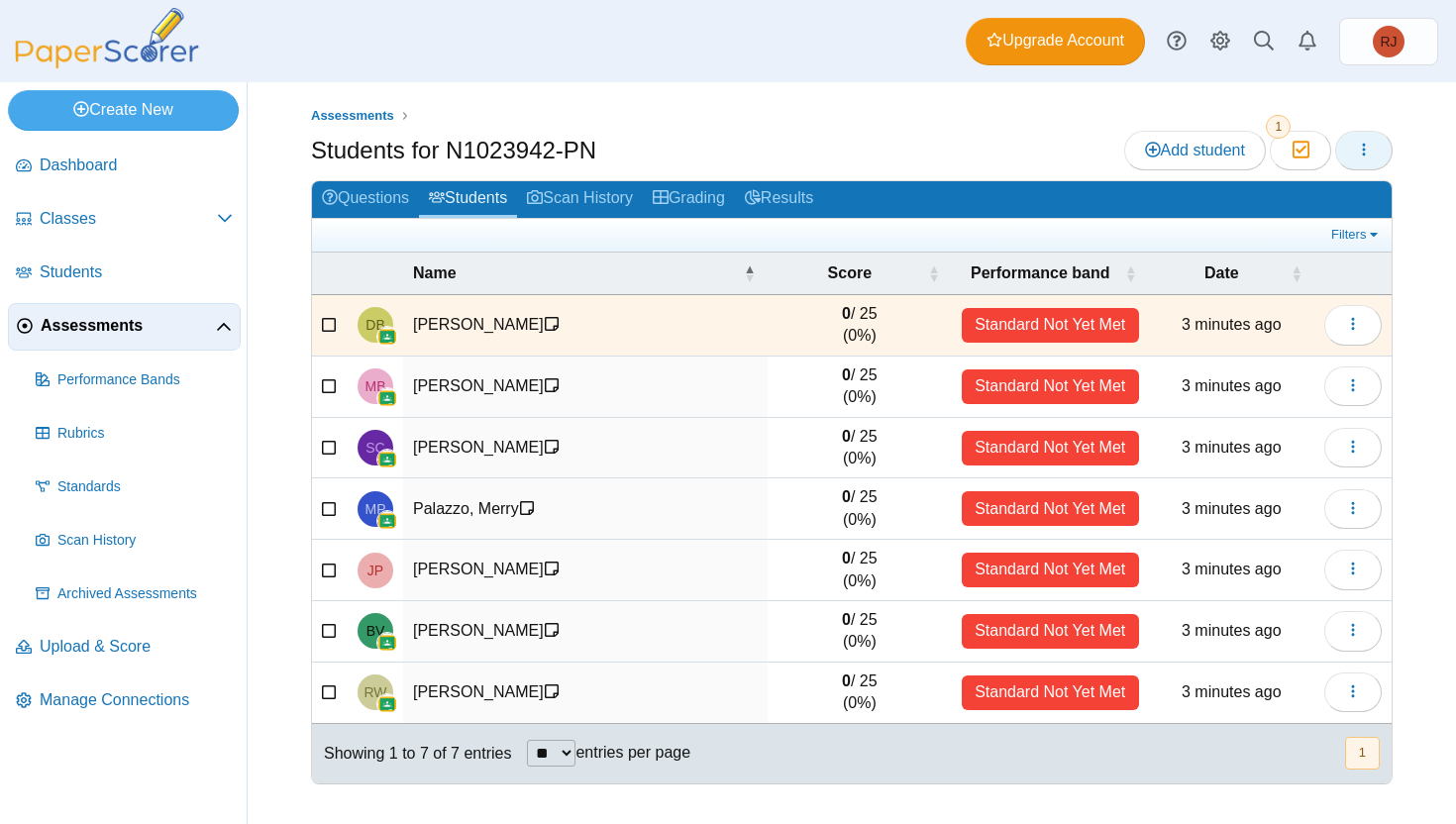 click at bounding box center [1364, 151] 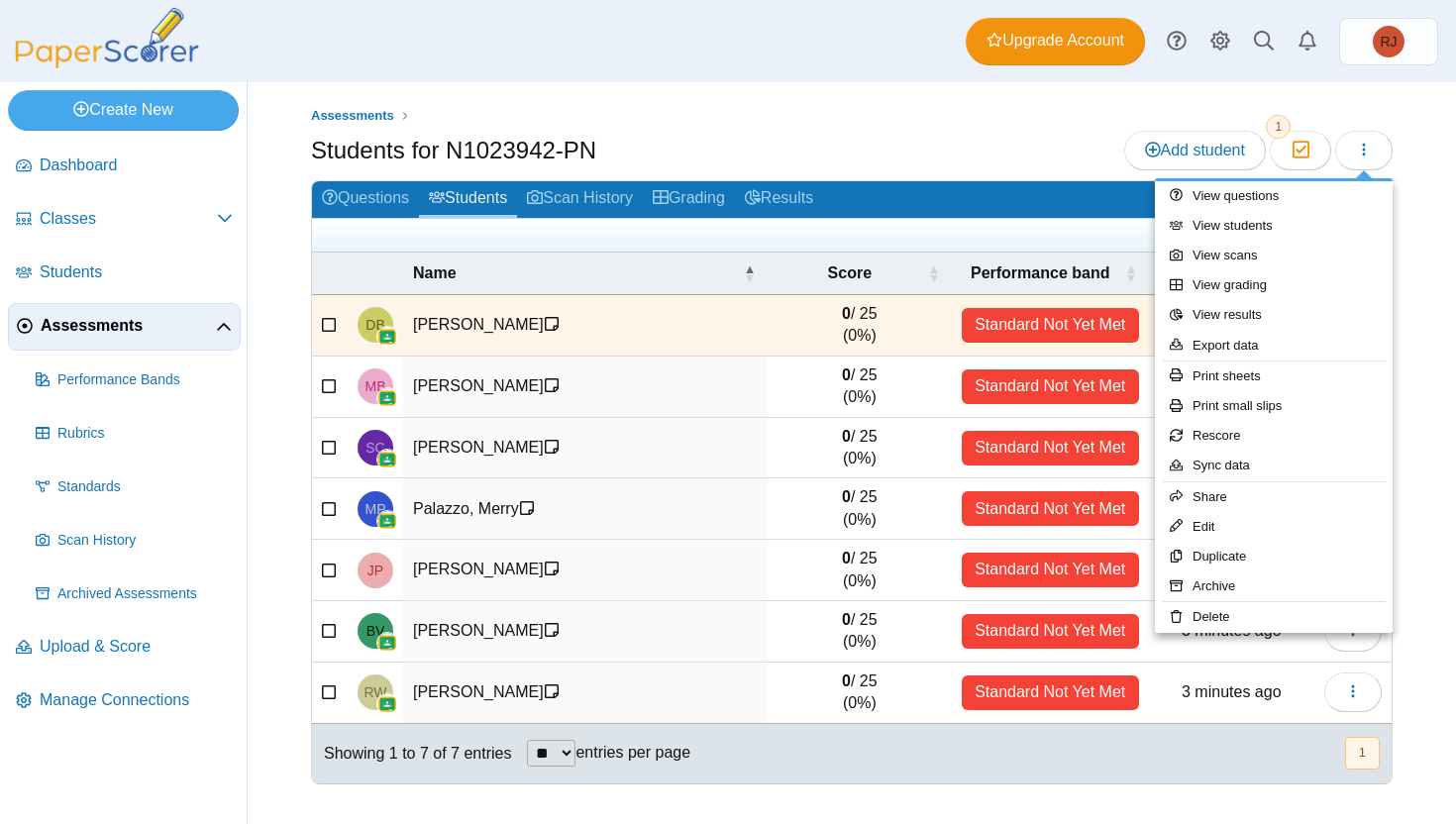 click on "Assessments" at bounding box center (852, 116) 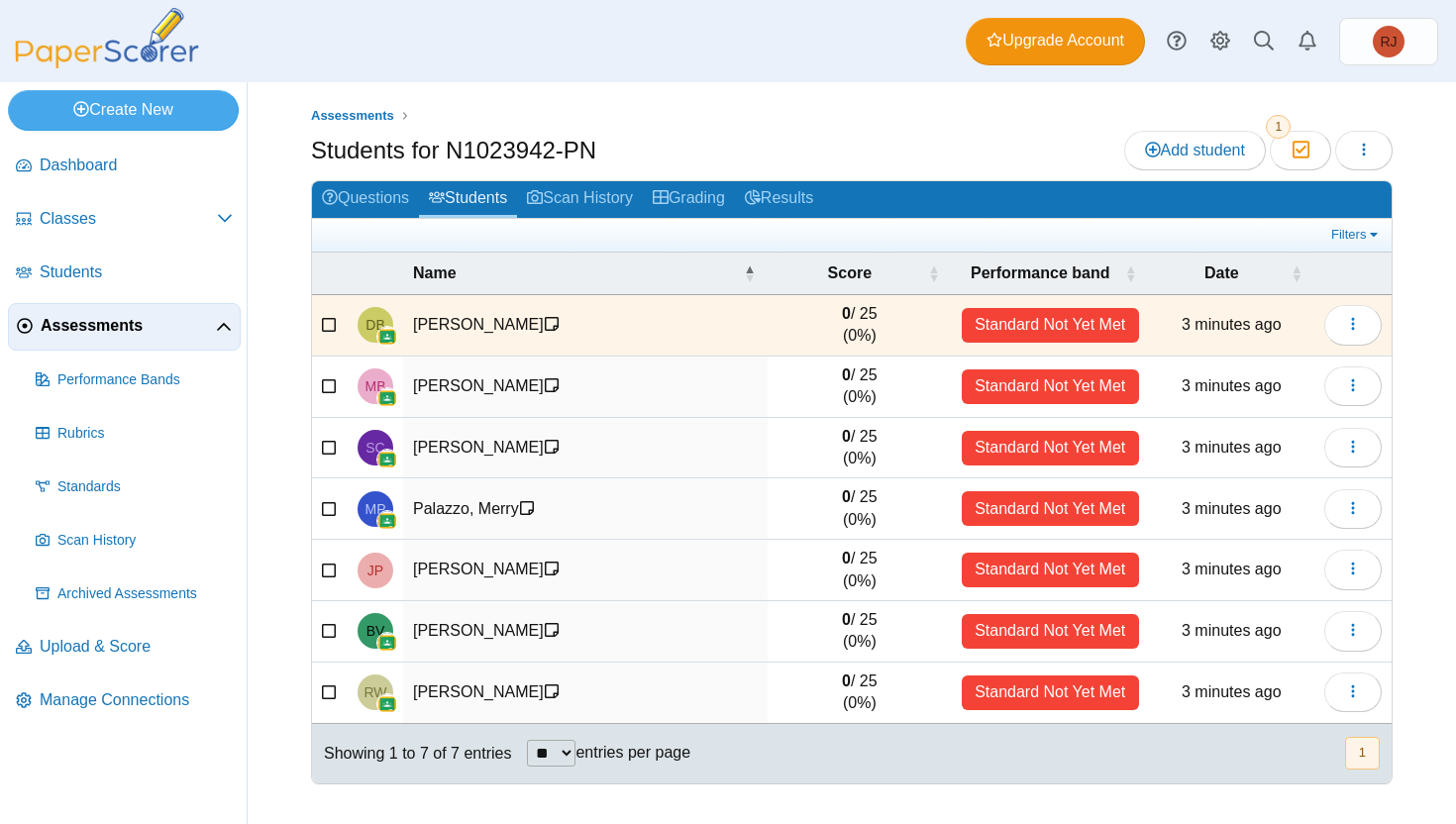 click on "Standard Not Yet Met" at bounding box center (1050, 325) 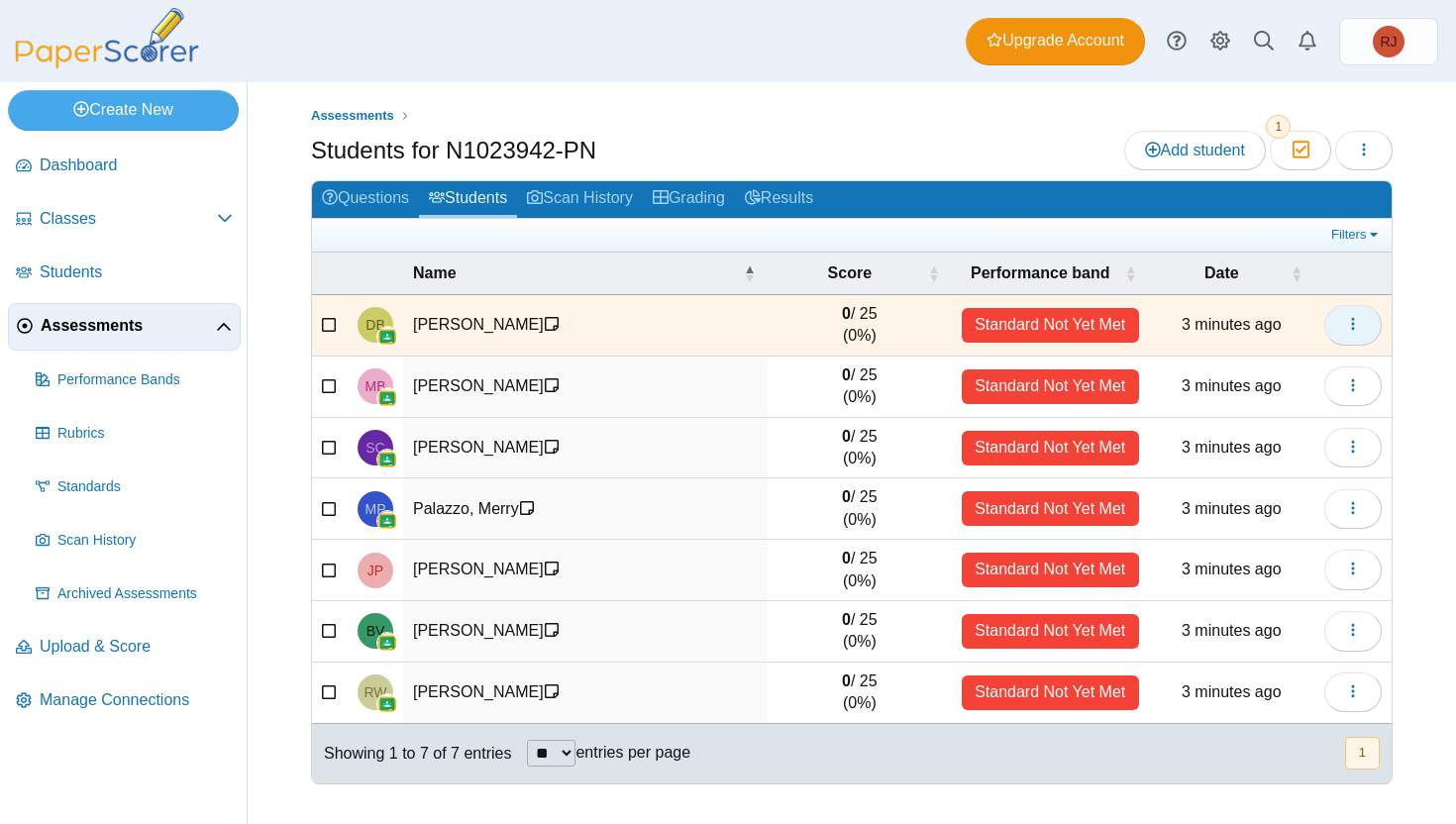 click 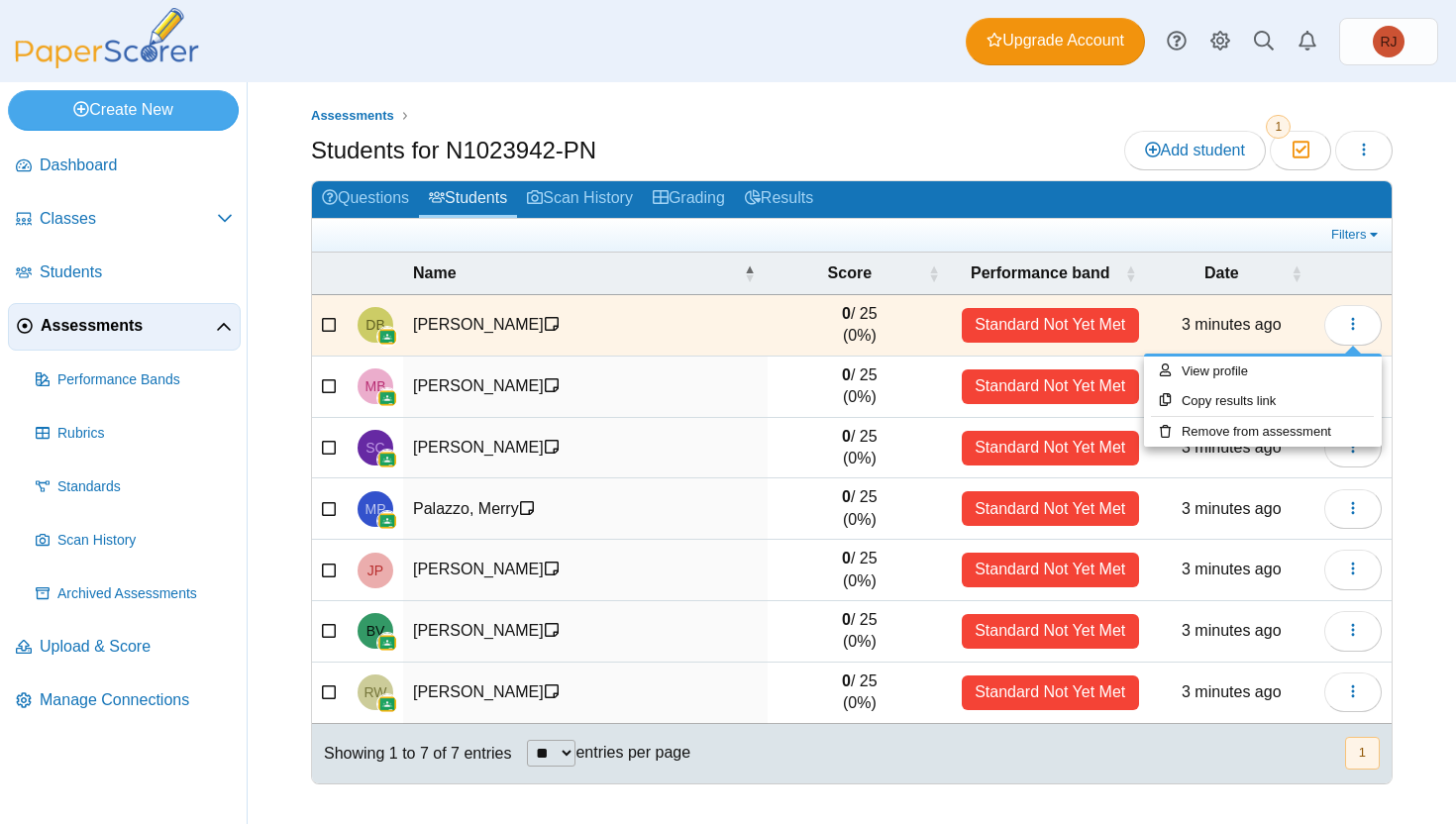 click at bounding box center [330, 384] 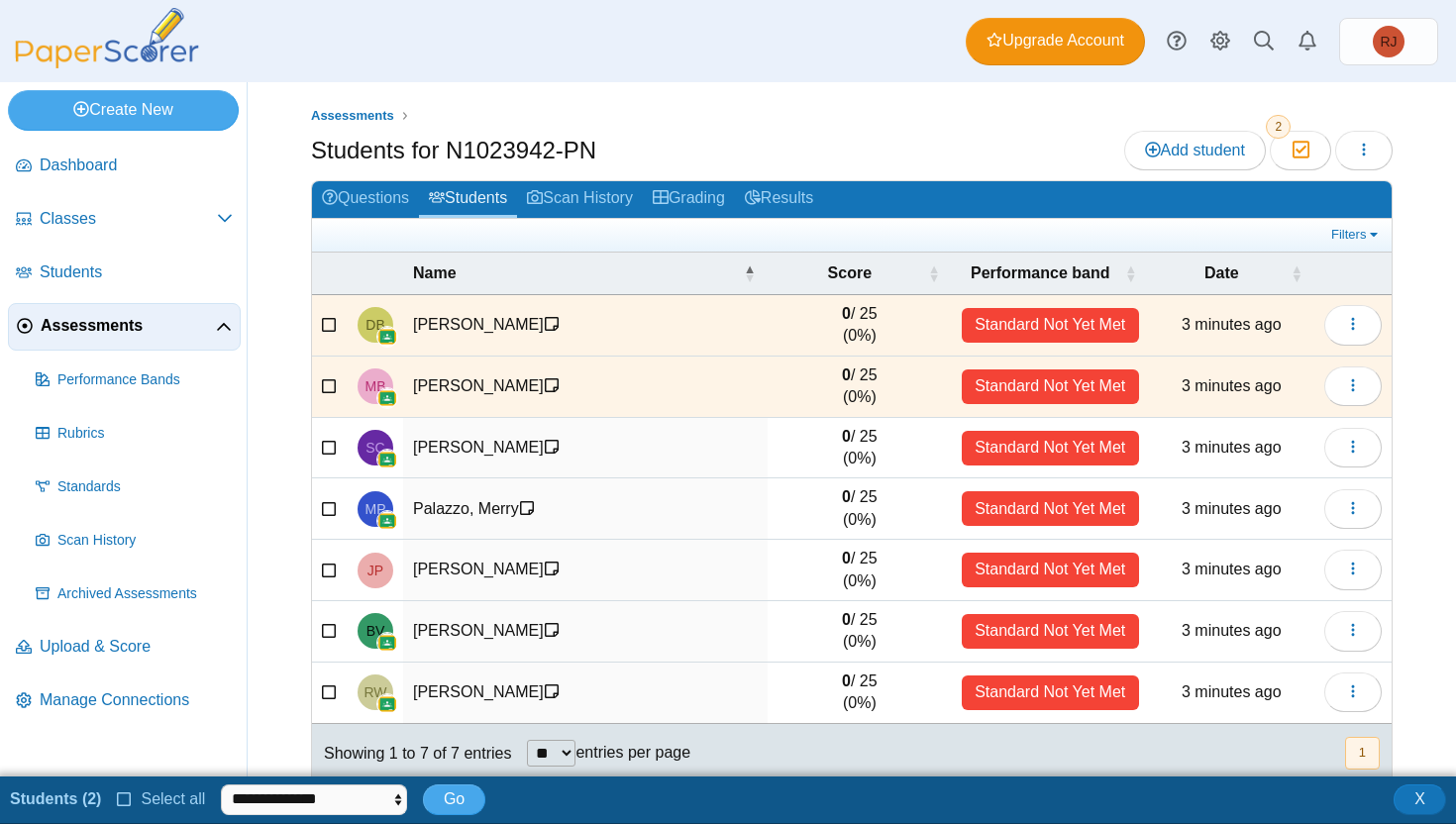 click at bounding box center (330, 445) 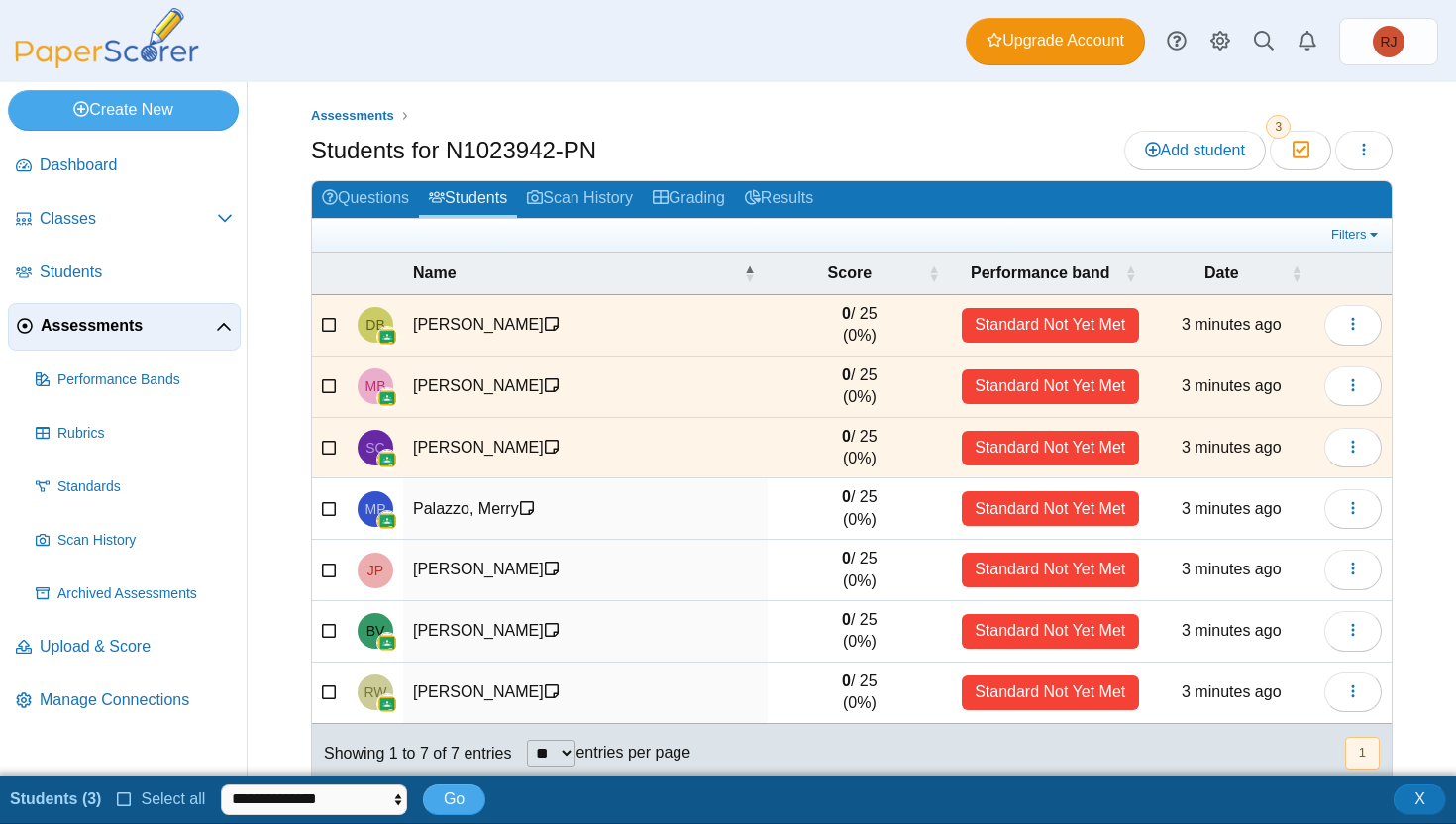 click at bounding box center [330, 506] 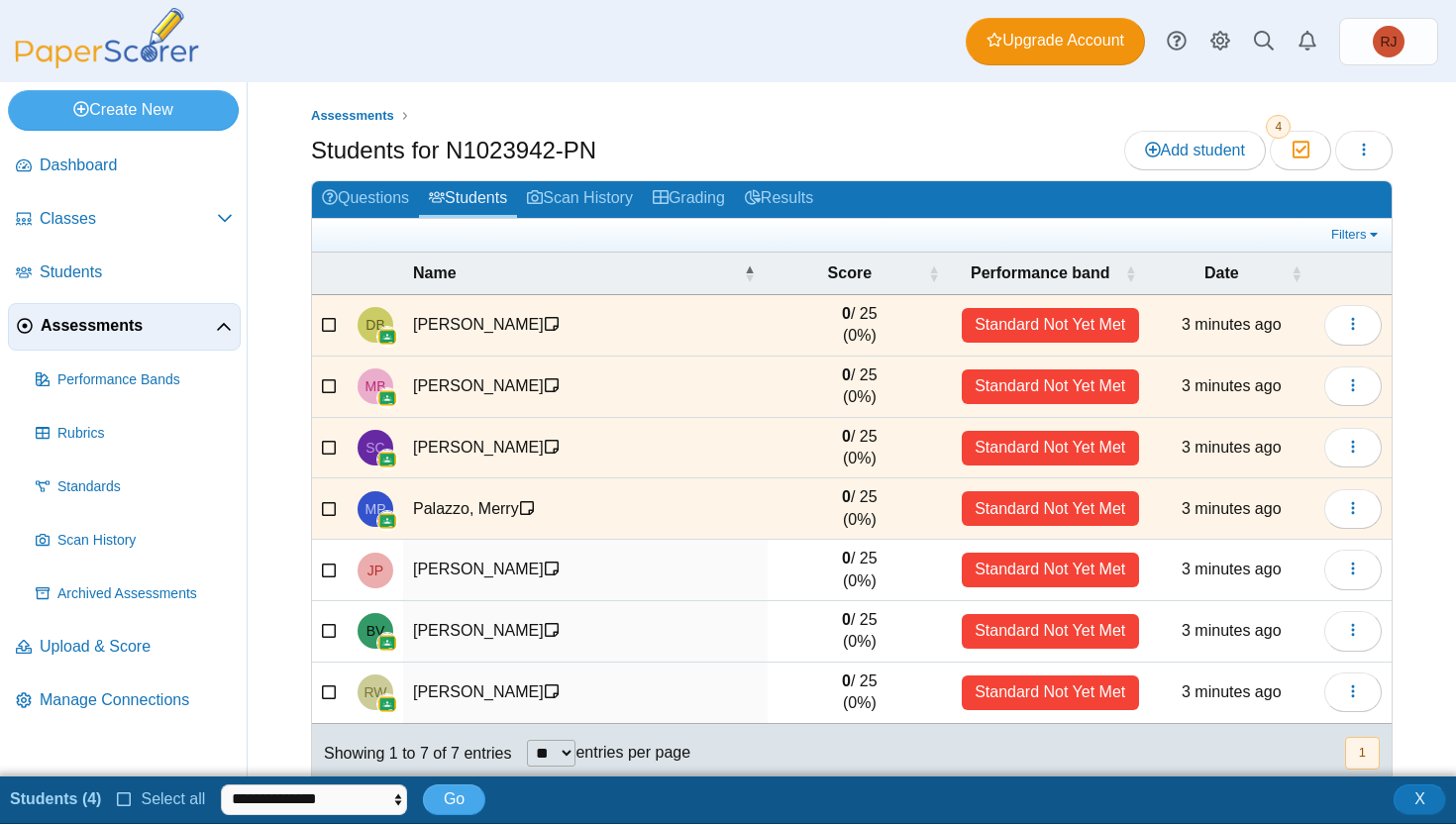 click at bounding box center (330, 567) 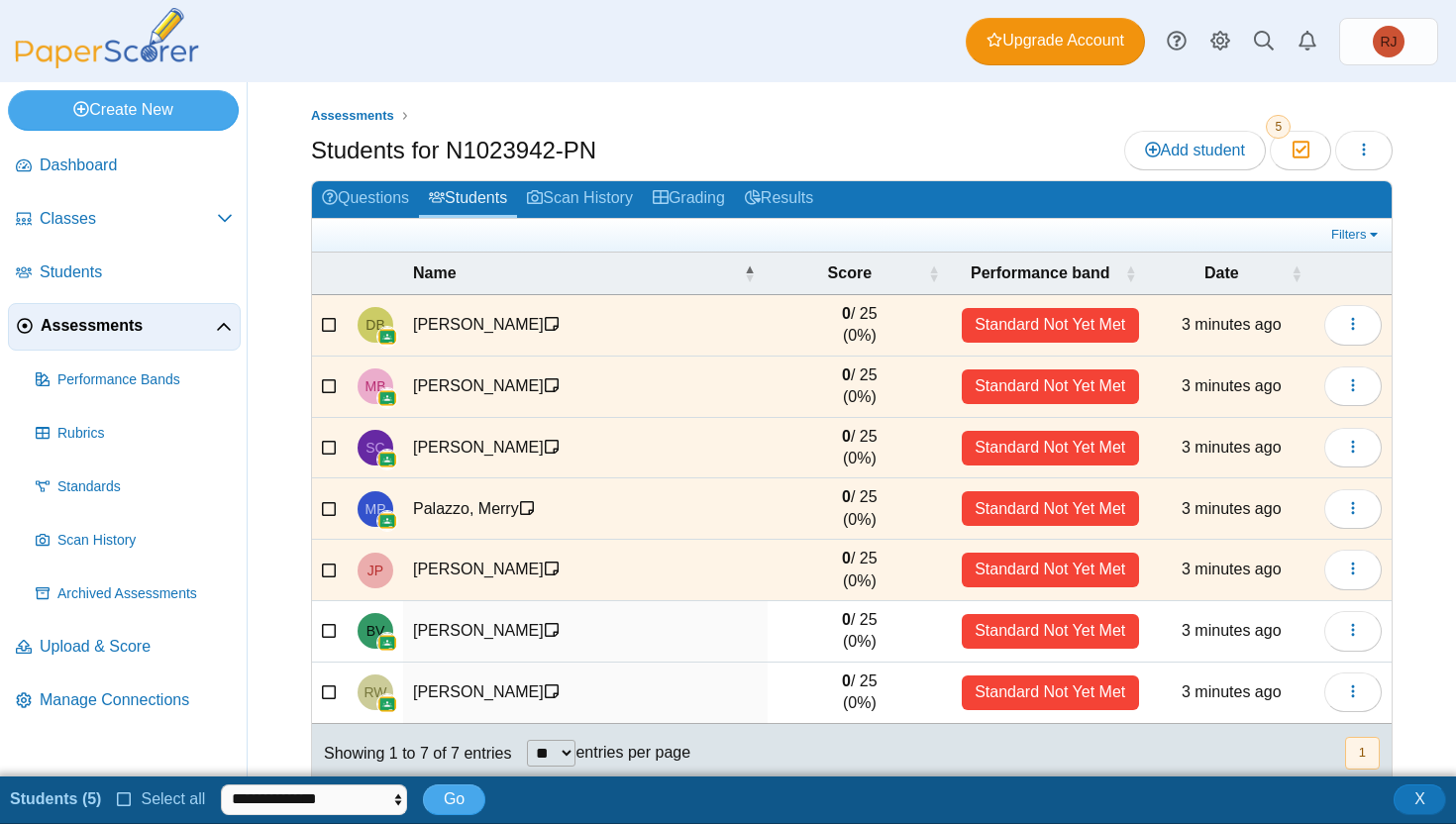 click at bounding box center [330, 629] 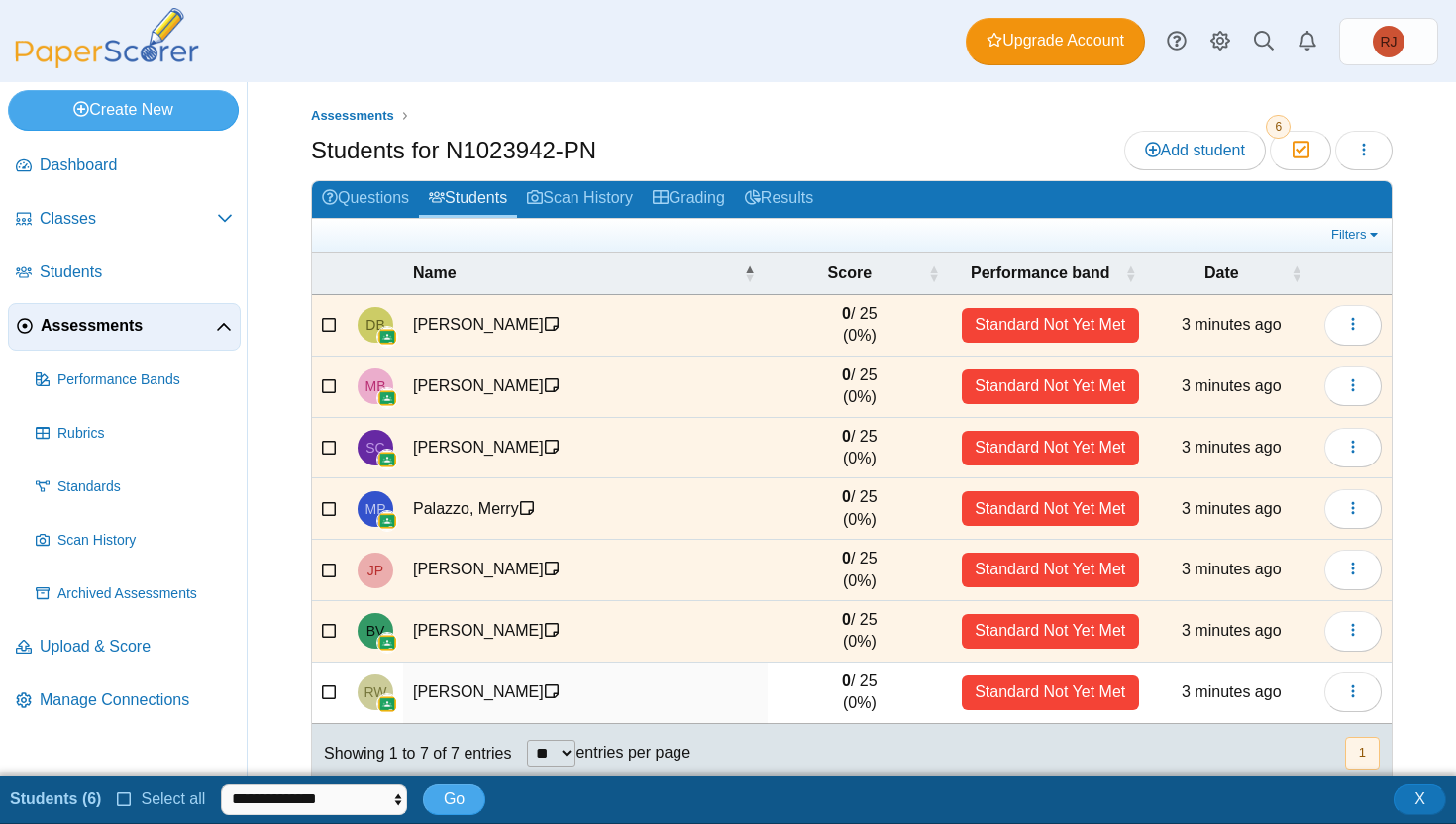 click at bounding box center (330, 690) 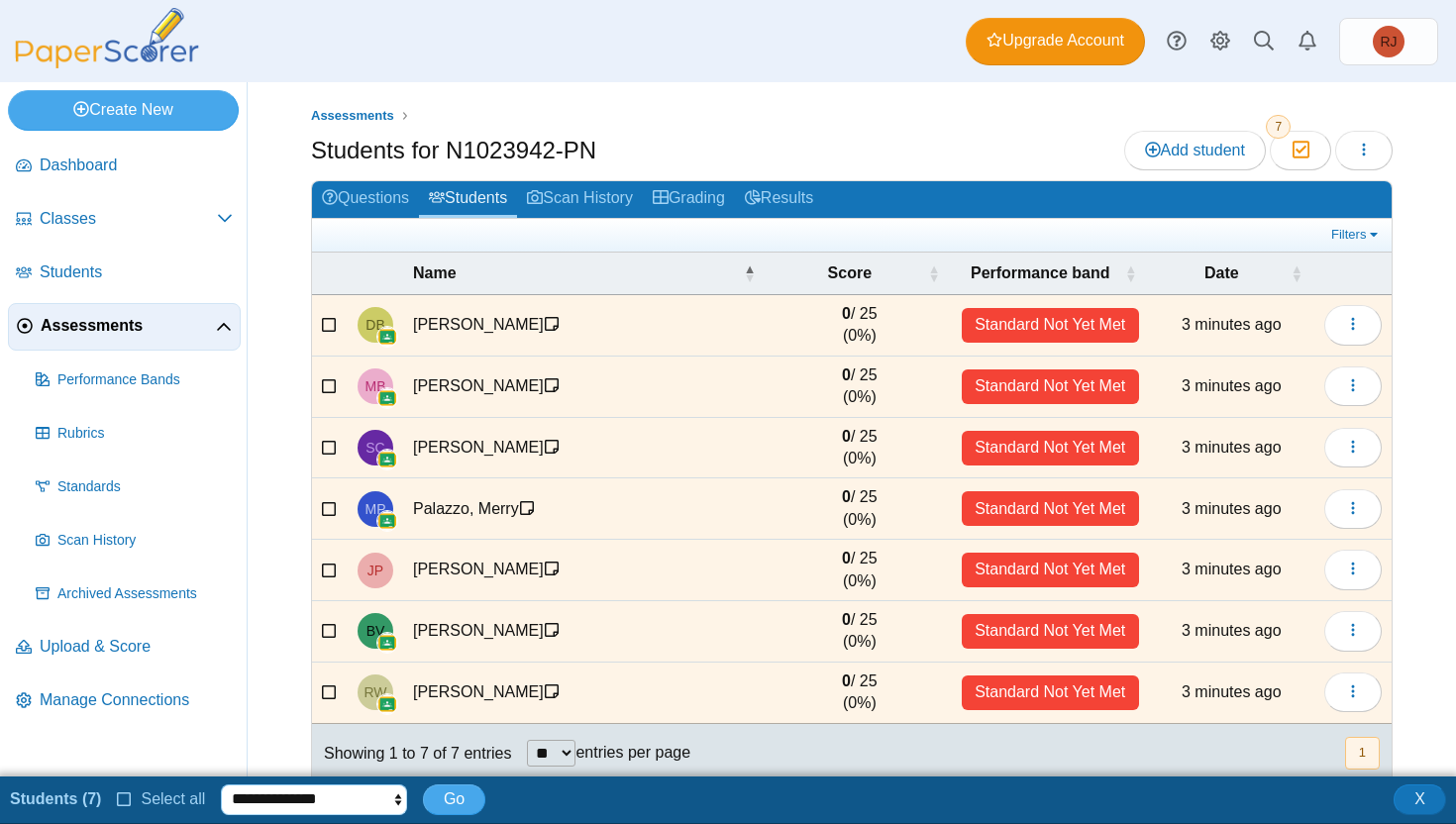 click on "**********" at bounding box center (314, 799) 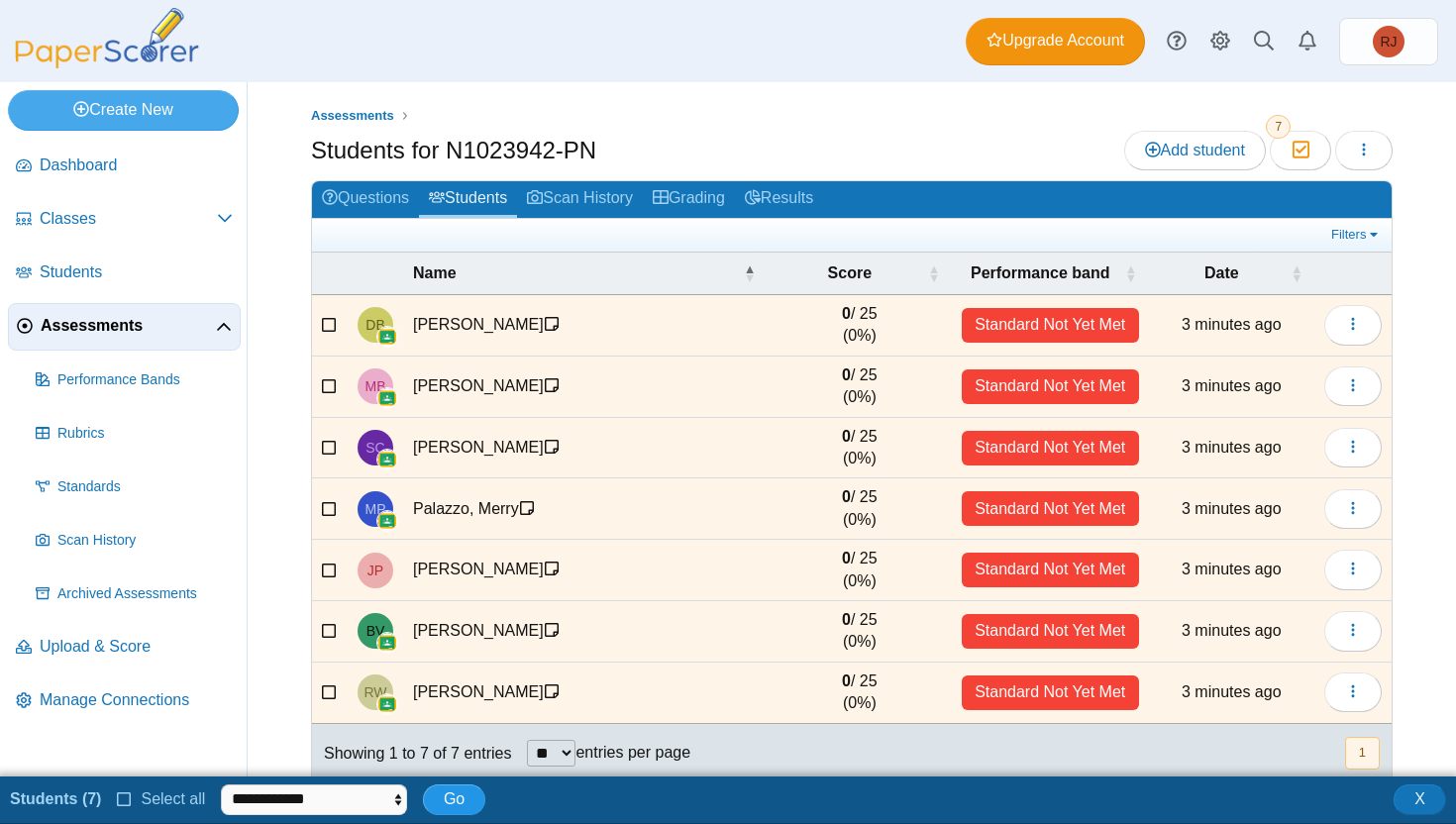 click on "Go" at bounding box center (454, 798) 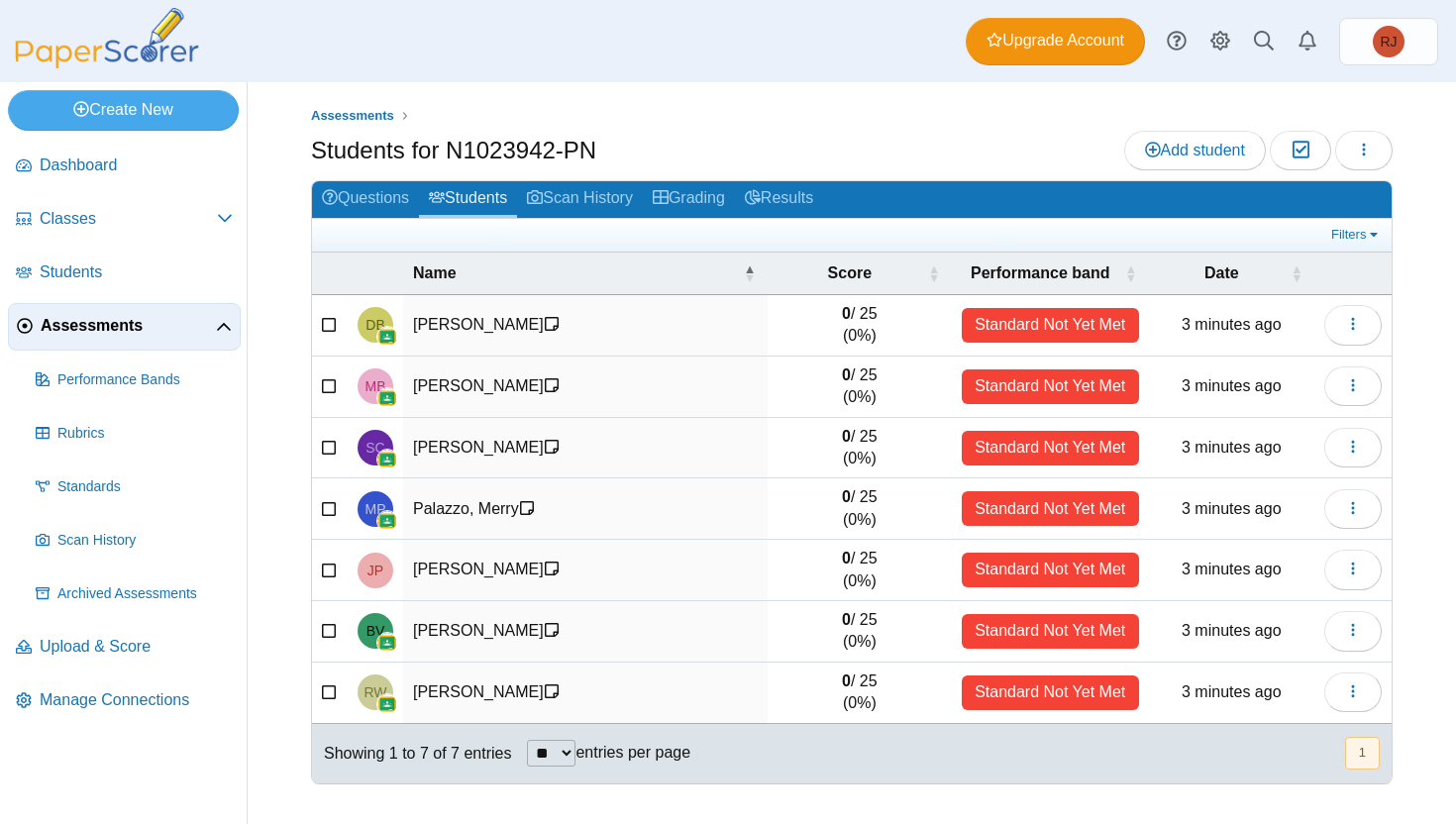 click at bounding box center (330, 323) 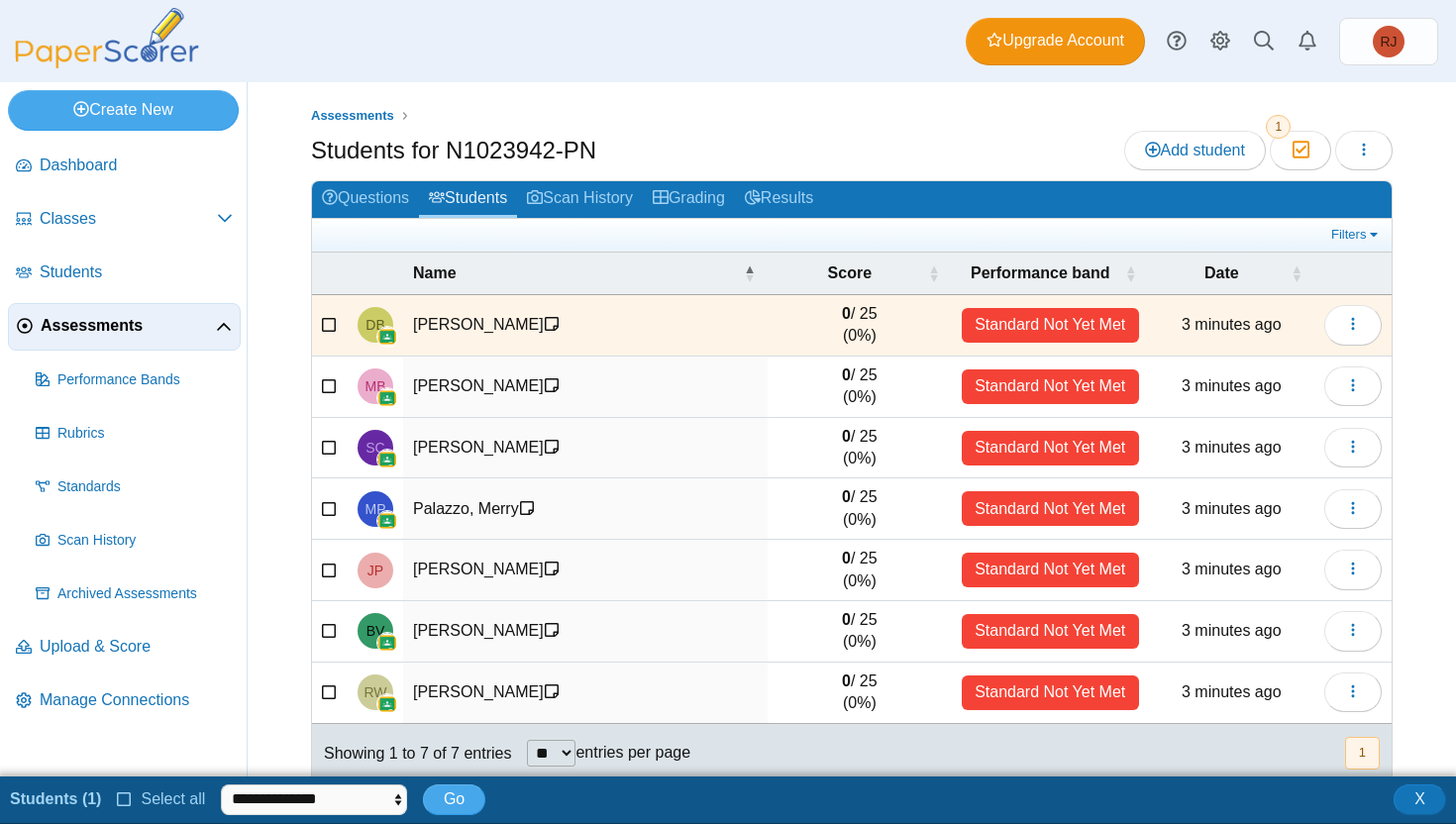 click at bounding box center (330, 384) 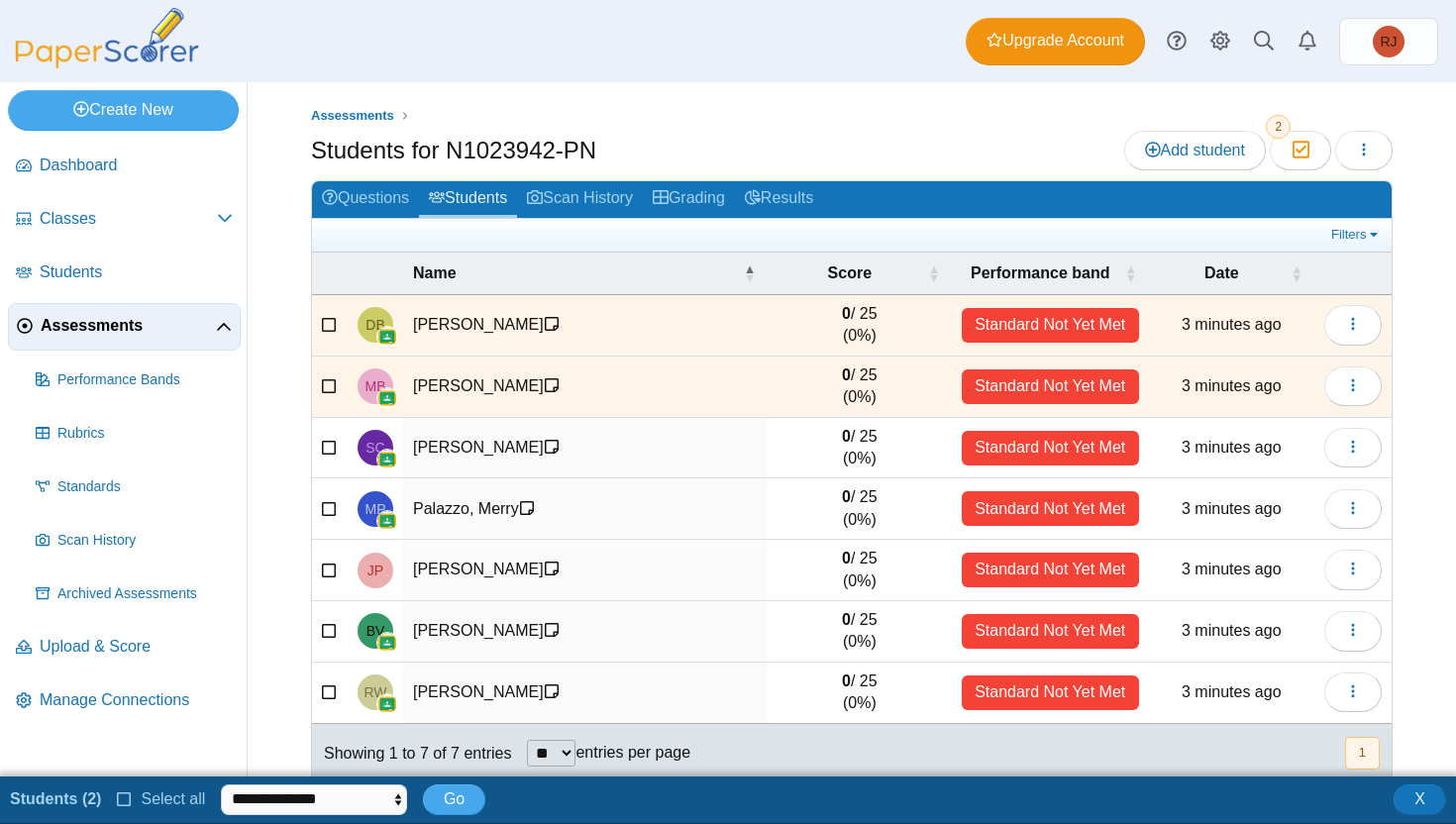 click at bounding box center [330, 445] 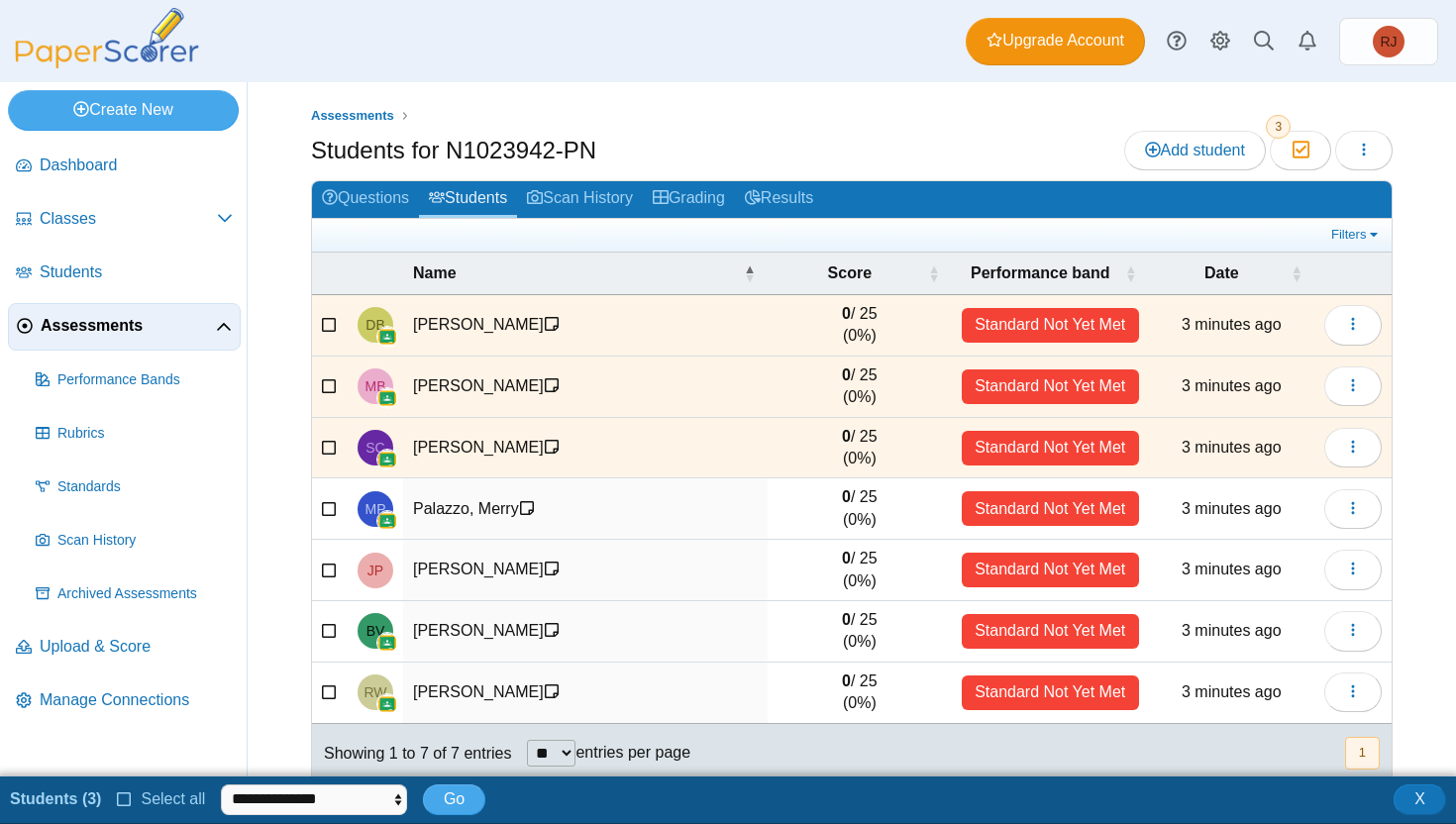 click at bounding box center [330, 506] 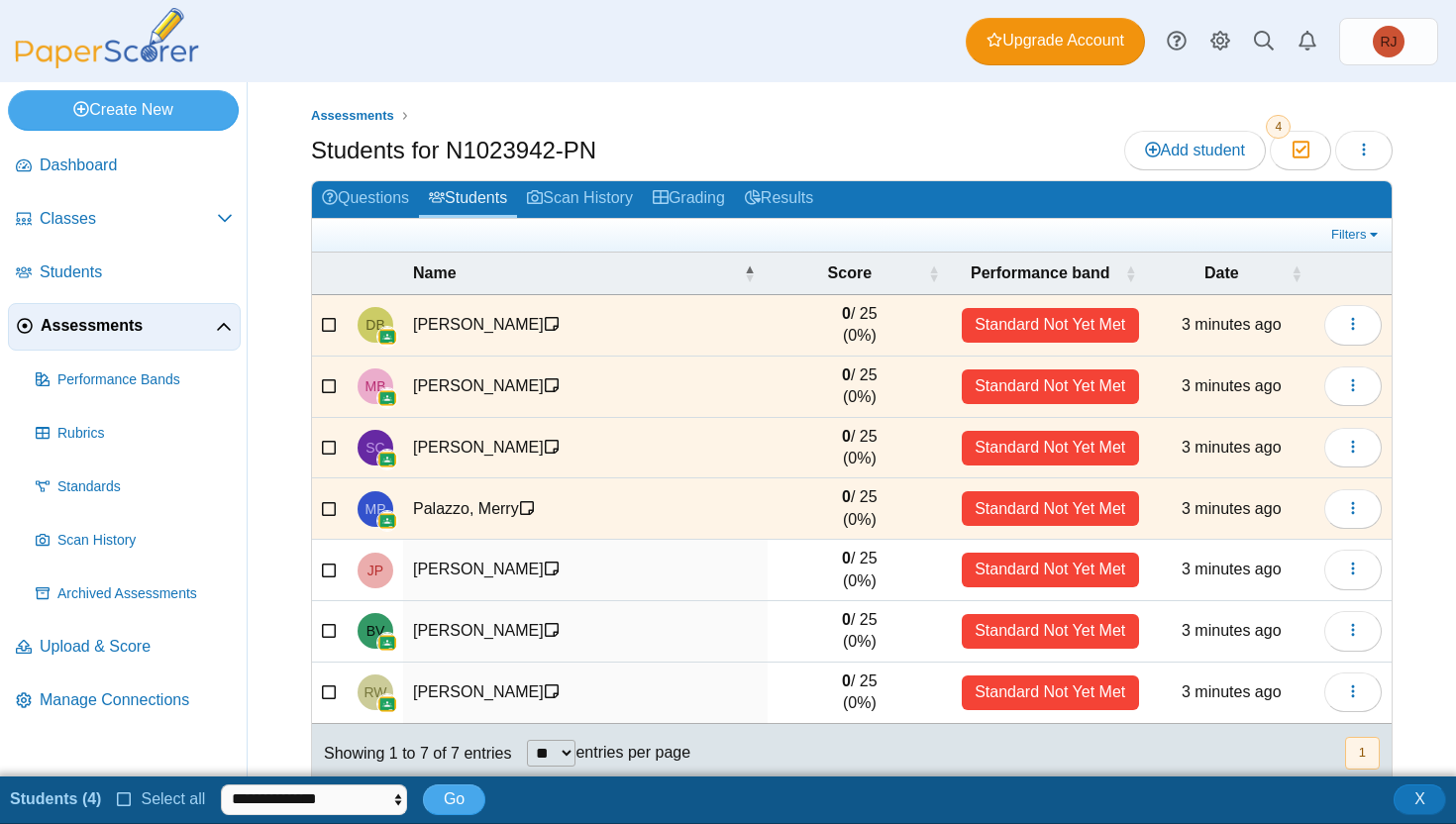 click at bounding box center (330, 567) 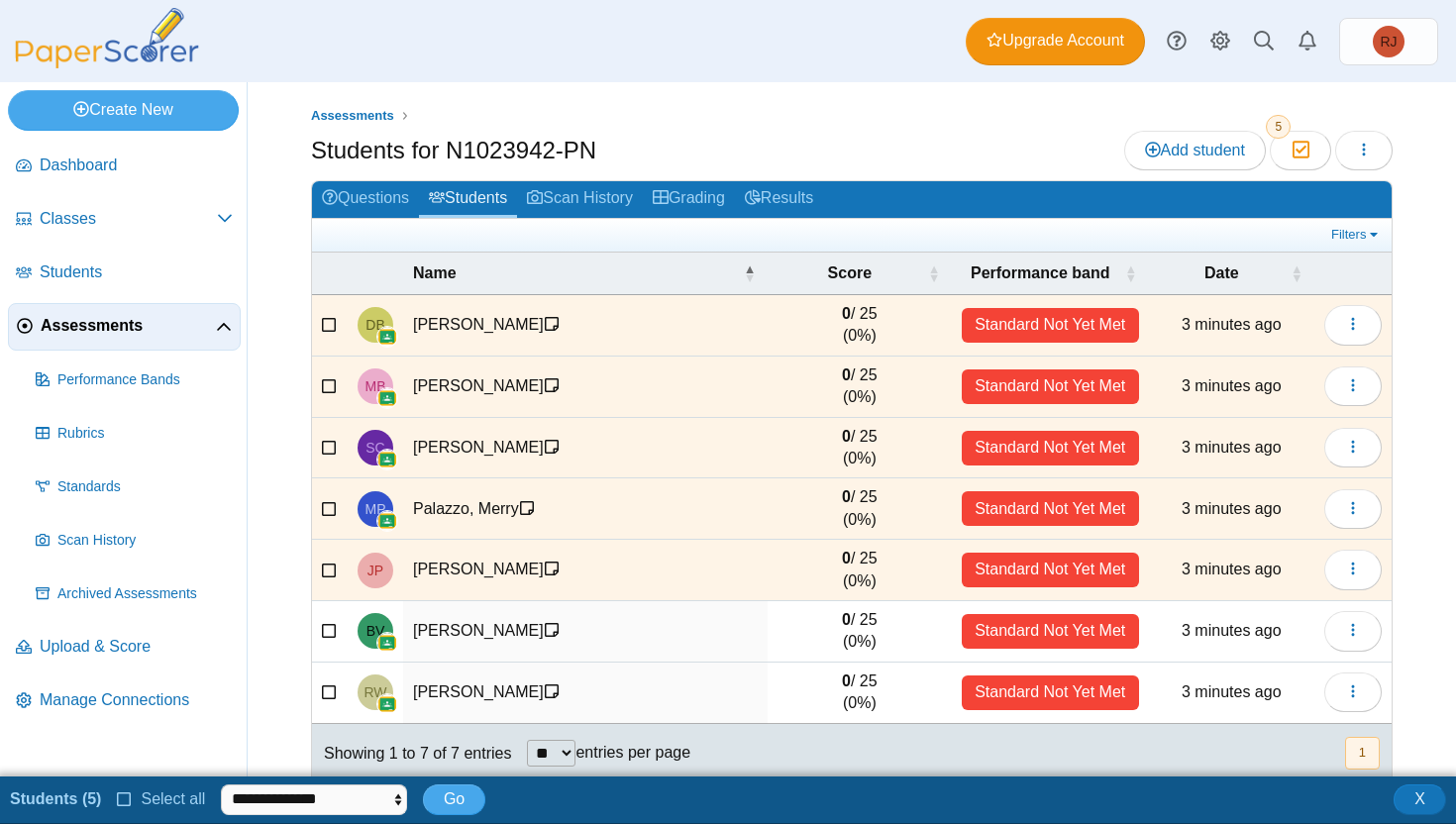 click at bounding box center (330, 632) 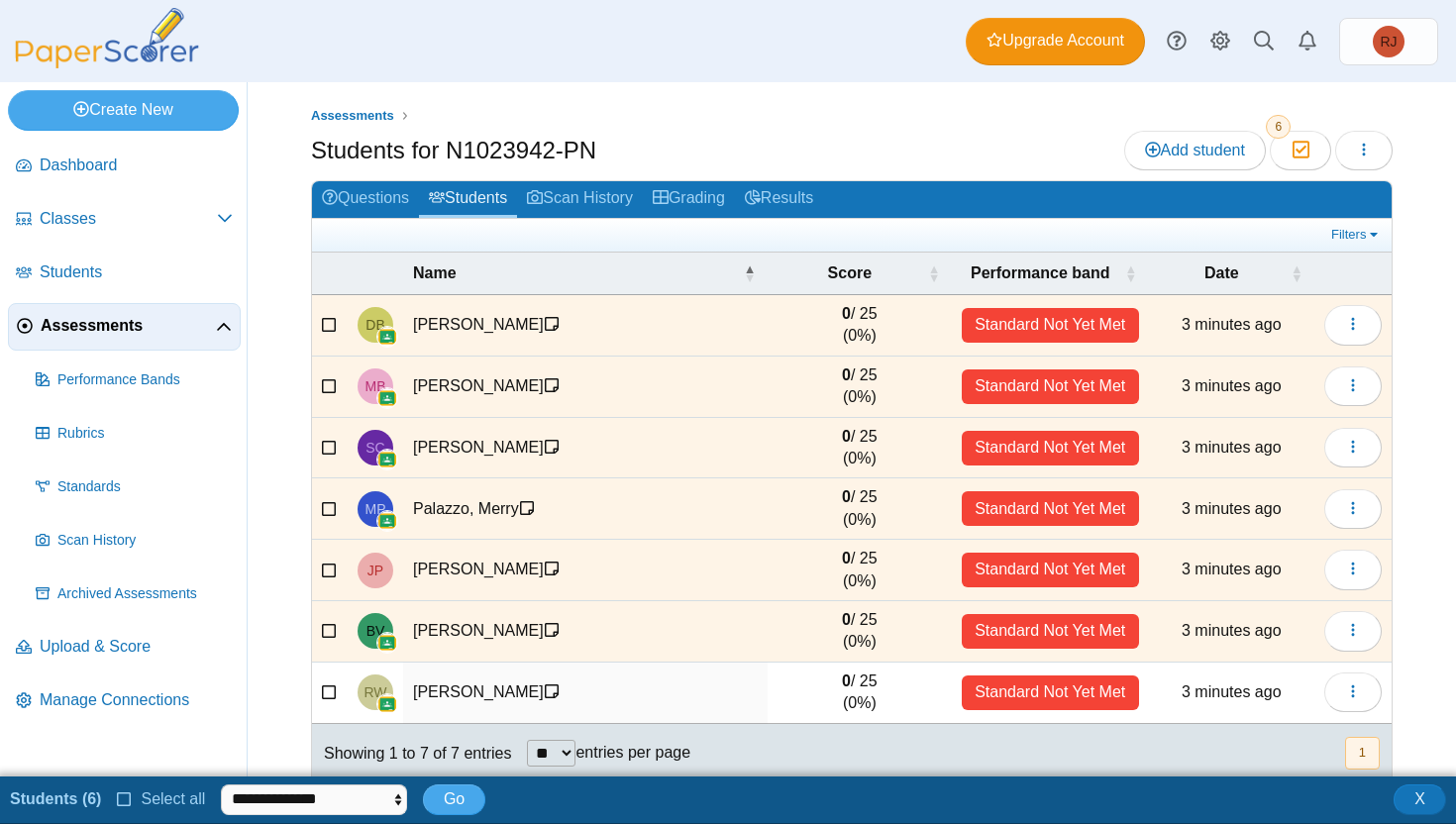 click at bounding box center [330, 690] 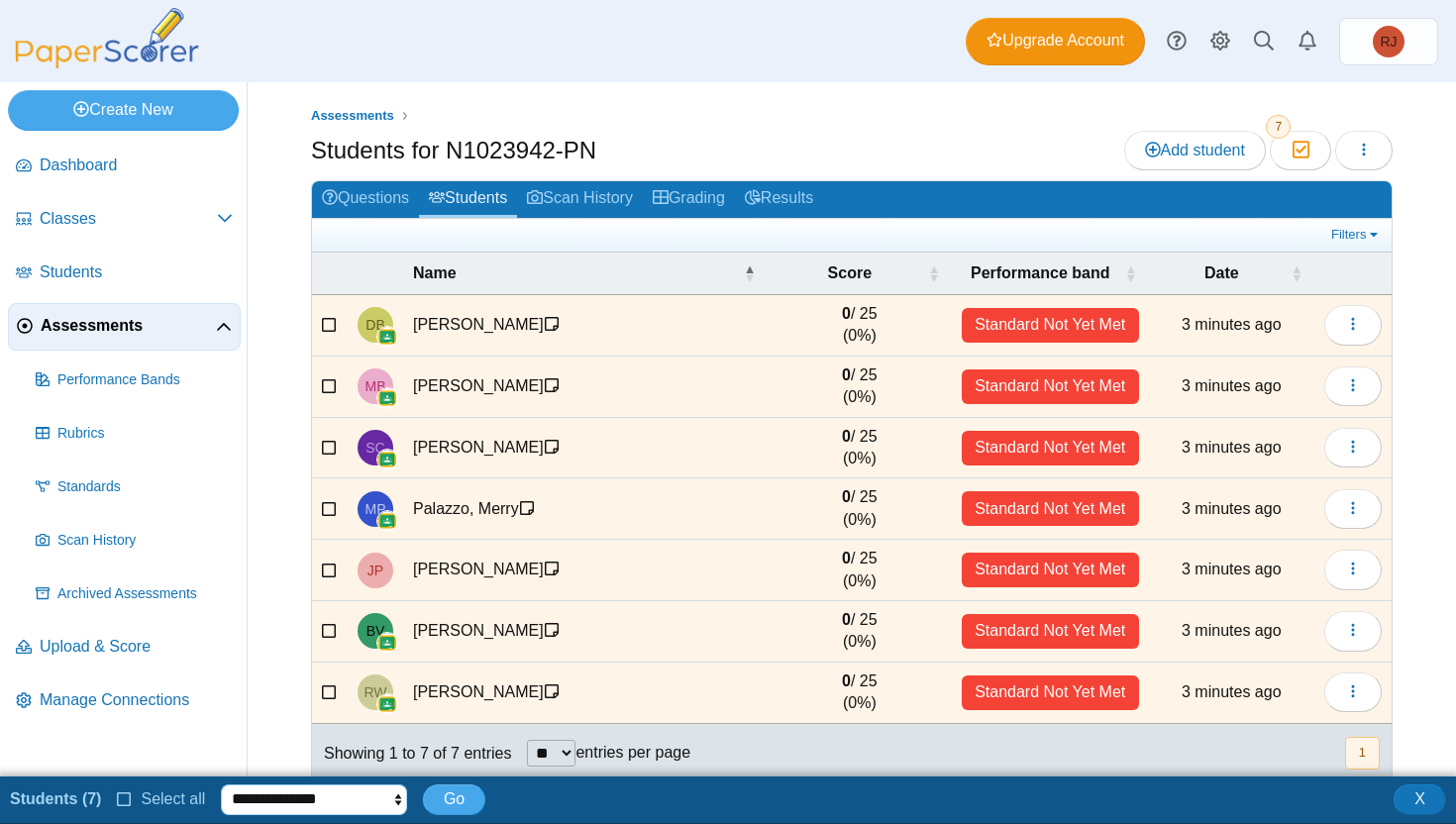 click on "**********" at bounding box center [314, 799] 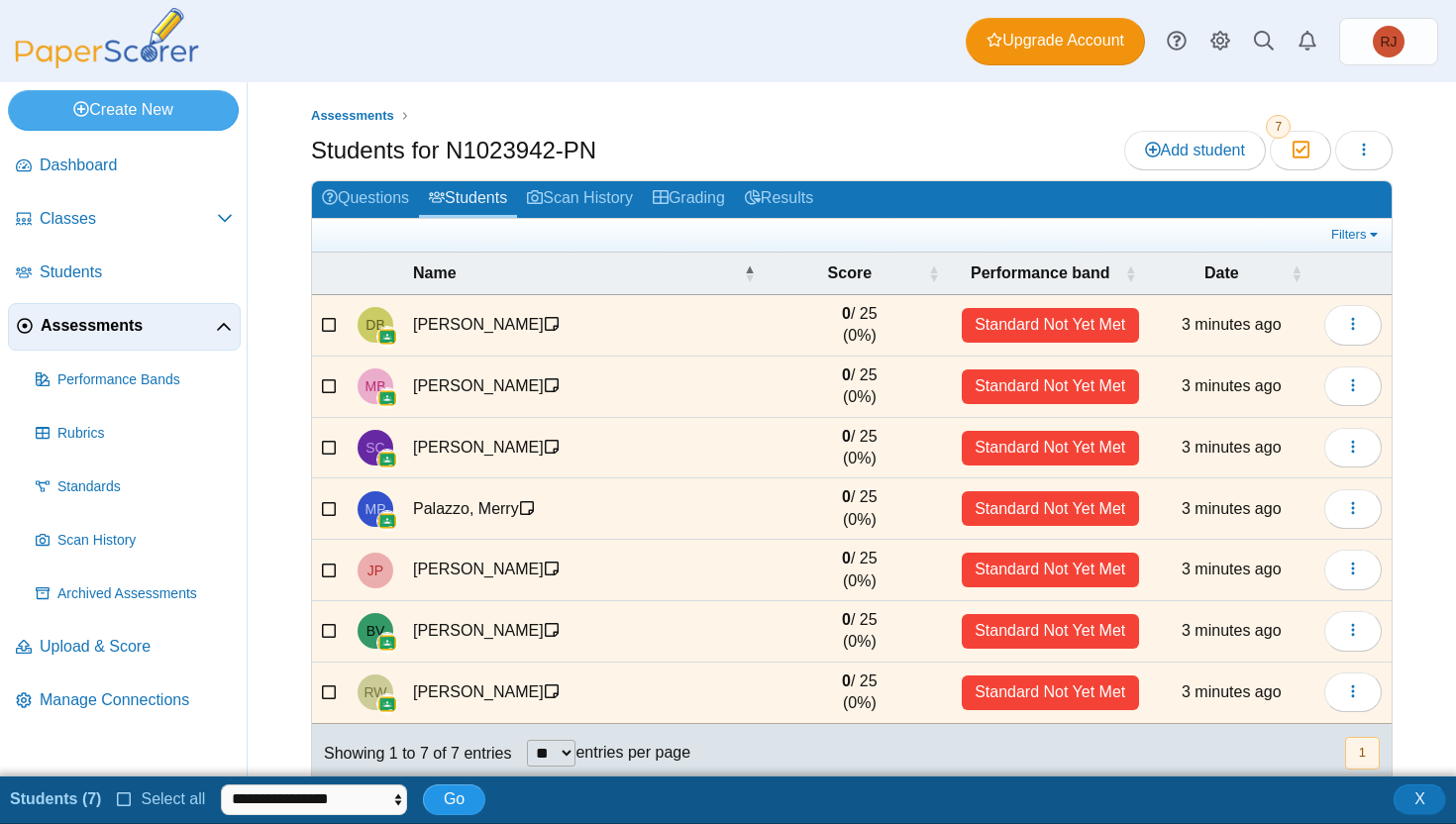 click on "Go" at bounding box center (454, 798) 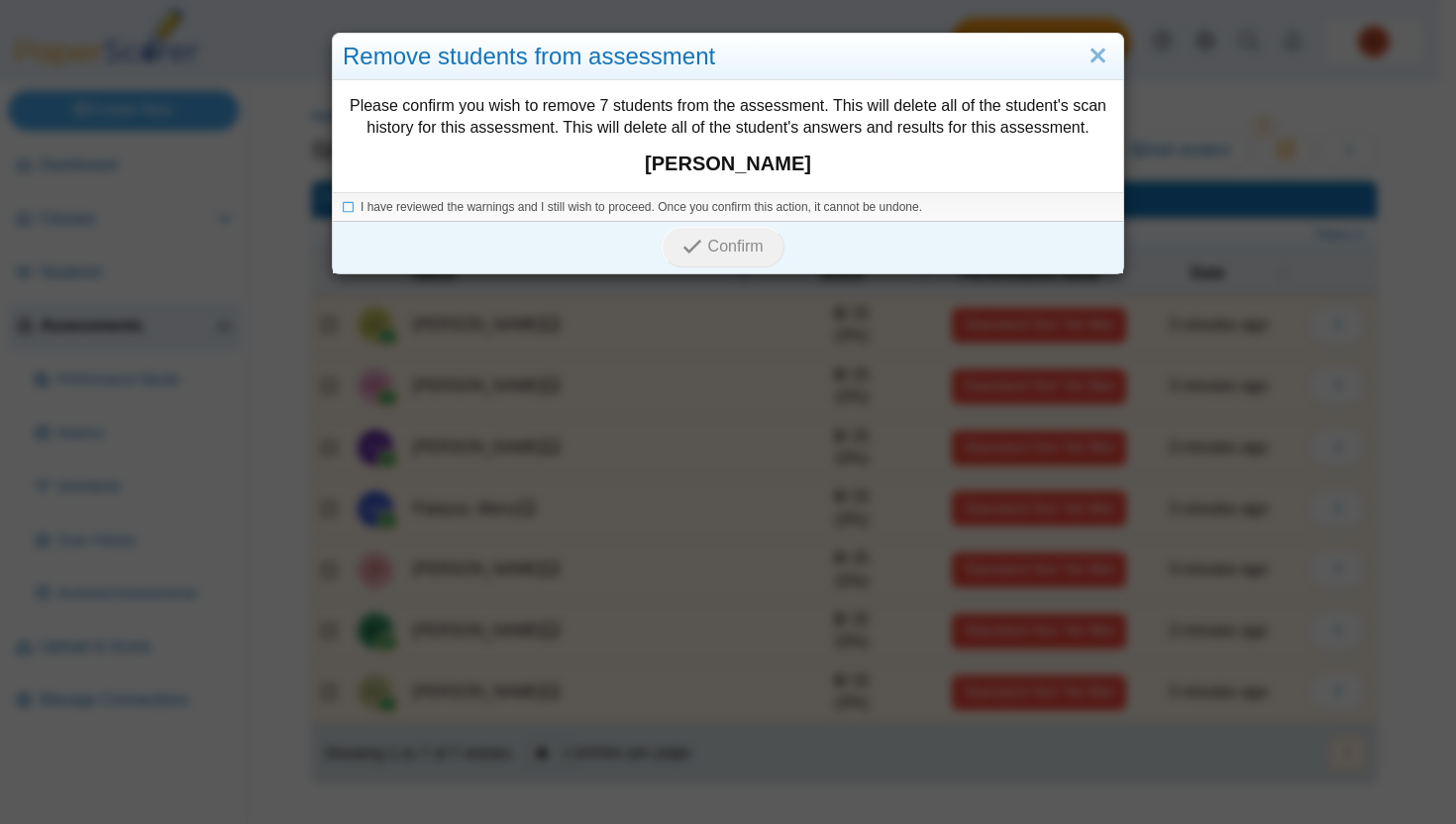 click on "I have reviewed the warnings and I still wish to proceed.
Once you confirm this action, it cannot be undone." at bounding box center (728, 207) 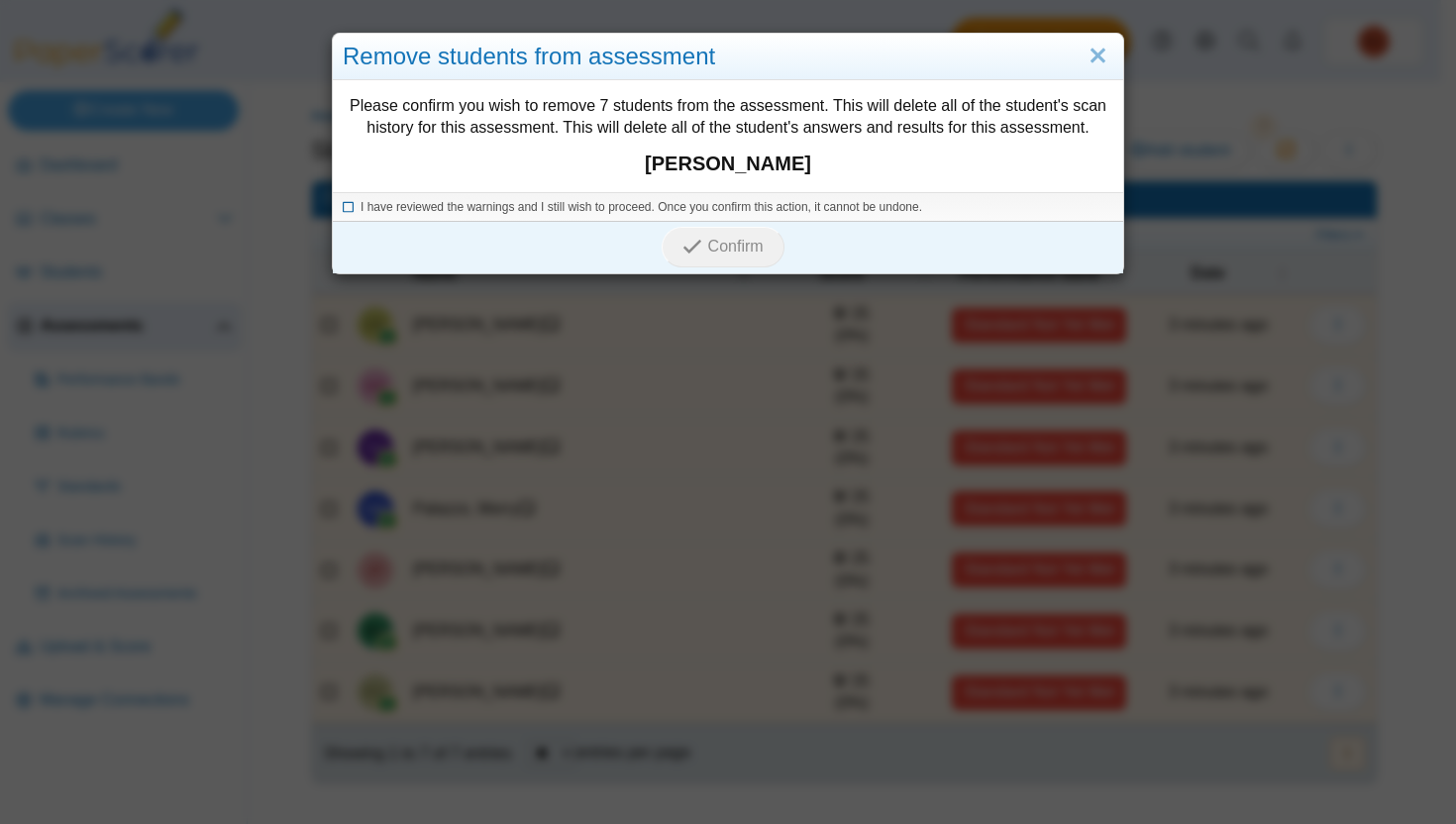 click at bounding box center (349, 204) 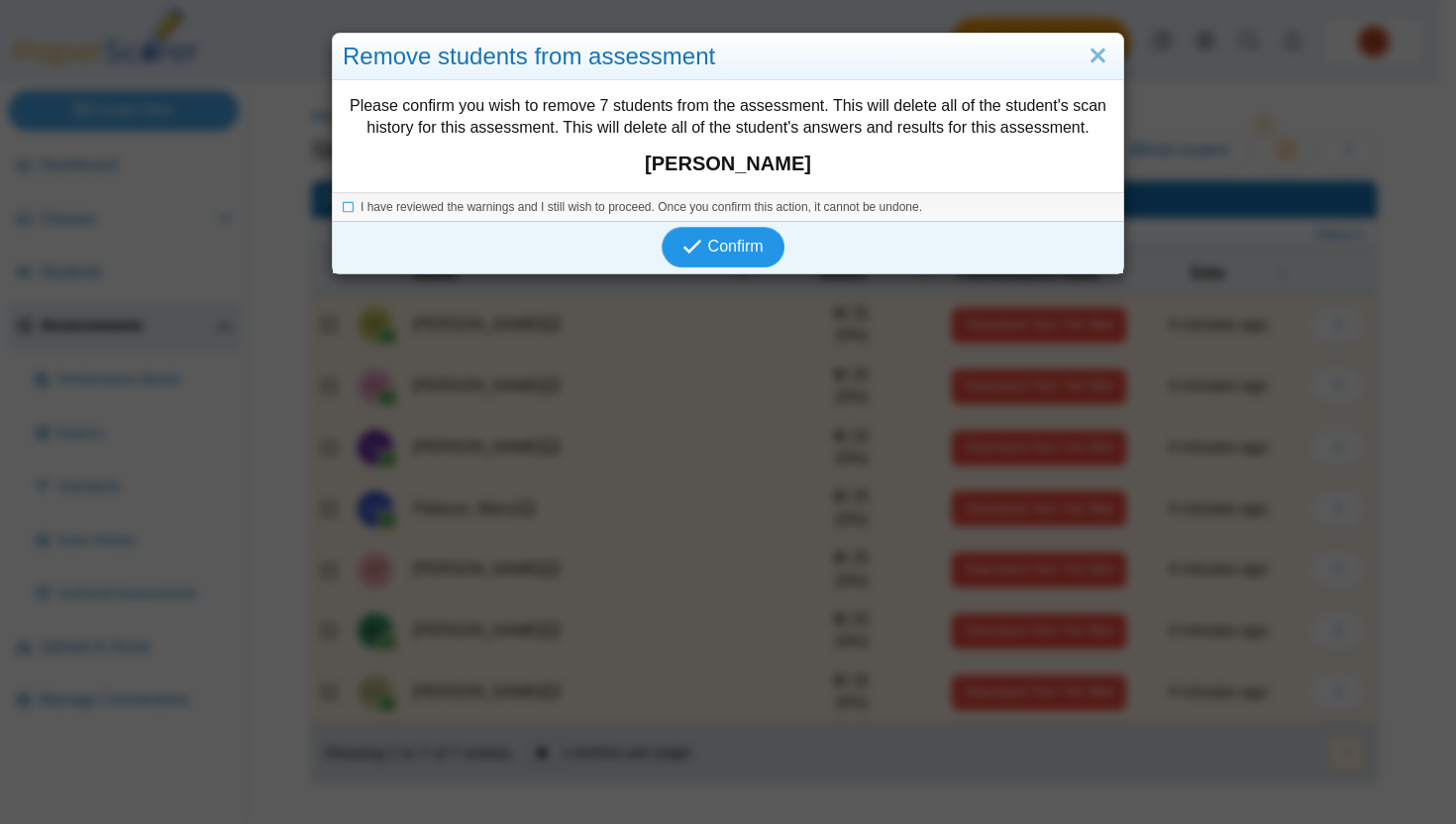 click 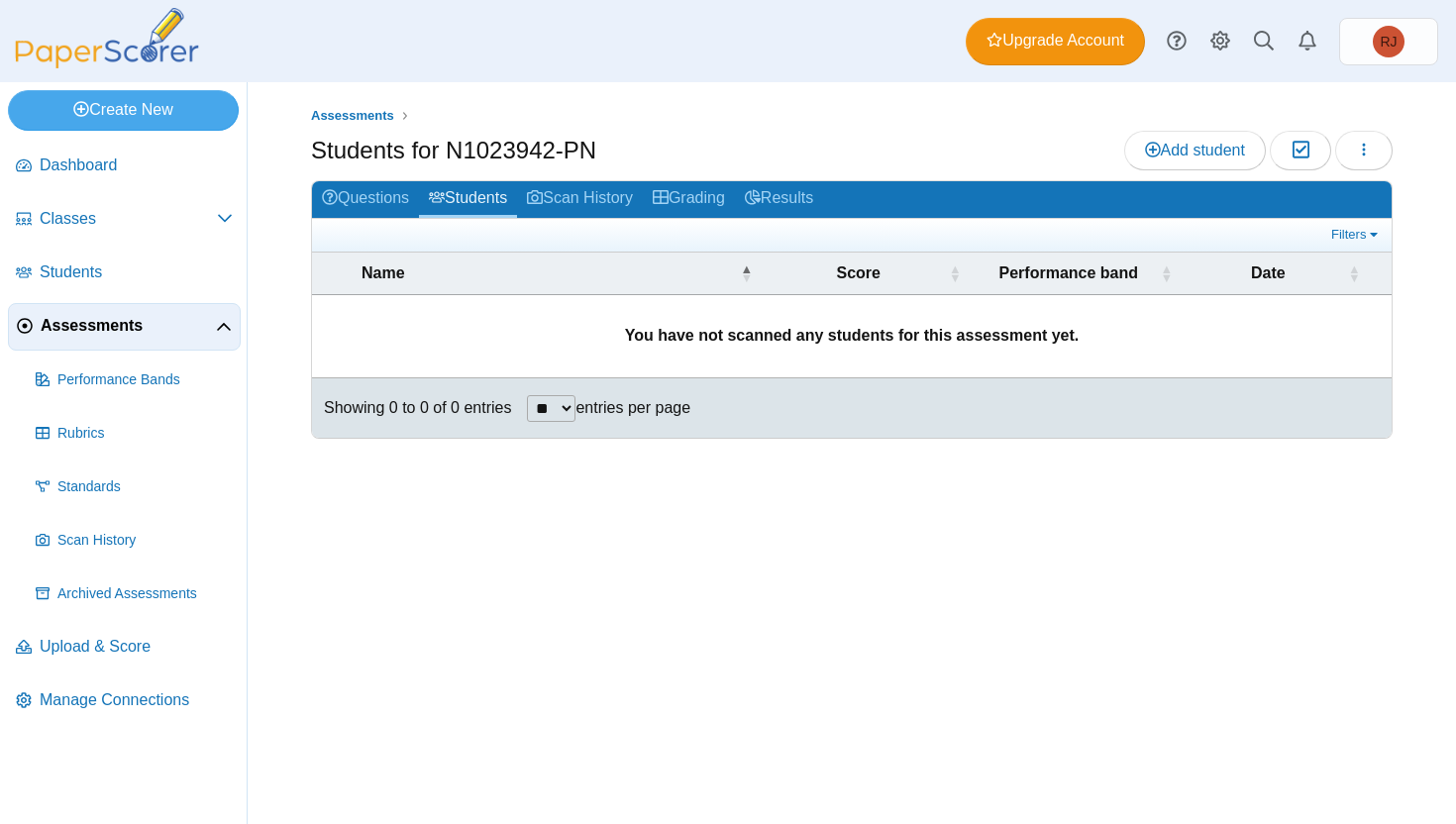 scroll, scrollTop: 0, scrollLeft: 0, axis: both 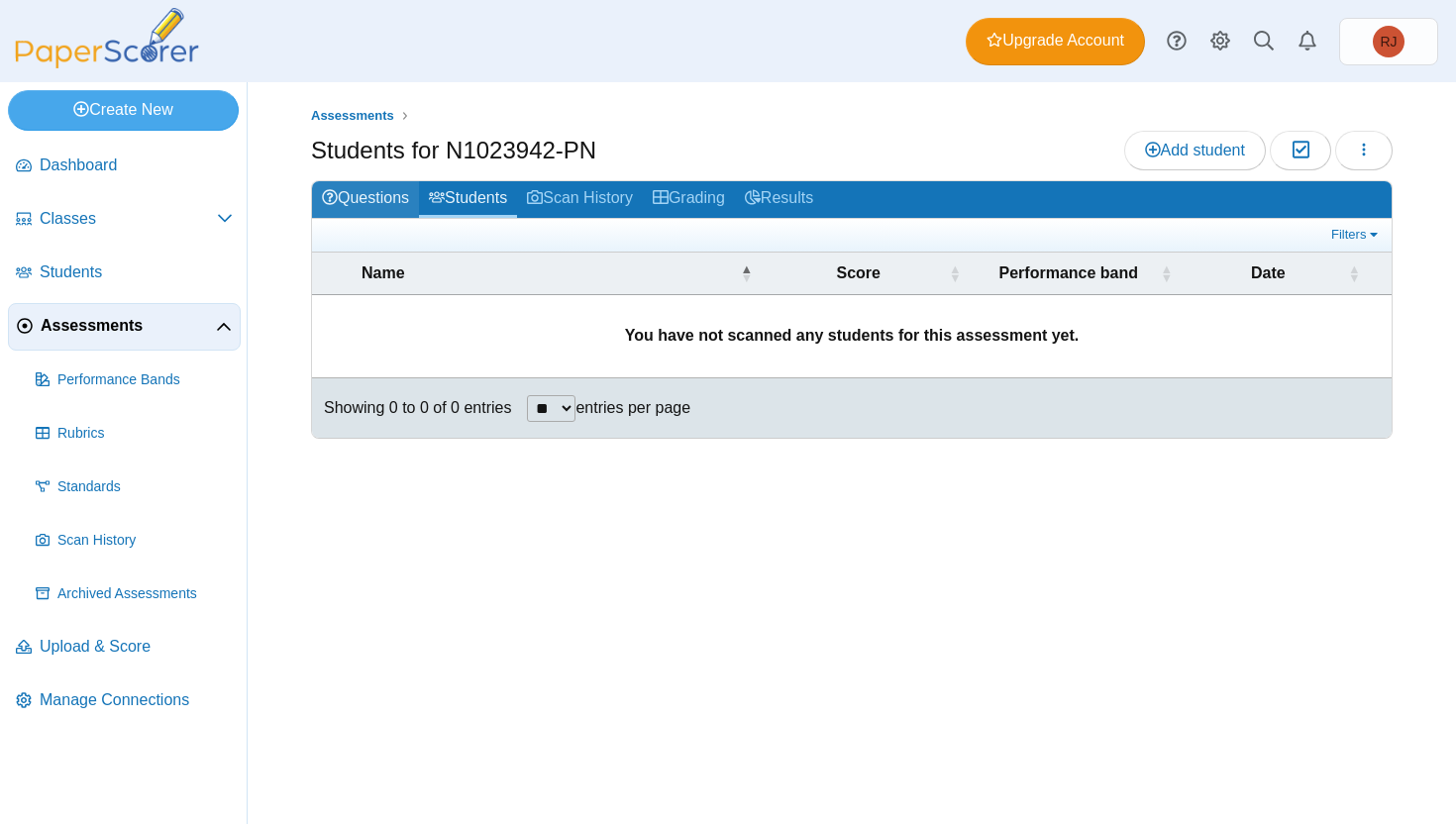 click on "Questions" at bounding box center (365, 199) 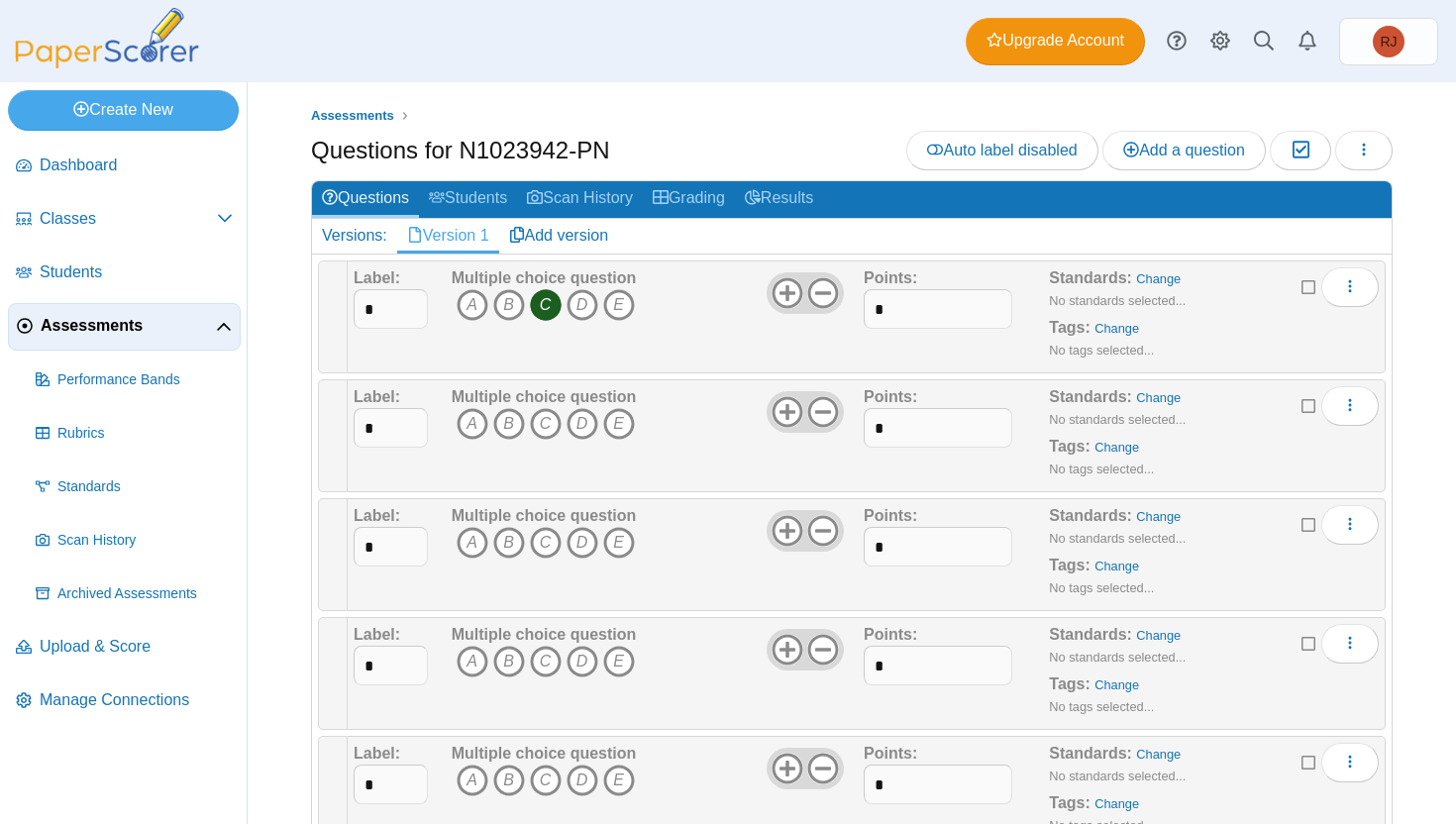 scroll, scrollTop: 0, scrollLeft: 0, axis: both 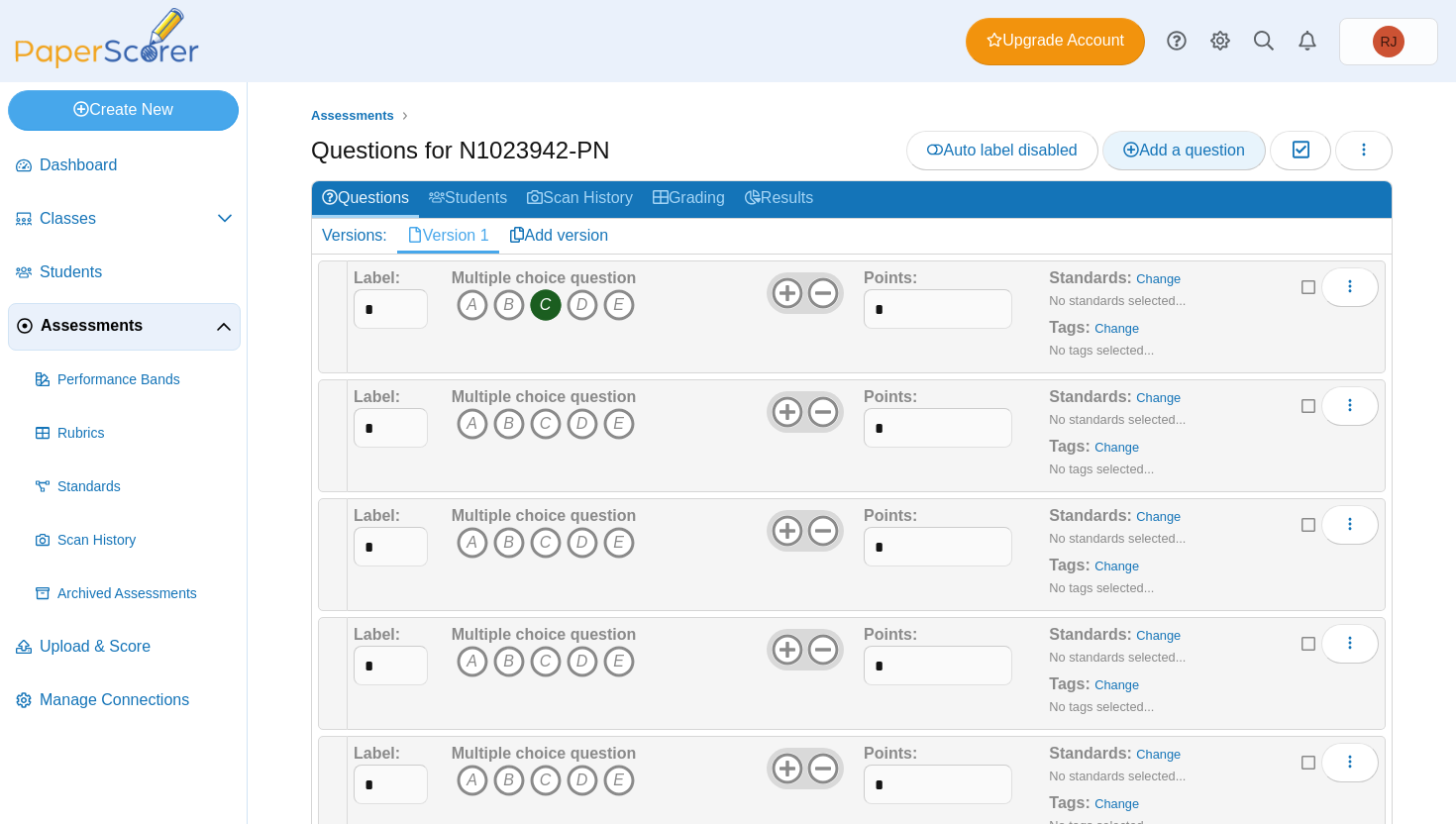click on "Add a question" at bounding box center (1184, 150) 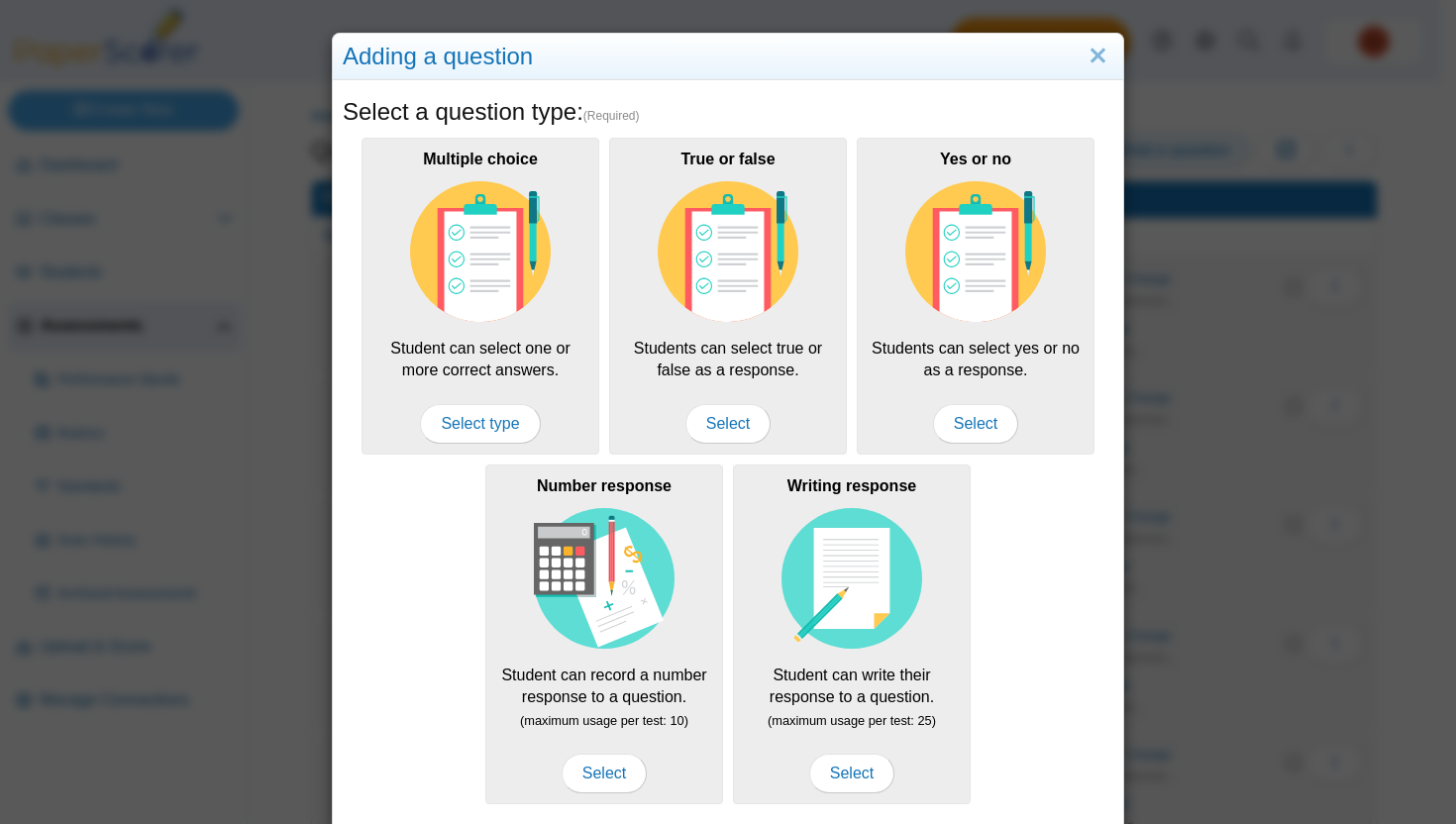 scroll, scrollTop: 0, scrollLeft: 0, axis: both 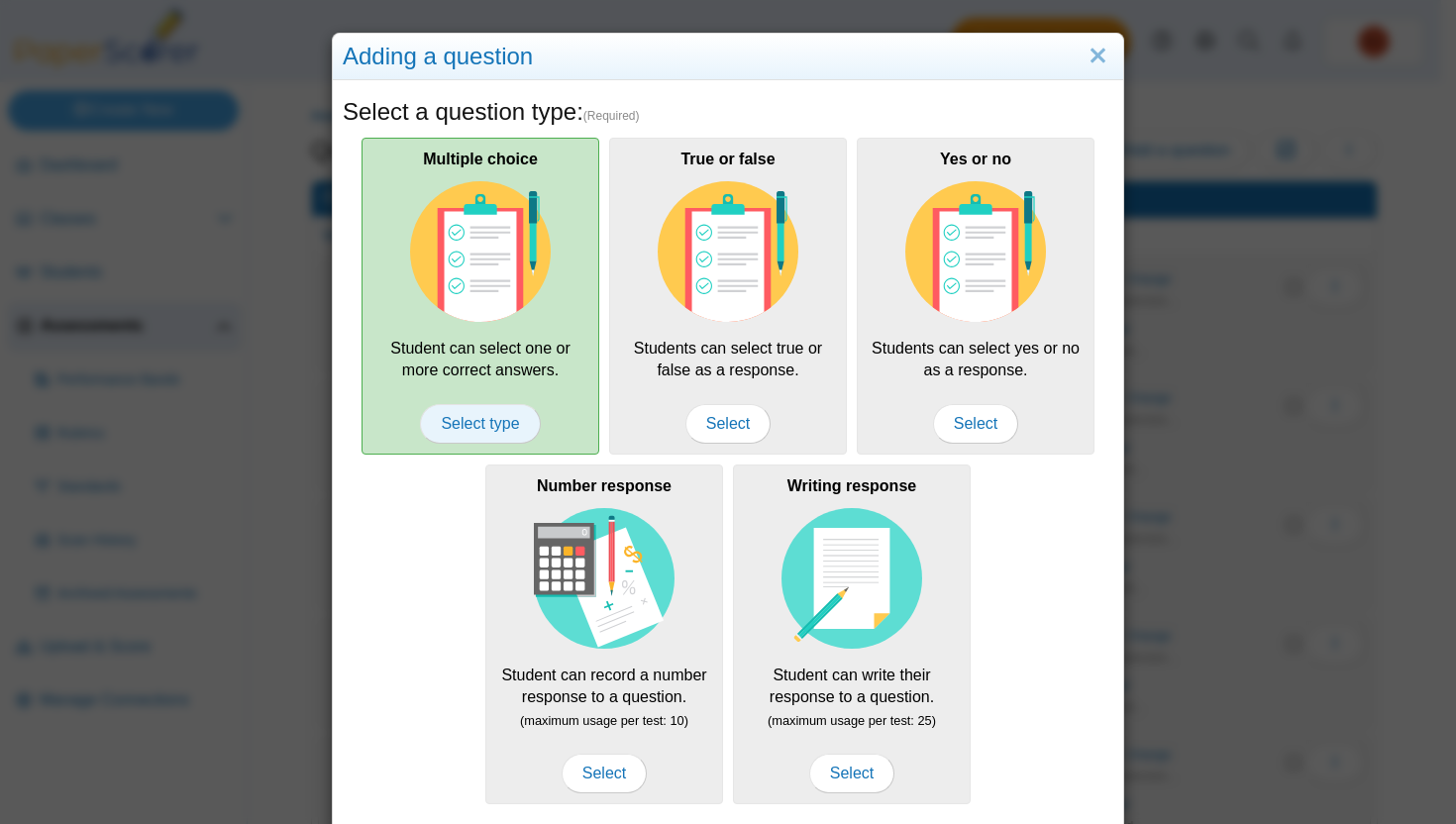 click on "Select type" at bounding box center (479, 424) 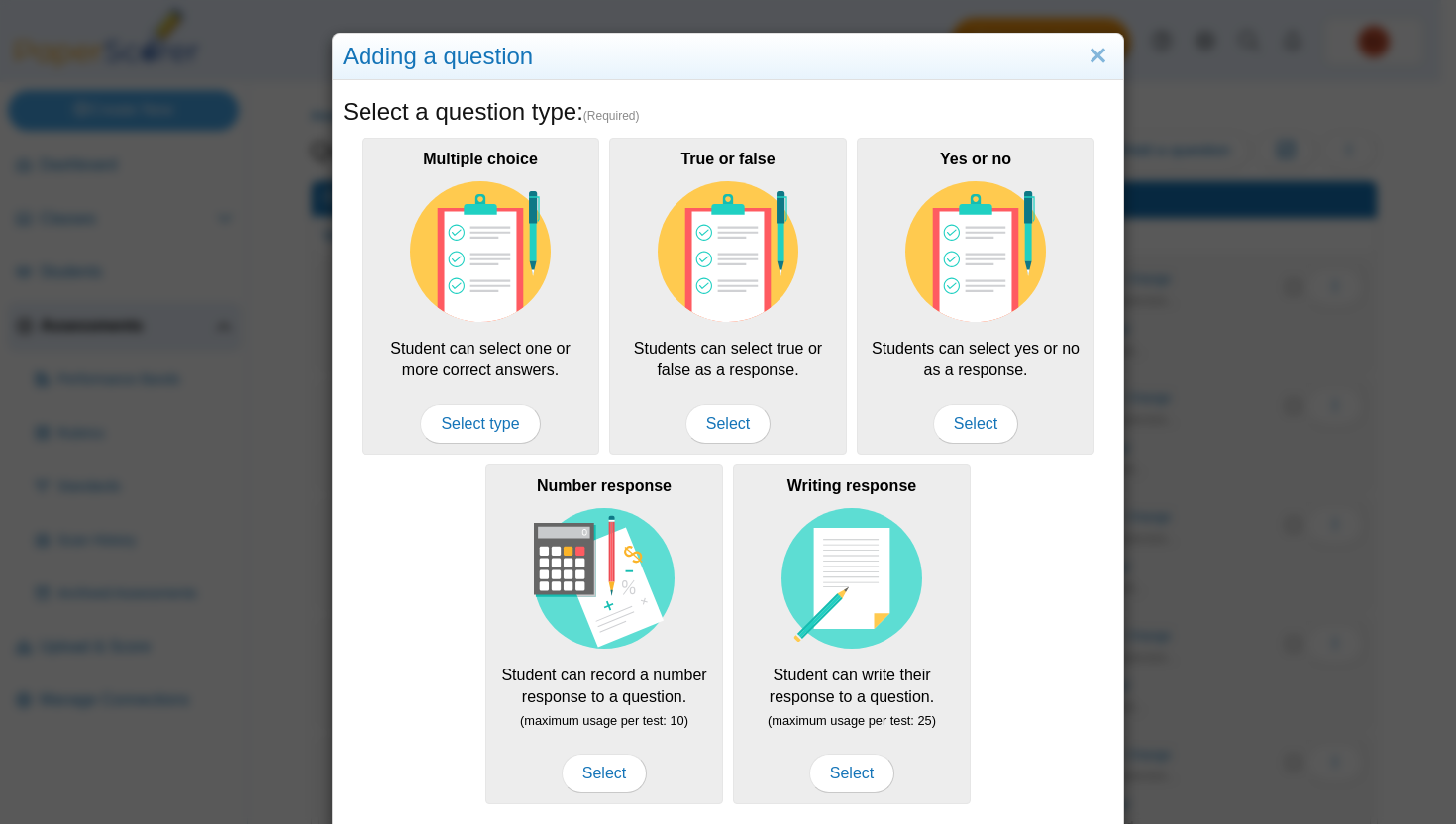 scroll, scrollTop: 157, scrollLeft: 0, axis: vertical 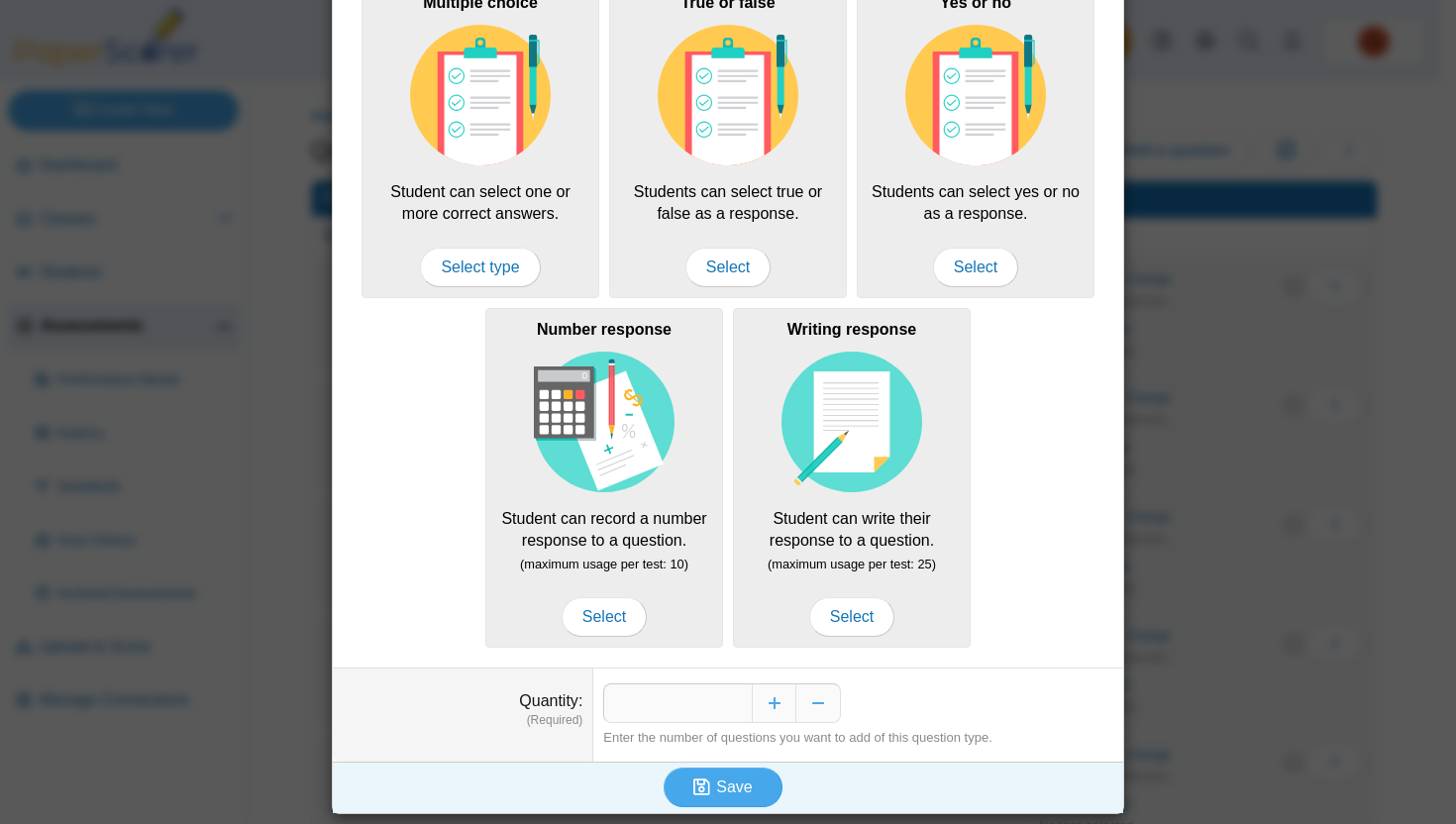 drag, startPoint x: 1455, startPoint y: 214, endPoint x: 1444, endPoint y: 631, distance: 417.14506 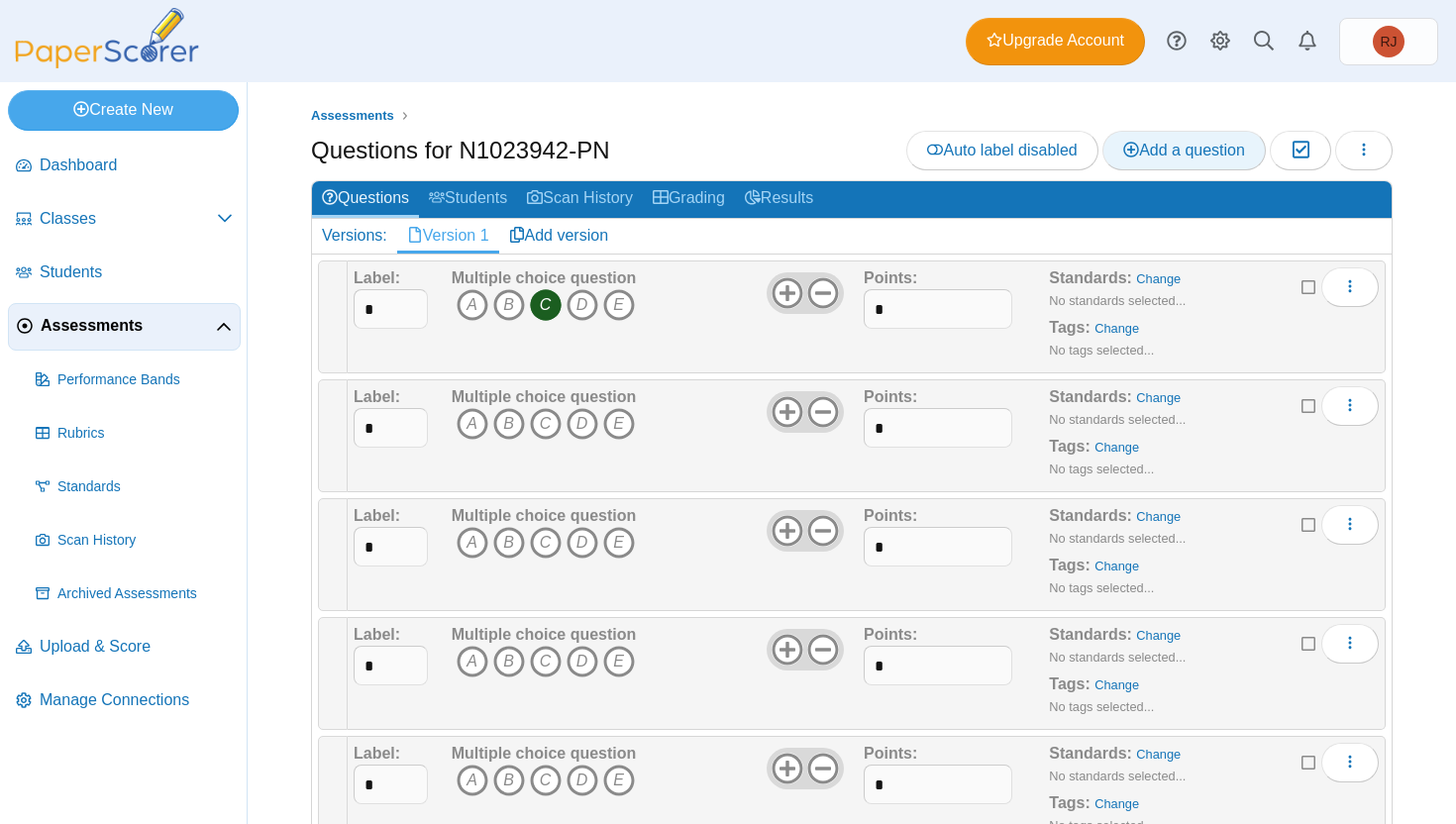 click on "Add a question" at bounding box center [1184, 151] 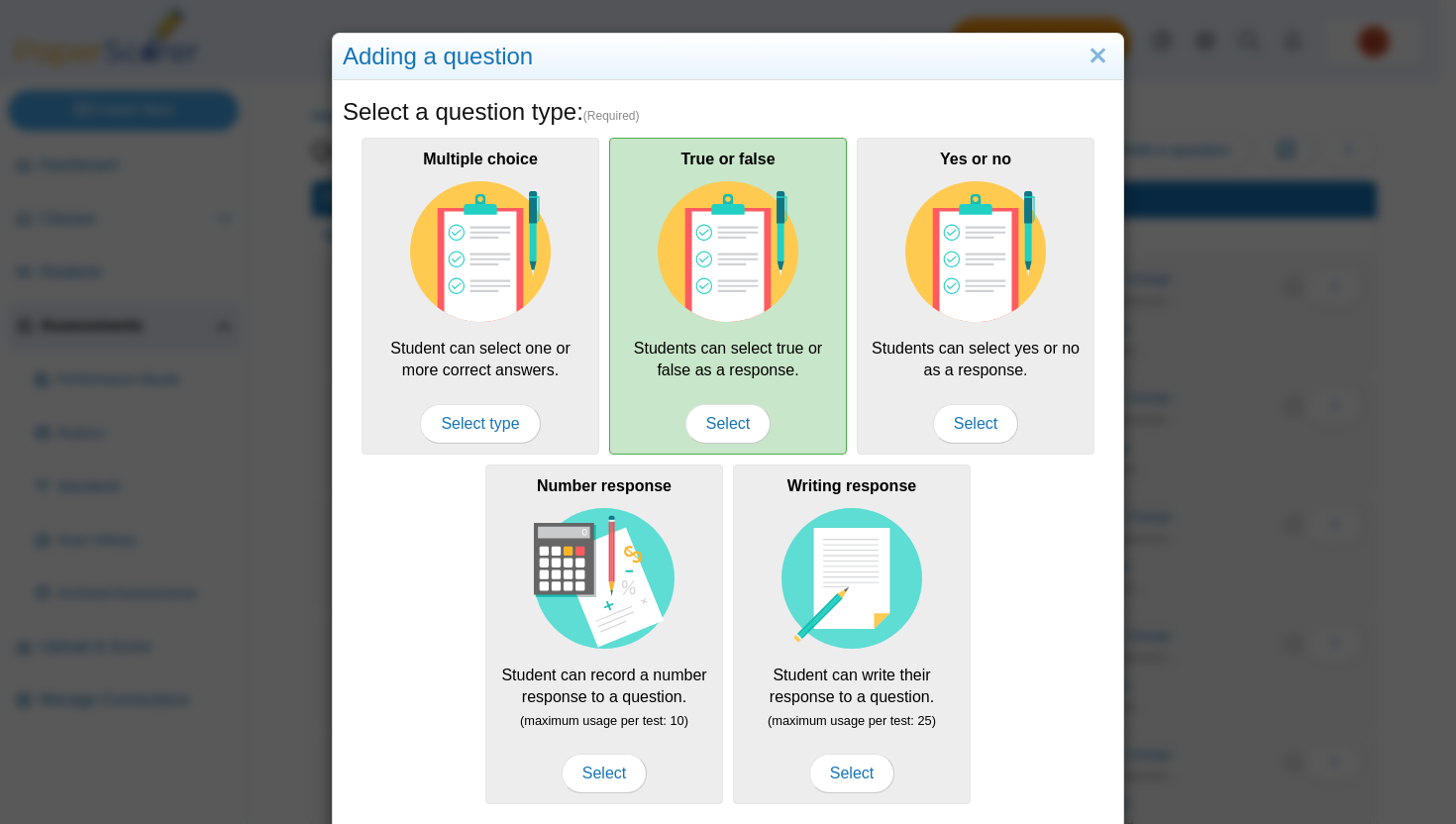 scroll, scrollTop: 0, scrollLeft: 0, axis: both 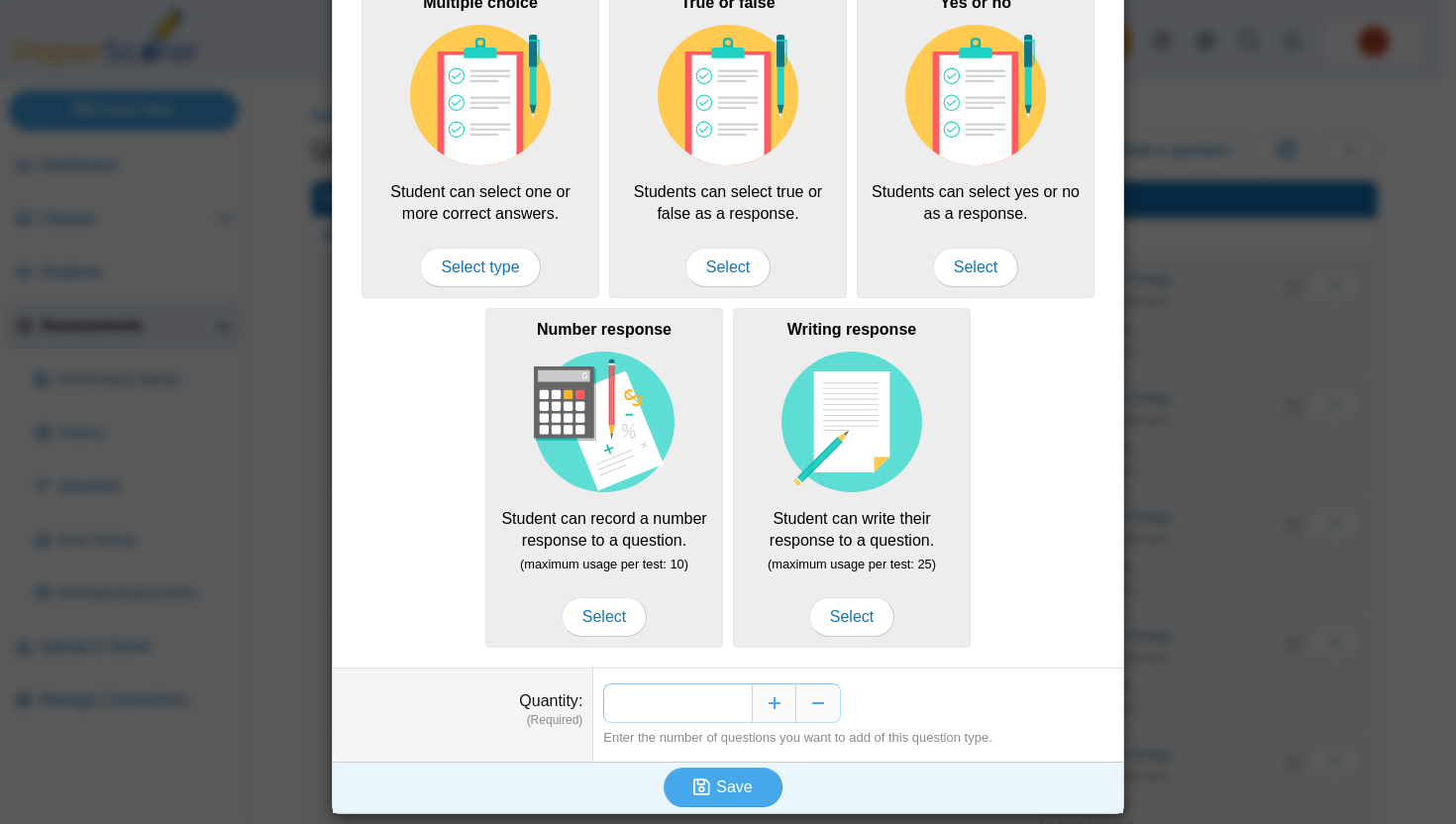 drag, startPoint x: 1455, startPoint y: 279, endPoint x: 1444, endPoint y: 596, distance: 317.191 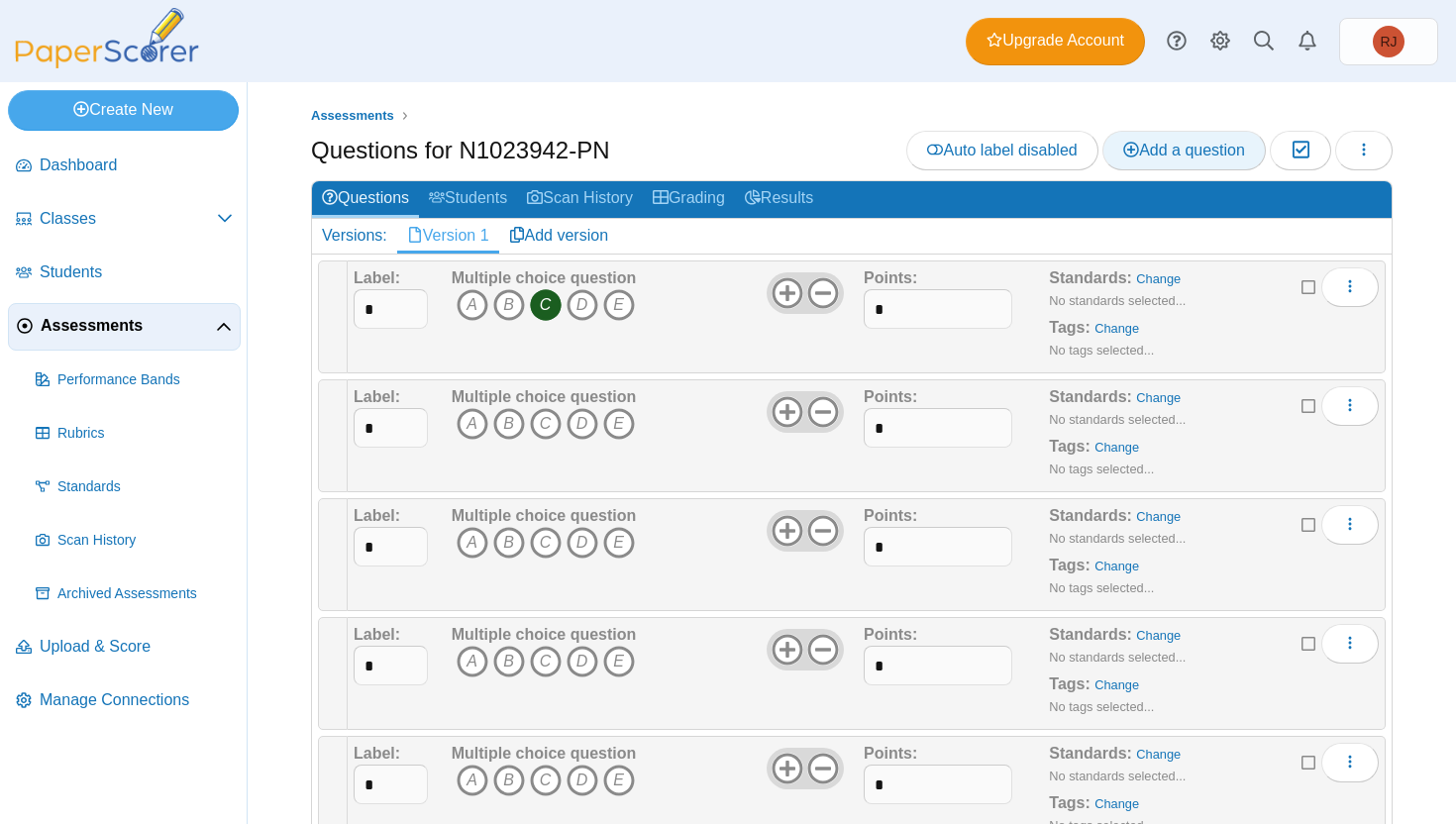 click on "Add a question" at bounding box center [1184, 150] 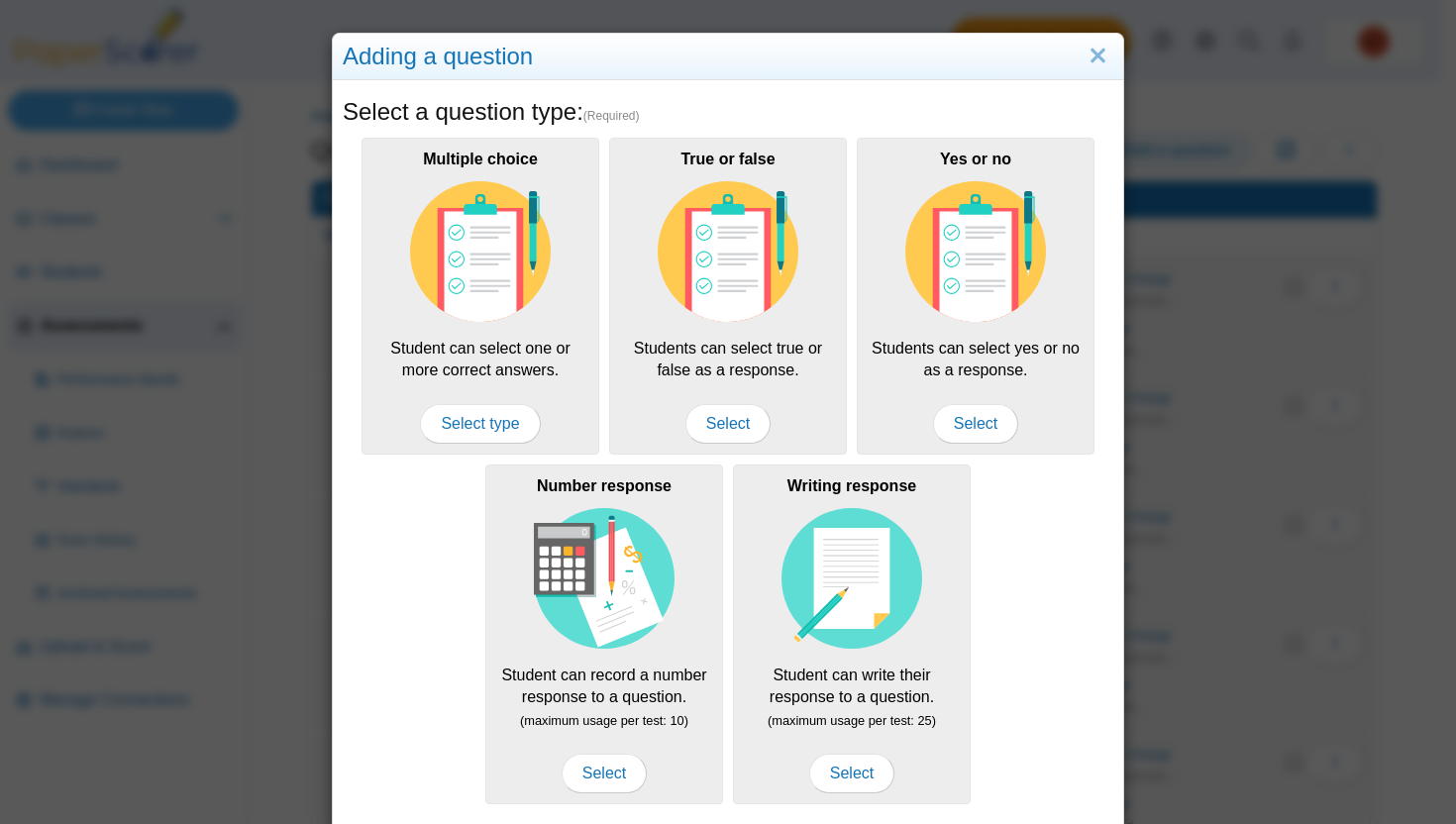 scroll, scrollTop: 0, scrollLeft: 0, axis: both 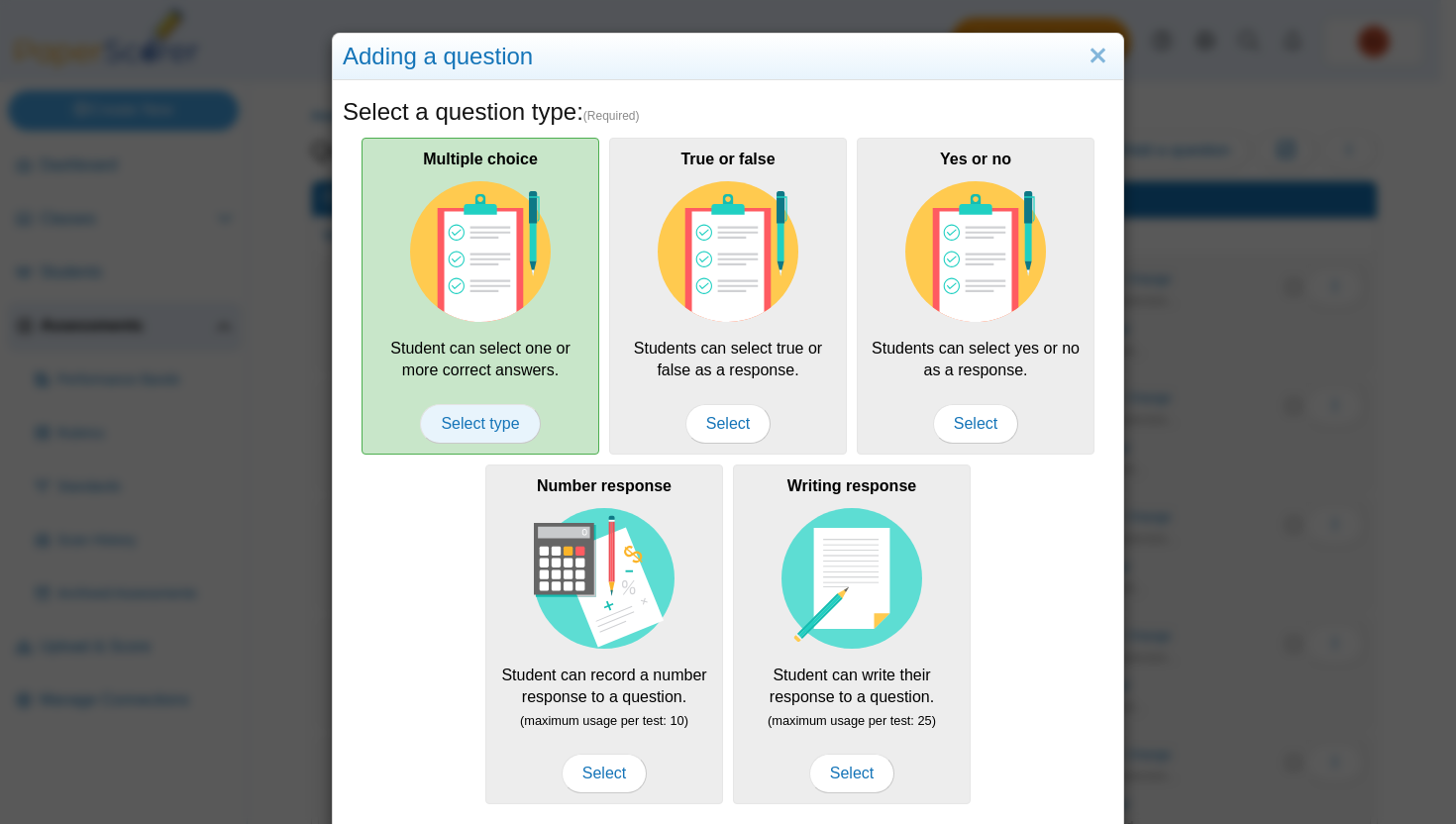 click on "Select type" at bounding box center [479, 424] 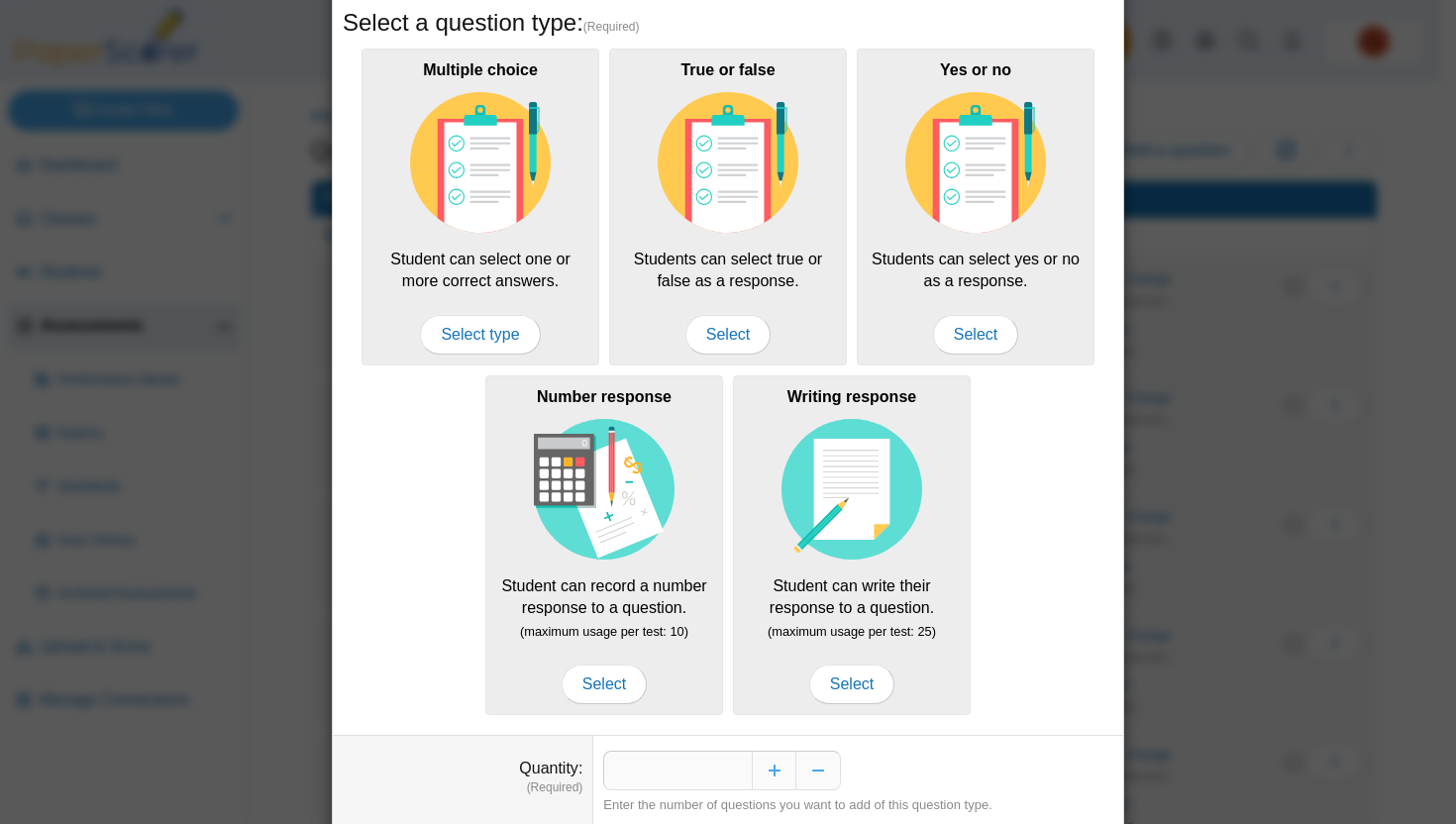 scroll, scrollTop: 157, scrollLeft: 0, axis: vertical 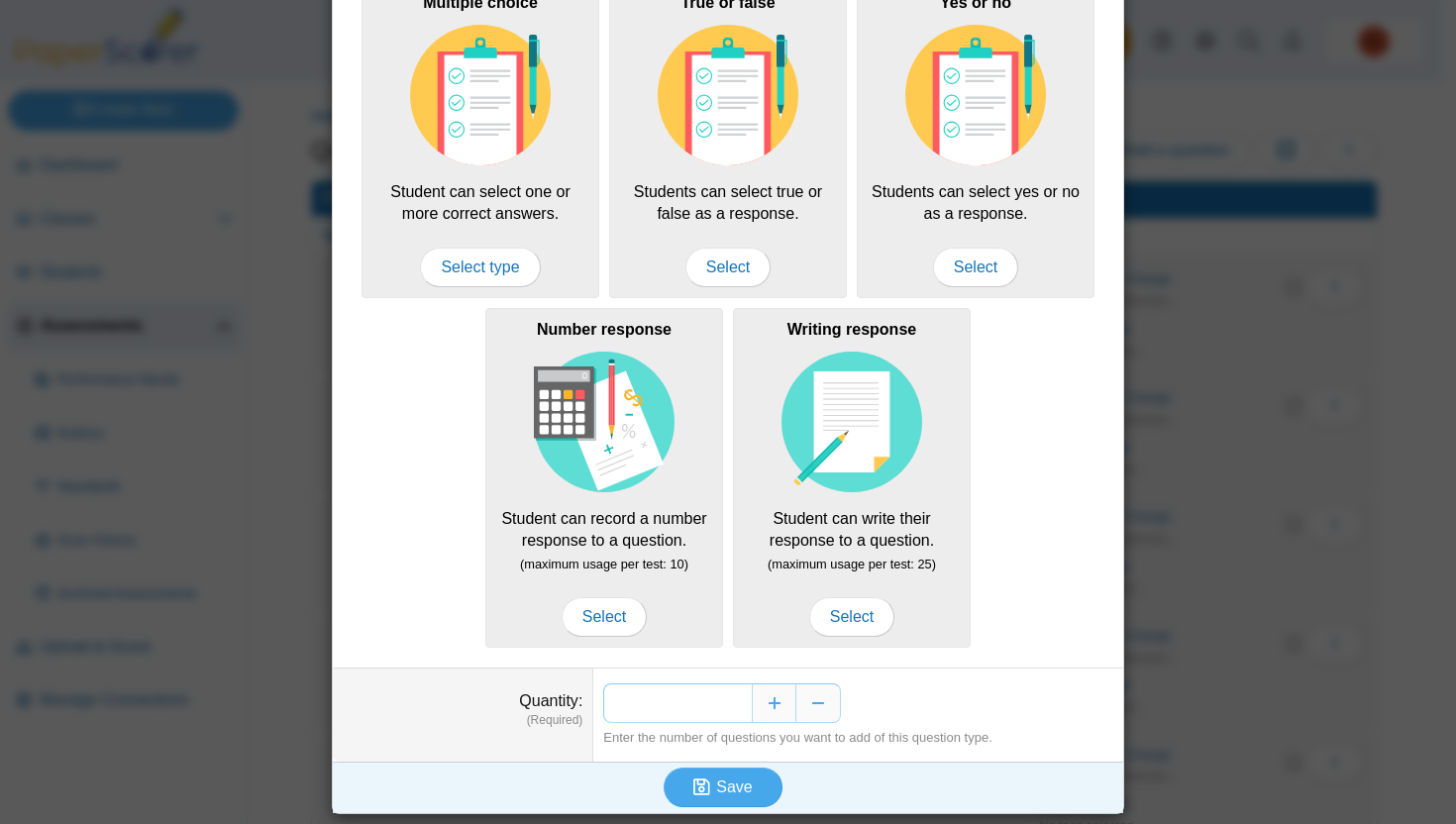 click on "*" at bounding box center (677, 703) 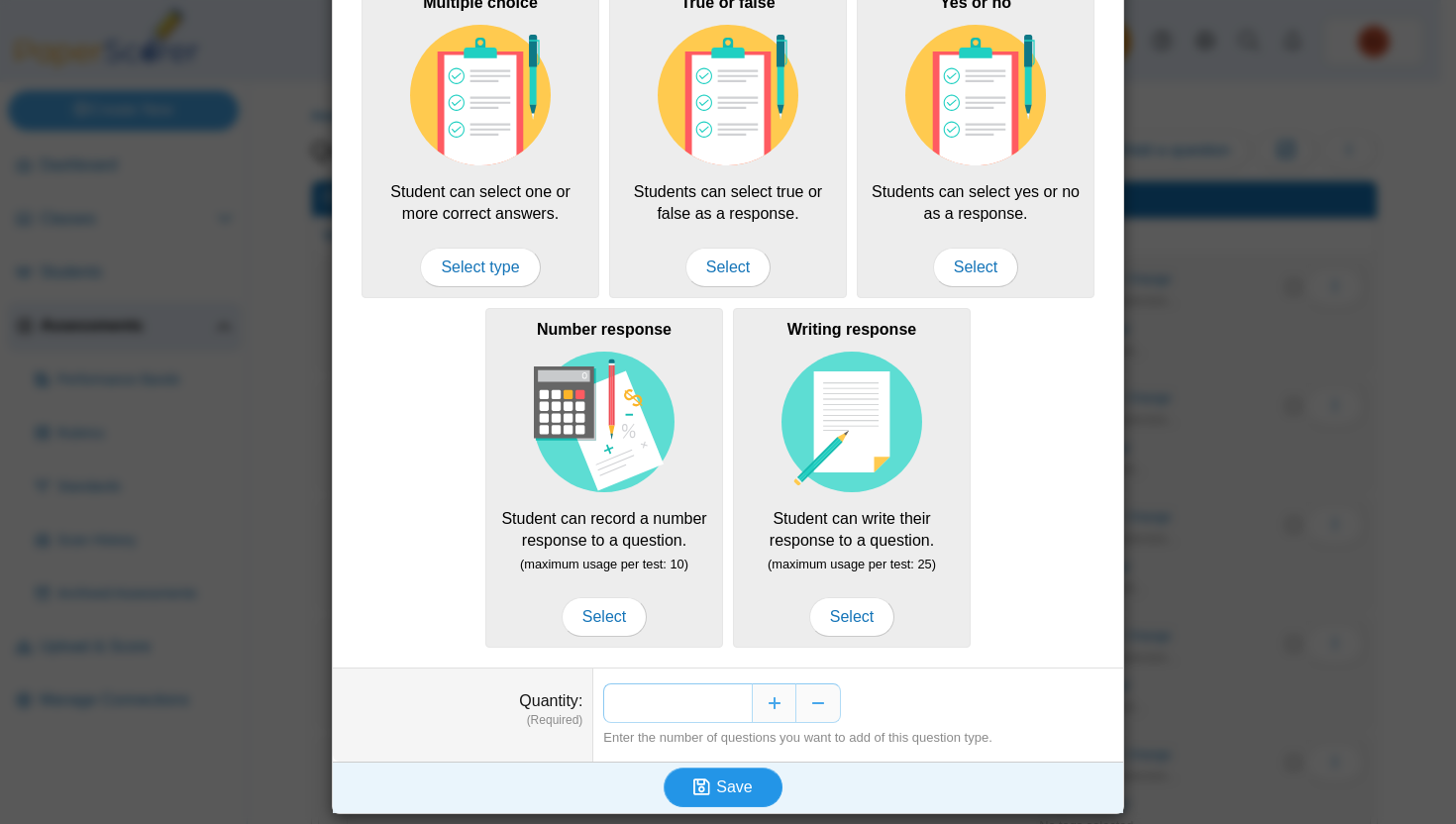 type on "**" 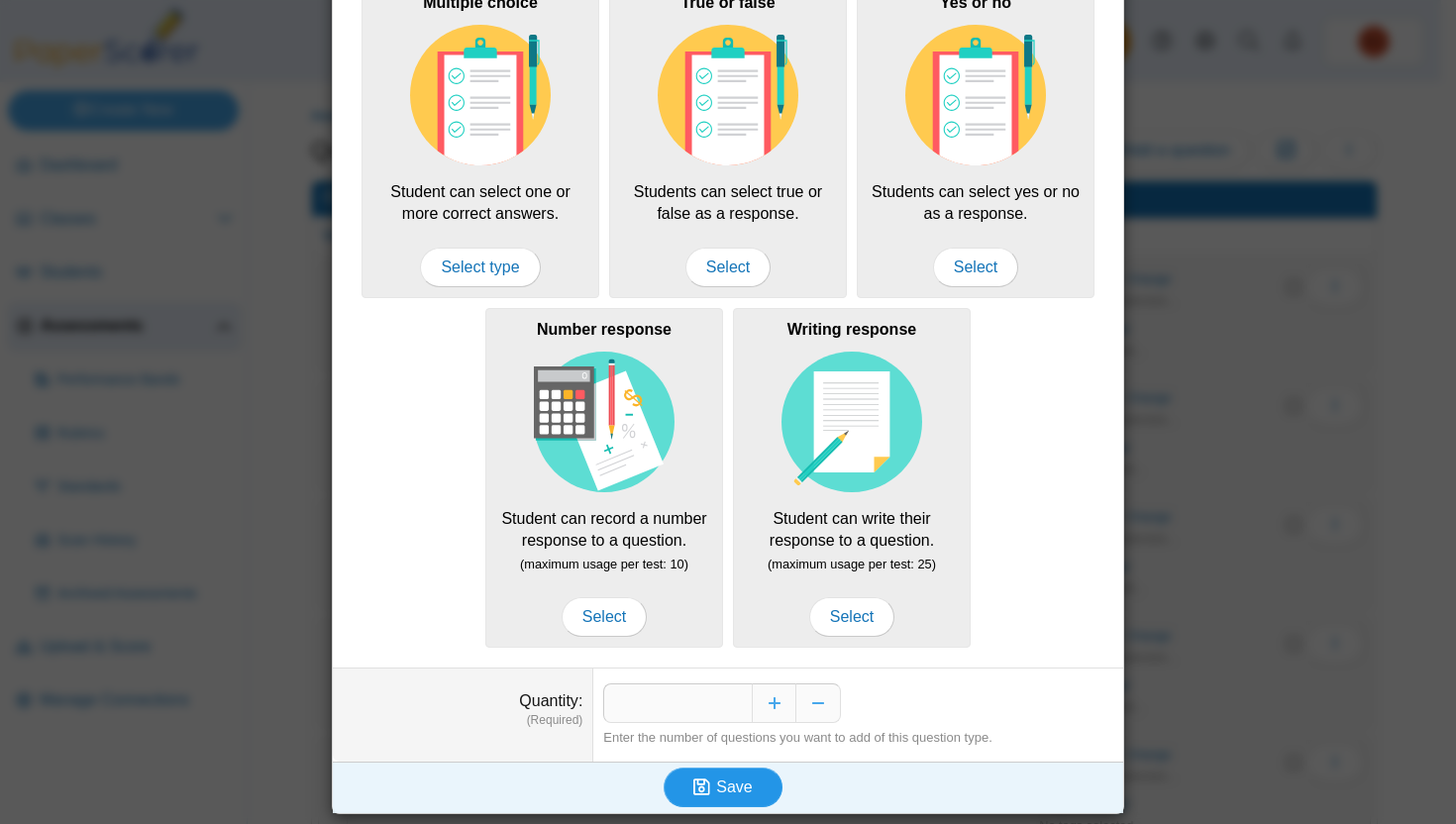 click on "Save" at bounding box center [734, 786] 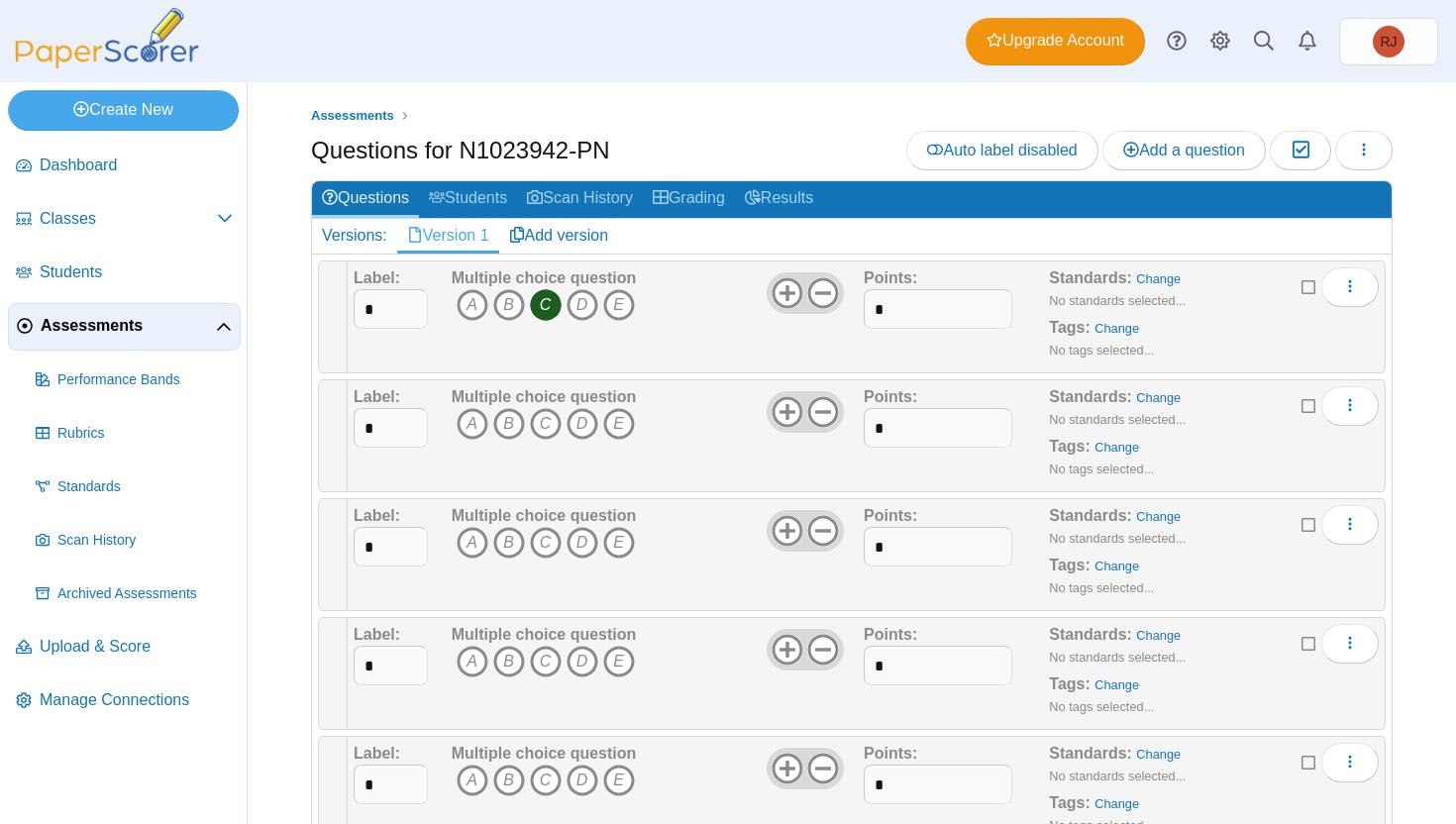 scroll, scrollTop: 0, scrollLeft: 0, axis: both 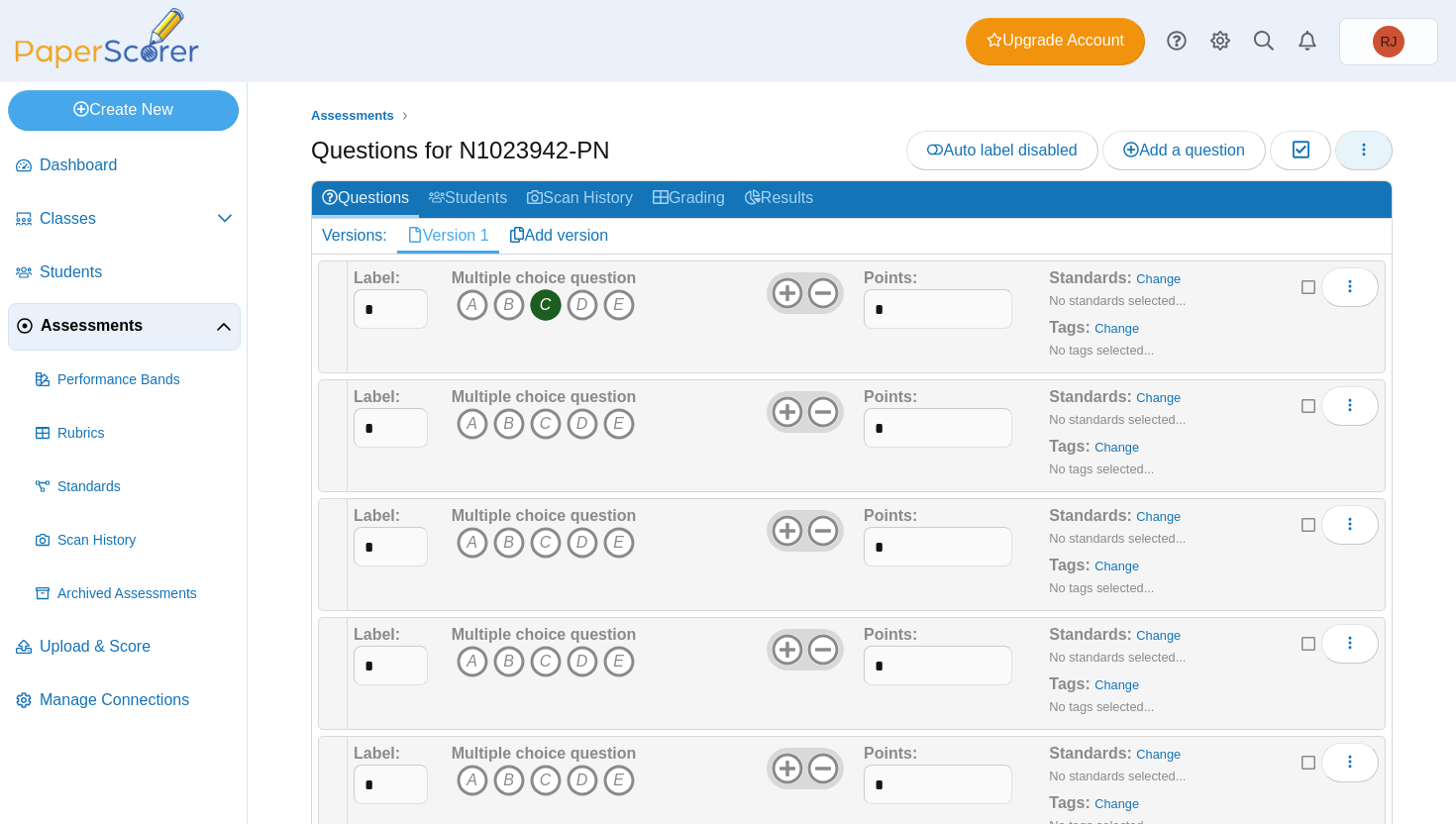click 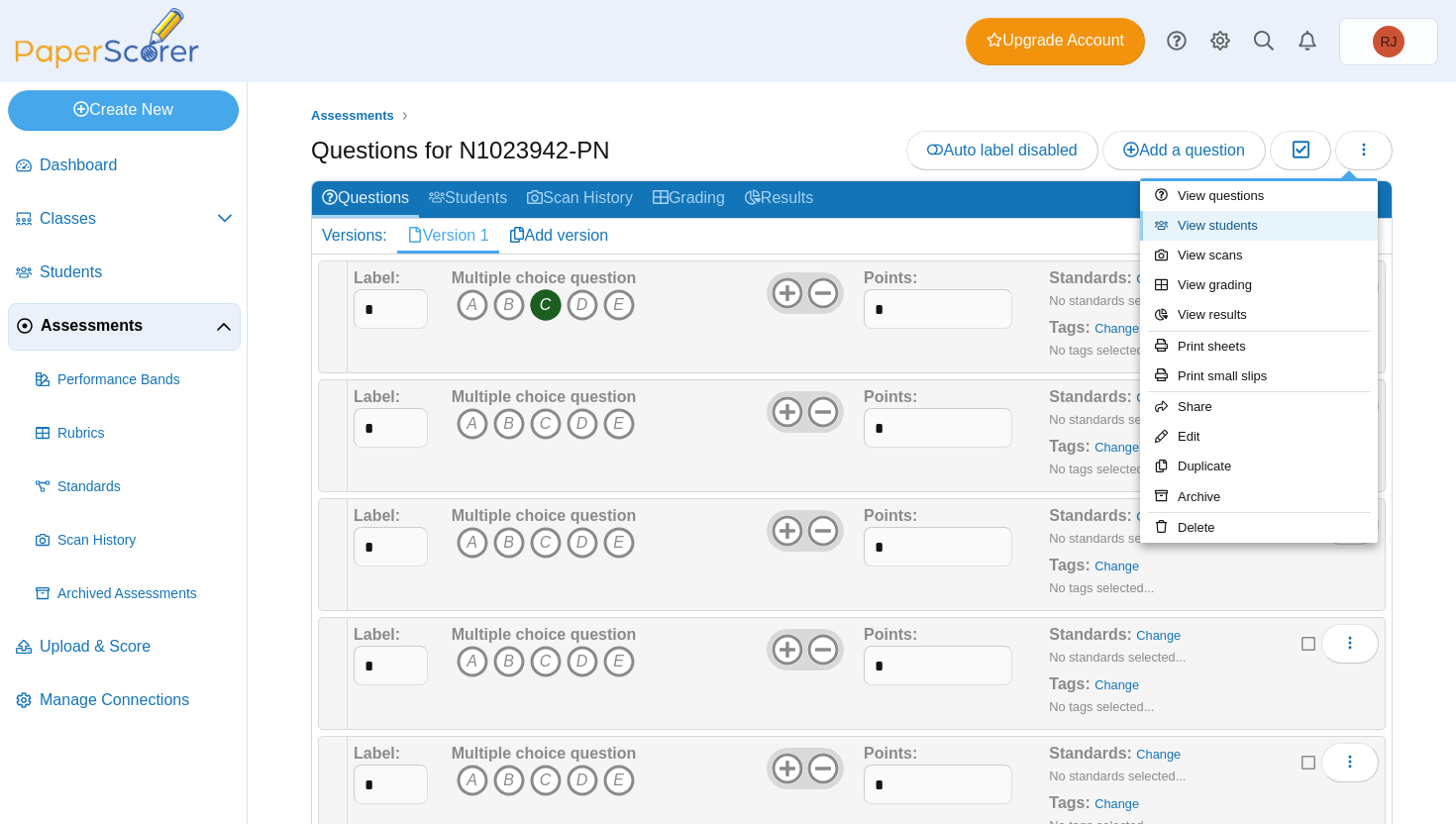 click on "View students" at bounding box center [1259, 226] 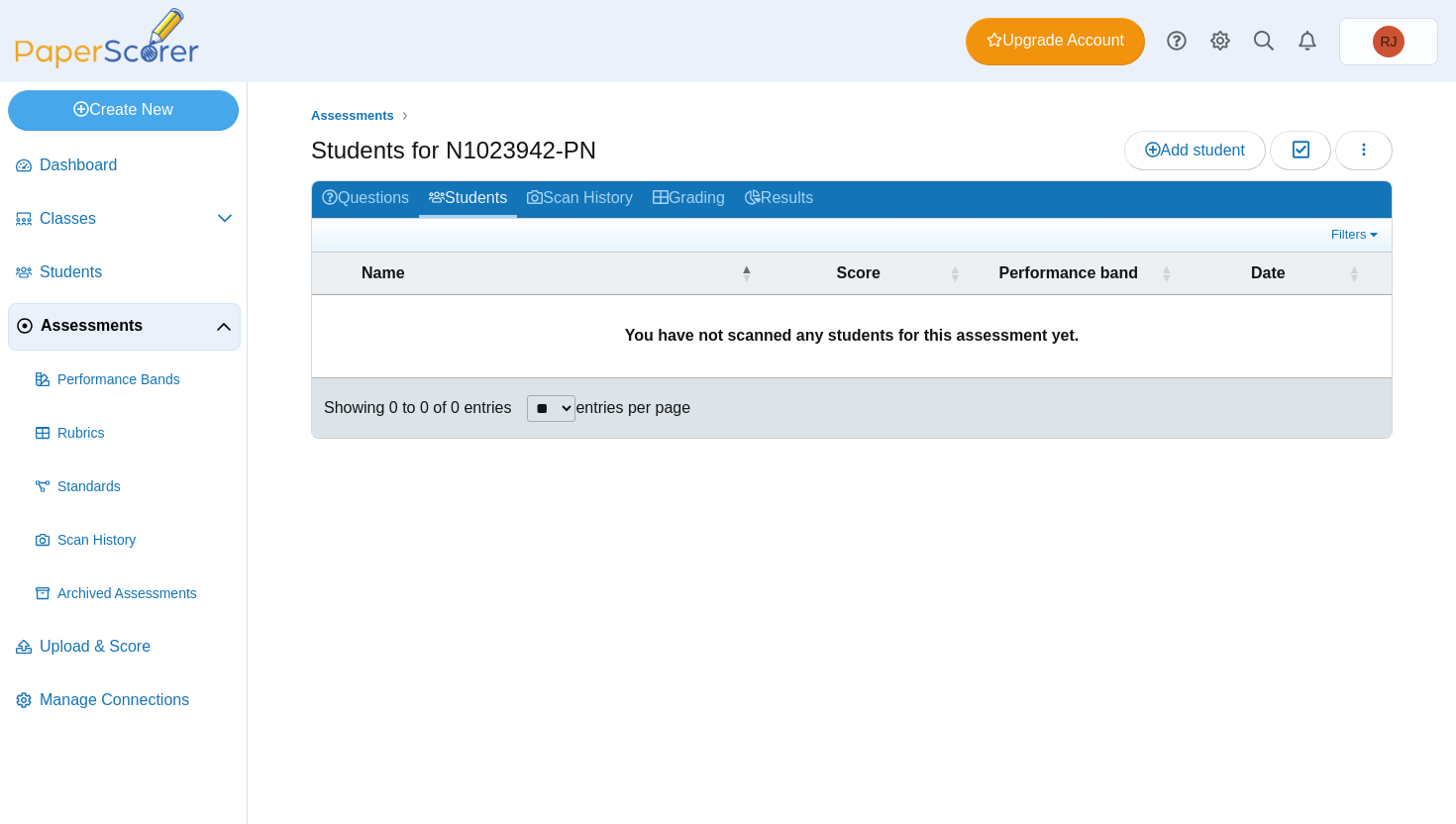 scroll, scrollTop: 0, scrollLeft: 0, axis: both 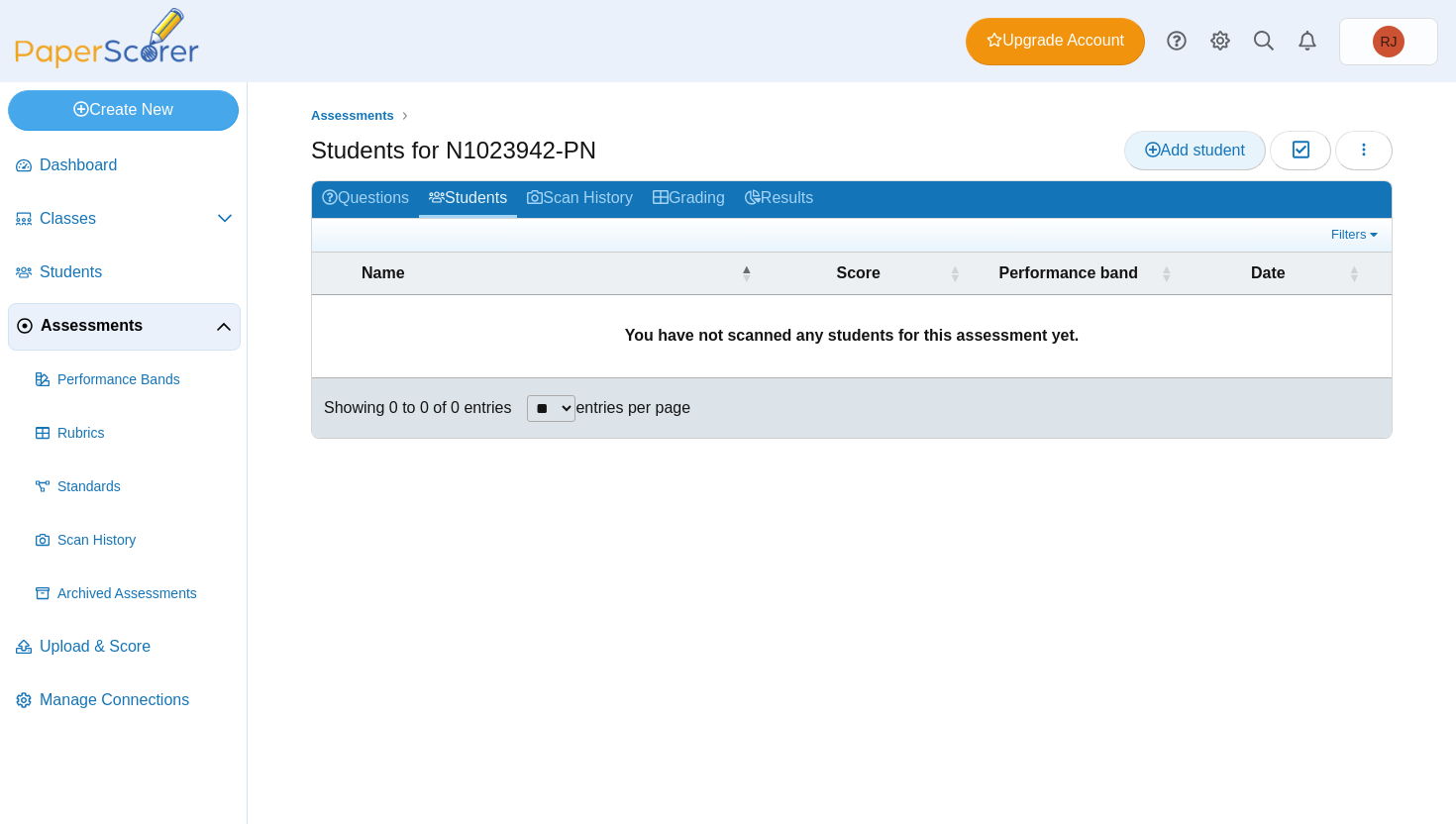 click on "Add student" at bounding box center [1195, 151] 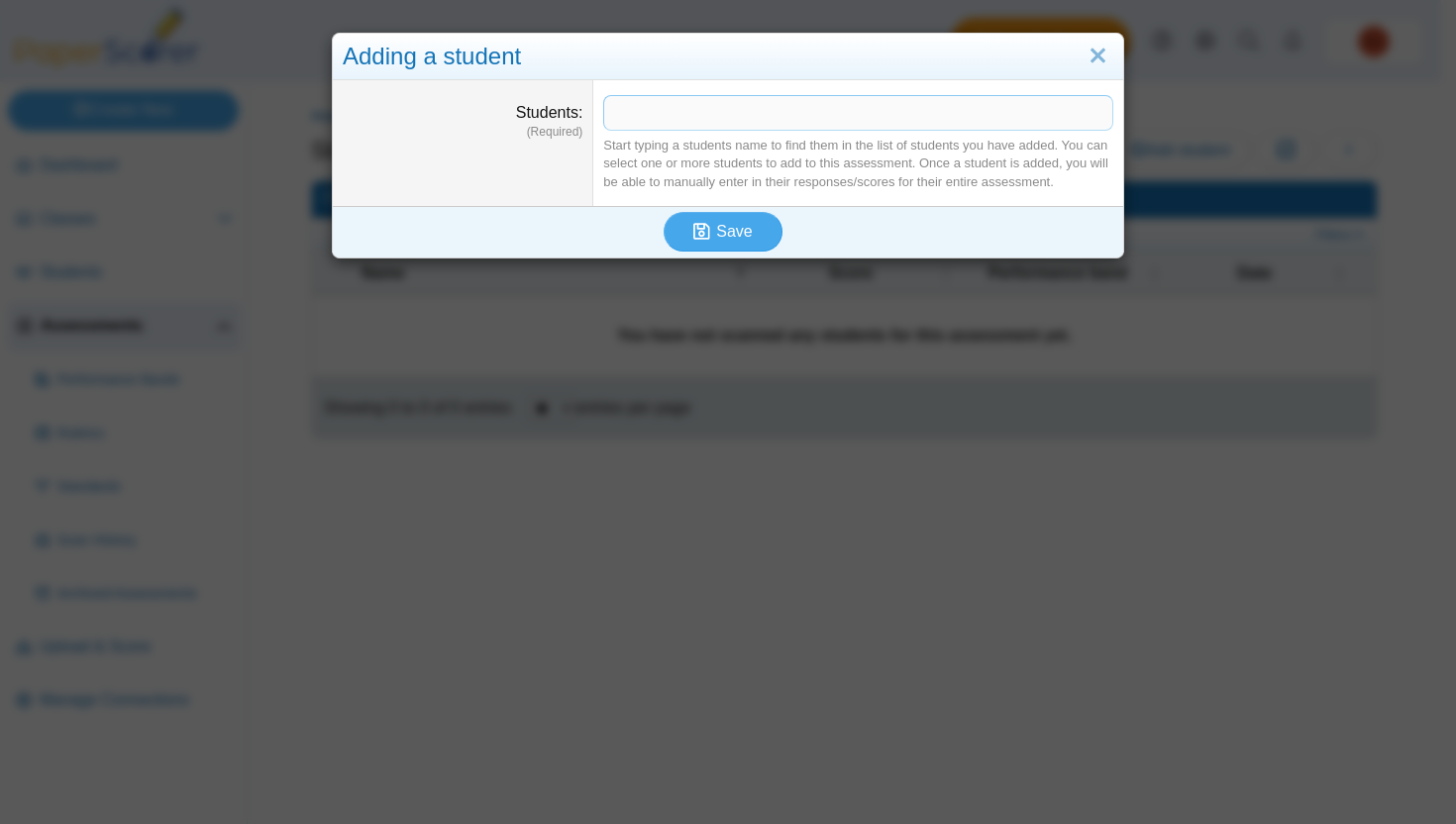 type 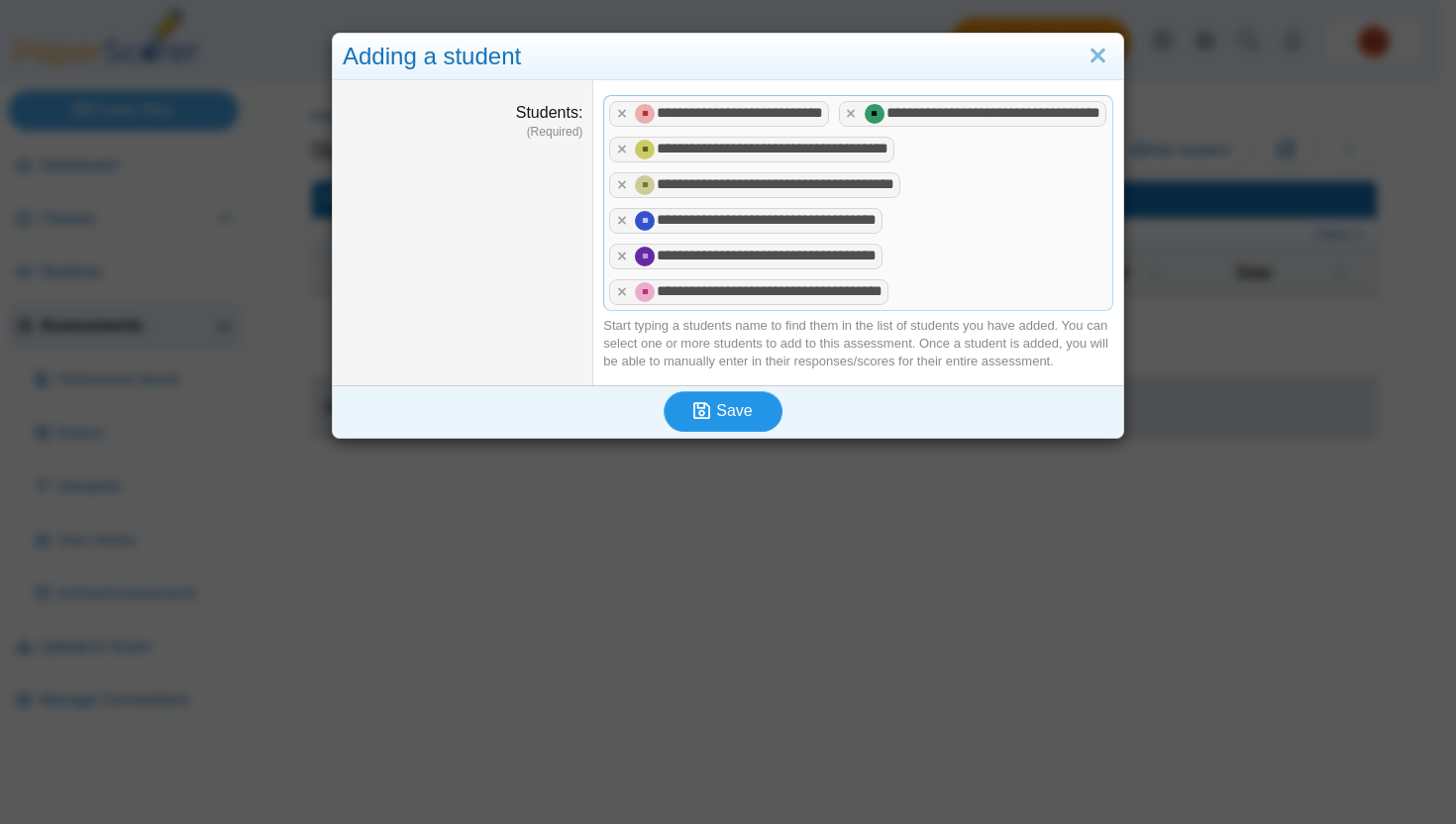 click on "Save" at bounding box center [723, 411] 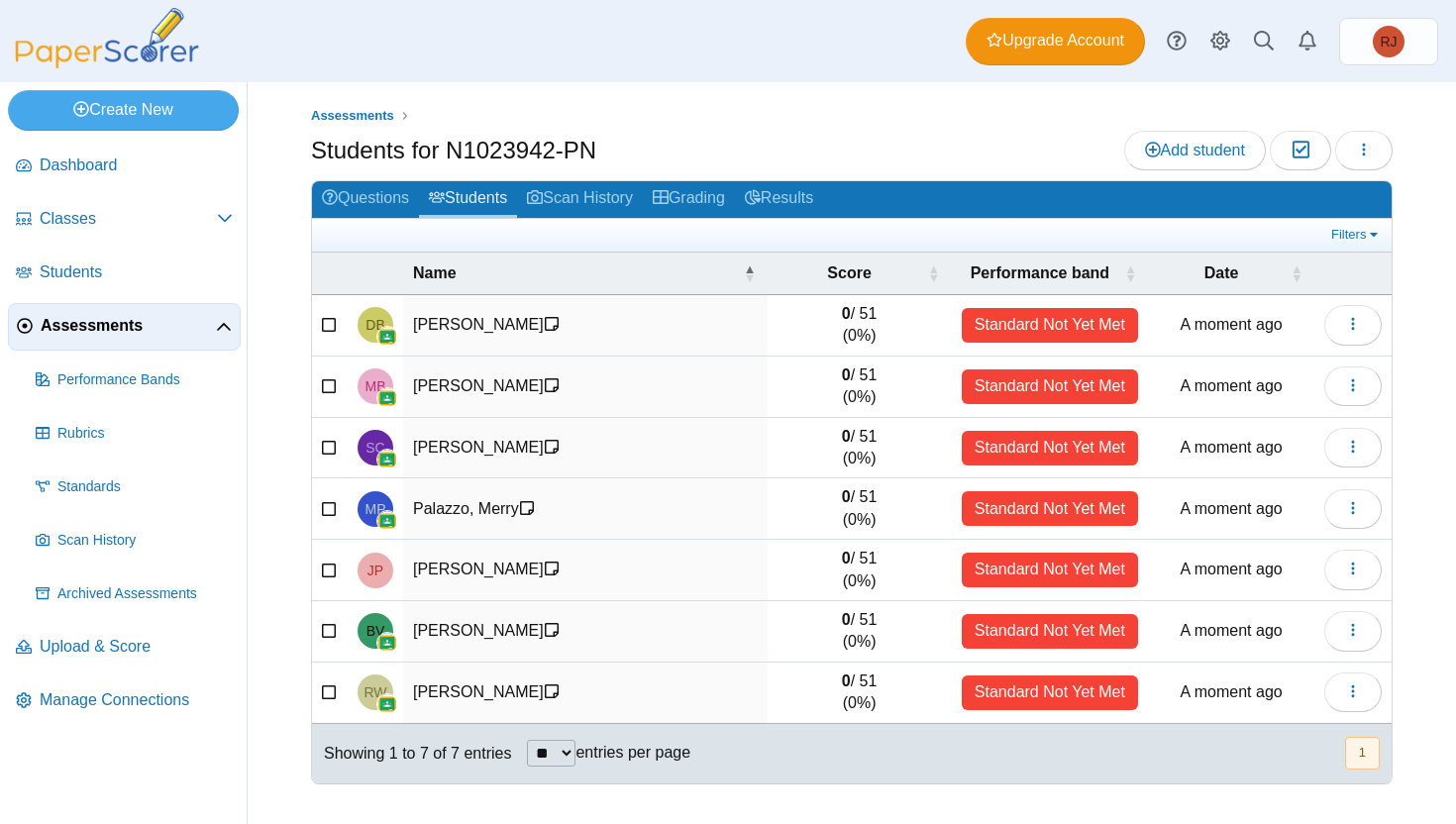 scroll, scrollTop: 0, scrollLeft: 0, axis: both 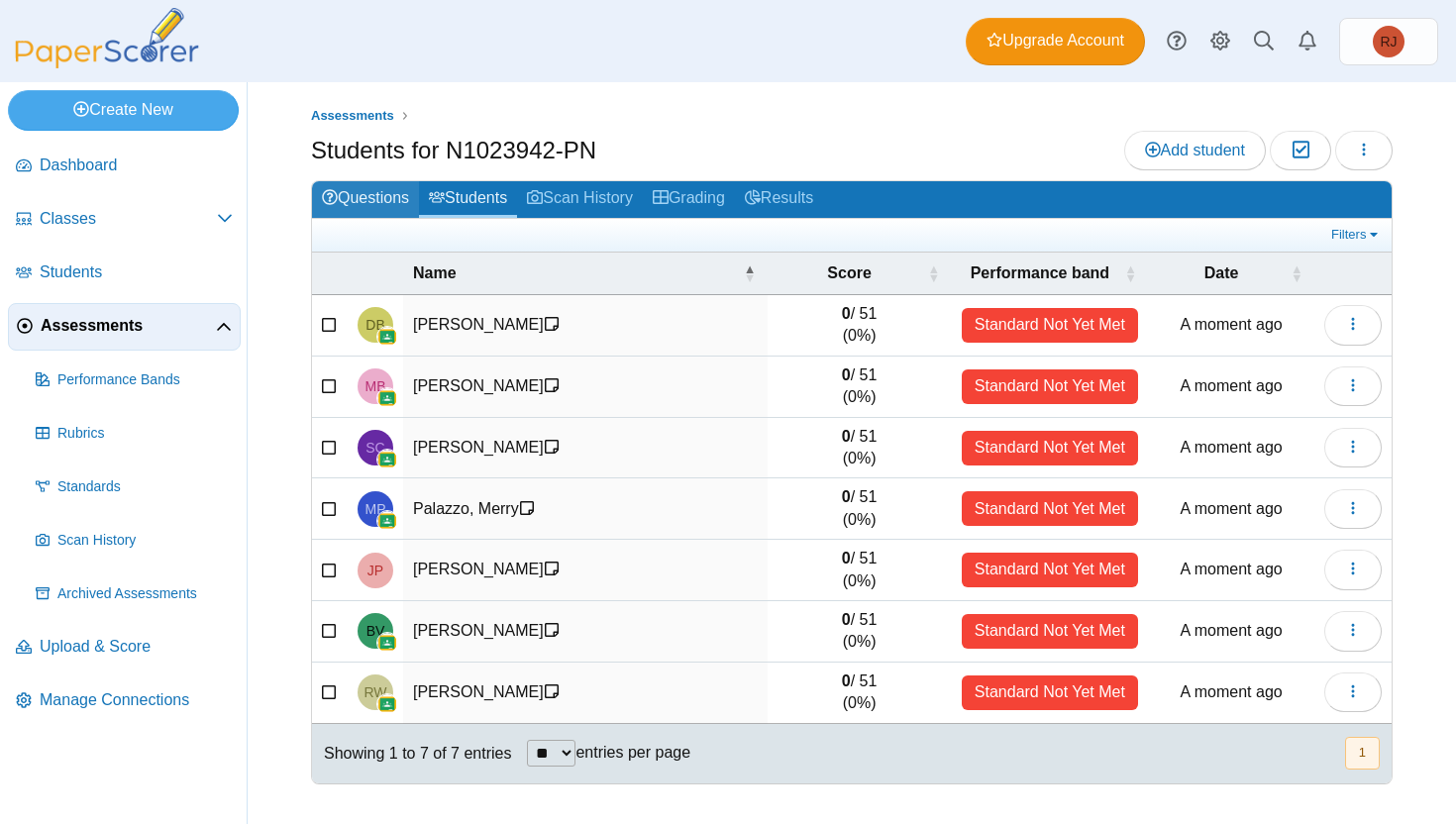 click on "Questions" at bounding box center [365, 199] 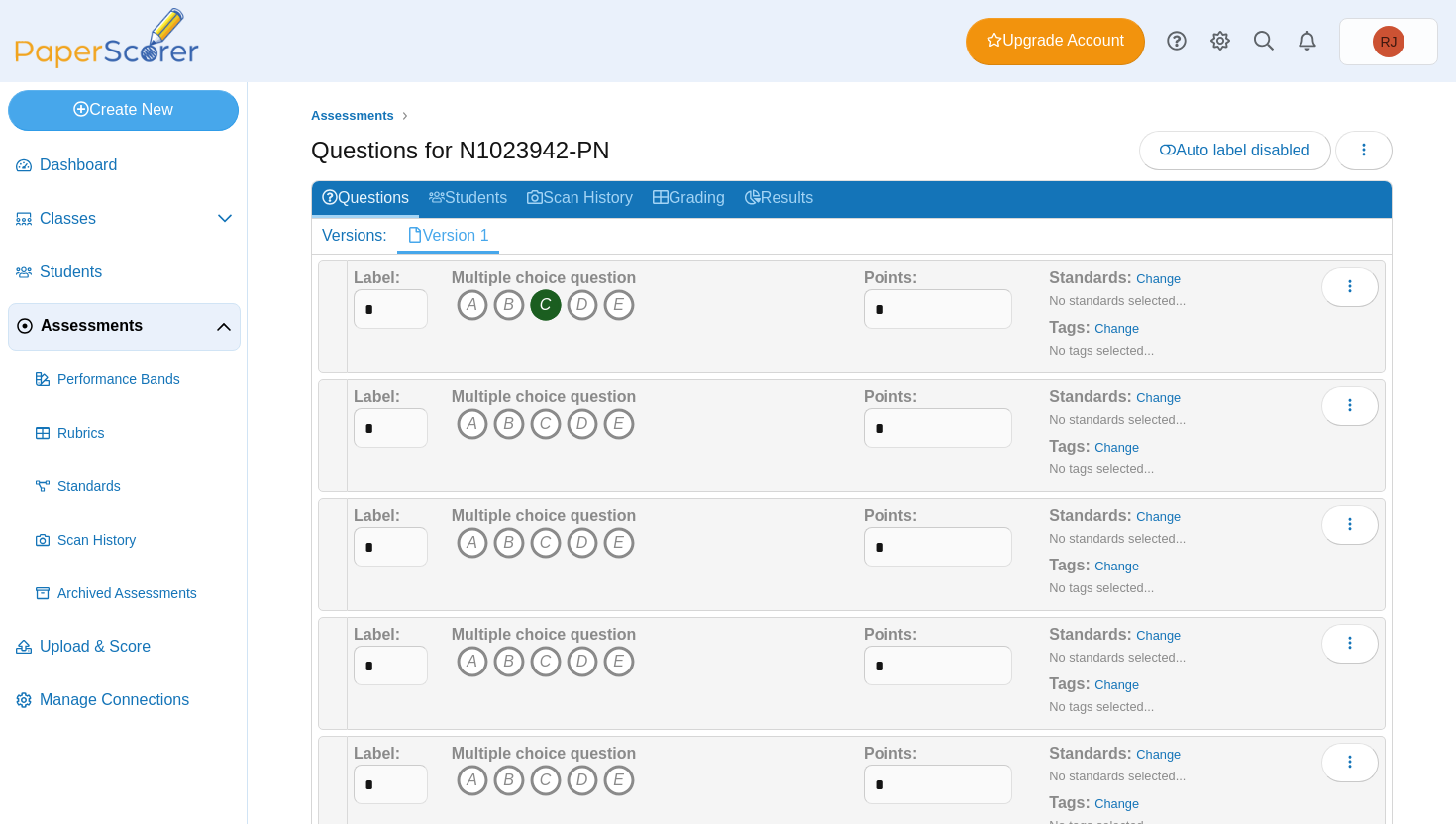 scroll, scrollTop: 0, scrollLeft: 0, axis: both 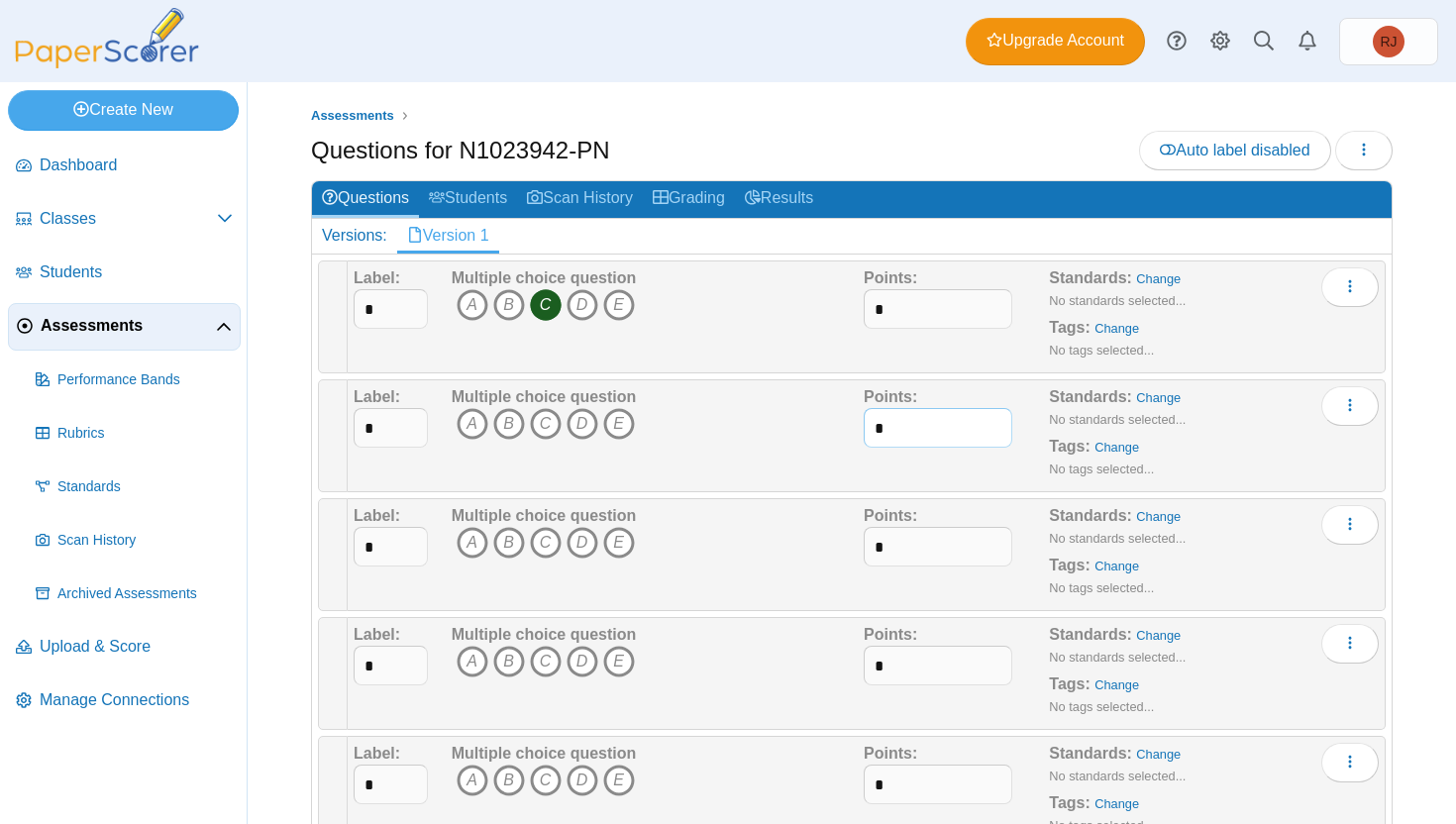 click on "*" at bounding box center [938, 428] 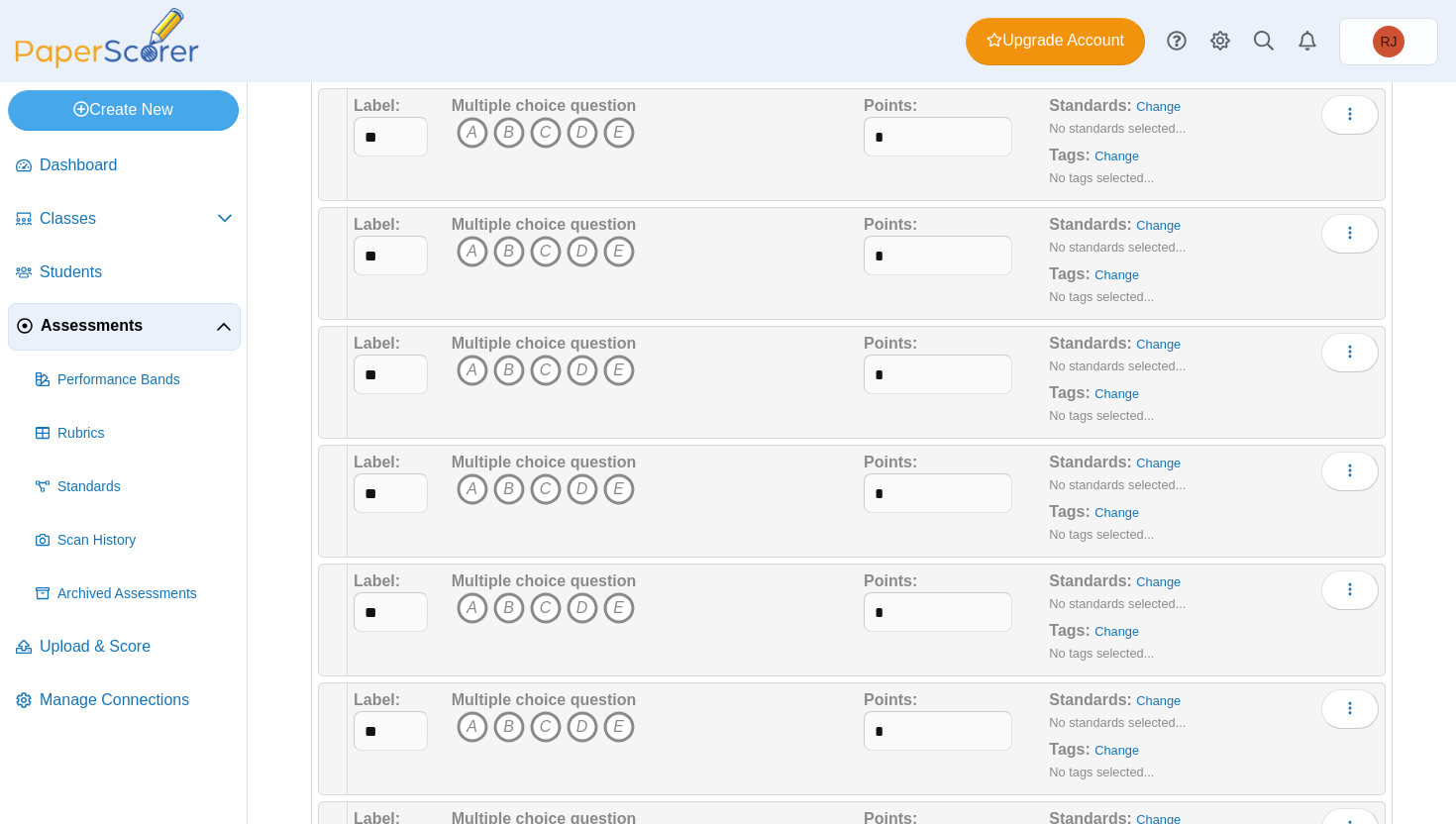 scroll, scrollTop: 5418, scrollLeft: 0, axis: vertical 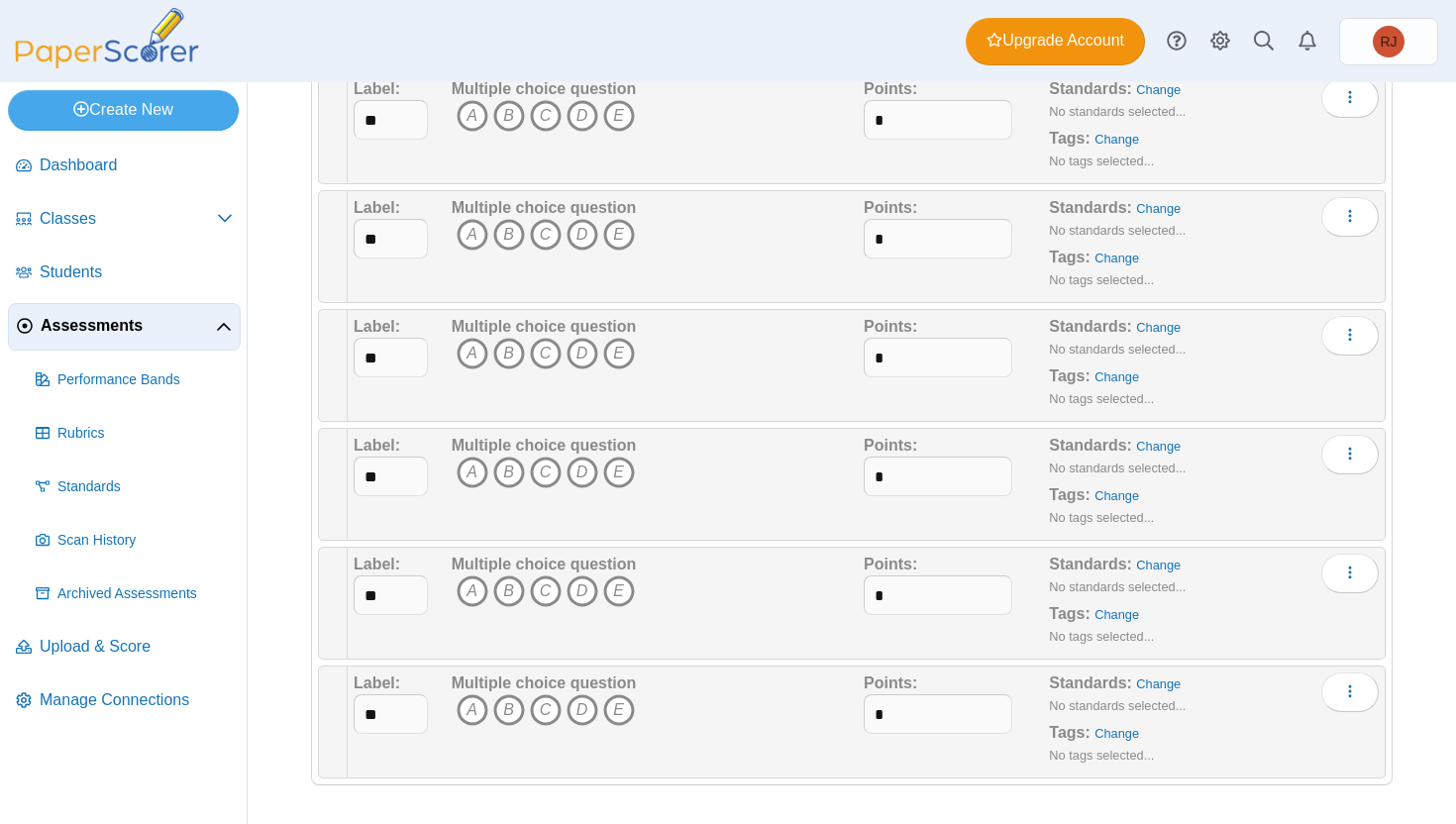 type on "*" 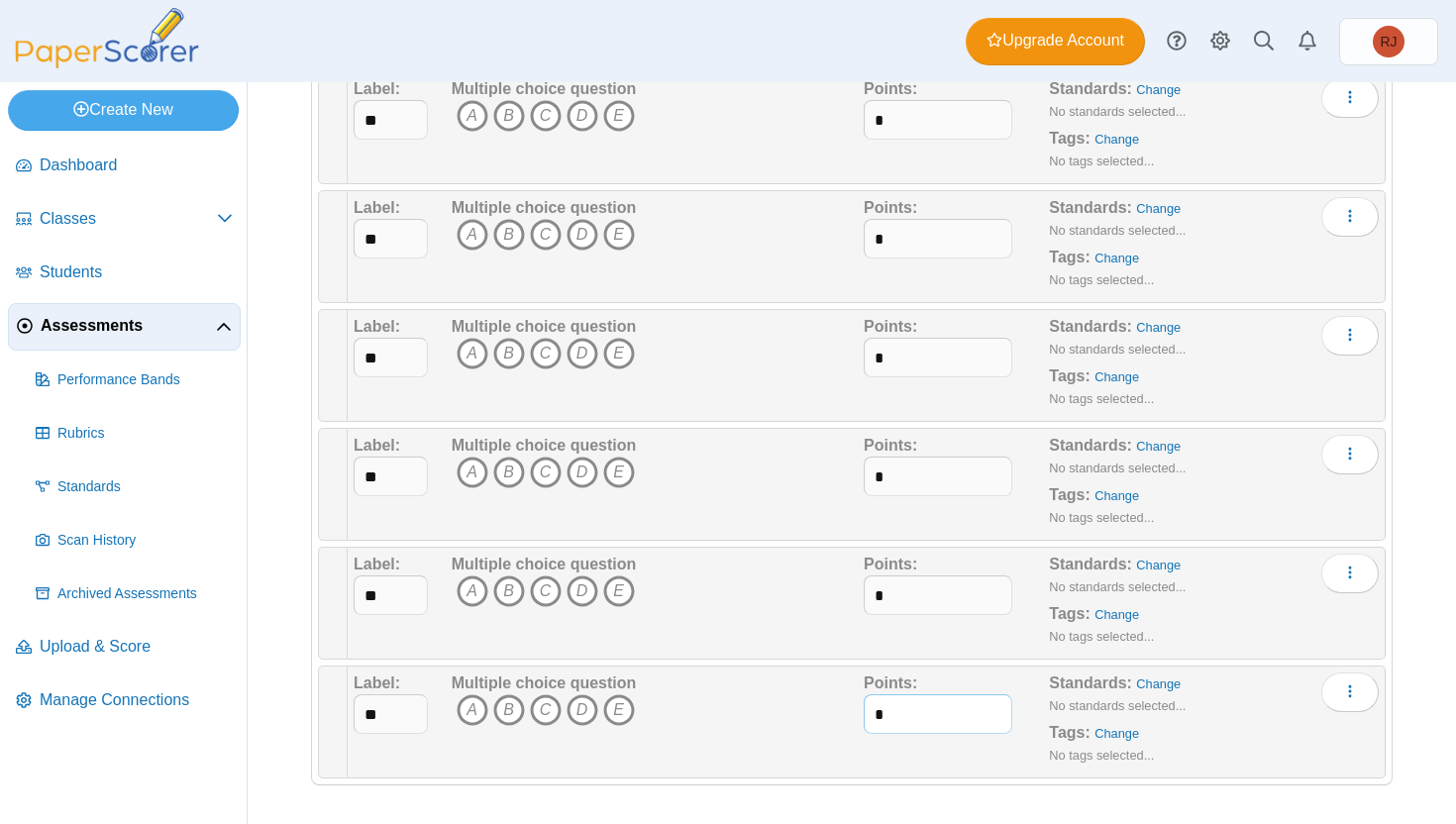 click on "*" at bounding box center [938, 714] 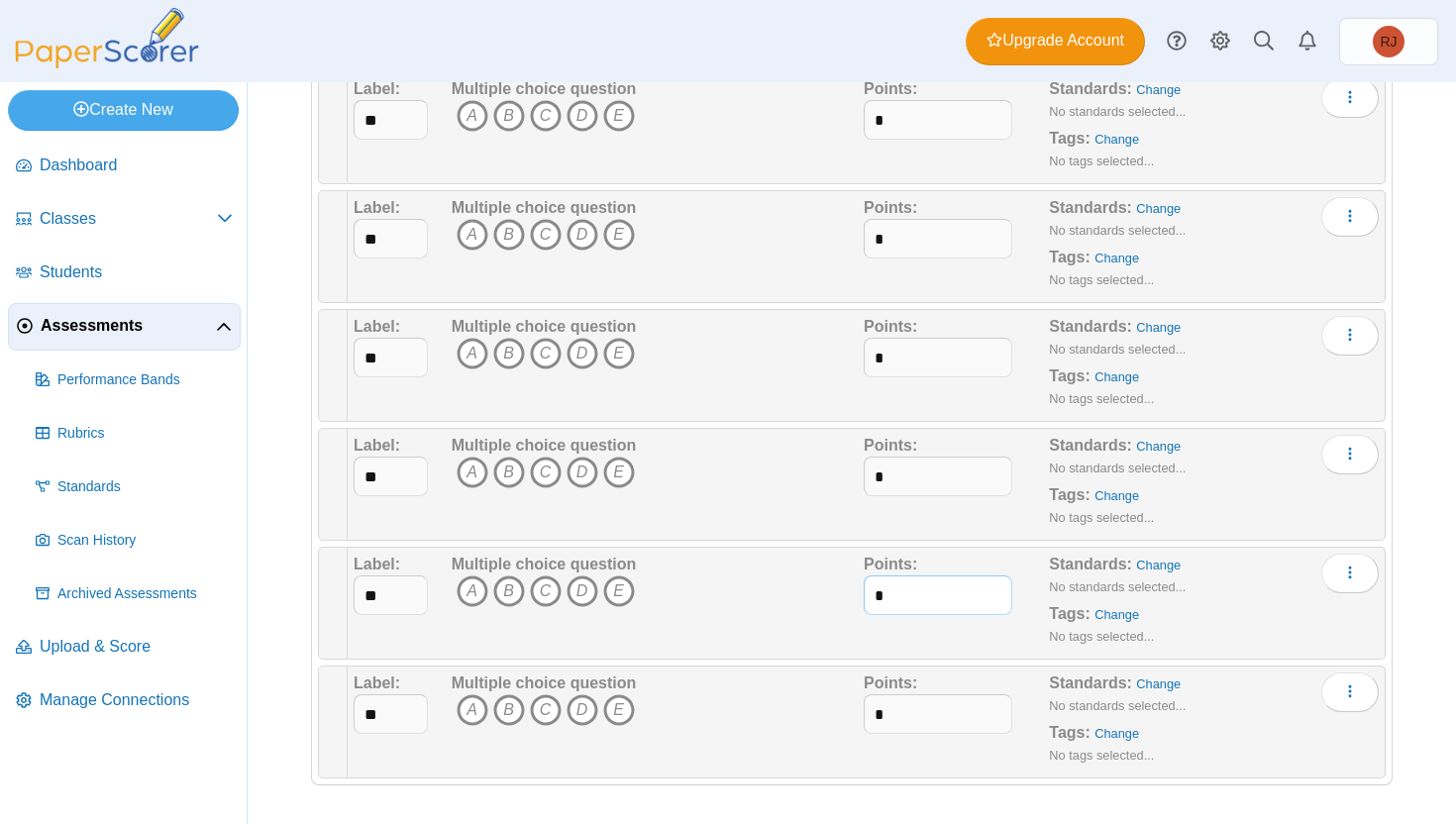 click on "*" at bounding box center (938, 595) 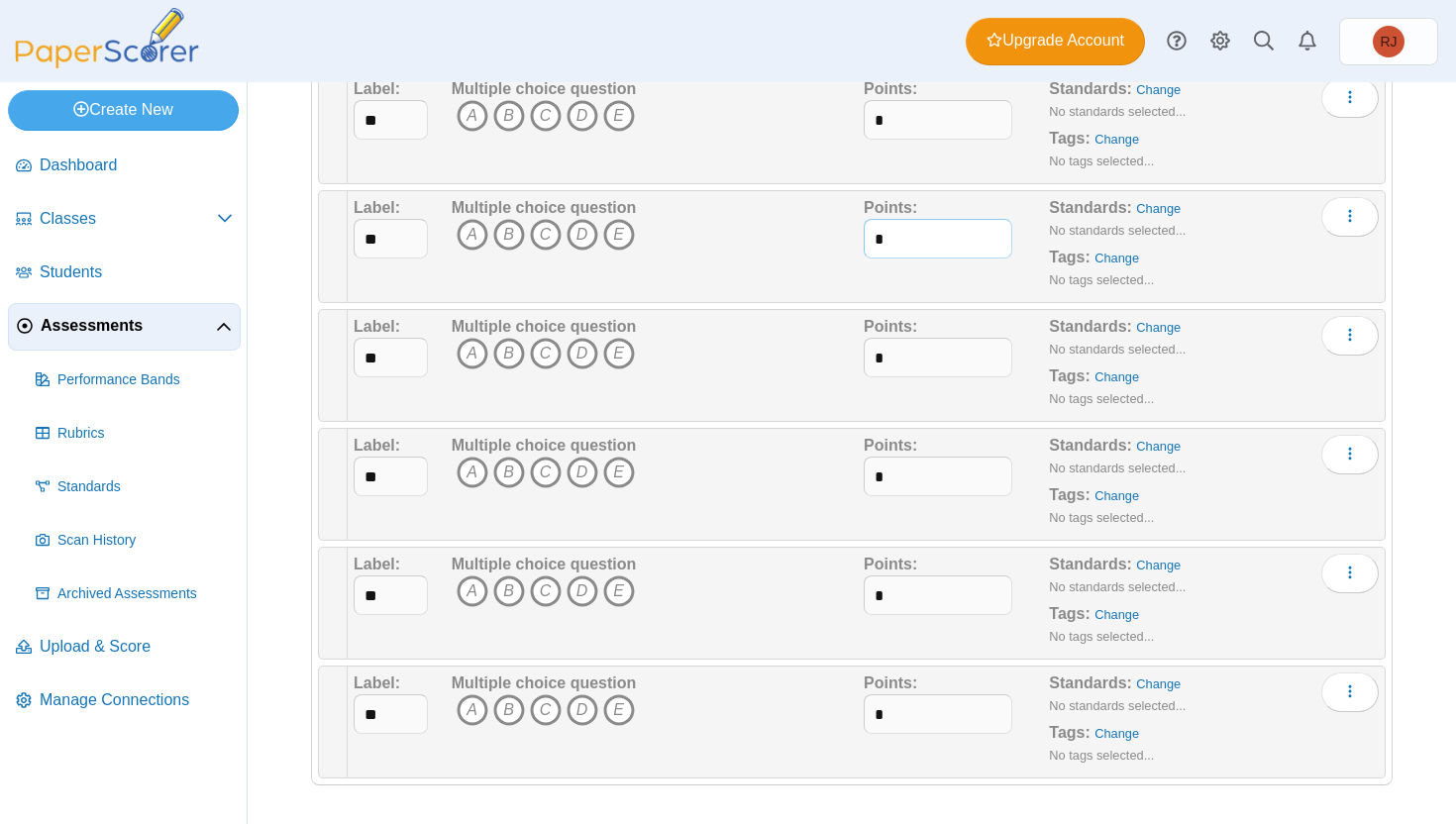 click on "*" at bounding box center [938, 239] 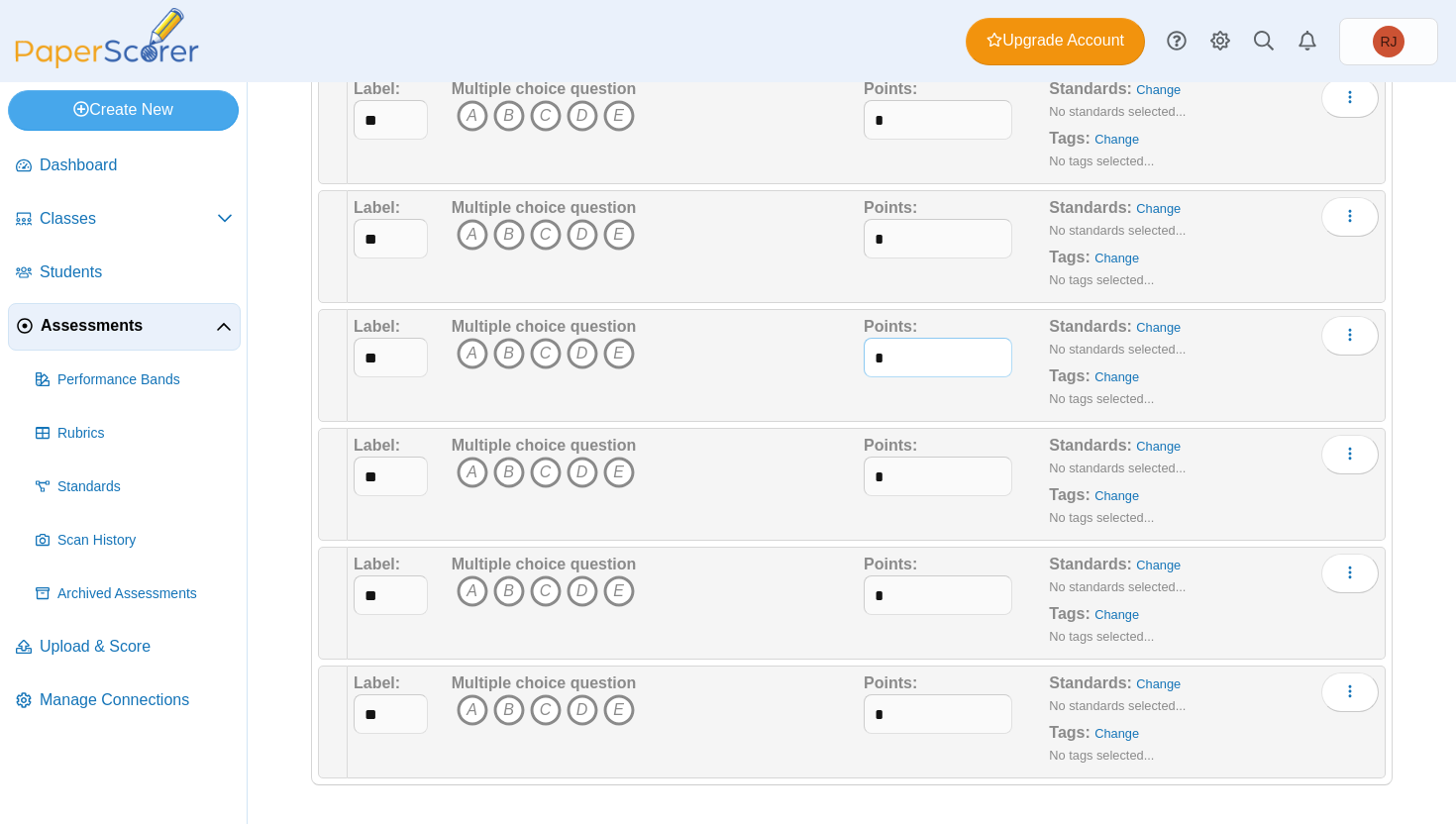click on "*" at bounding box center [938, 358] 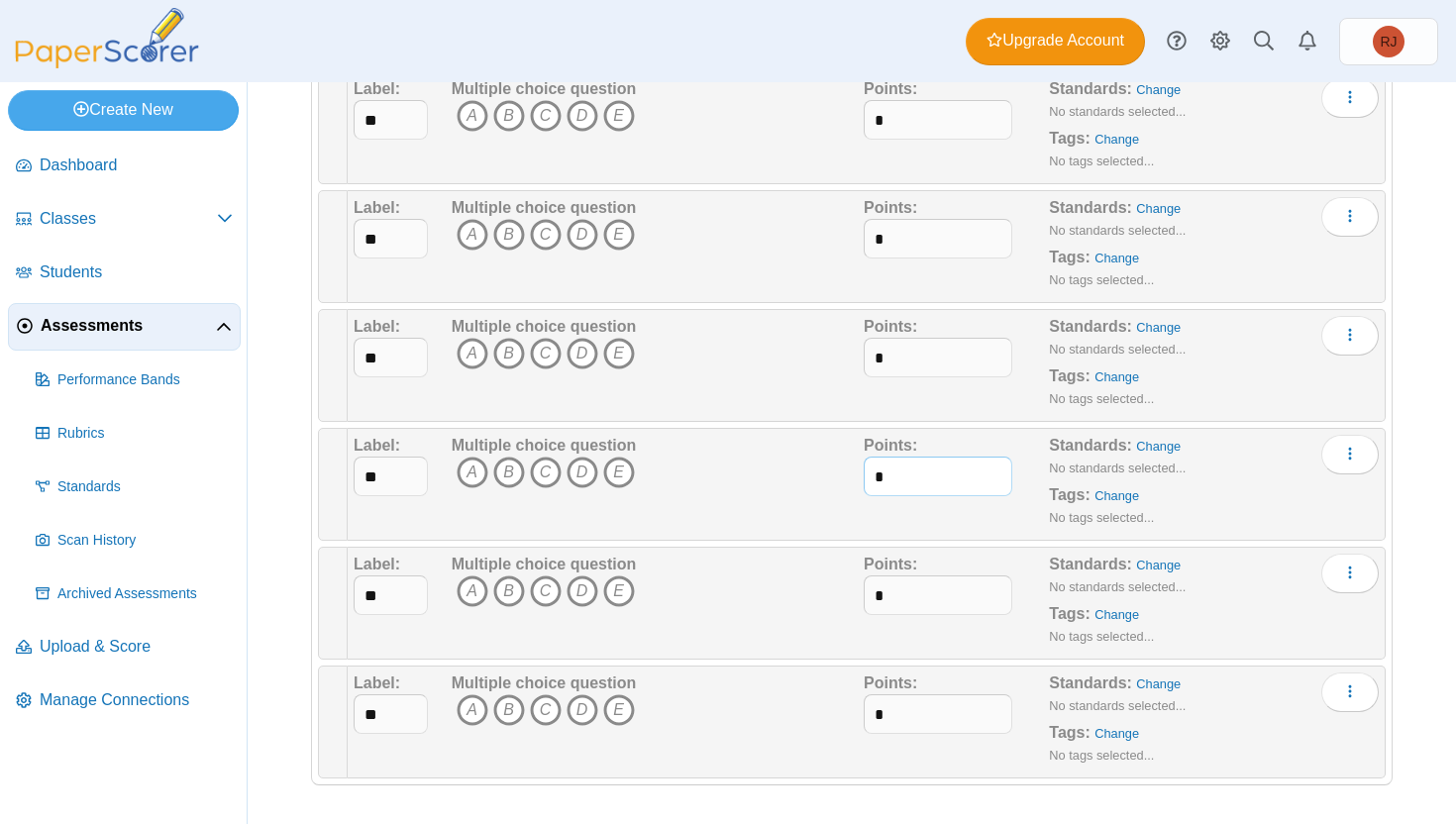 click on "*" at bounding box center (938, 476) 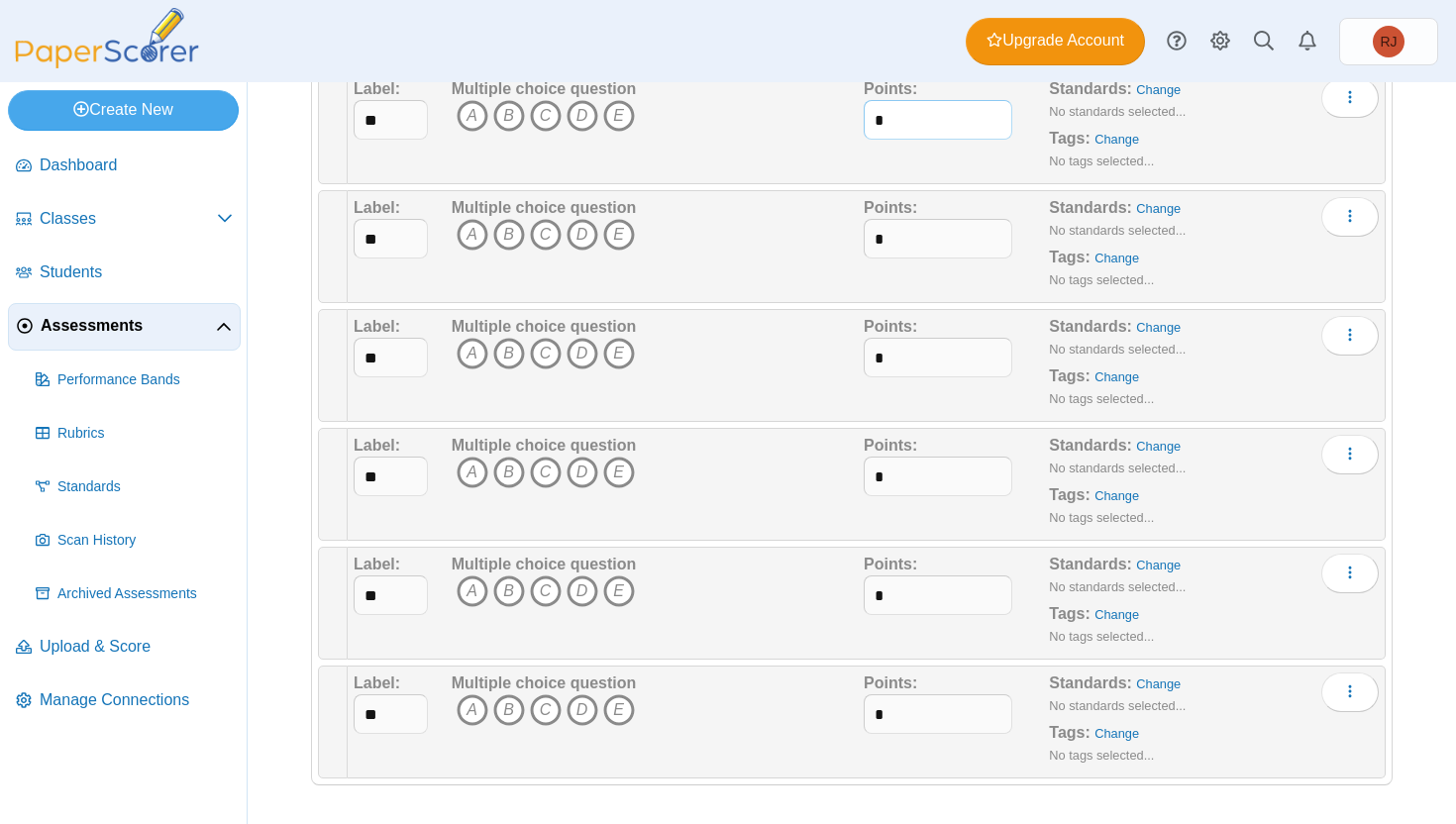 click on "*" at bounding box center (938, 120) 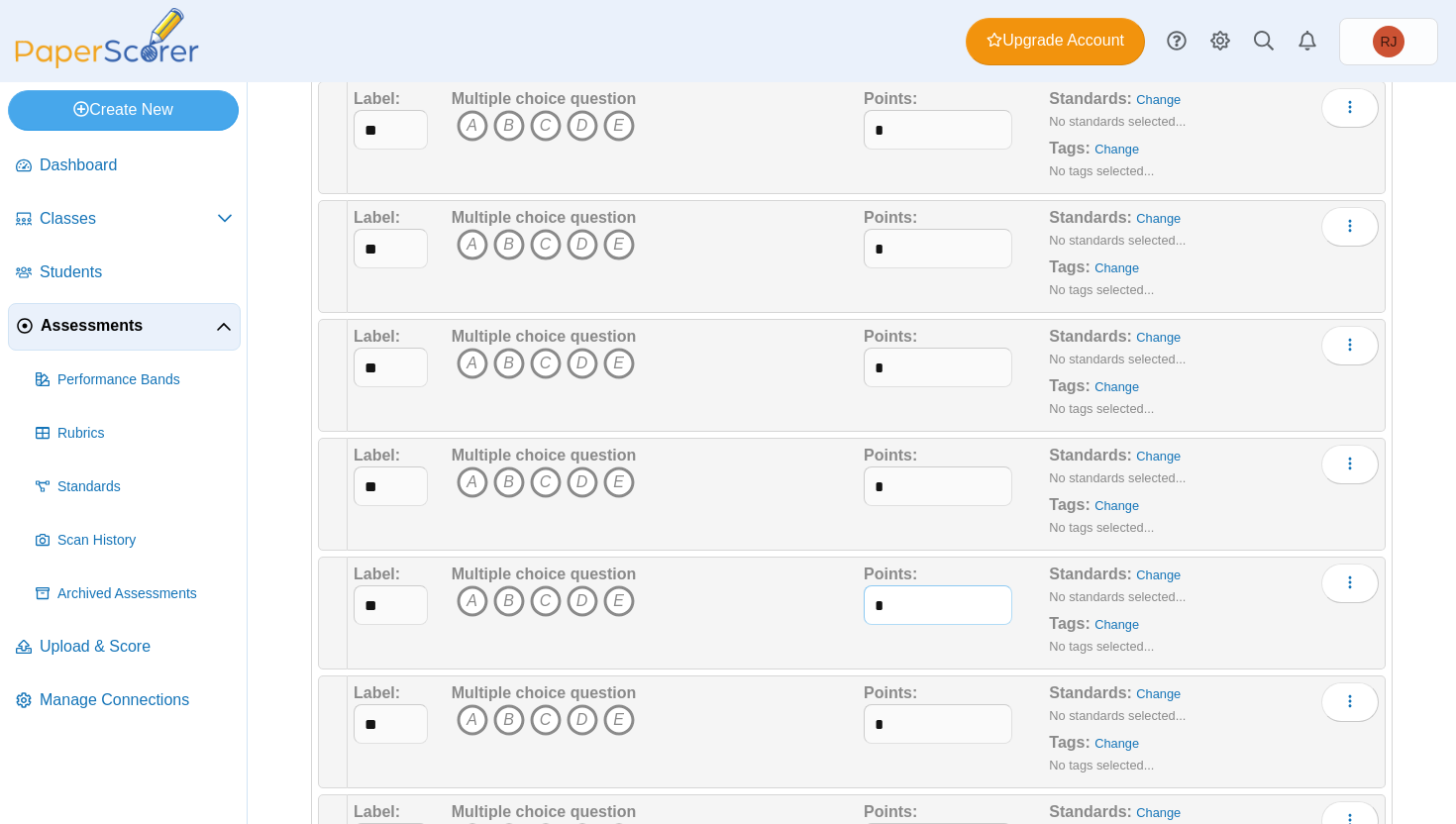 scroll, scrollTop: 4884, scrollLeft: 0, axis: vertical 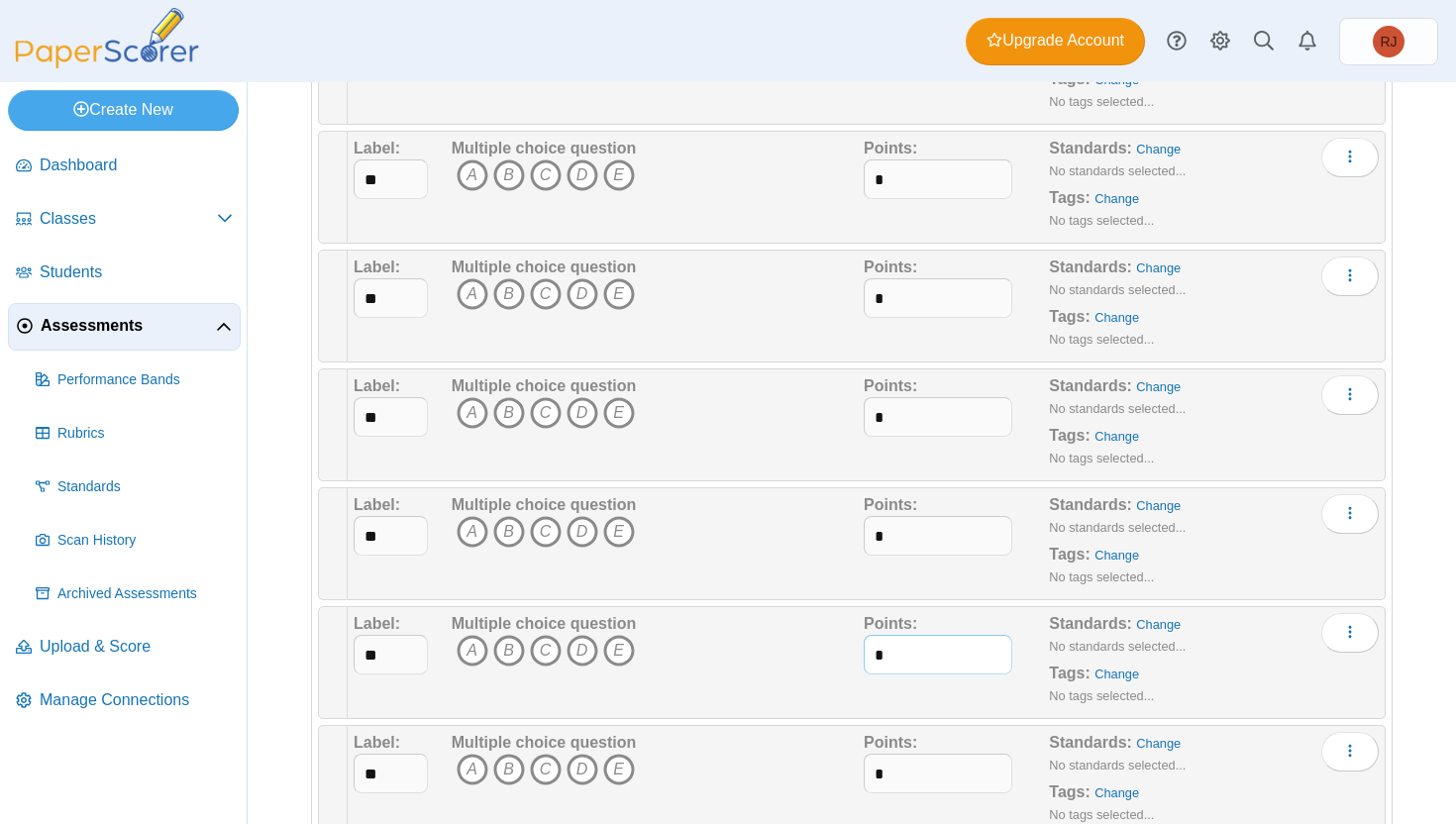 type on "*" 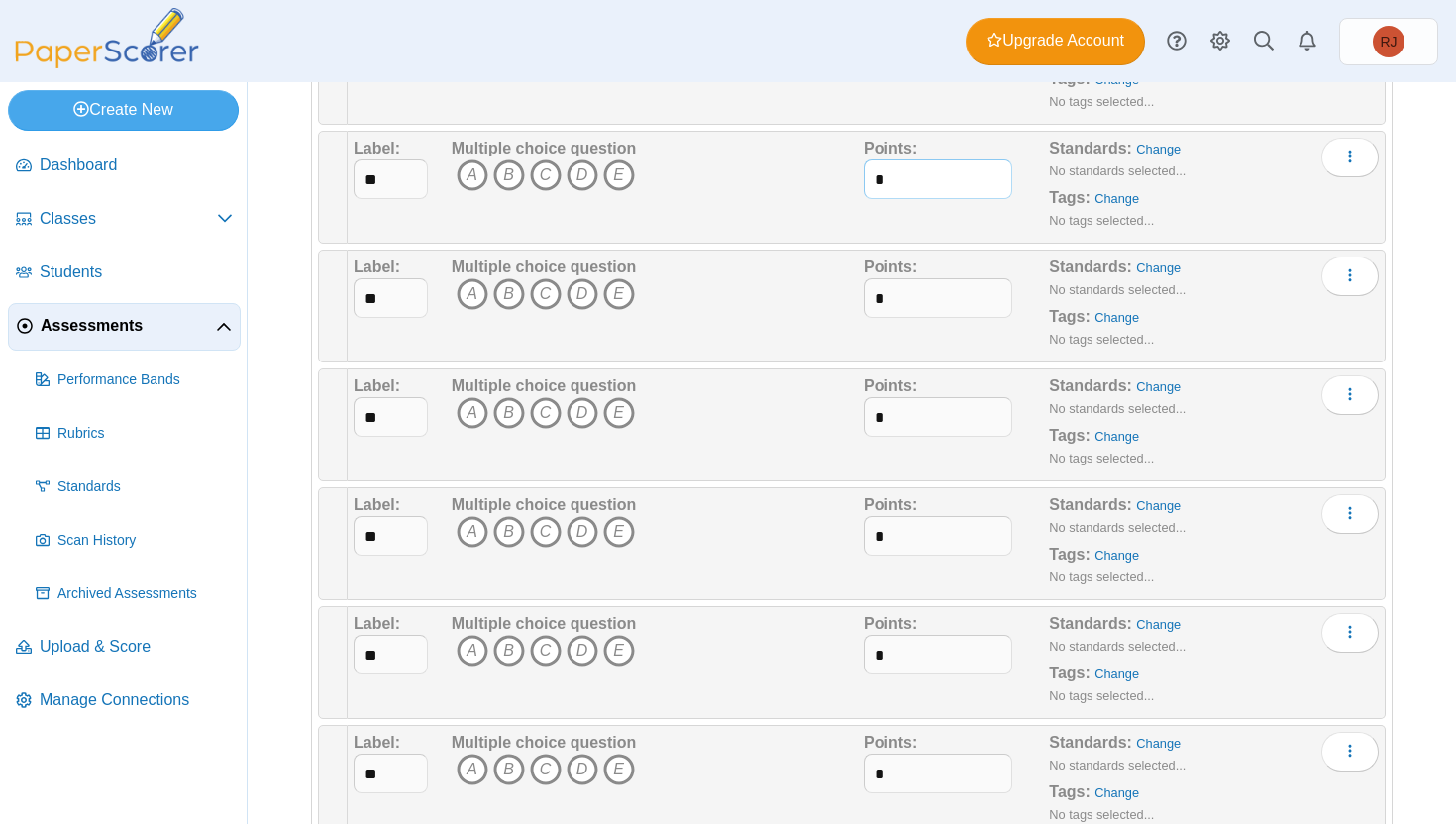 click on "*" at bounding box center (938, 179) 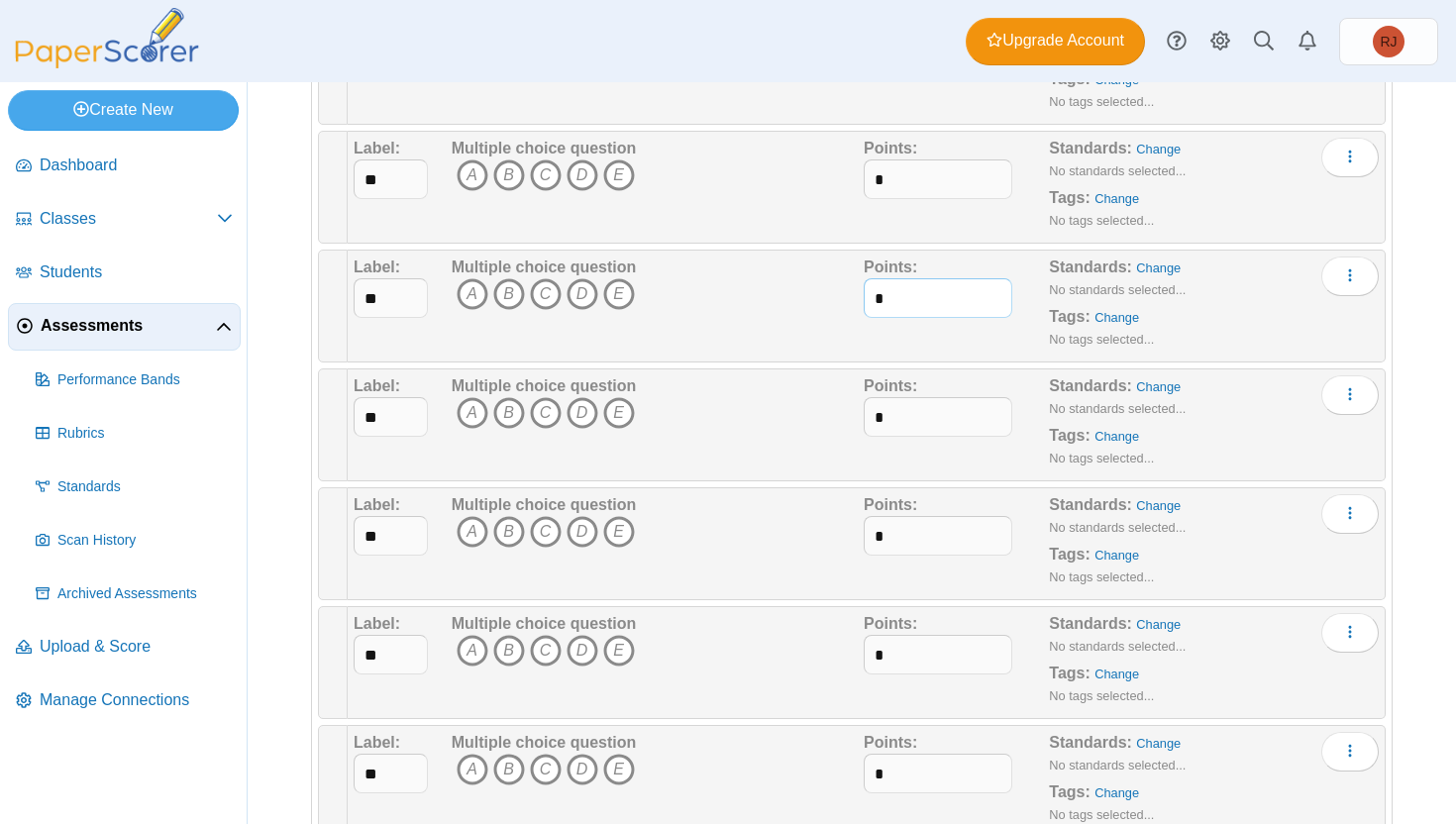 click on "*" at bounding box center (938, 298) 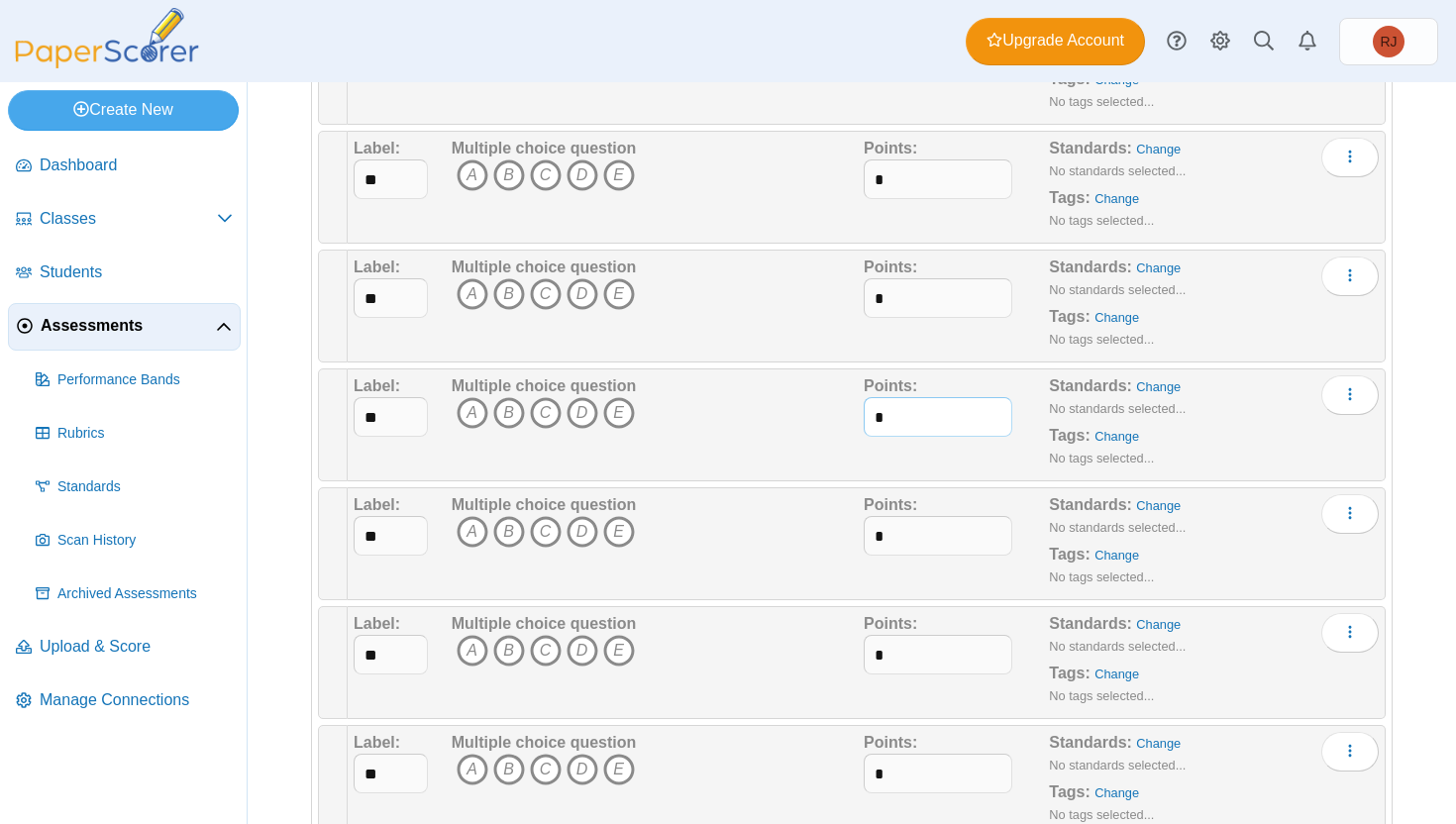 click on "*" at bounding box center [938, 417] 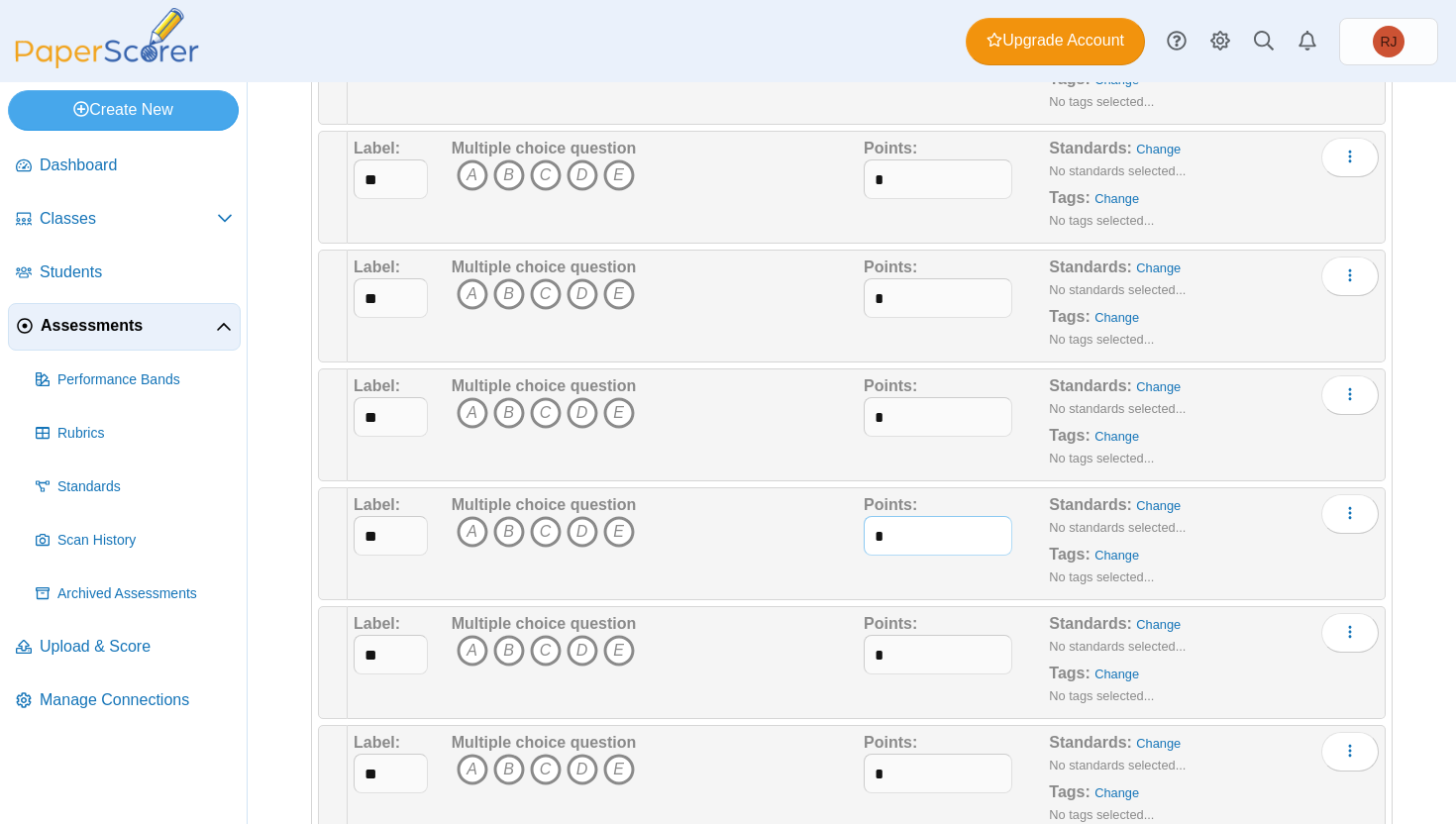 click on "*" at bounding box center (938, 536) 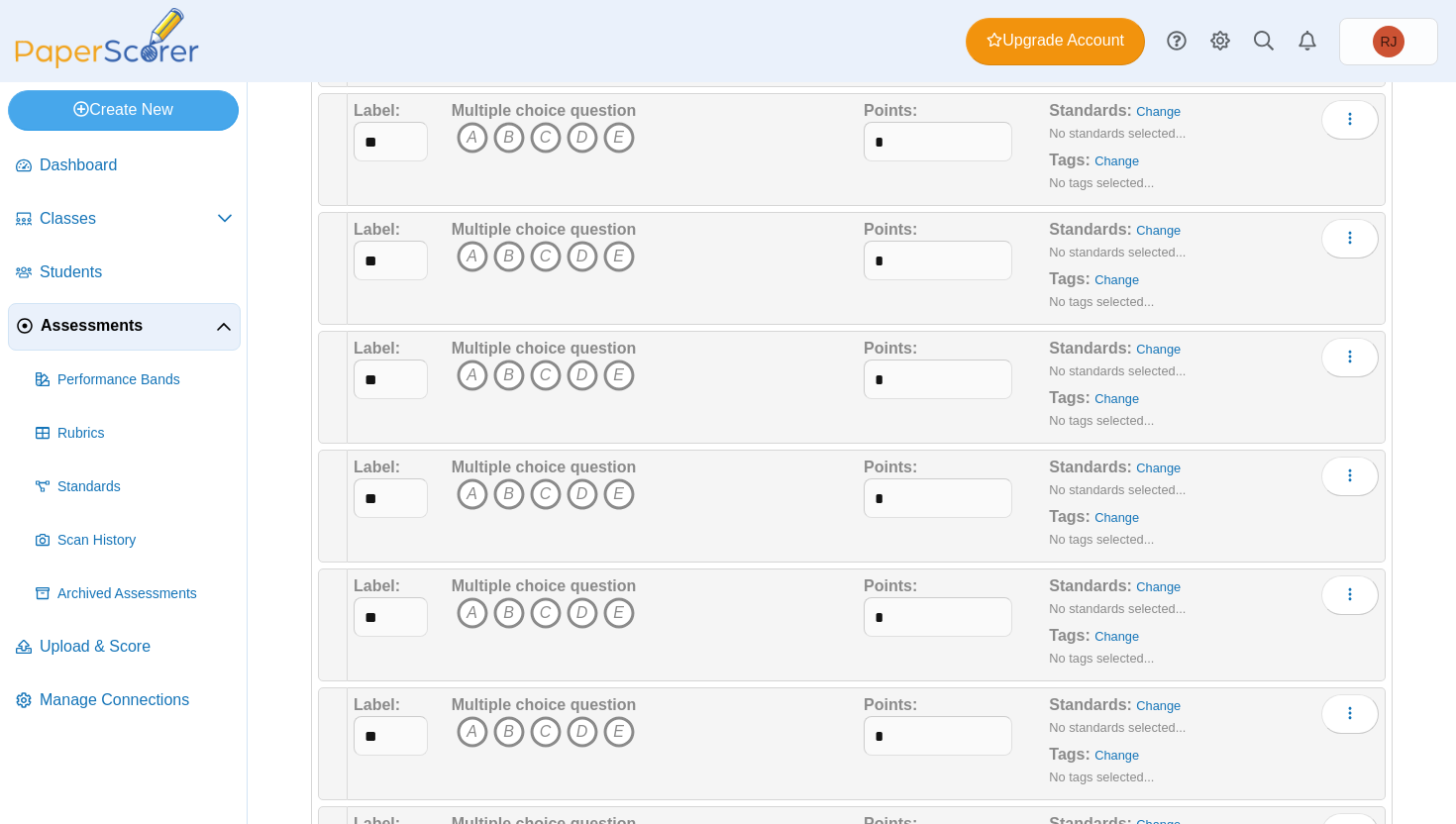 scroll, scrollTop: 4183, scrollLeft: 0, axis: vertical 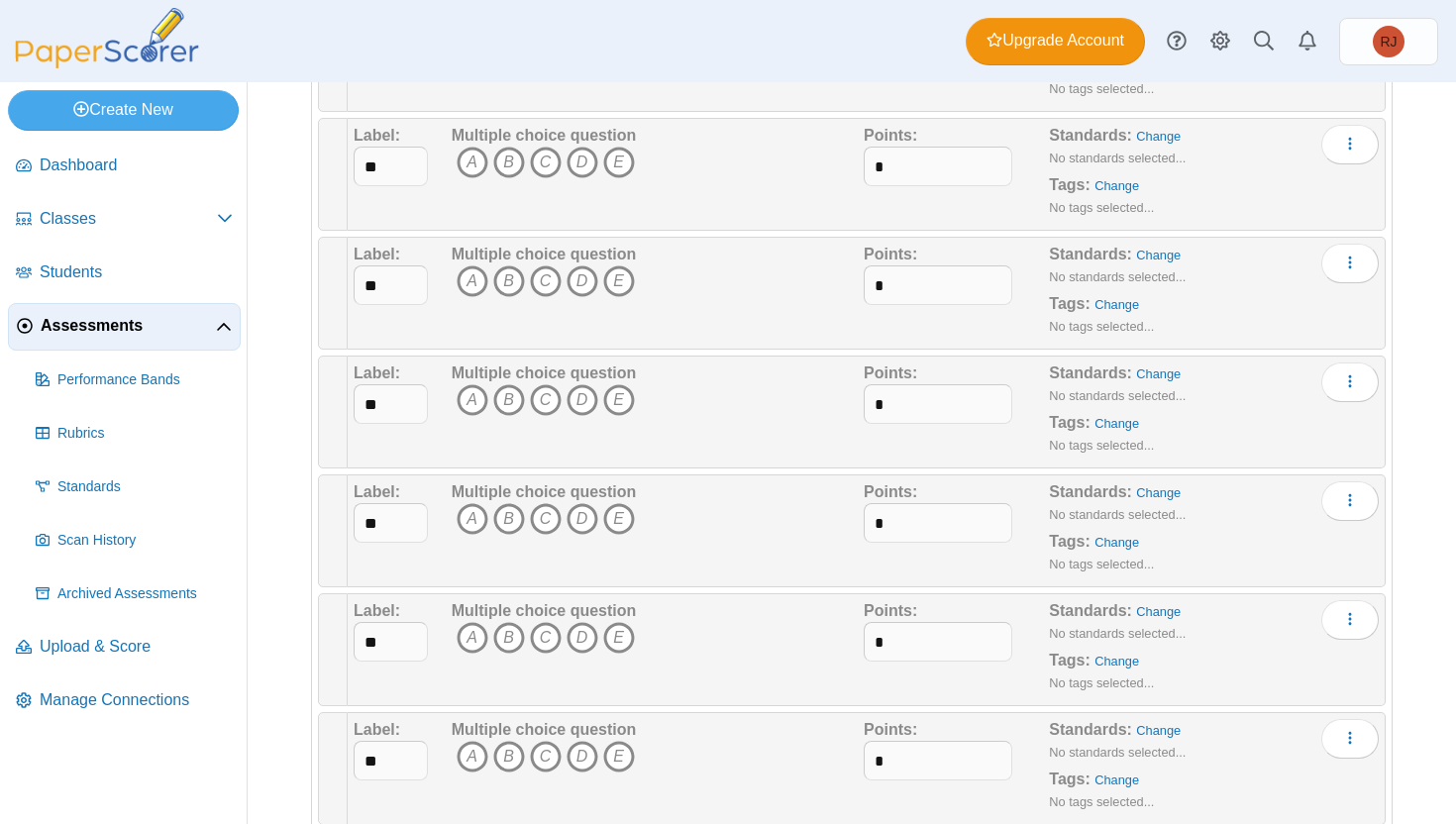 type on "*" 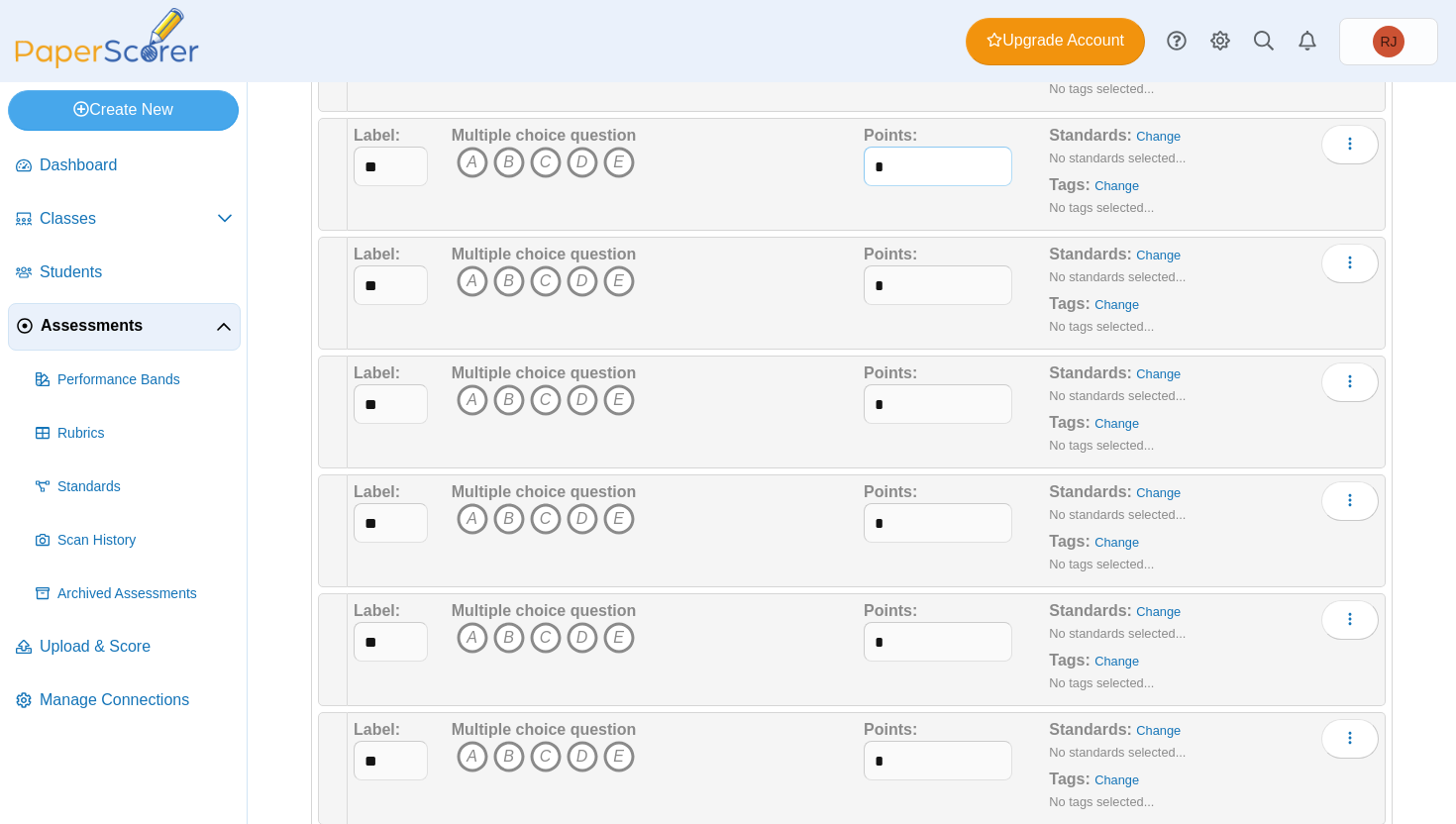 click on "*" at bounding box center (938, 166) 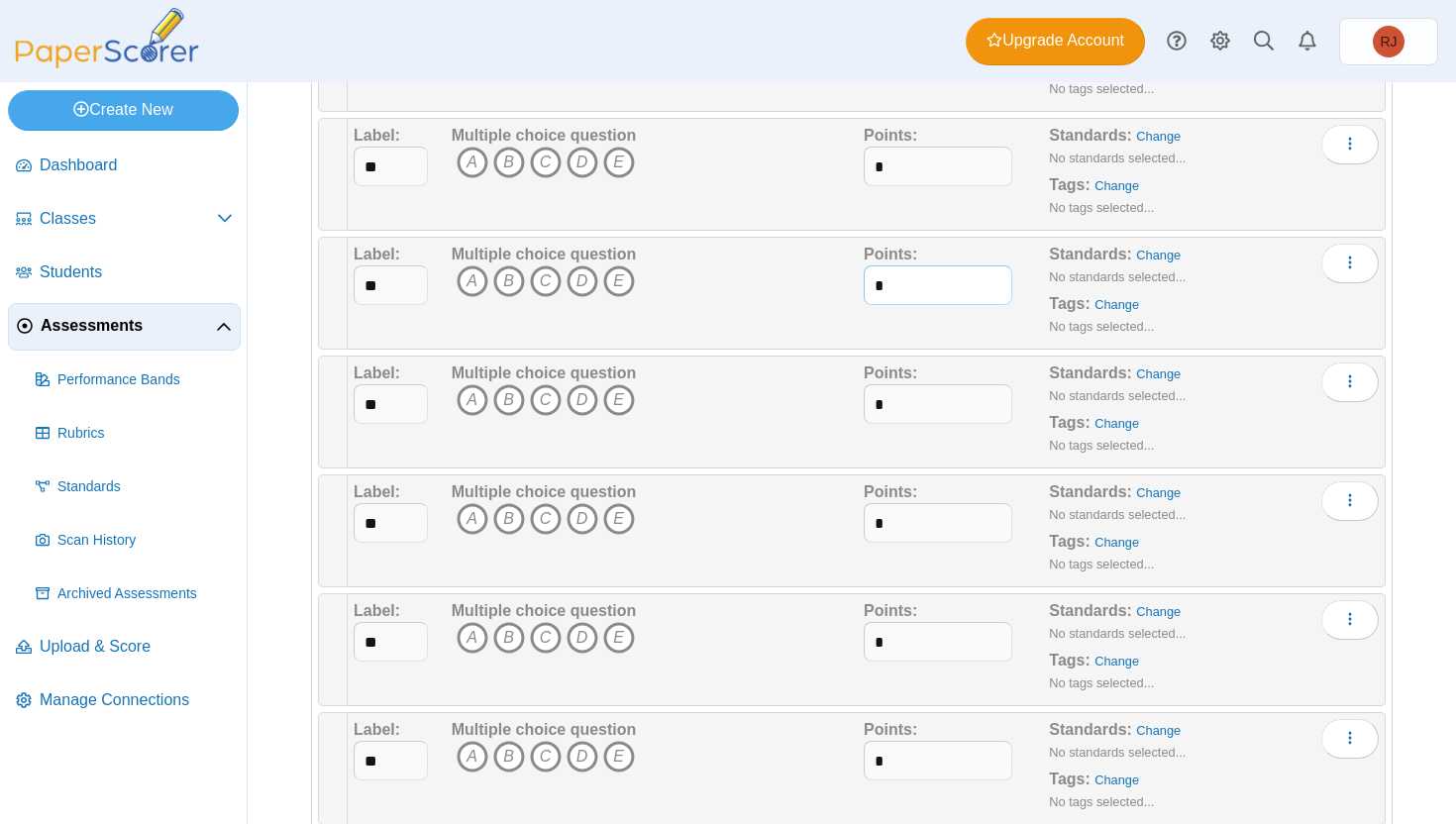 click on "*" at bounding box center (938, 285) 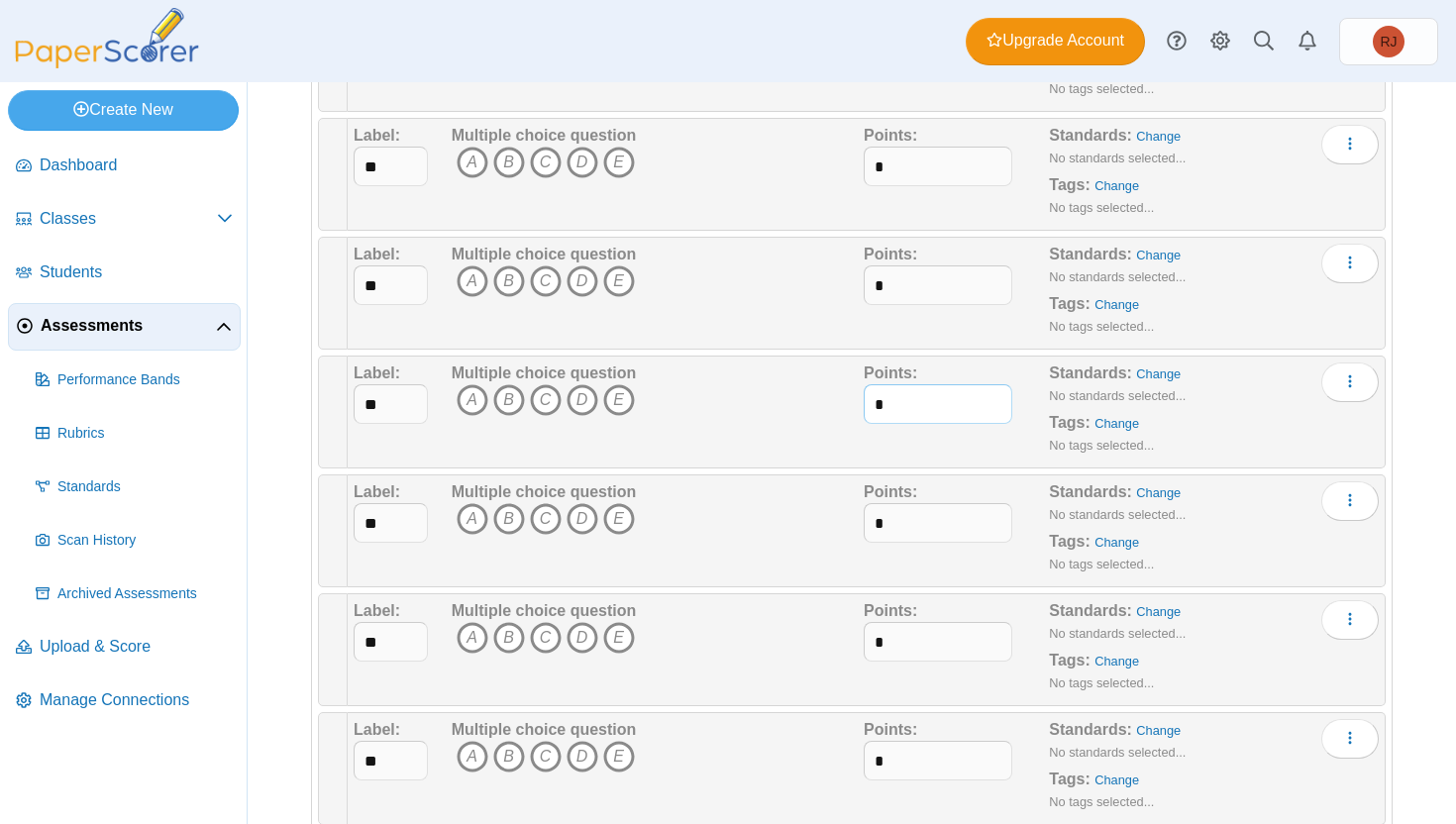 click on "*" at bounding box center [938, 404] 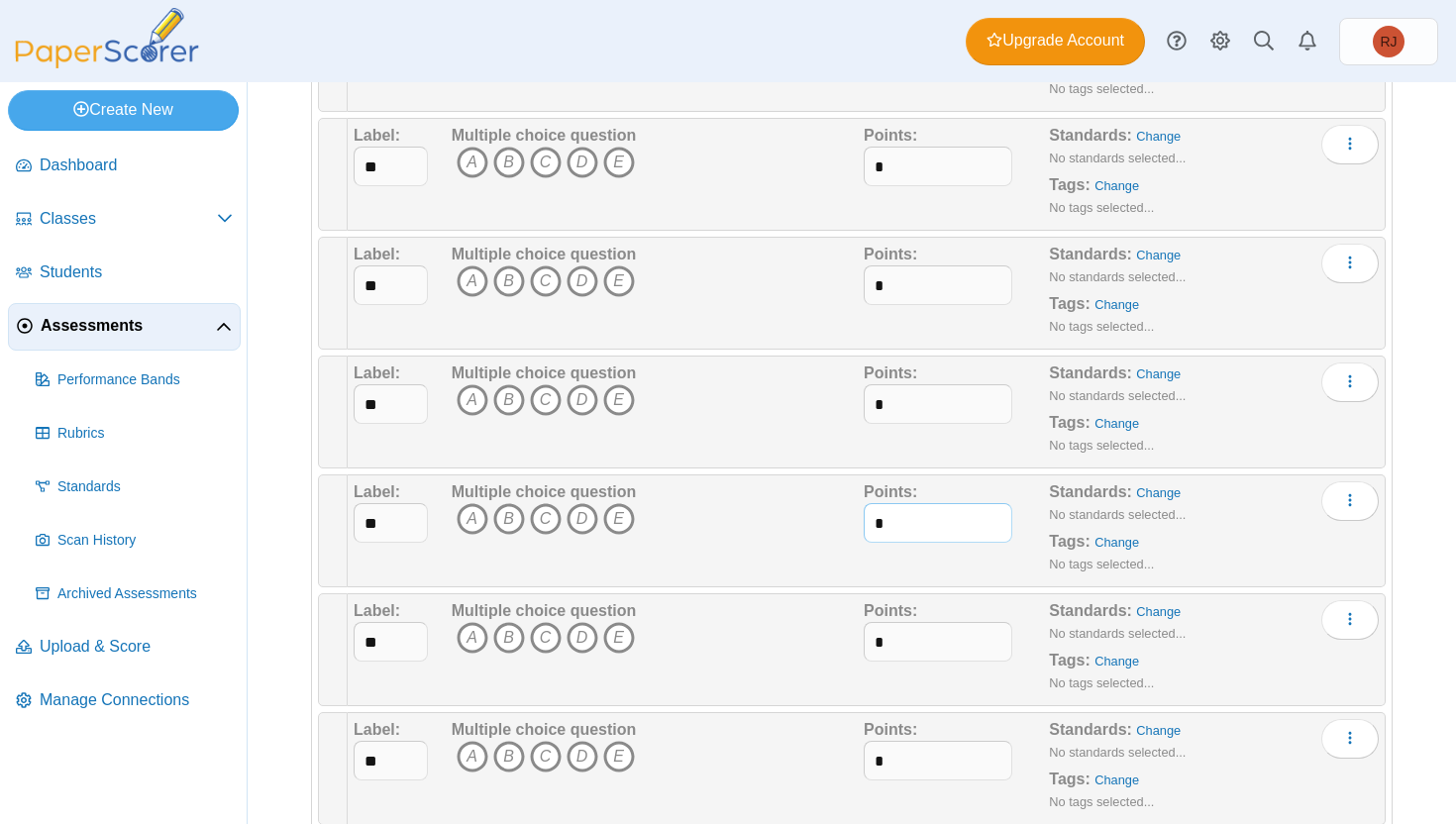 click on "*" at bounding box center [938, 523] 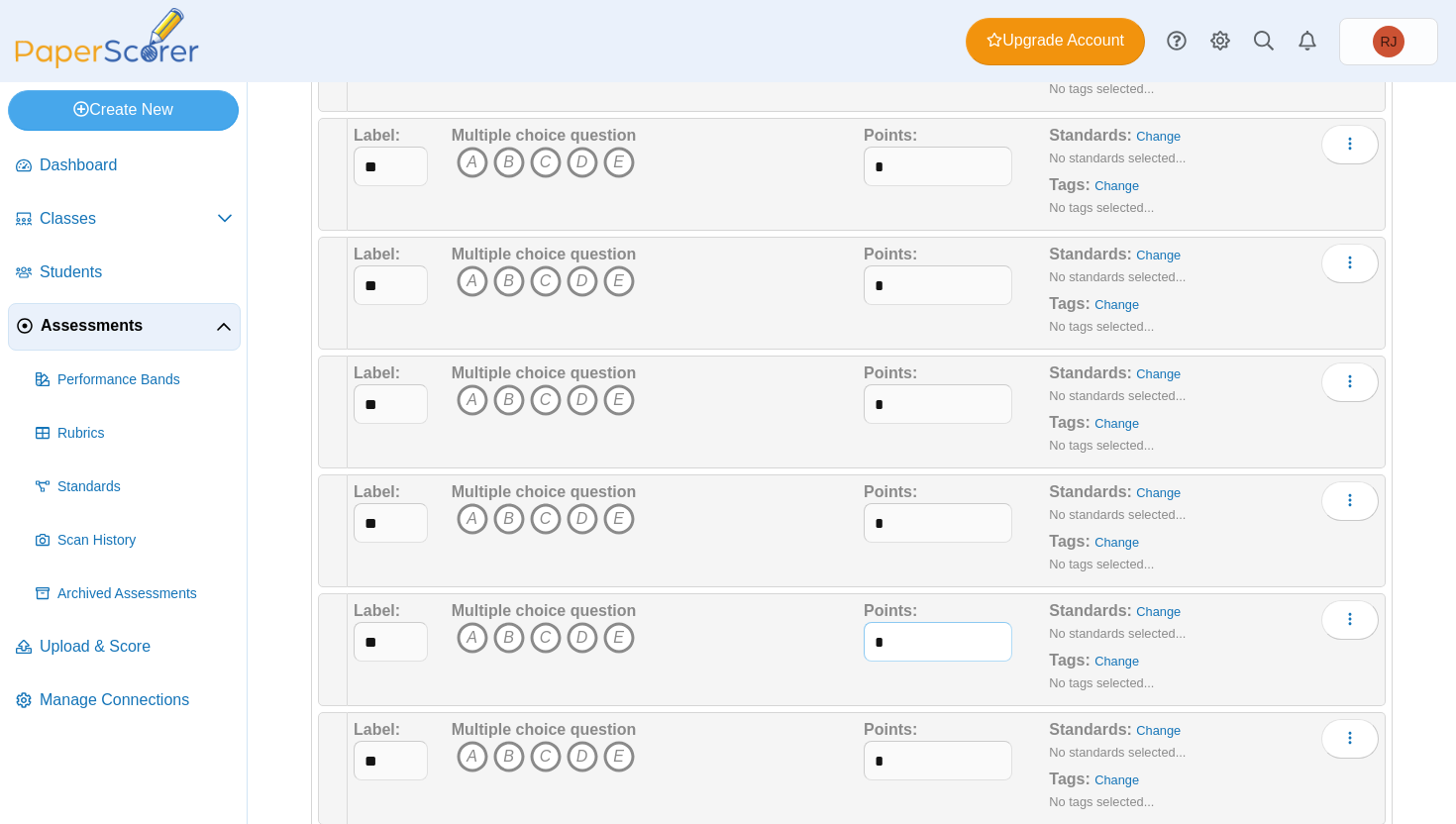 click on "*" at bounding box center (938, 642) 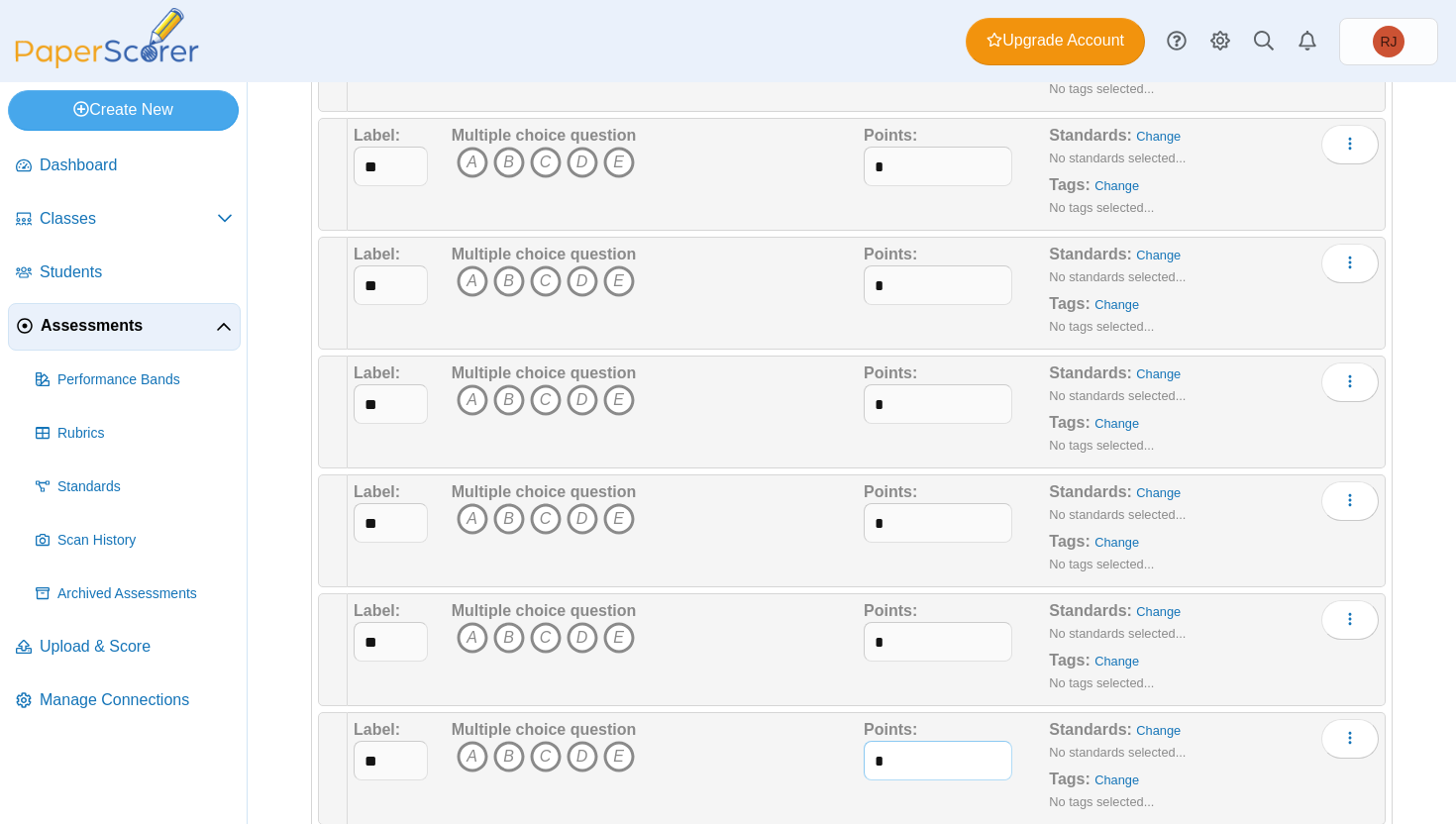 click on "*" at bounding box center (938, 761) 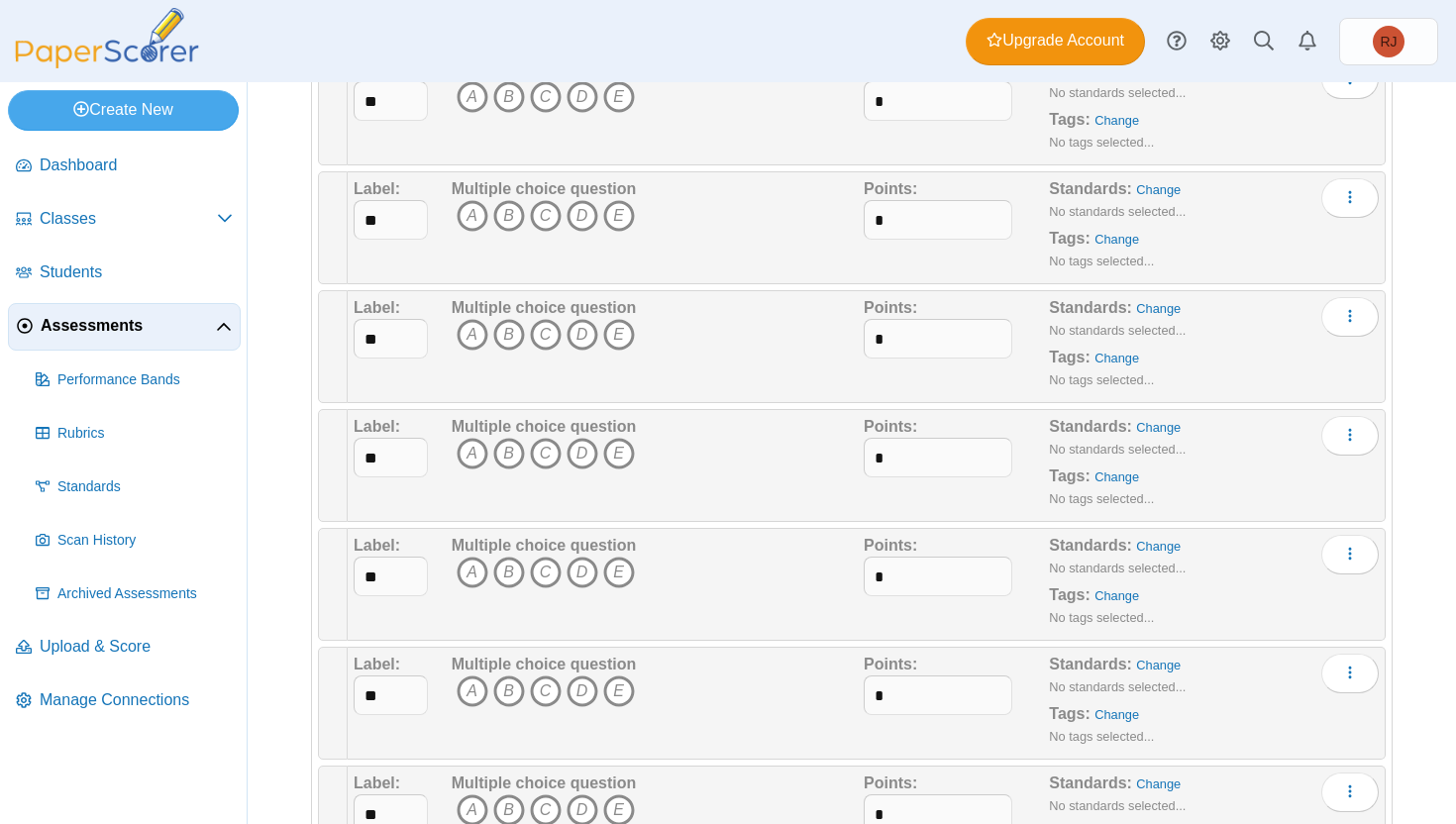scroll, scrollTop: 3495, scrollLeft: 0, axis: vertical 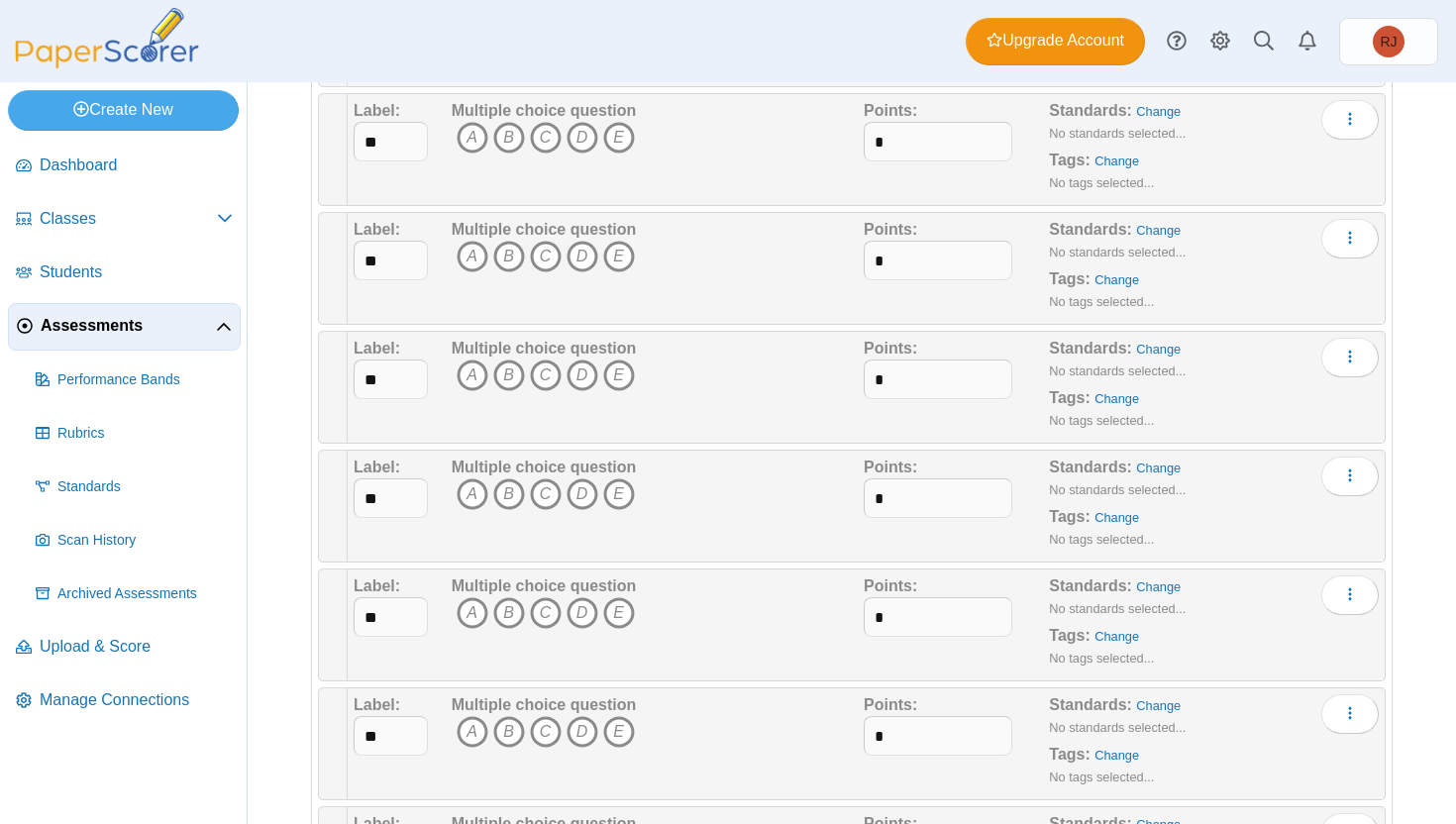 type on "*" 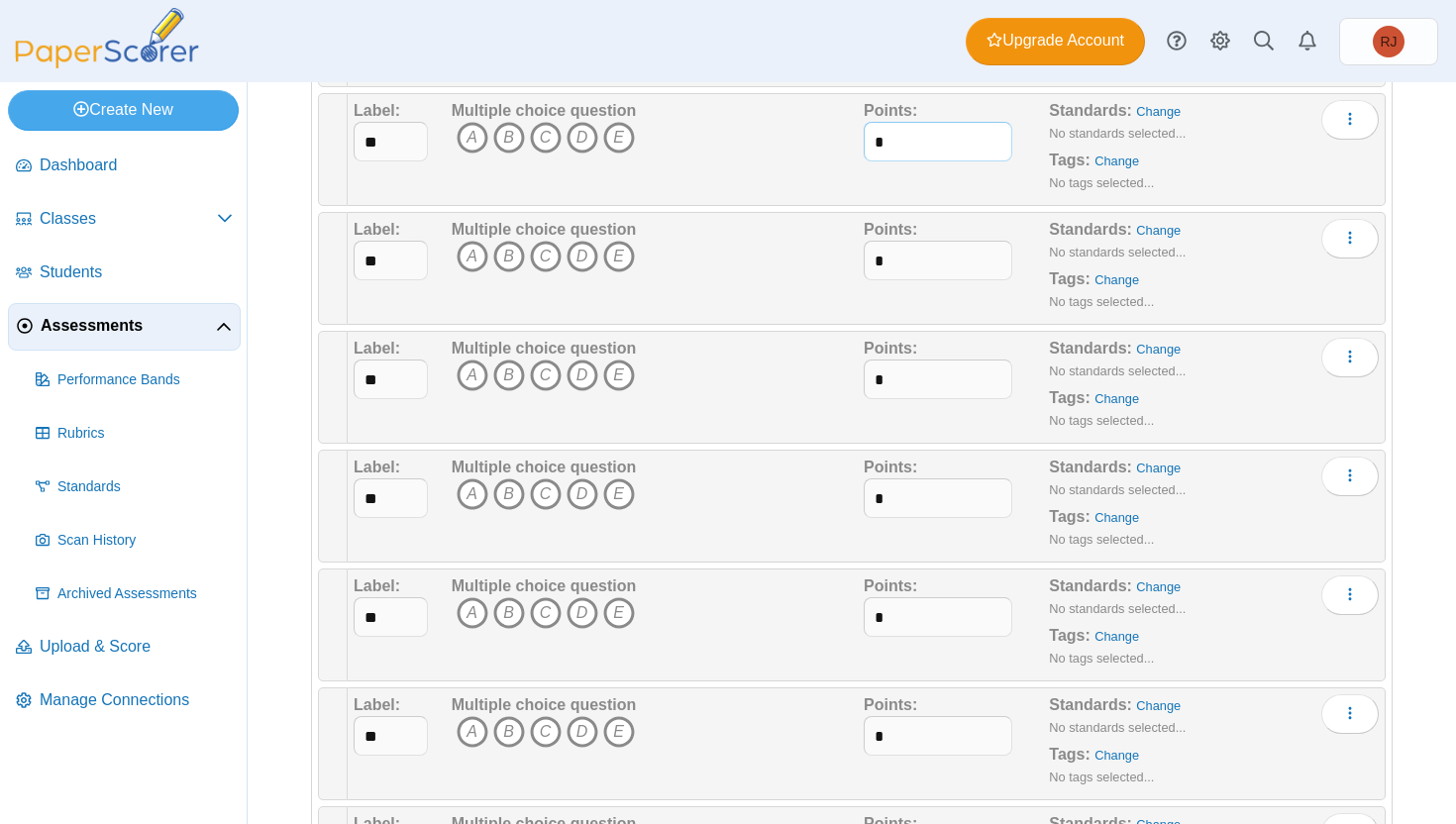 click on "*" at bounding box center (938, 142) 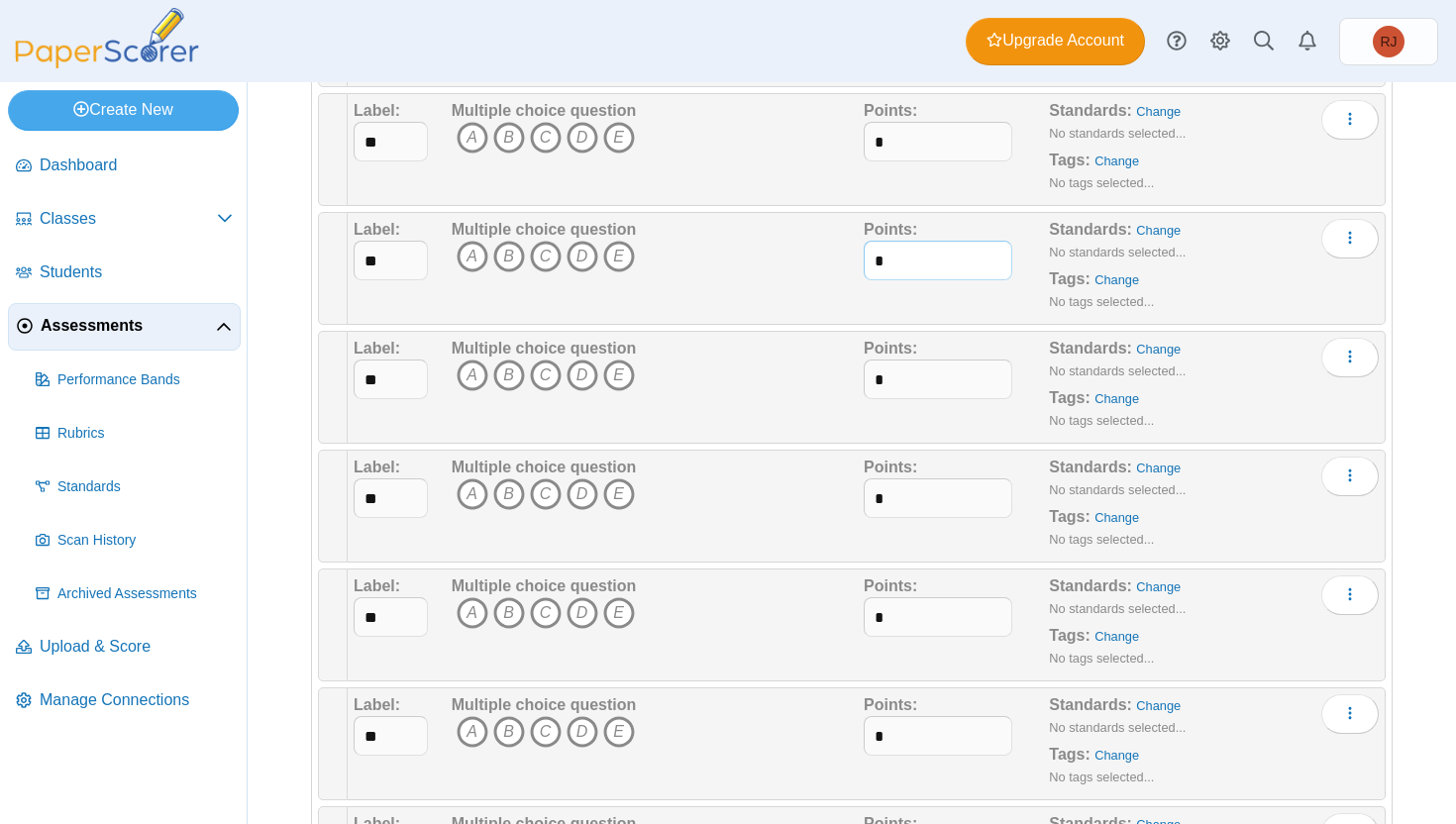 click on "*" at bounding box center [938, 260] 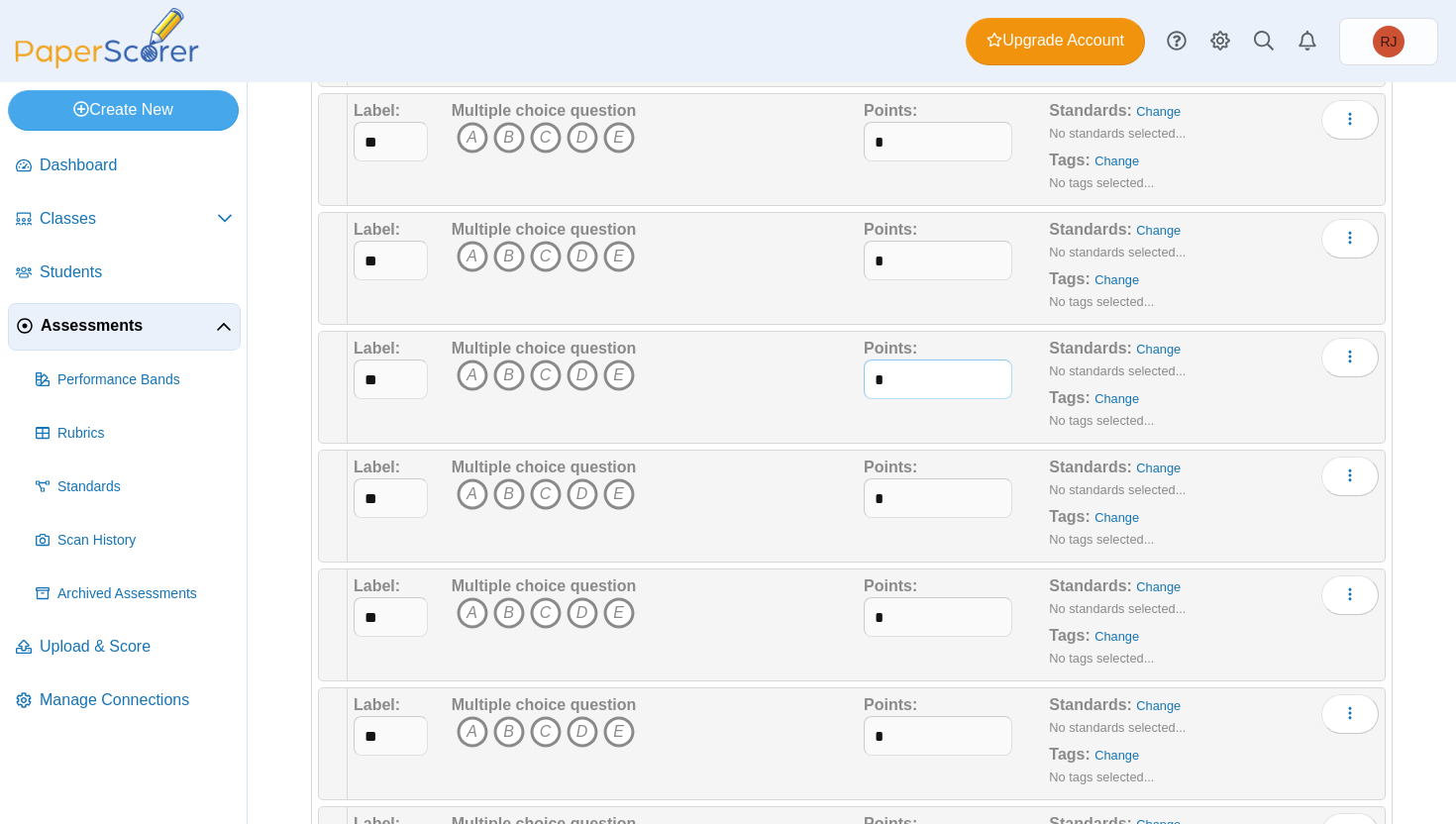 click on "*" at bounding box center [938, 379] 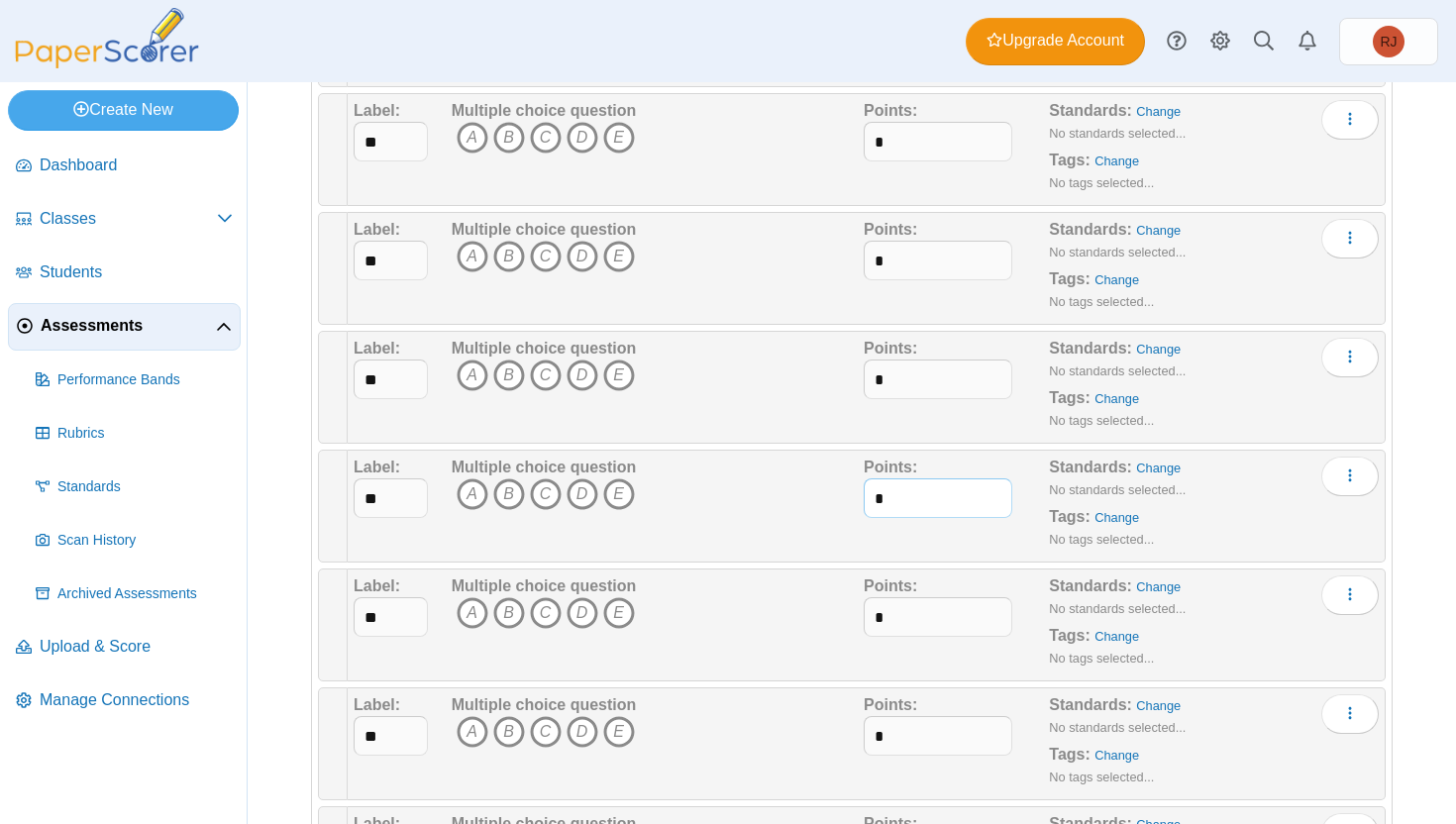 click on "*" at bounding box center (938, 498) 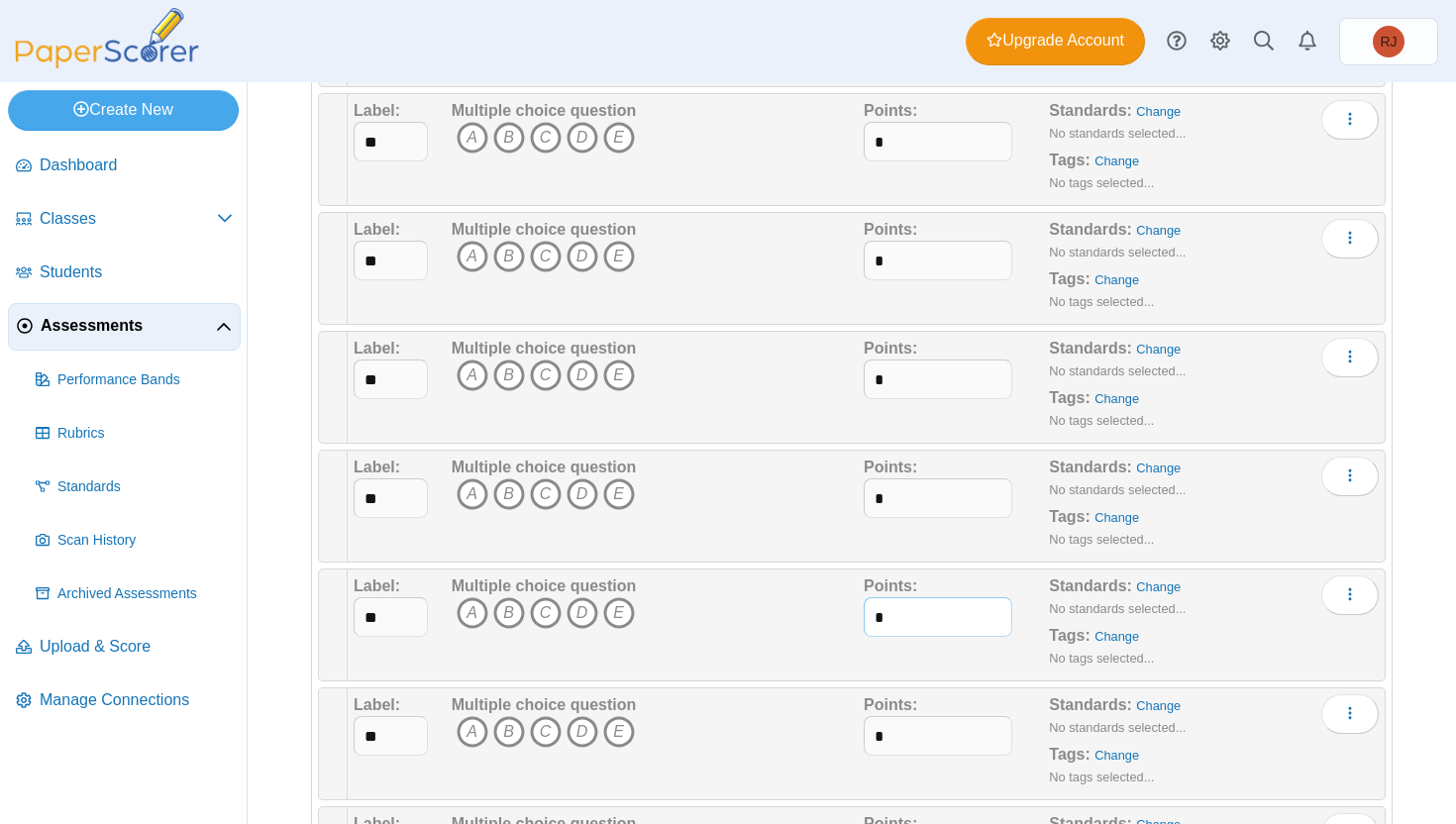 click on "*" at bounding box center [938, 617] 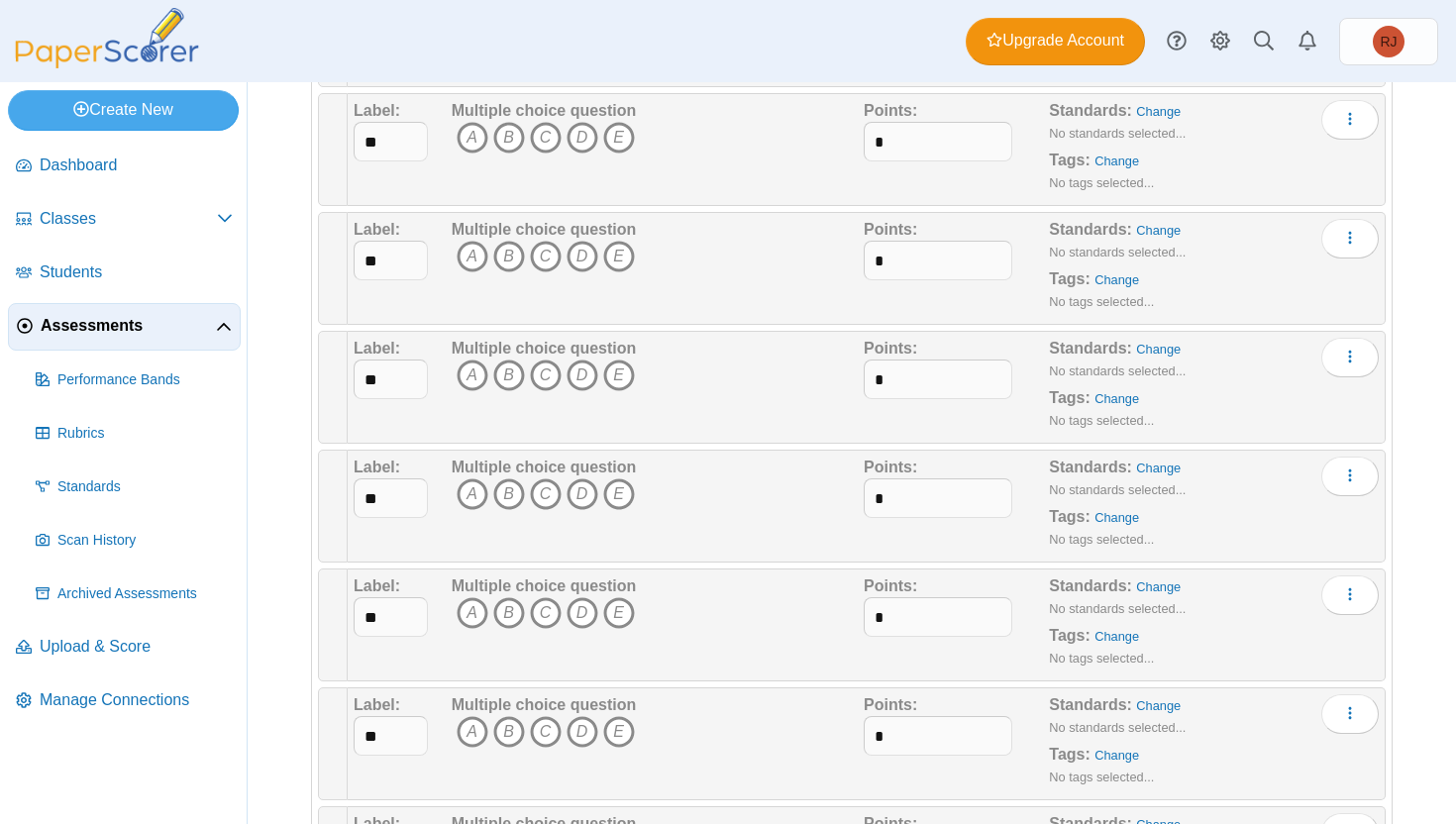 click on "Points:
*" at bounding box center (956, 744) 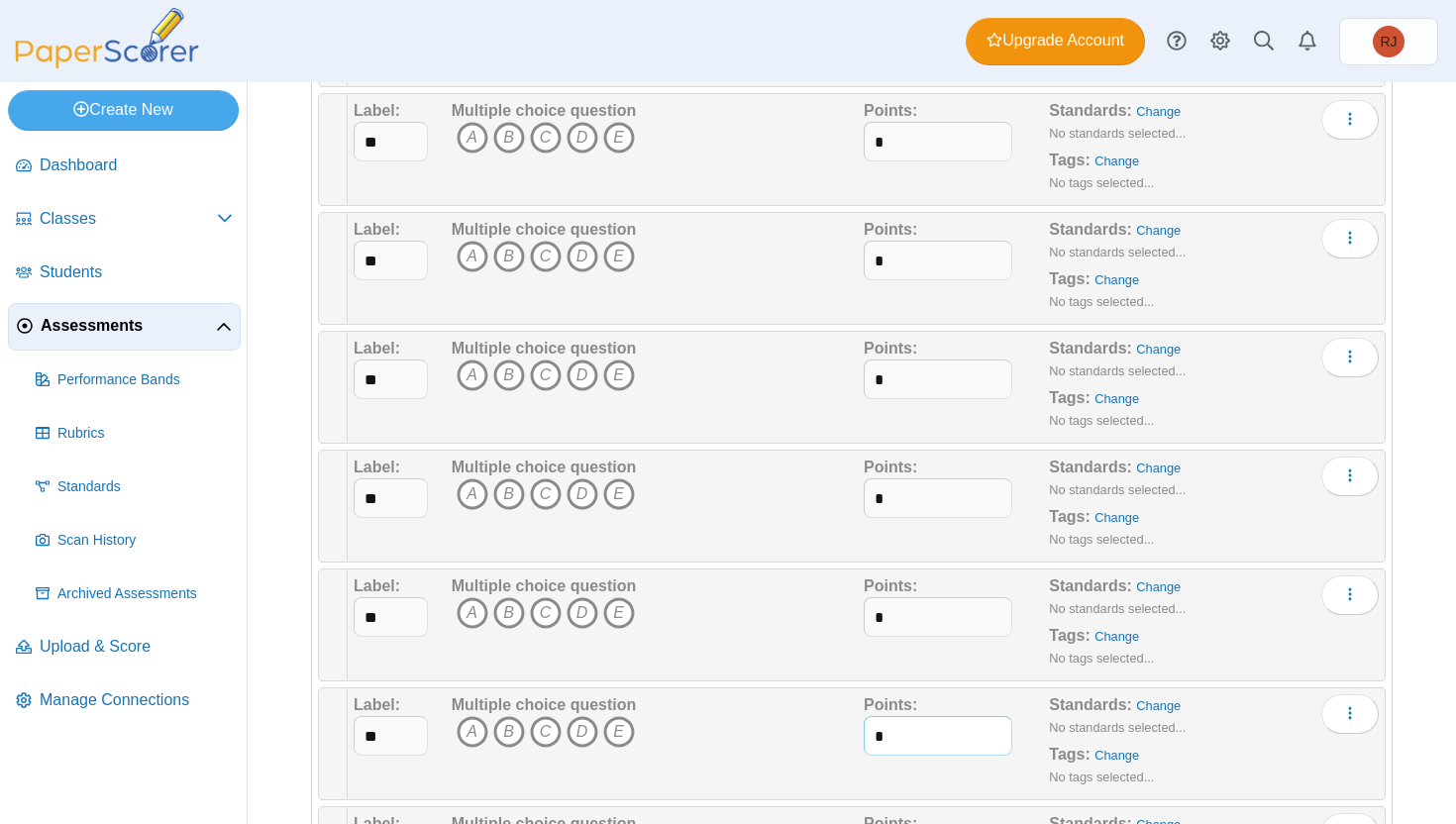 click on "*" at bounding box center (938, 736) 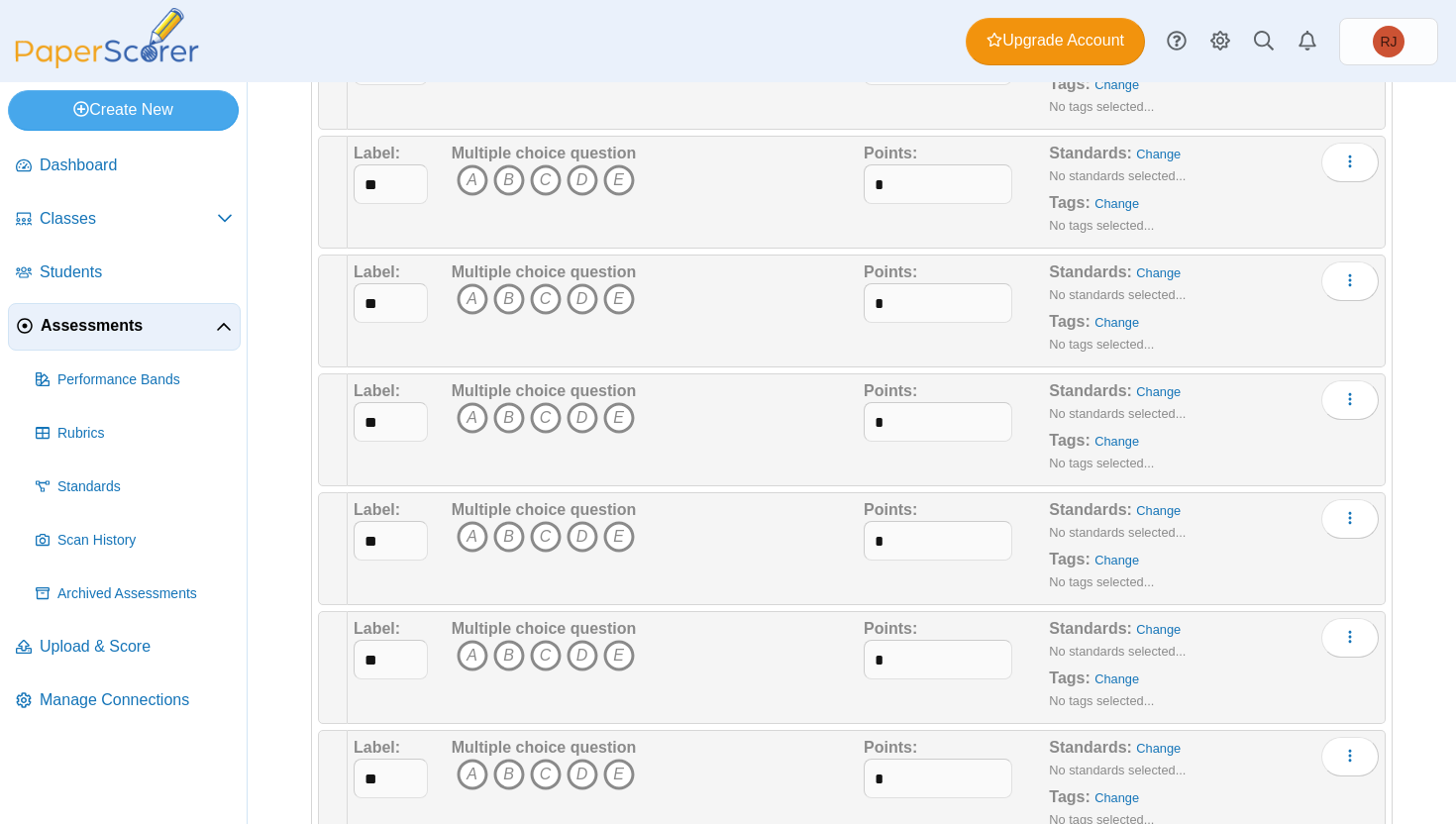 scroll, scrollTop: 2743, scrollLeft: 0, axis: vertical 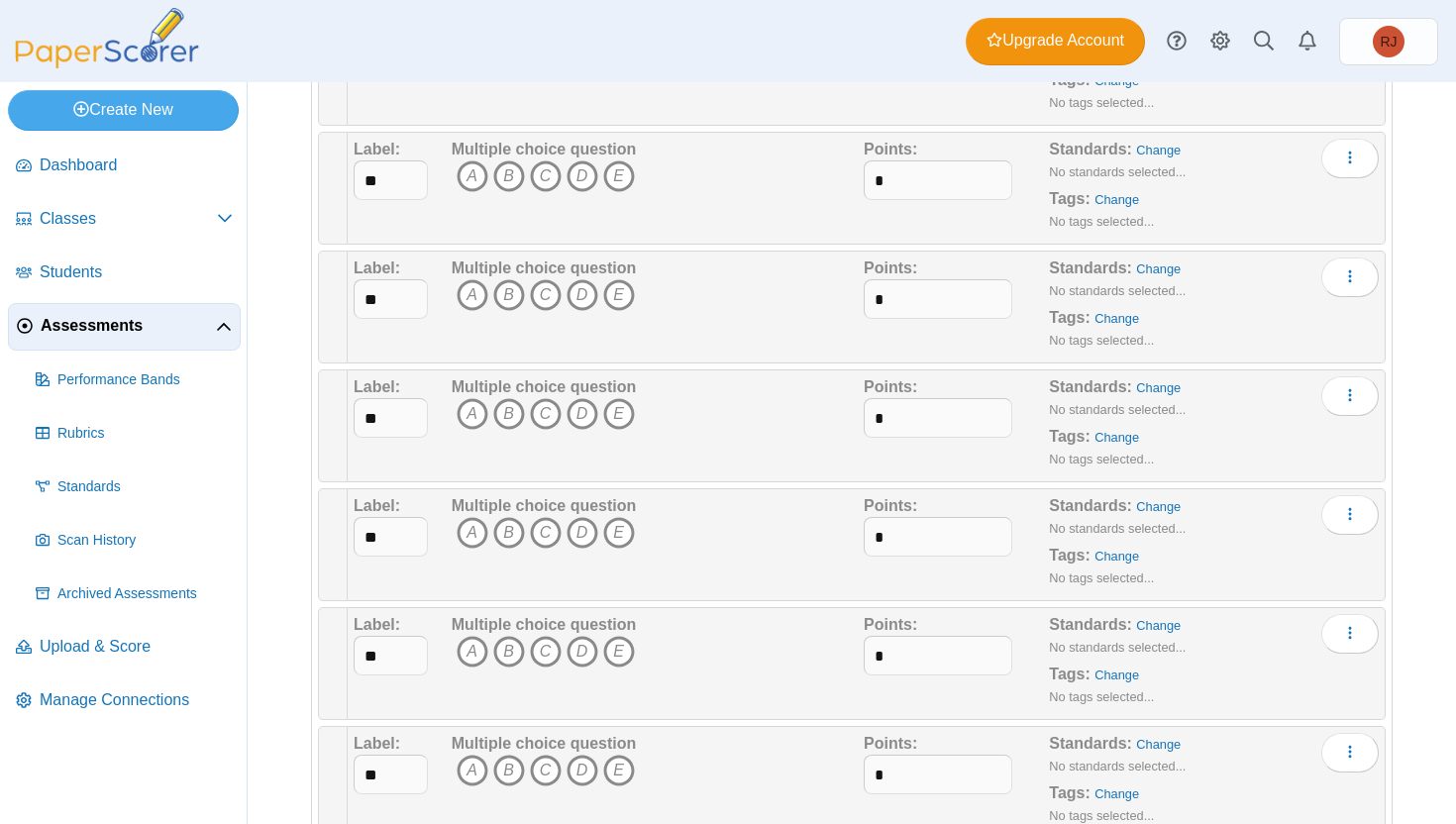 type on "*" 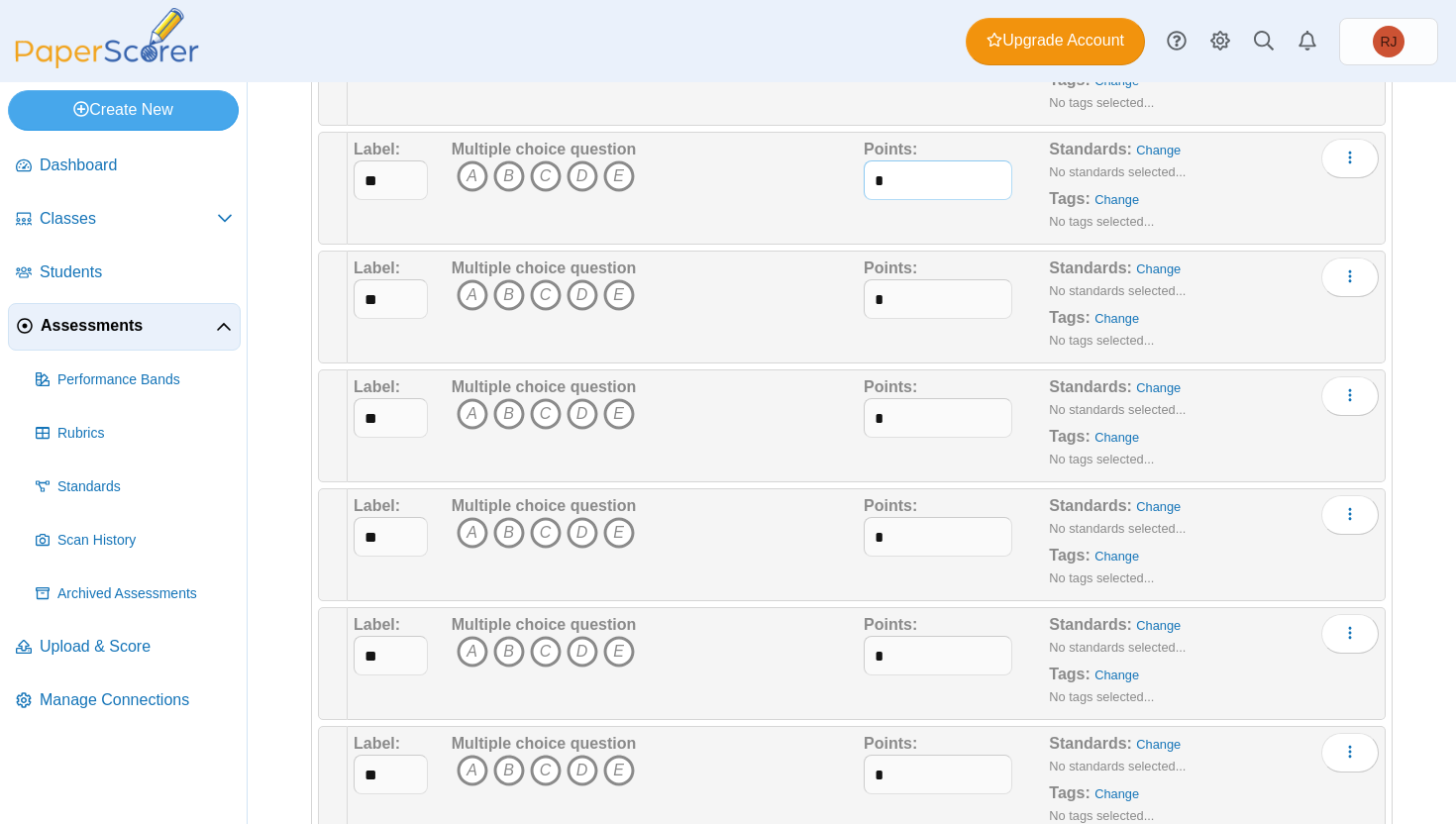 click on "*" at bounding box center (938, 180) 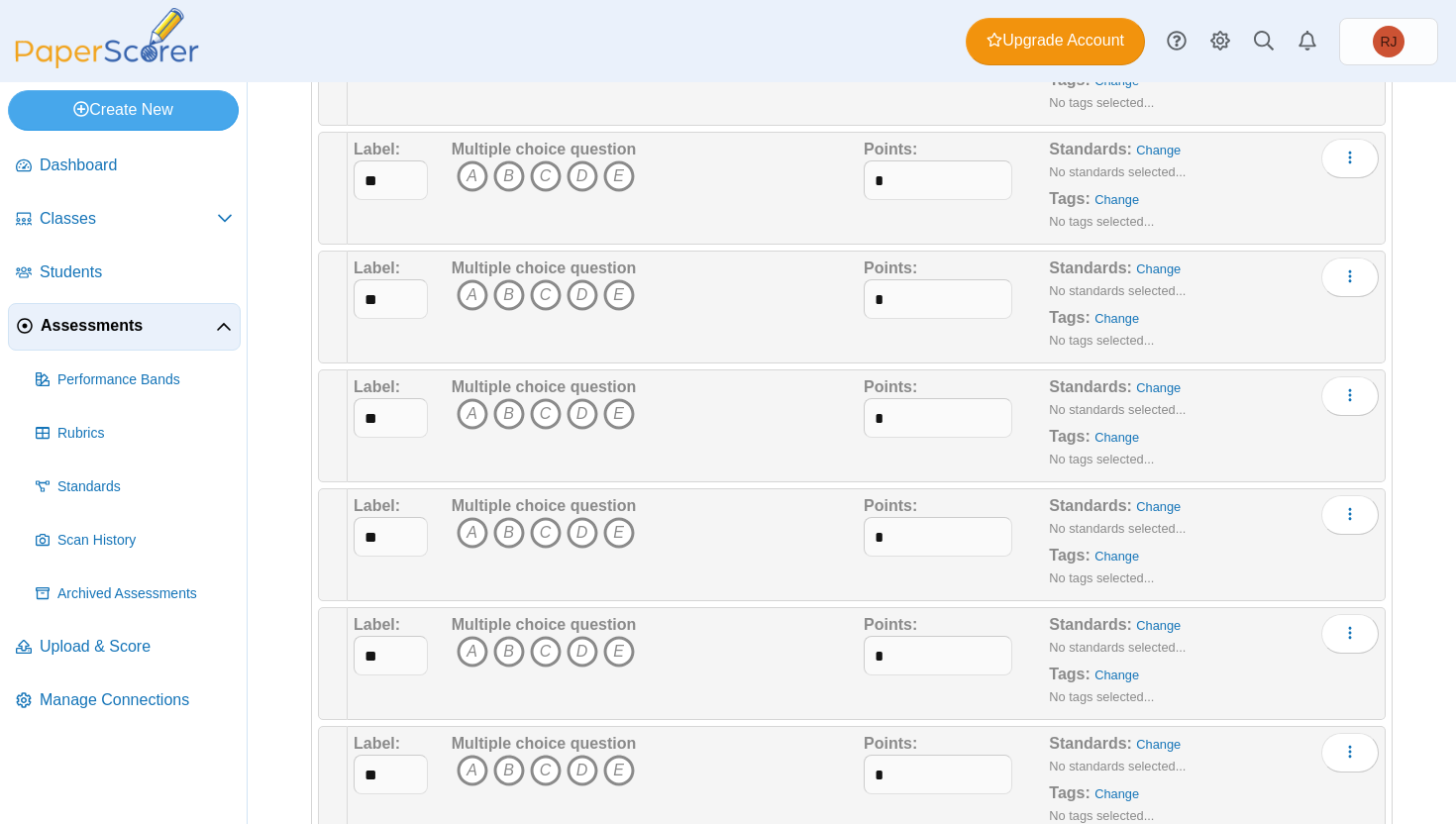 click on "Points:" at bounding box center (890, 267) 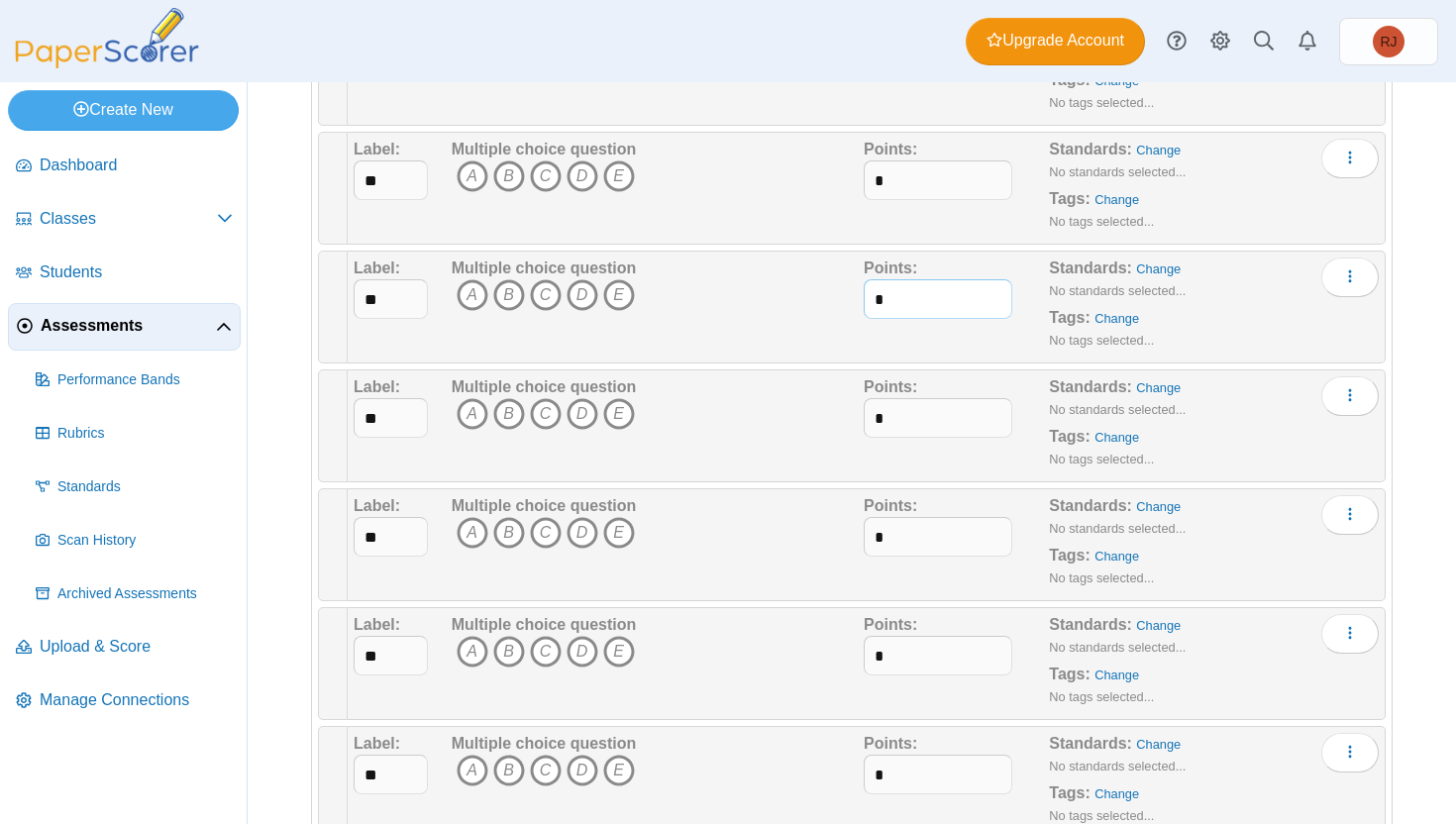 click on "*" at bounding box center [938, 299] 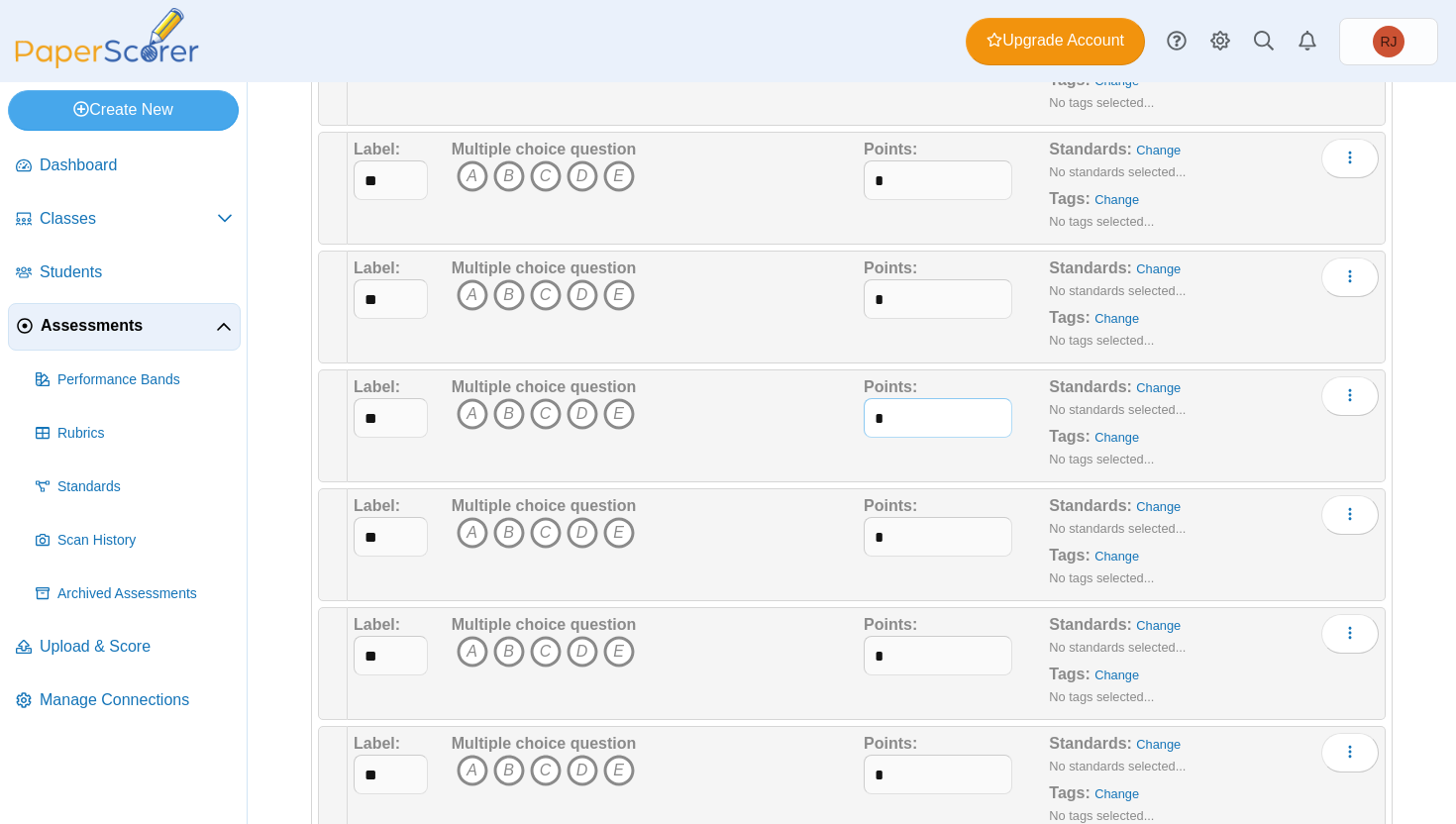 click on "*" at bounding box center (938, 418) 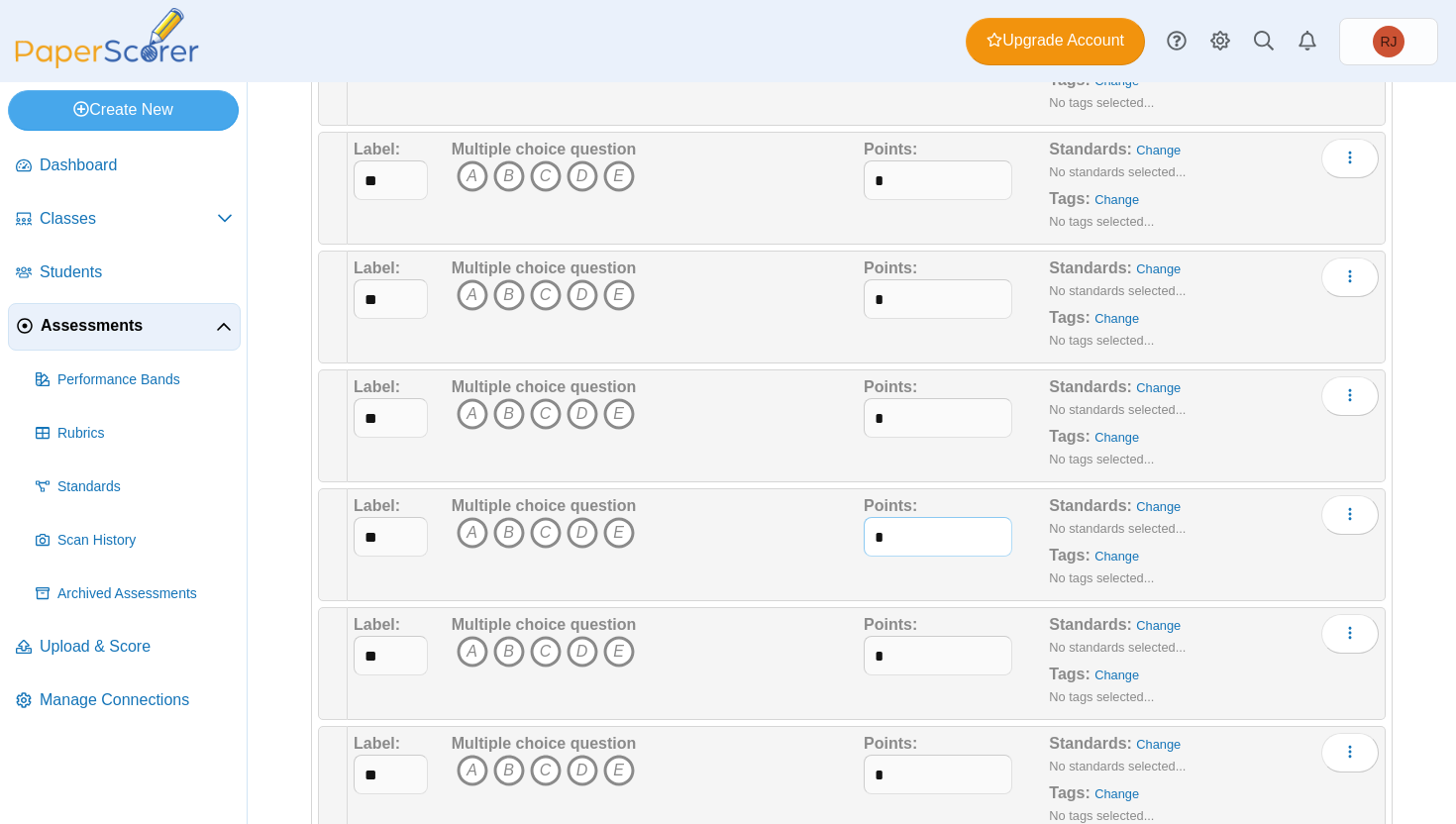 click on "*" at bounding box center [938, 537] 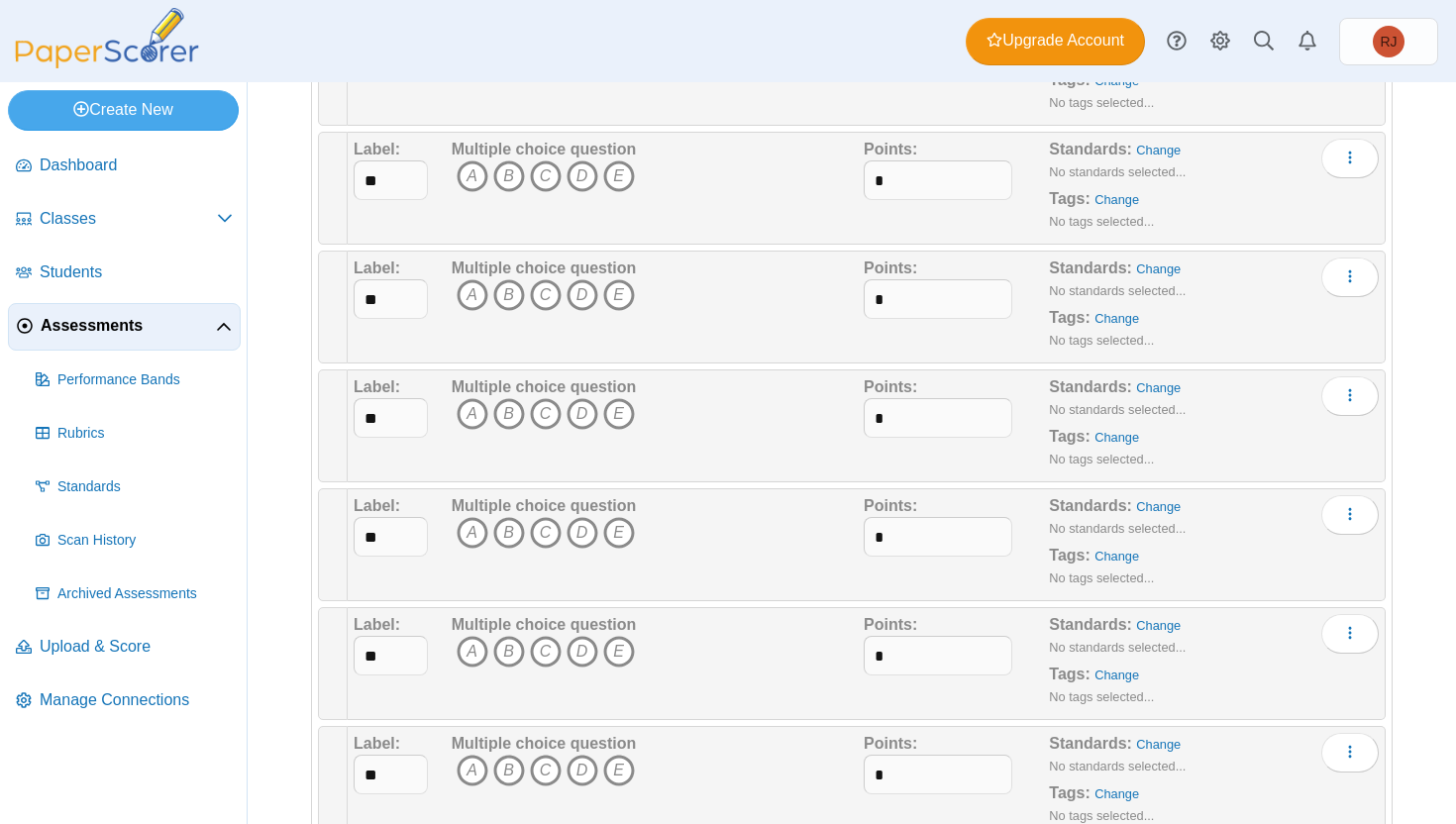 click on "Points:
*" at bounding box center [956, 664] 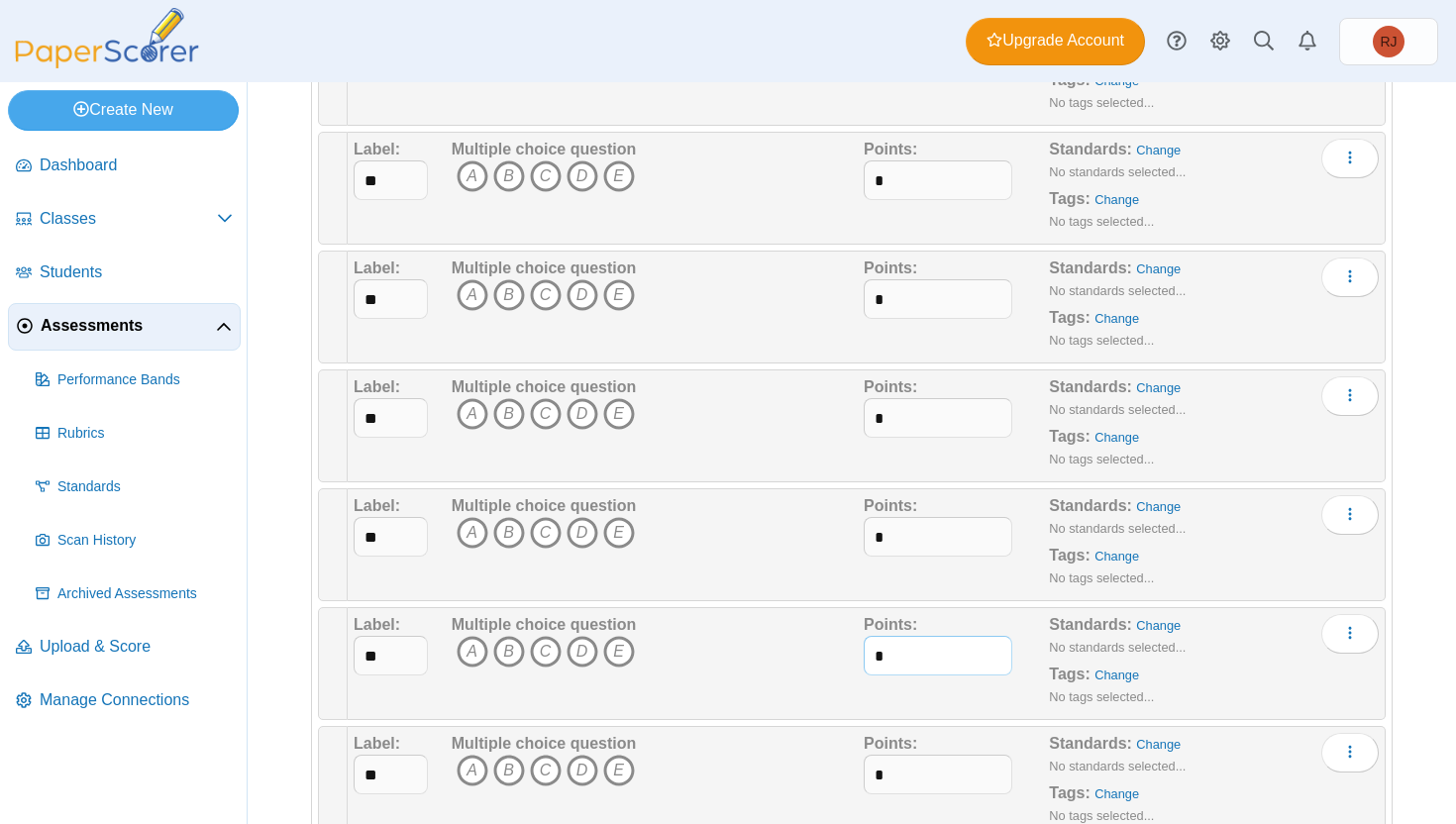 click on "*" at bounding box center (938, 656) 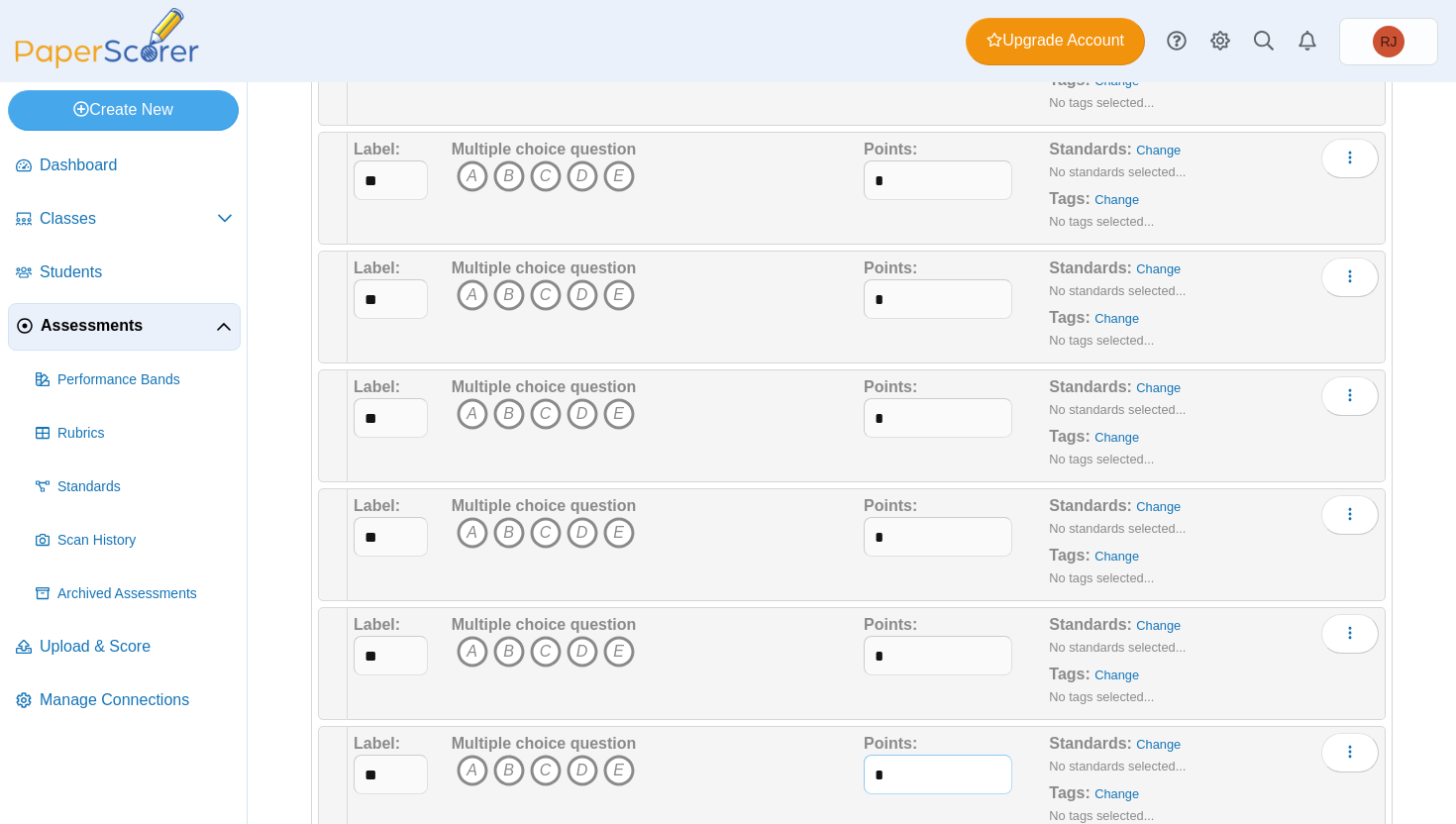 click on "*" at bounding box center [938, 774] 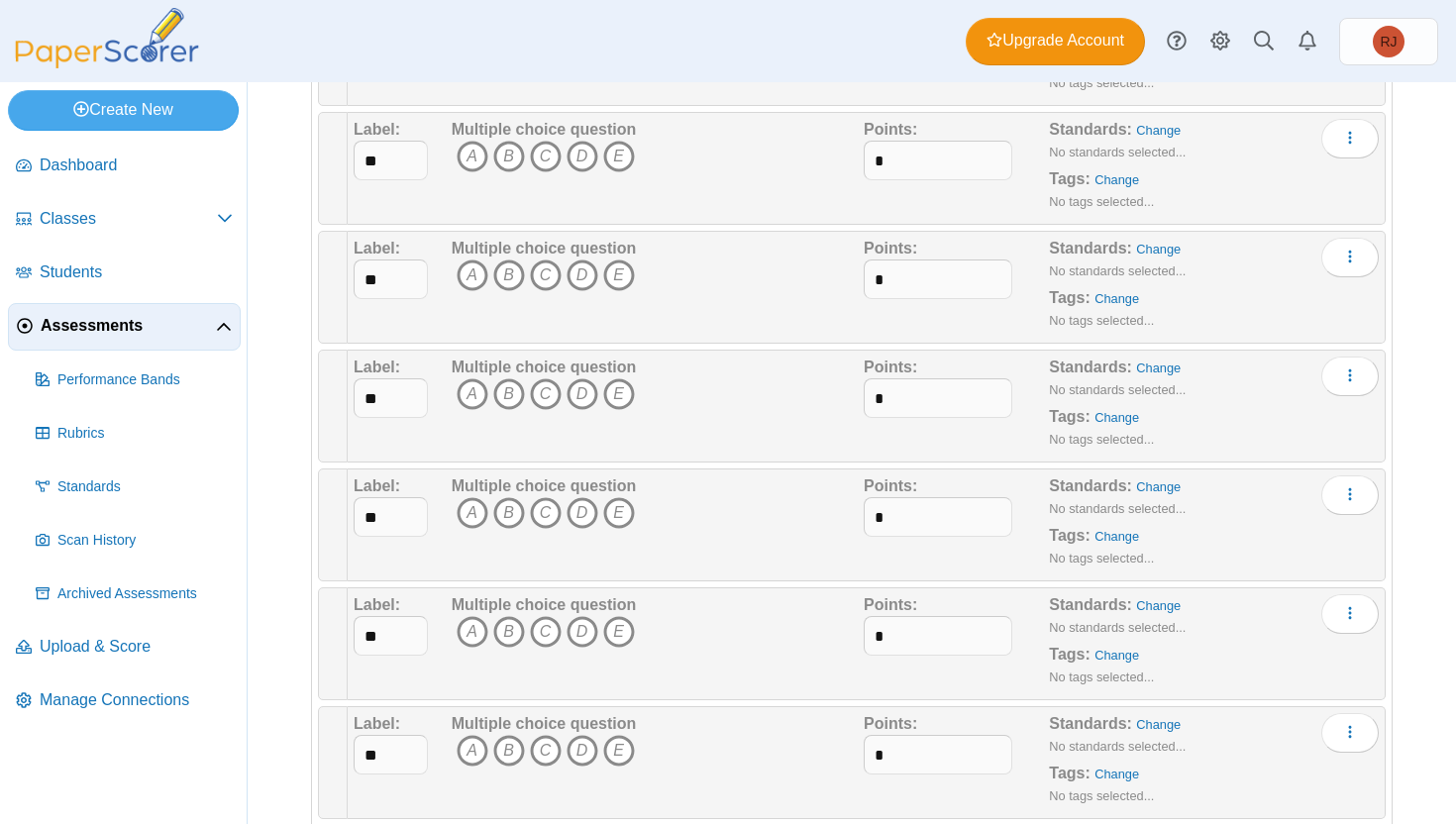 scroll, scrollTop: 2042, scrollLeft: 0, axis: vertical 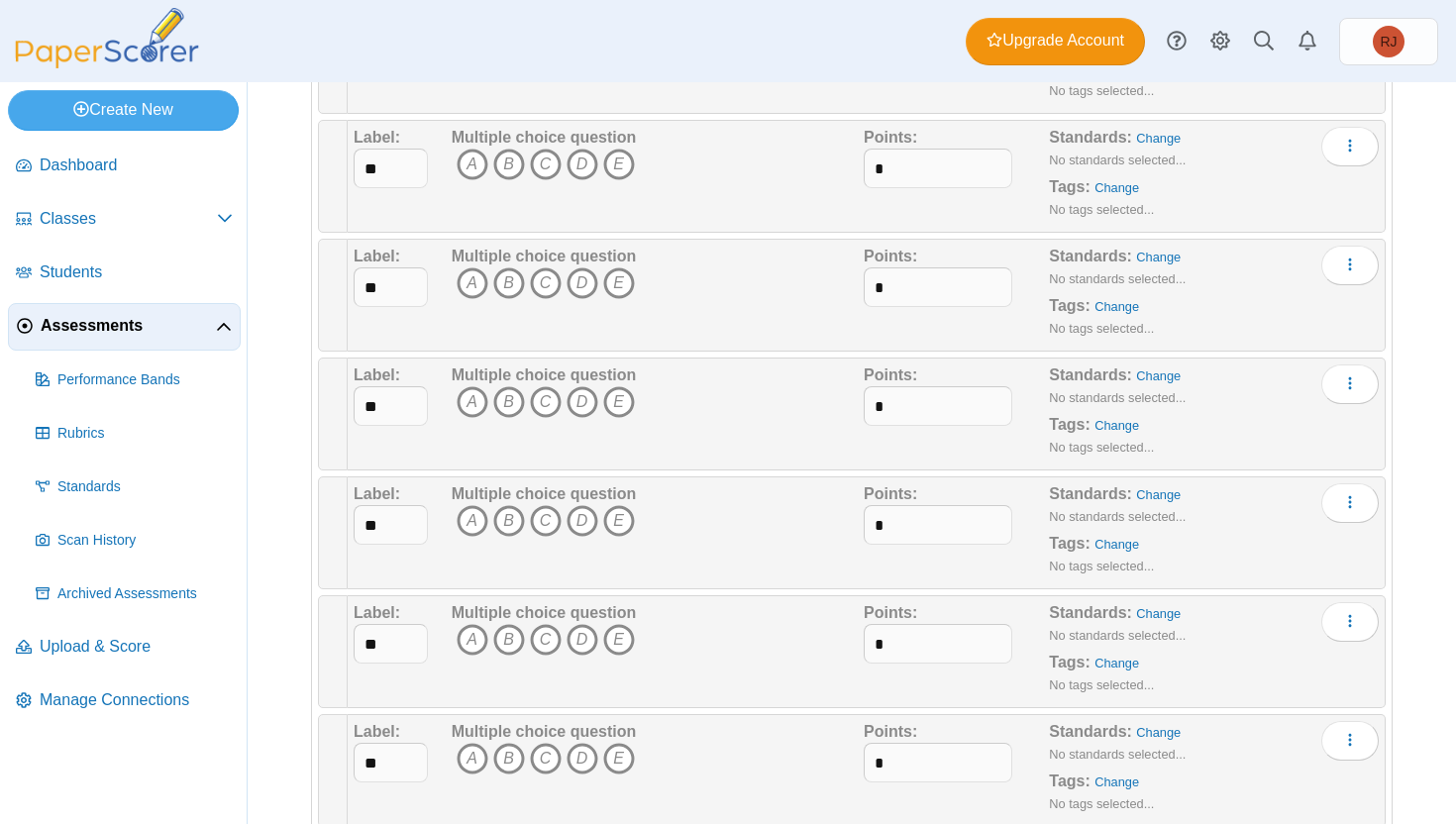 type on "*" 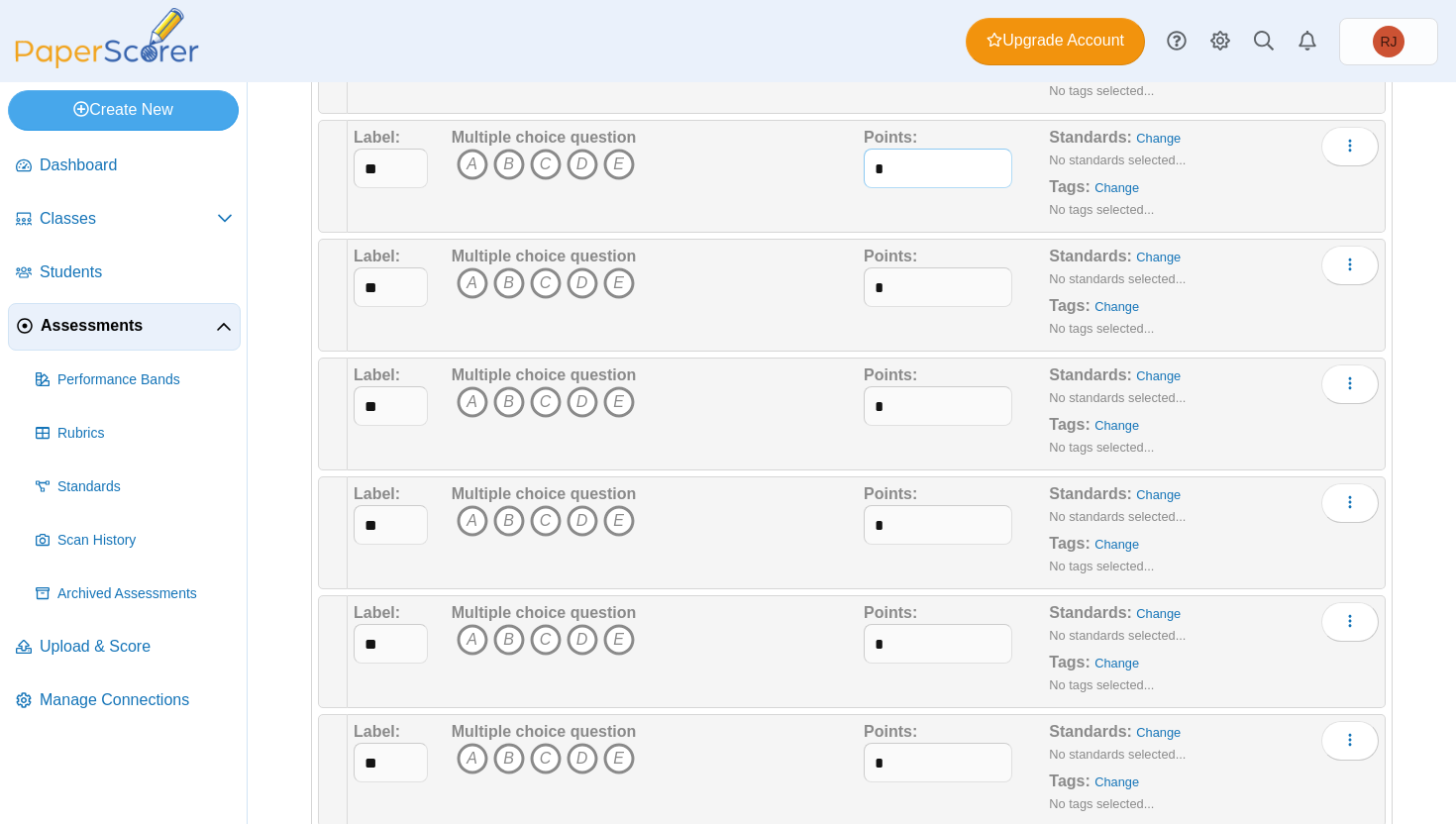 click on "*" at bounding box center (938, 168) 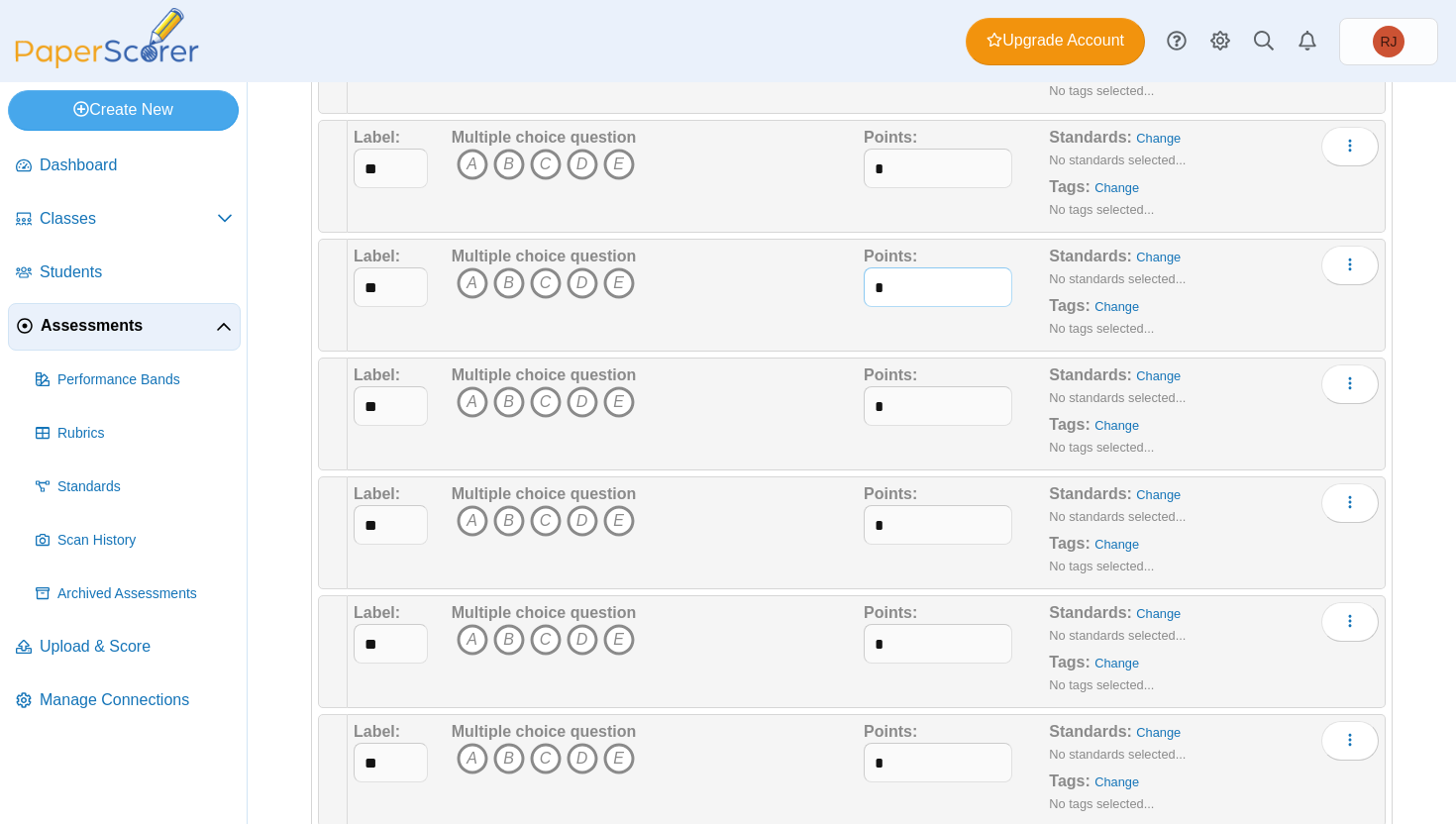 click on "*" at bounding box center (938, 287) 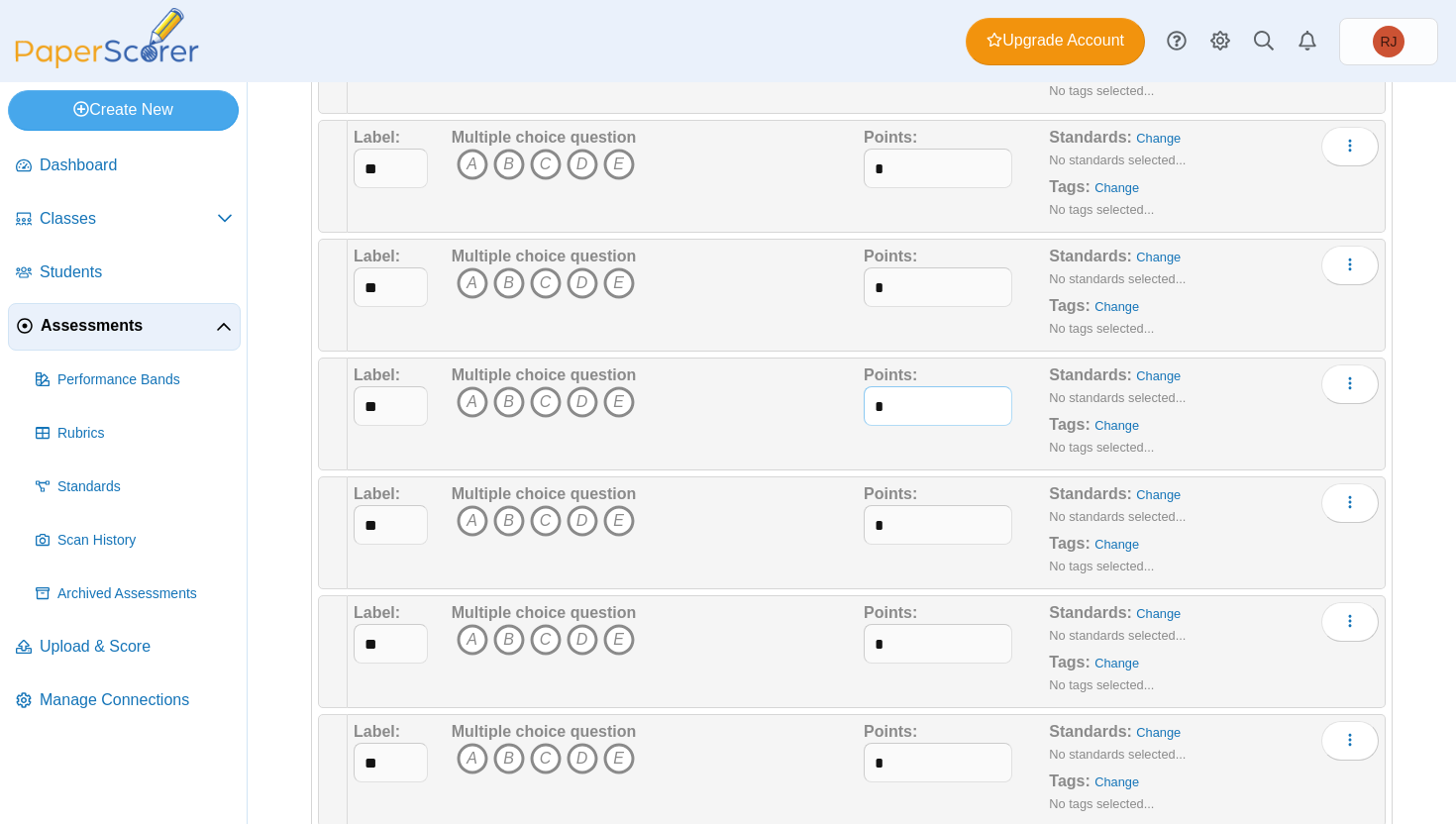 click on "*" at bounding box center (938, 406) 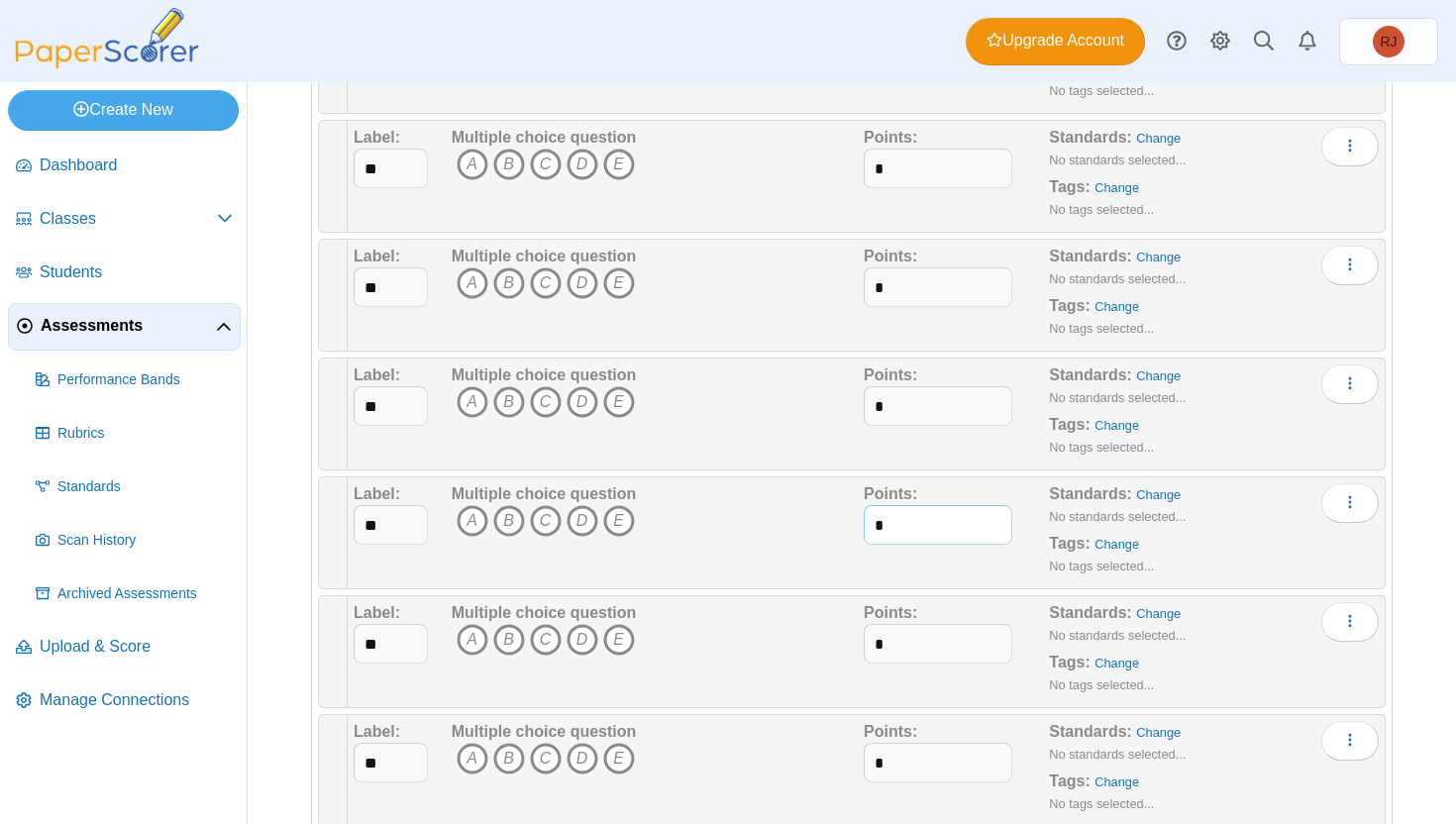click on "*" at bounding box center [938, 525] 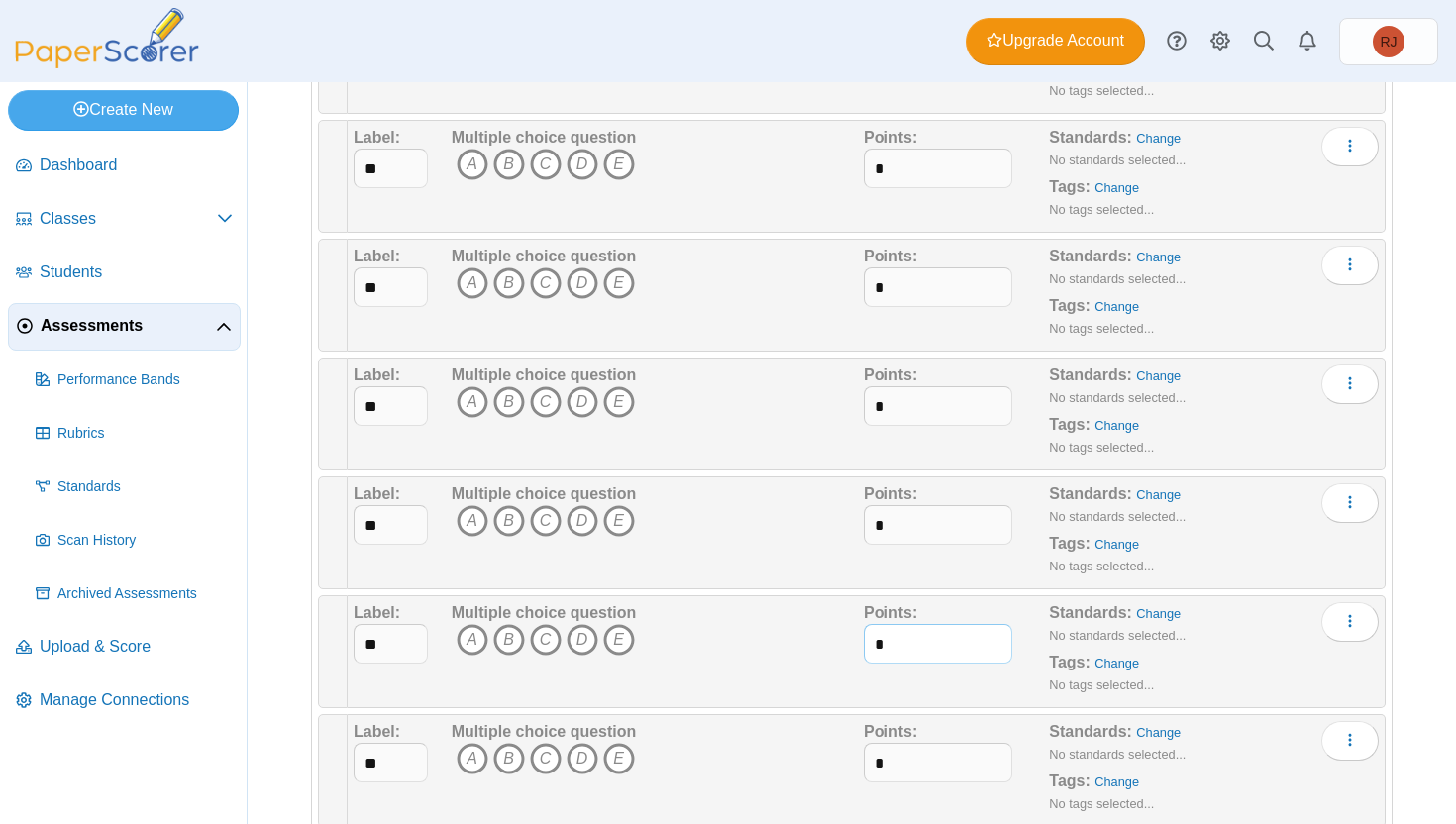 click on "*" at bounding box center [938, 644] 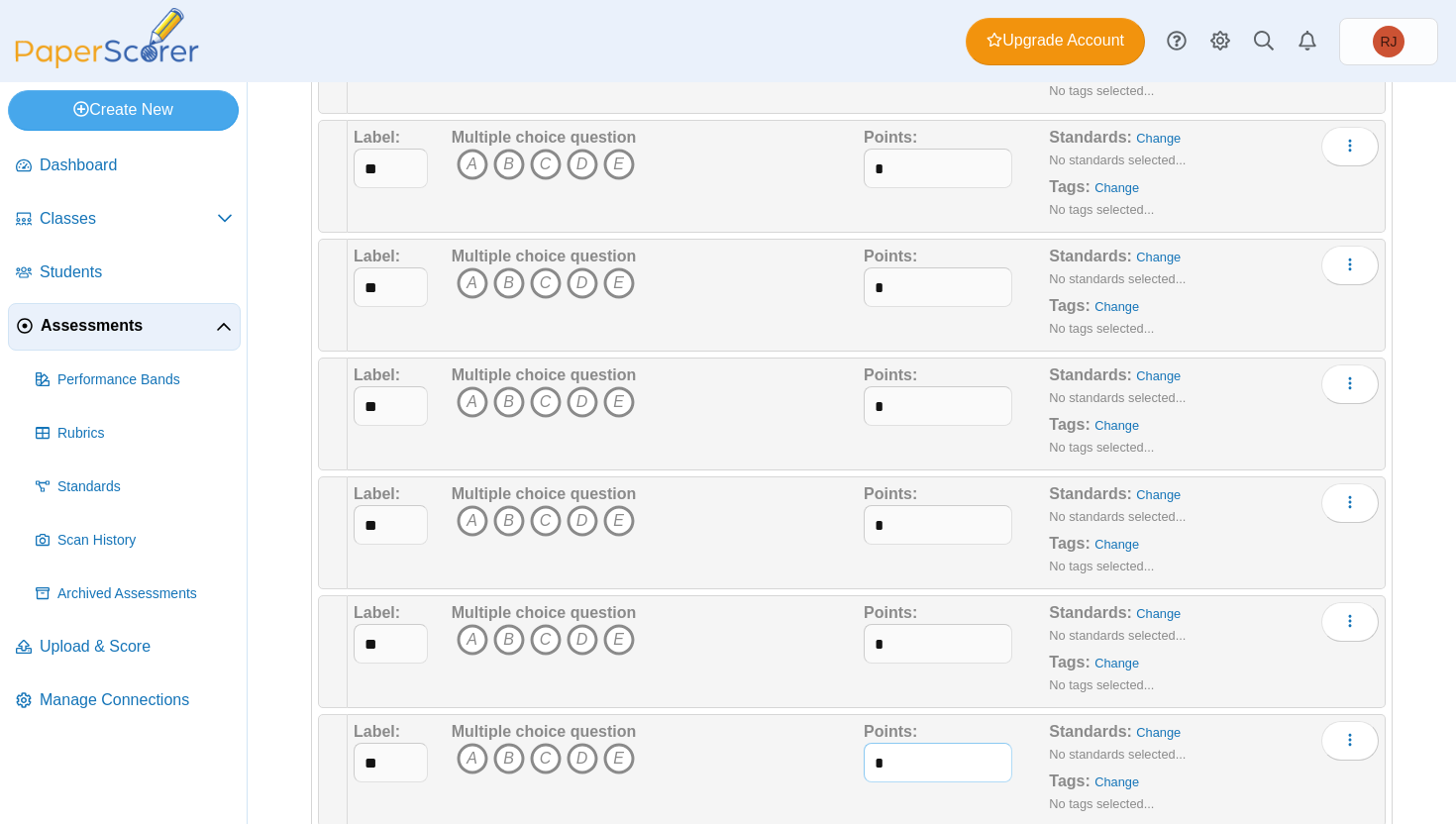 click on "*" at bounding box center [938, 763] 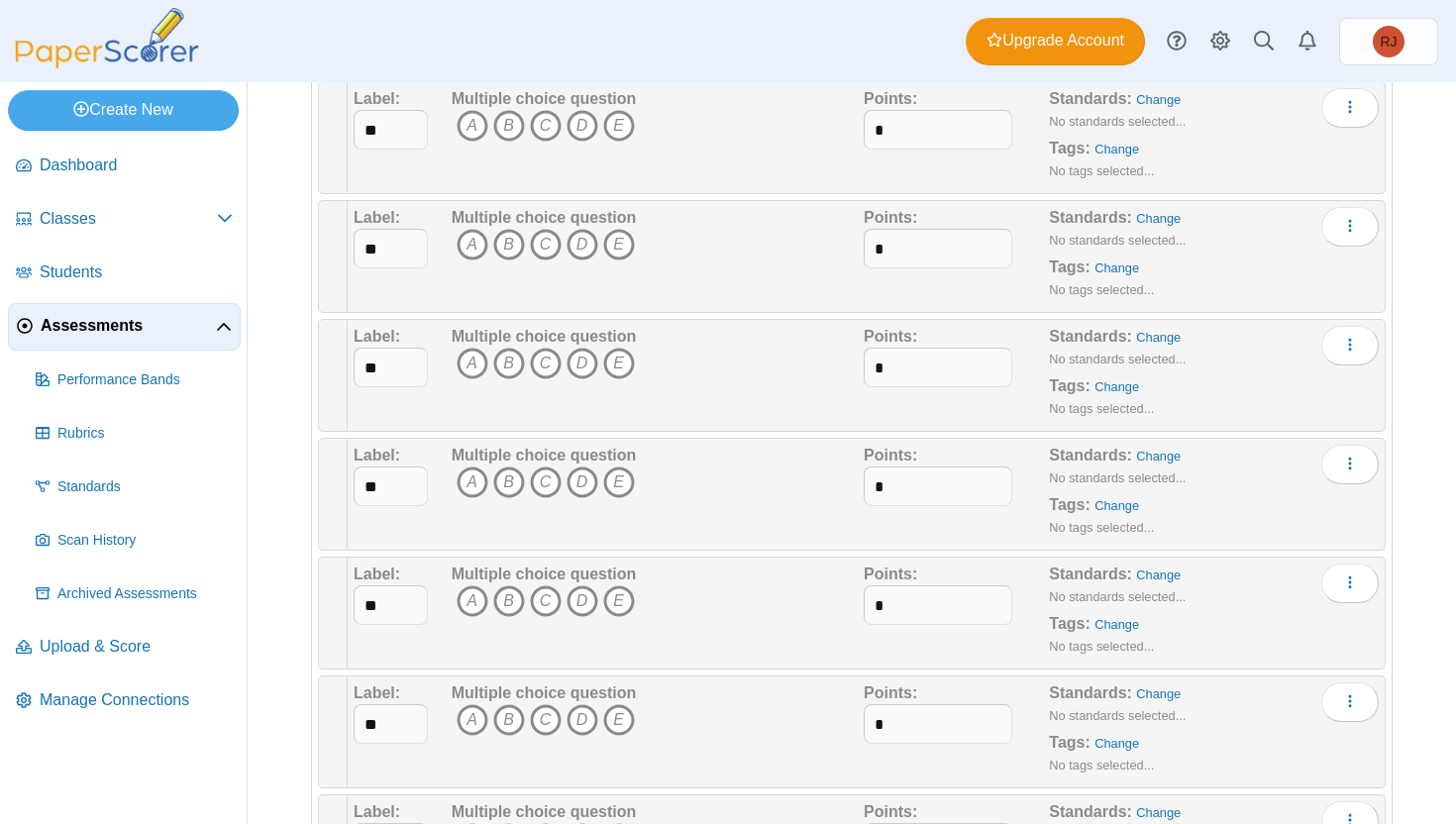 scroll, scrollTop: 1356, scrollLeft: 0, axis: vertical 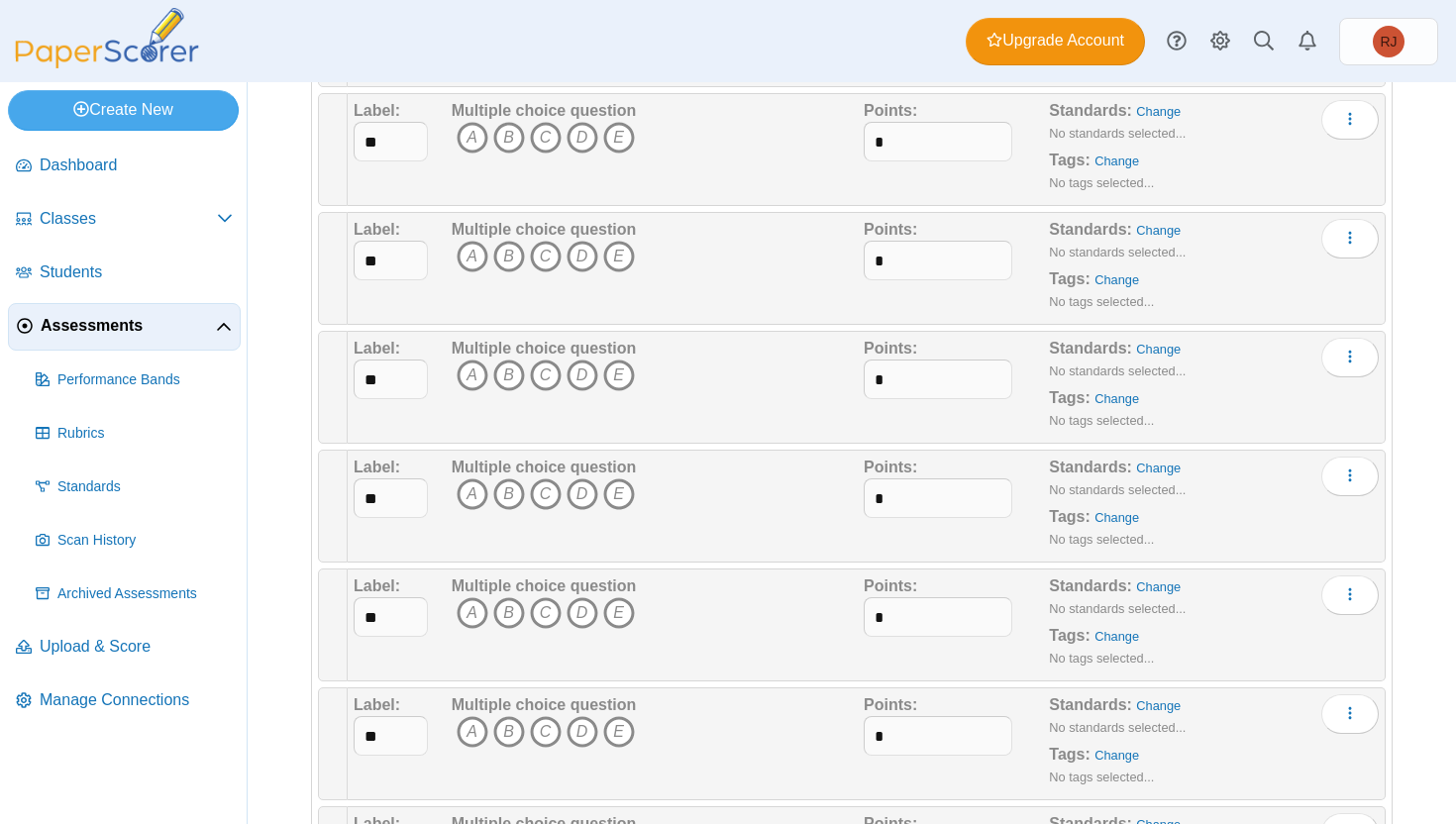 type on "*" 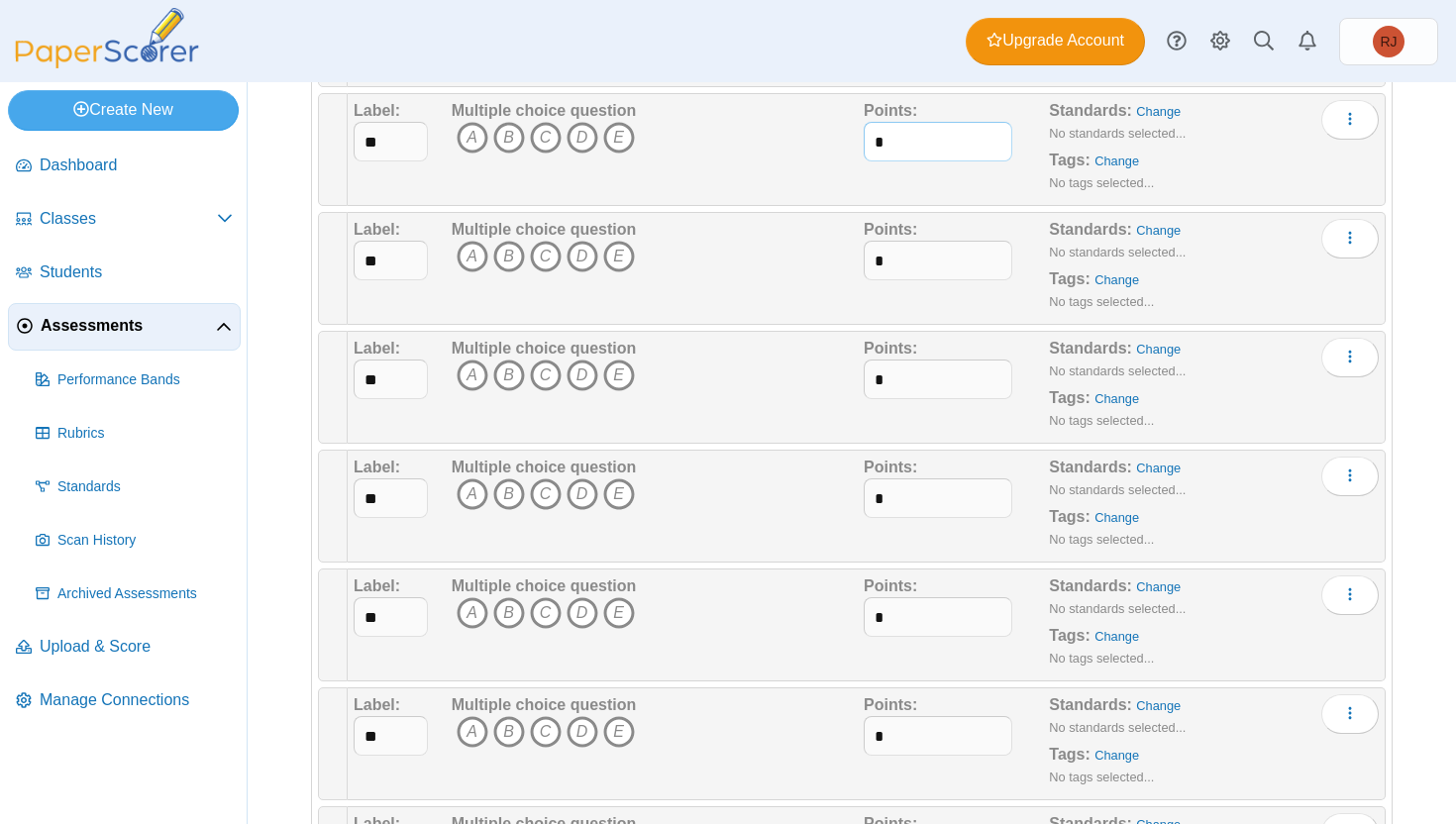 click on "*" at bounding box center [938, 142] 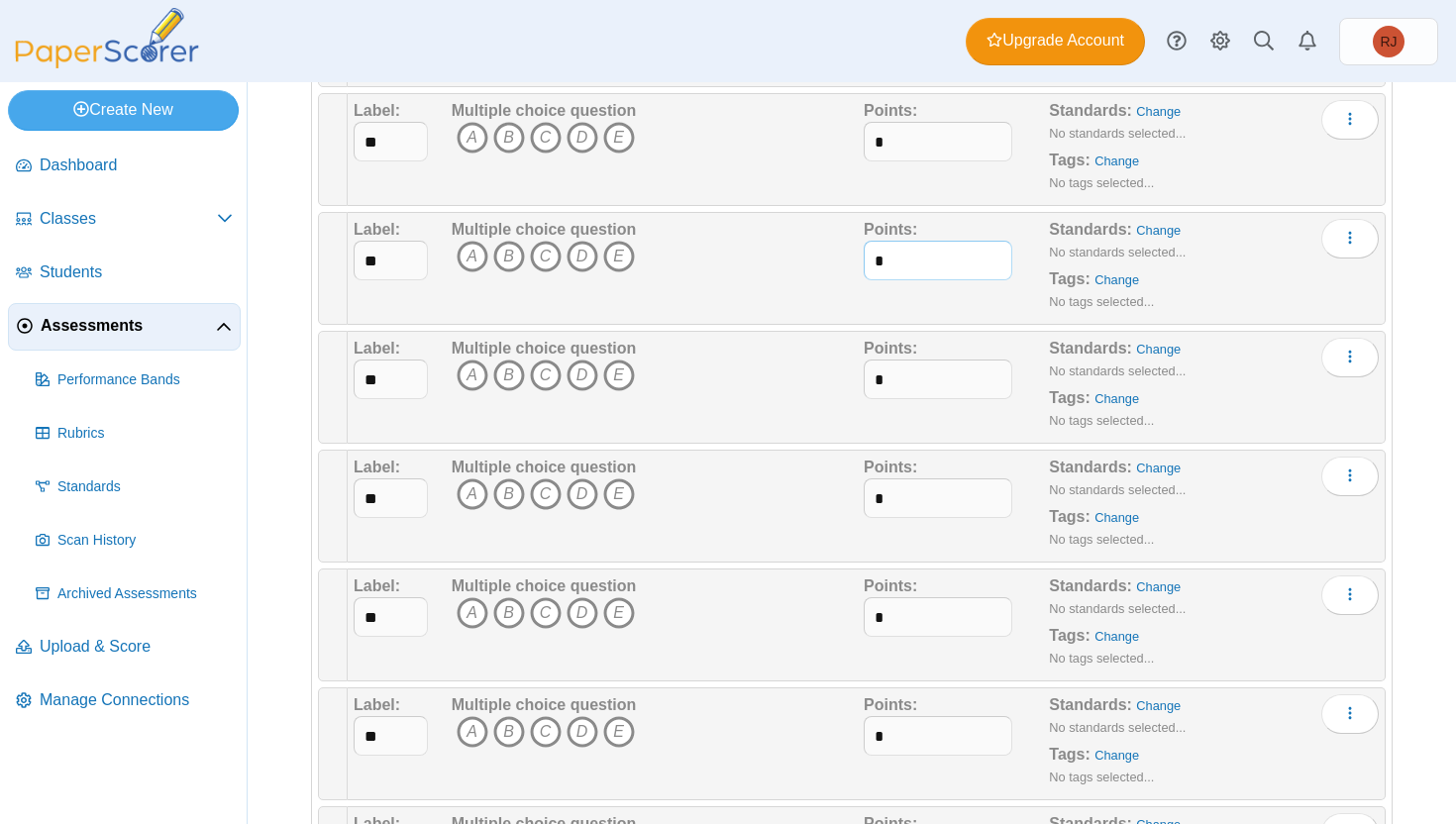 click on "*" at bounding box center (938, 260) 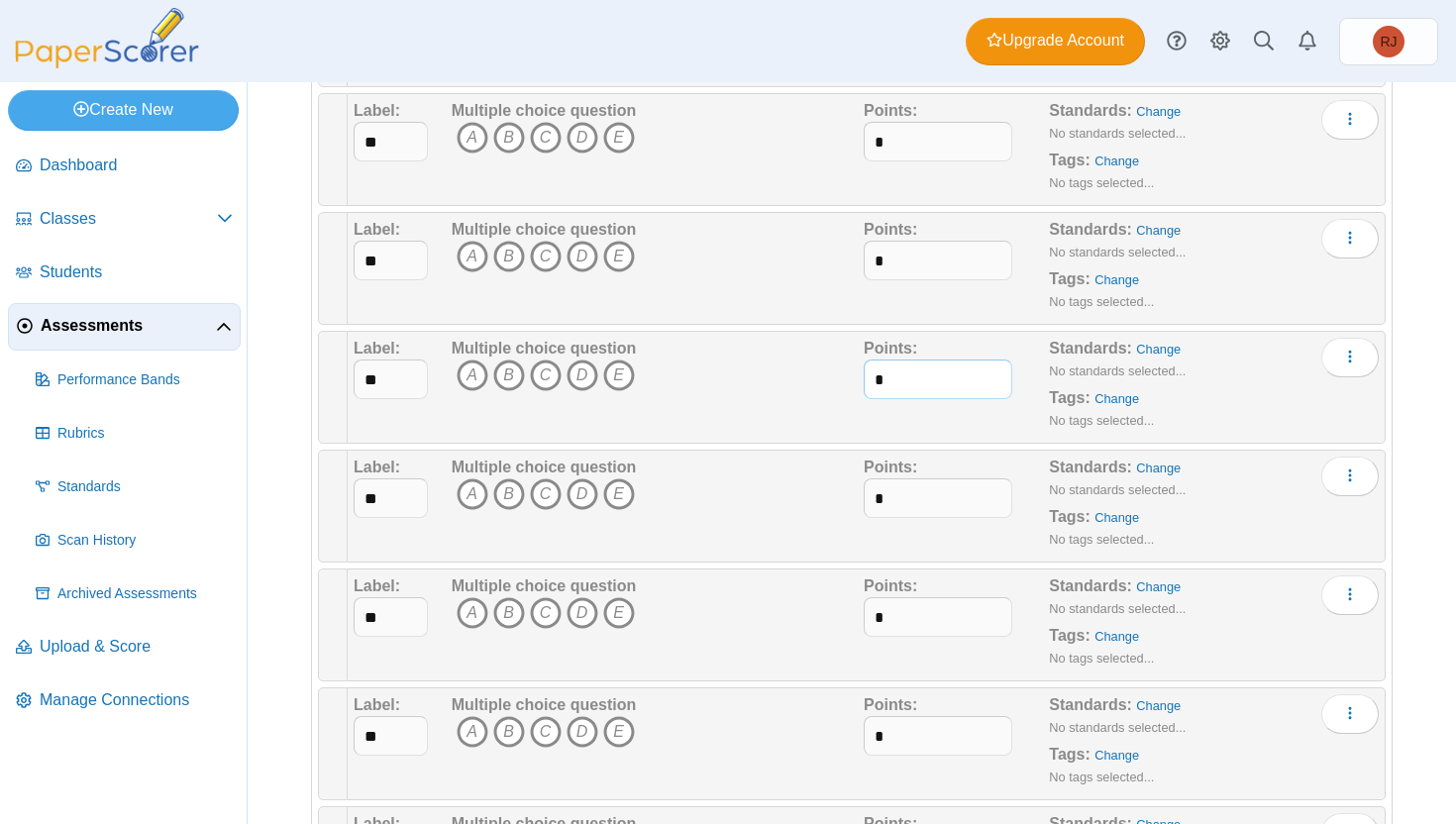 click on "*" at bounding box center (938, 379) 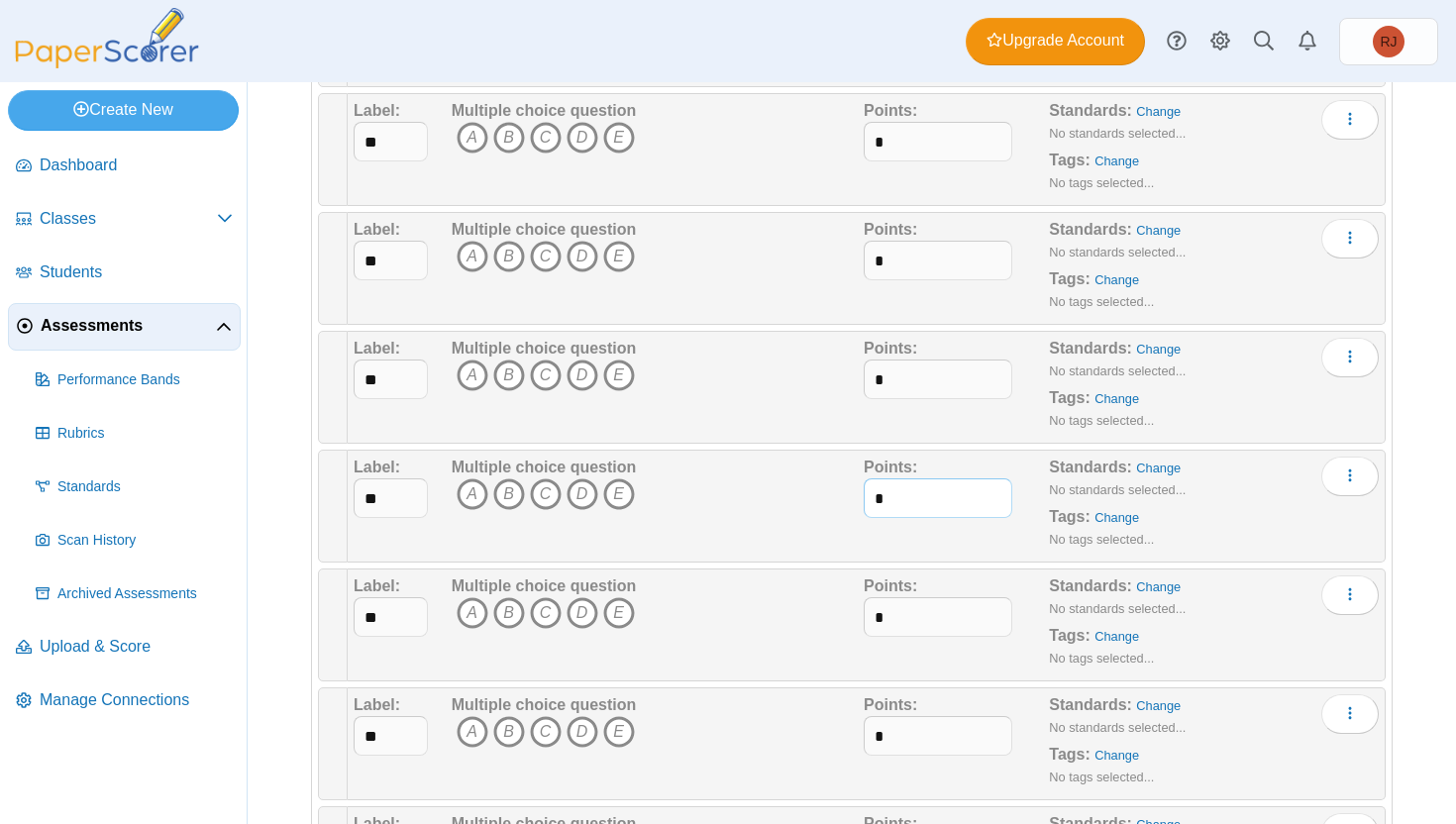 click on "*" at bounding box center (938, 498) 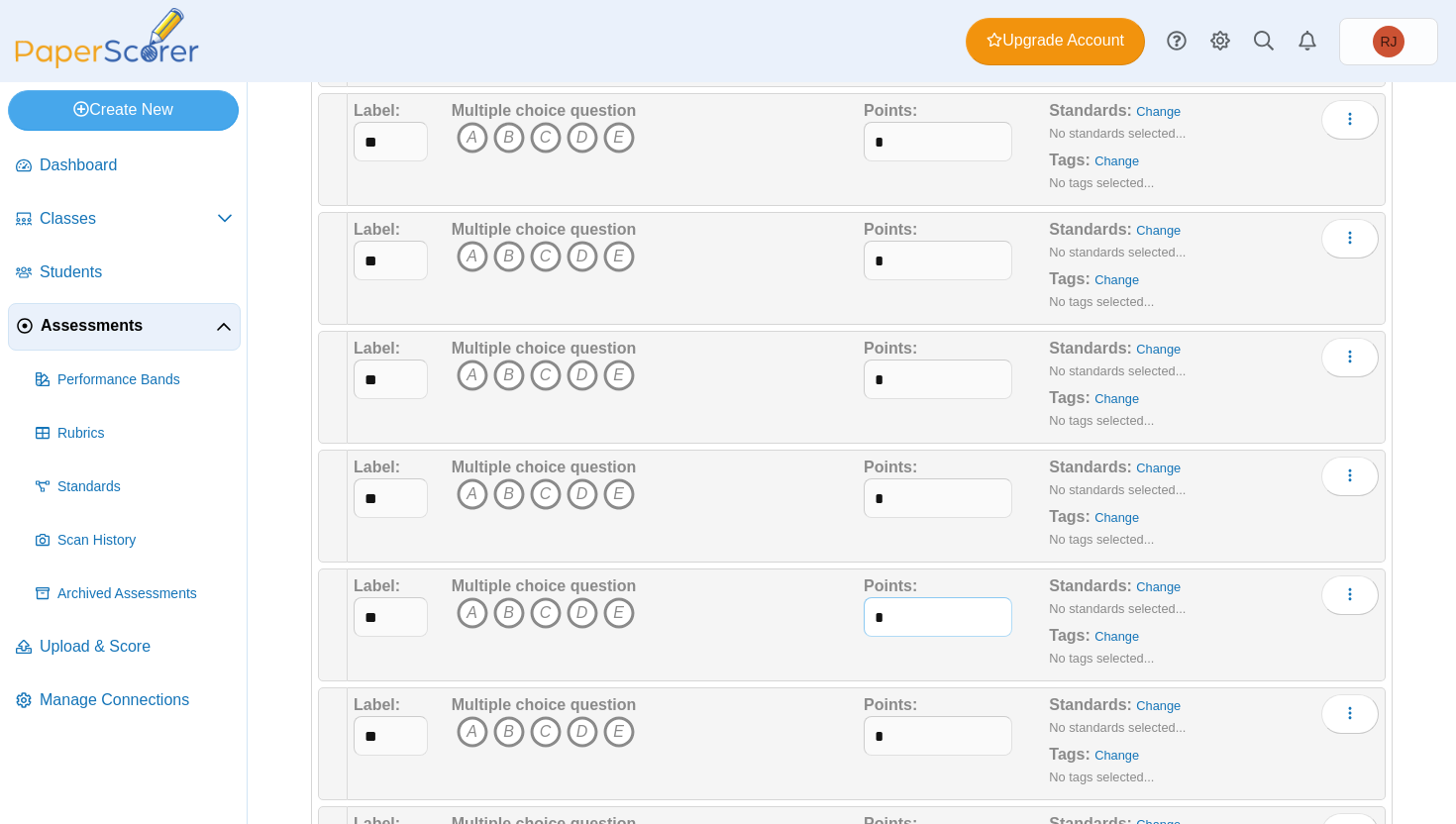 click on "*" at bounding box center [938, 617] 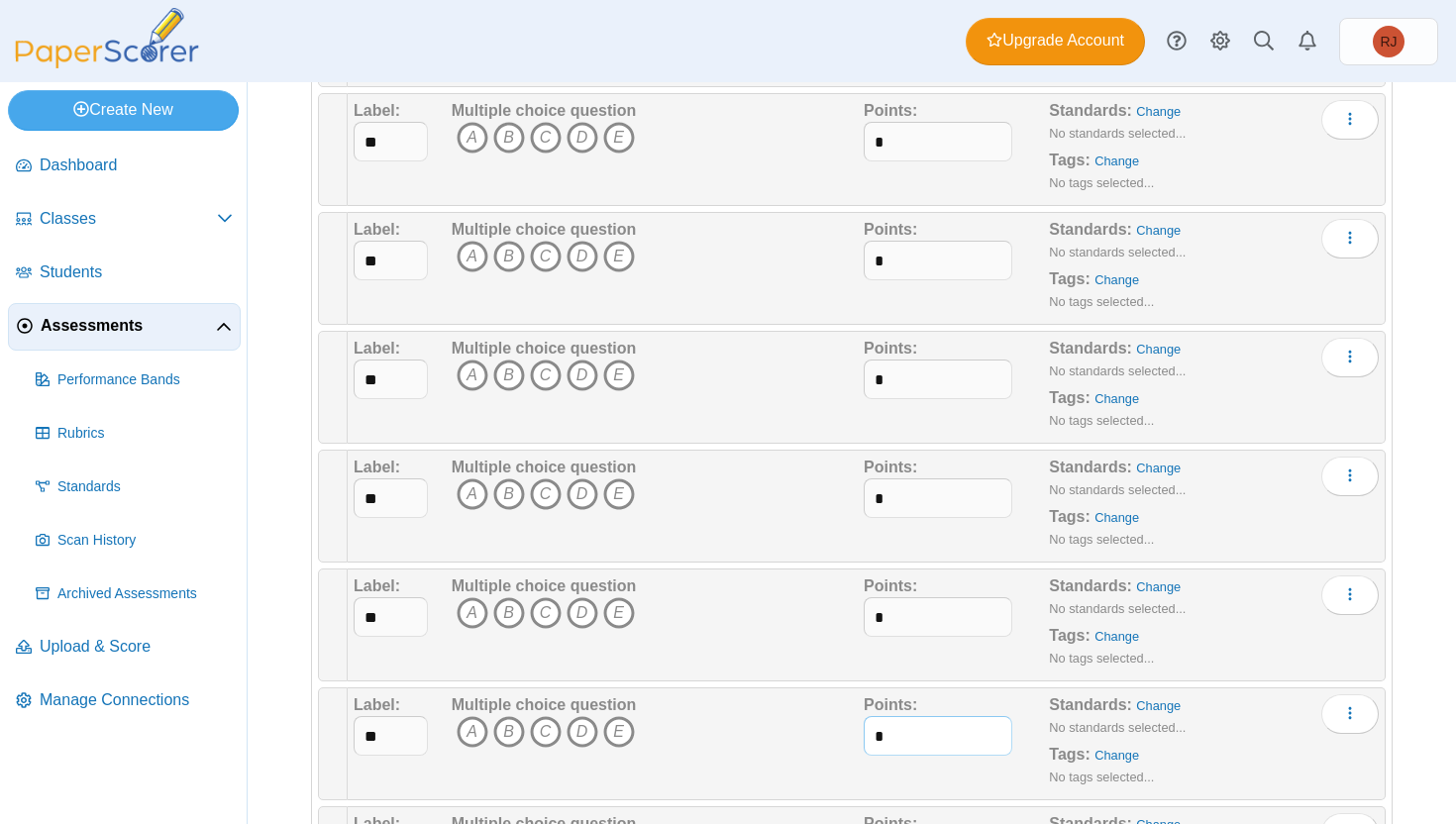 click on "*" at bounding box center [938, 736] 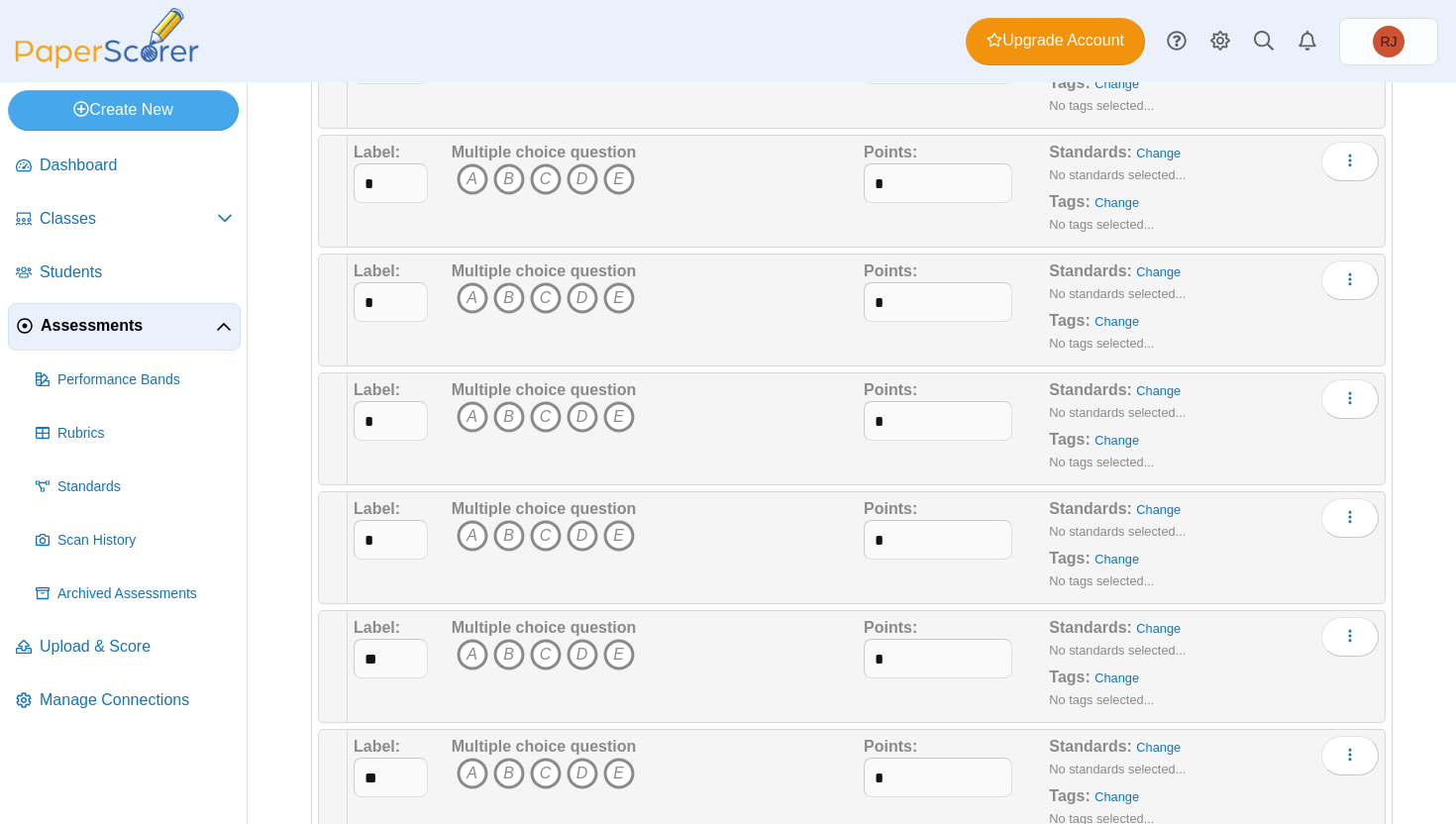 scroll, scrollTop: 674, scrollLeft: 0, axis: vertical 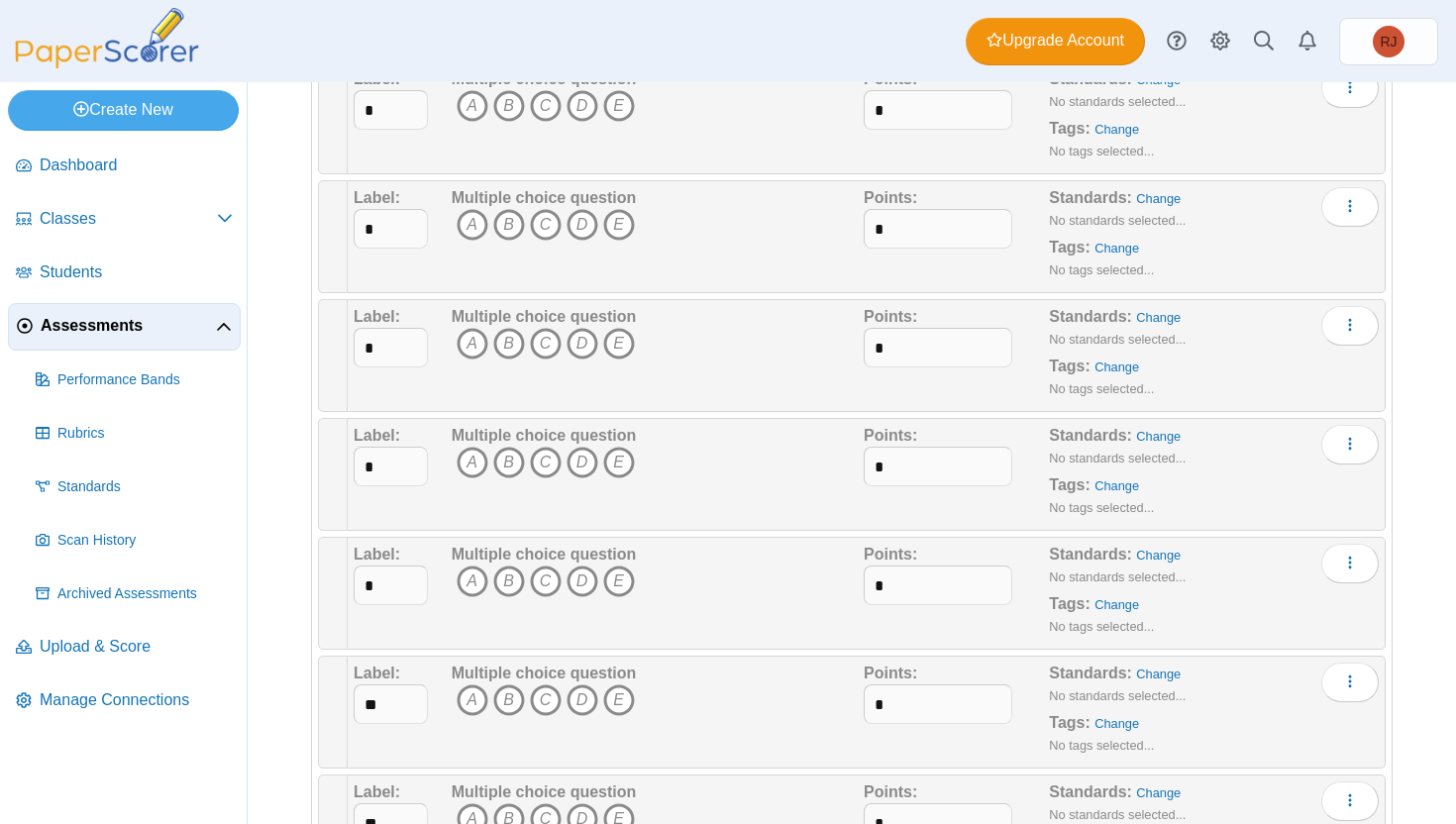 type on "*" 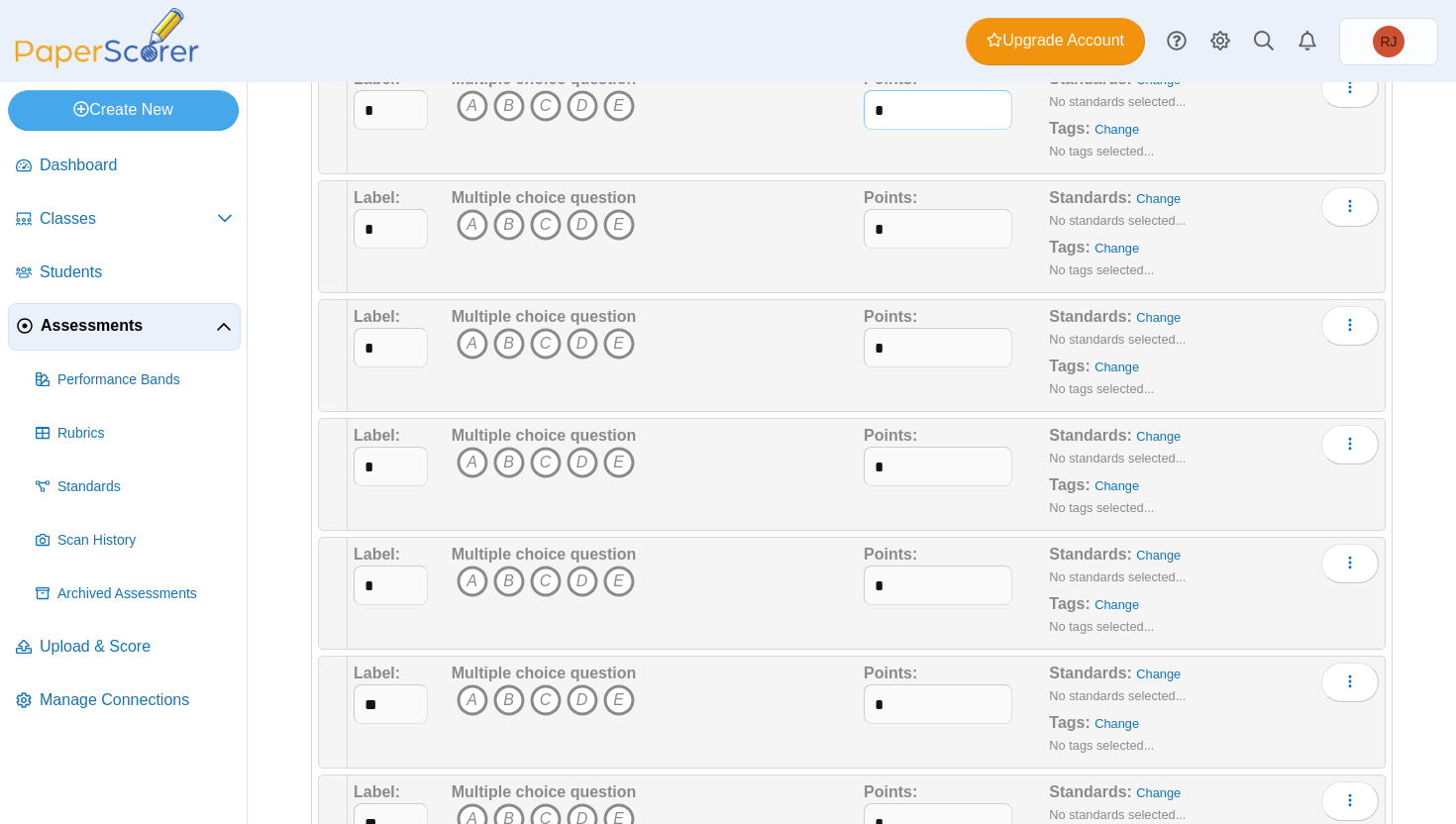 click on "*" at bounding box center [938, 110] 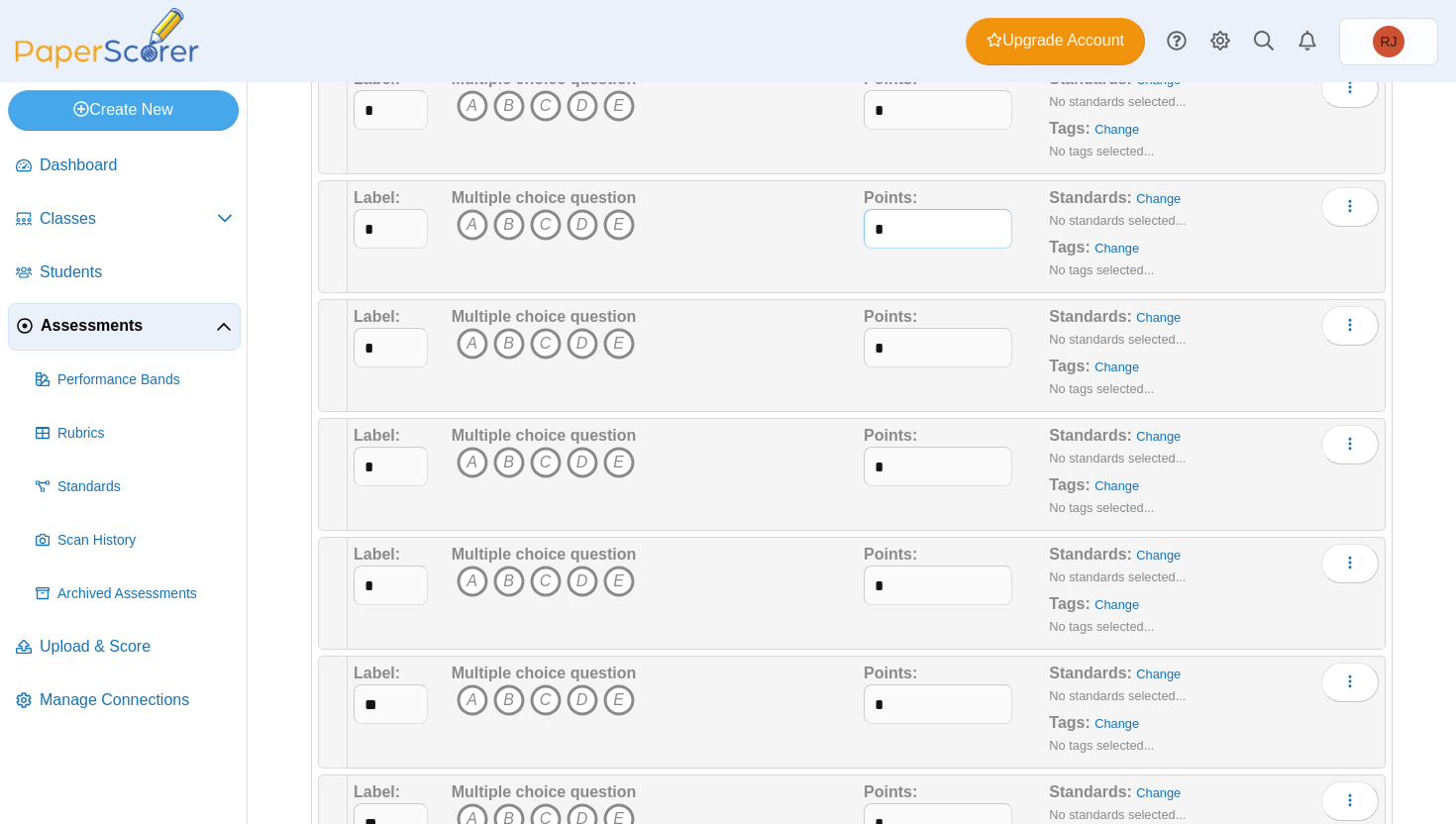 click on "*" at bounding box center [938, 229] 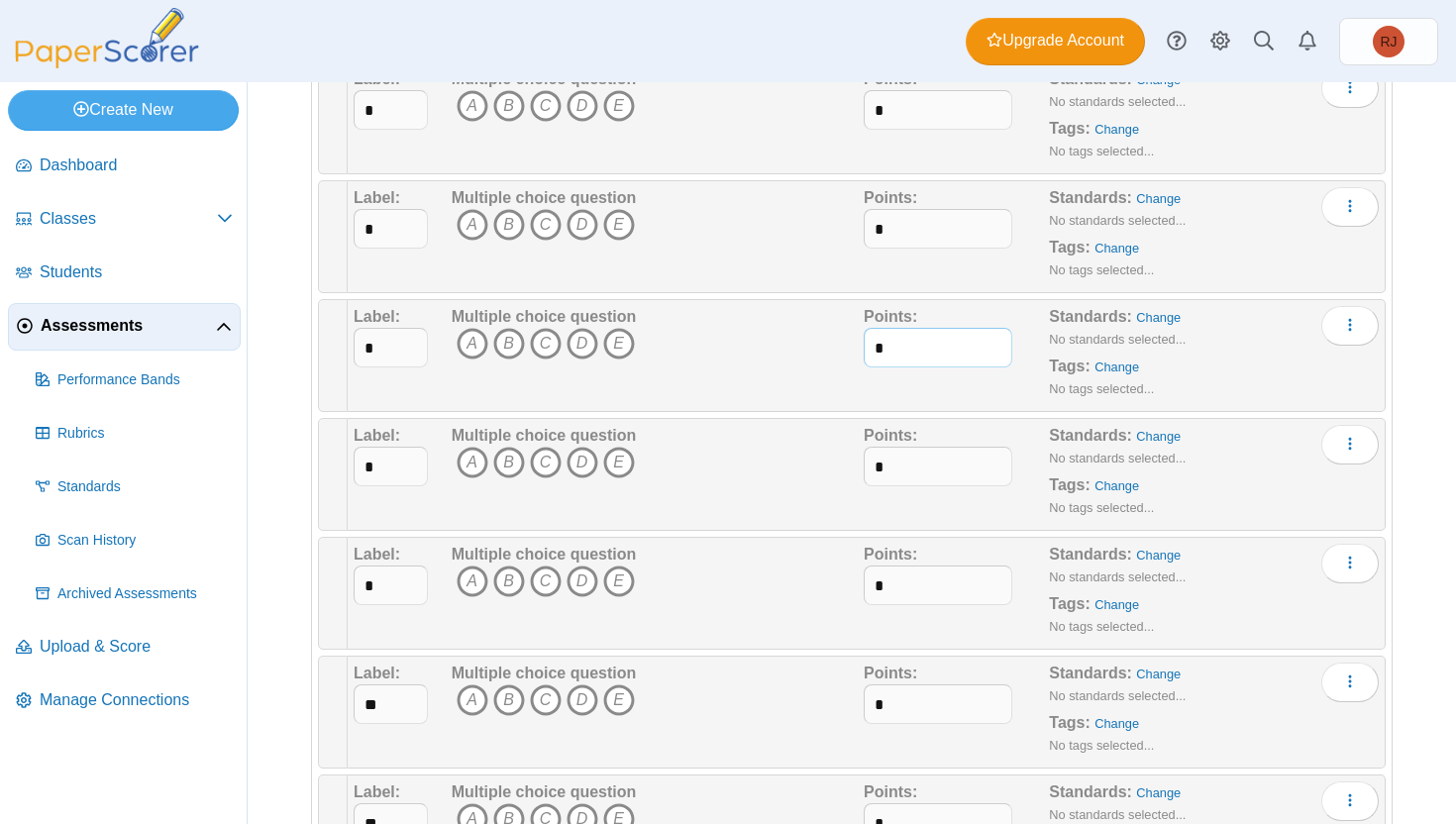 click on "*" at bounding box center [938, 348] 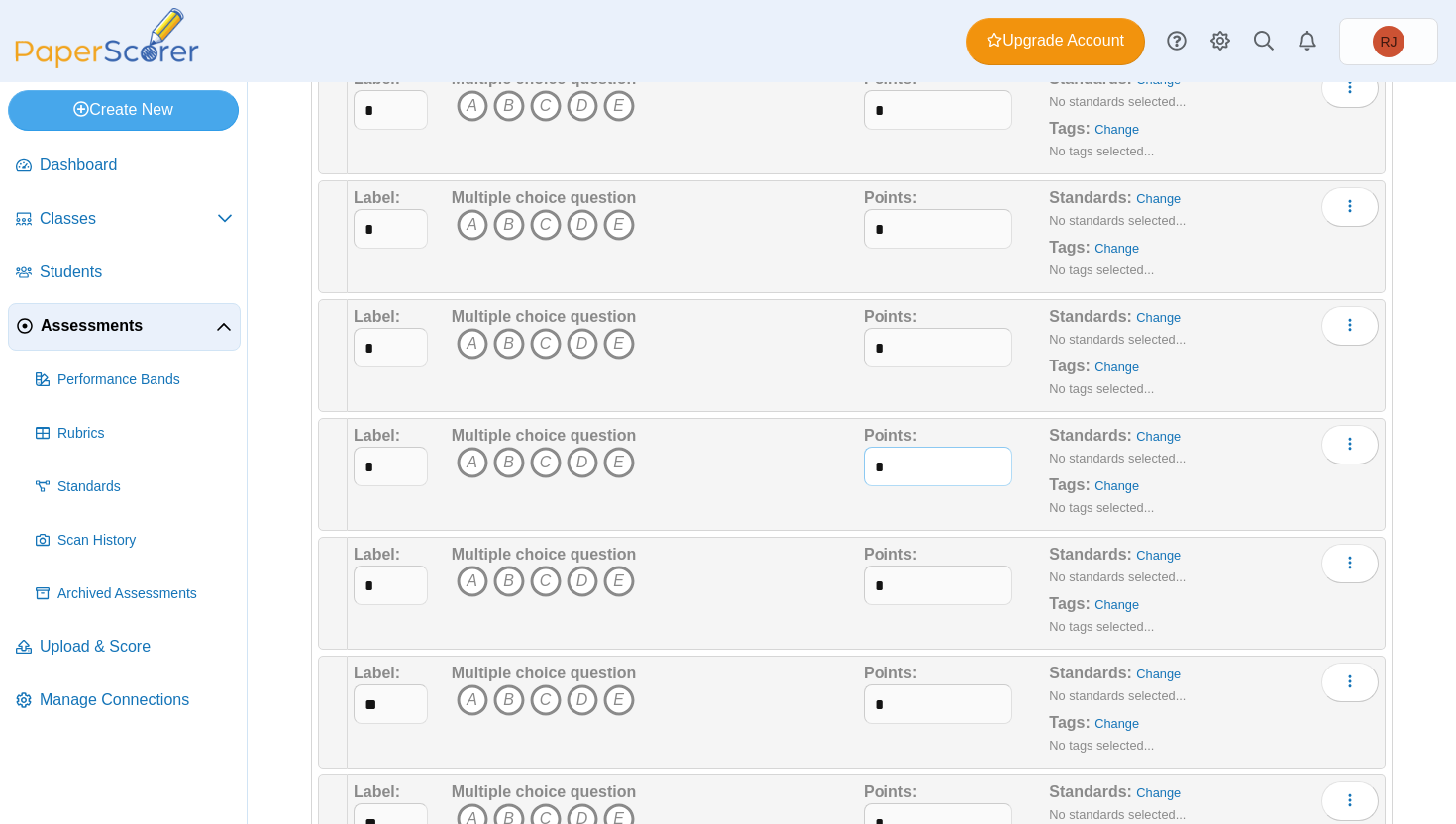 click on "*" at bounding box center [938, 466] 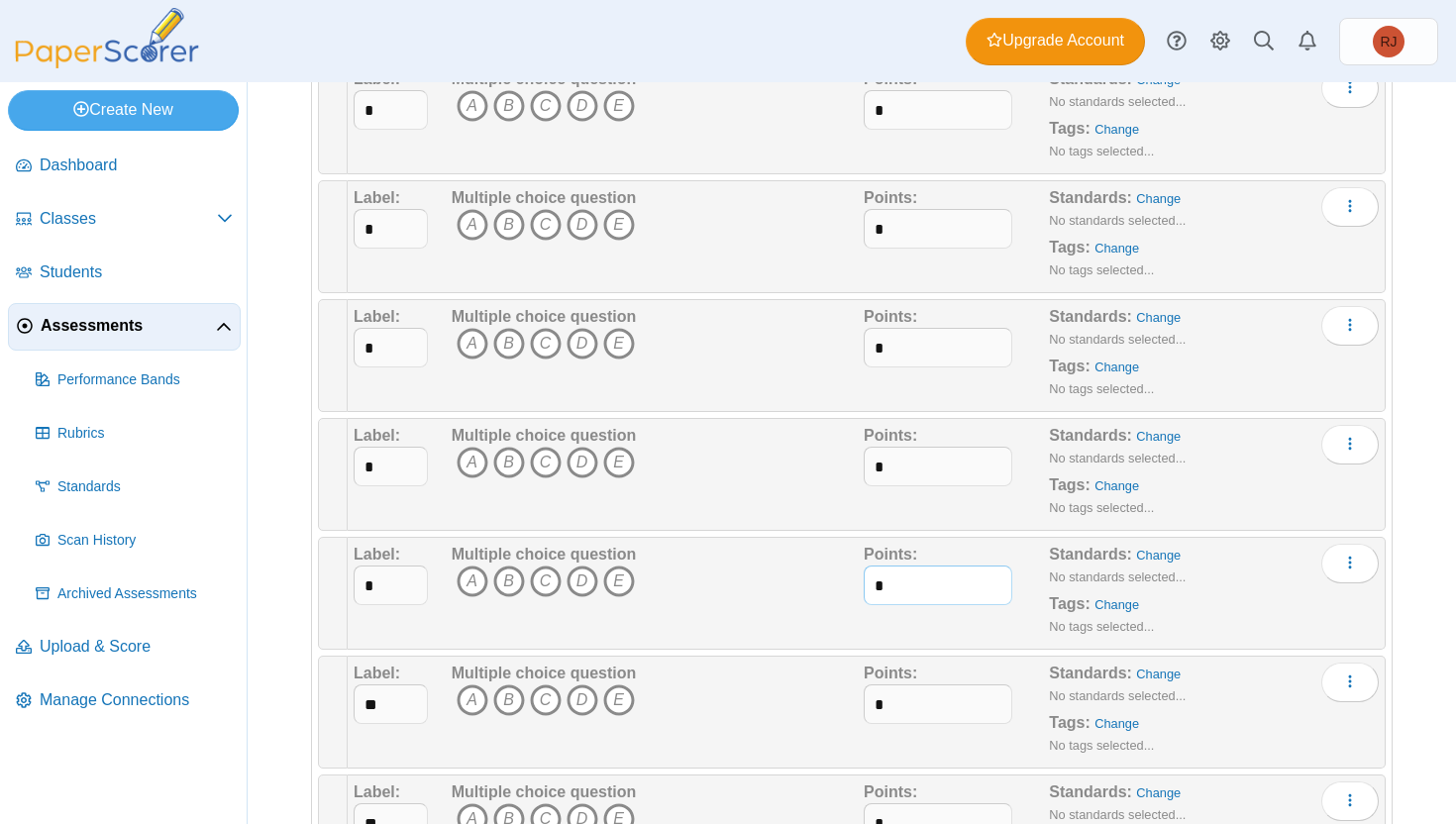 click on "*" at bounding box center [938, 585] 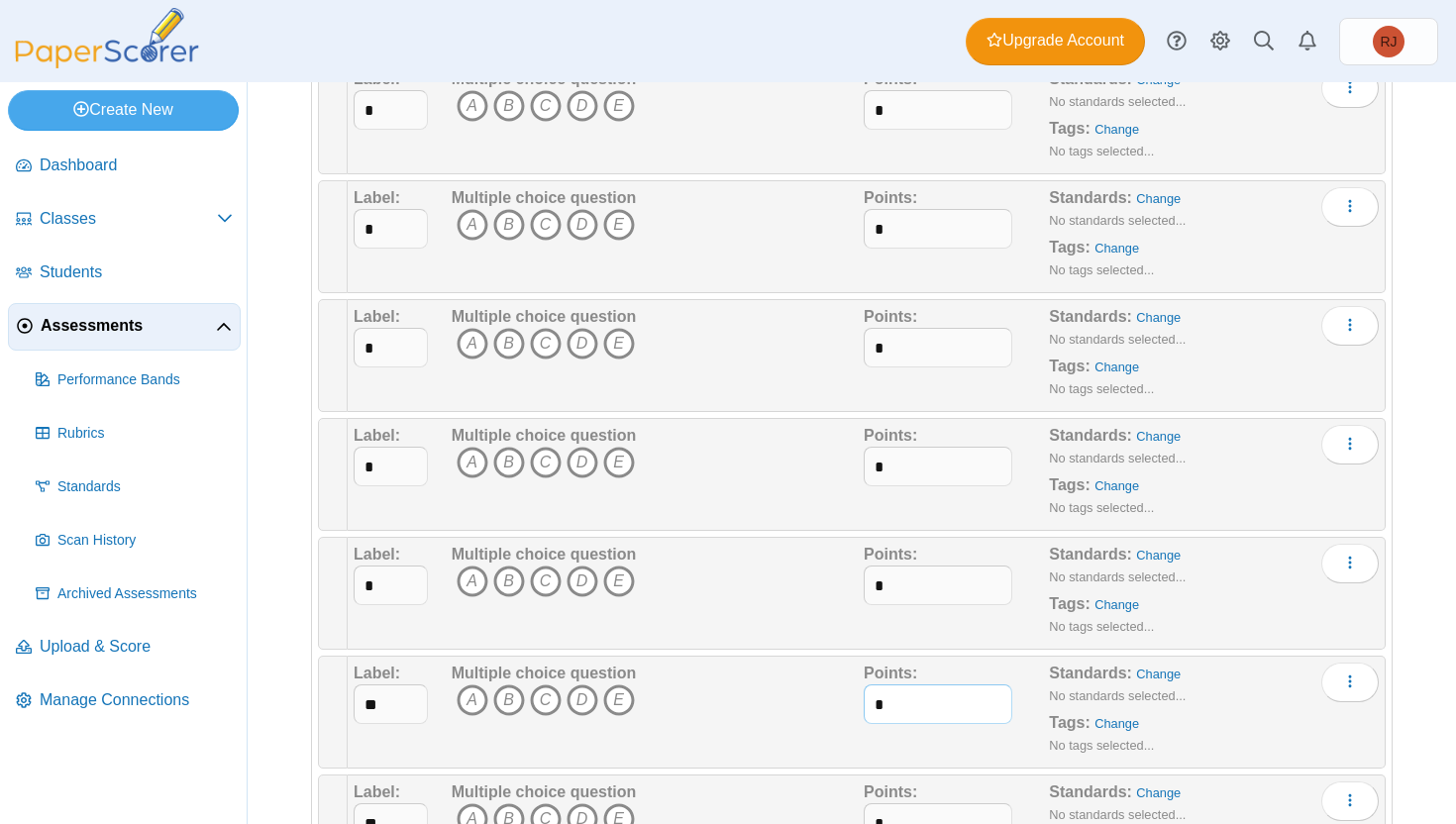 click on "*" at bounding box center (938, 704) 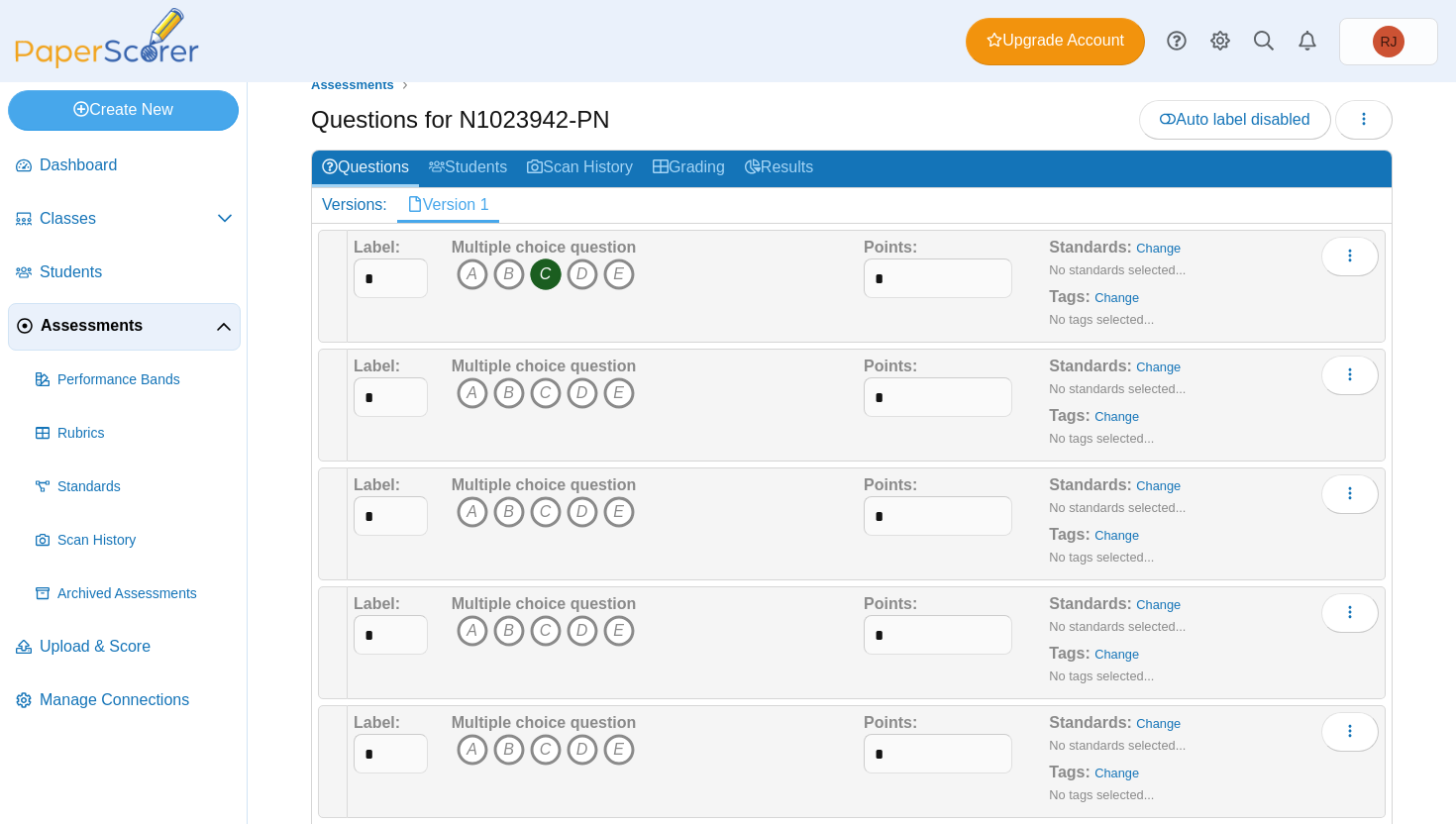 scroll, scrollTop: 43, scrollLeft: 0, axis: vertical 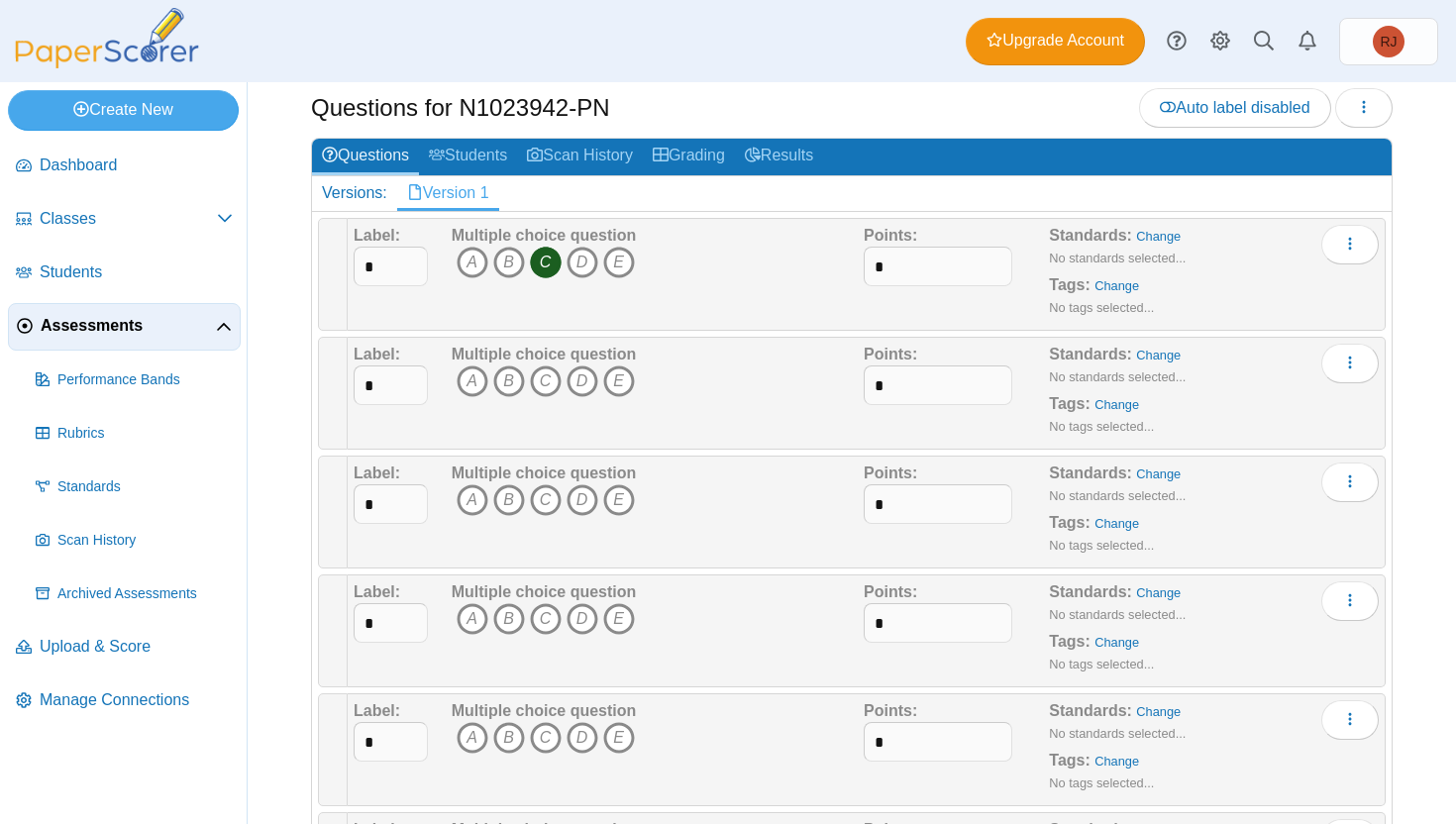 type on "*" 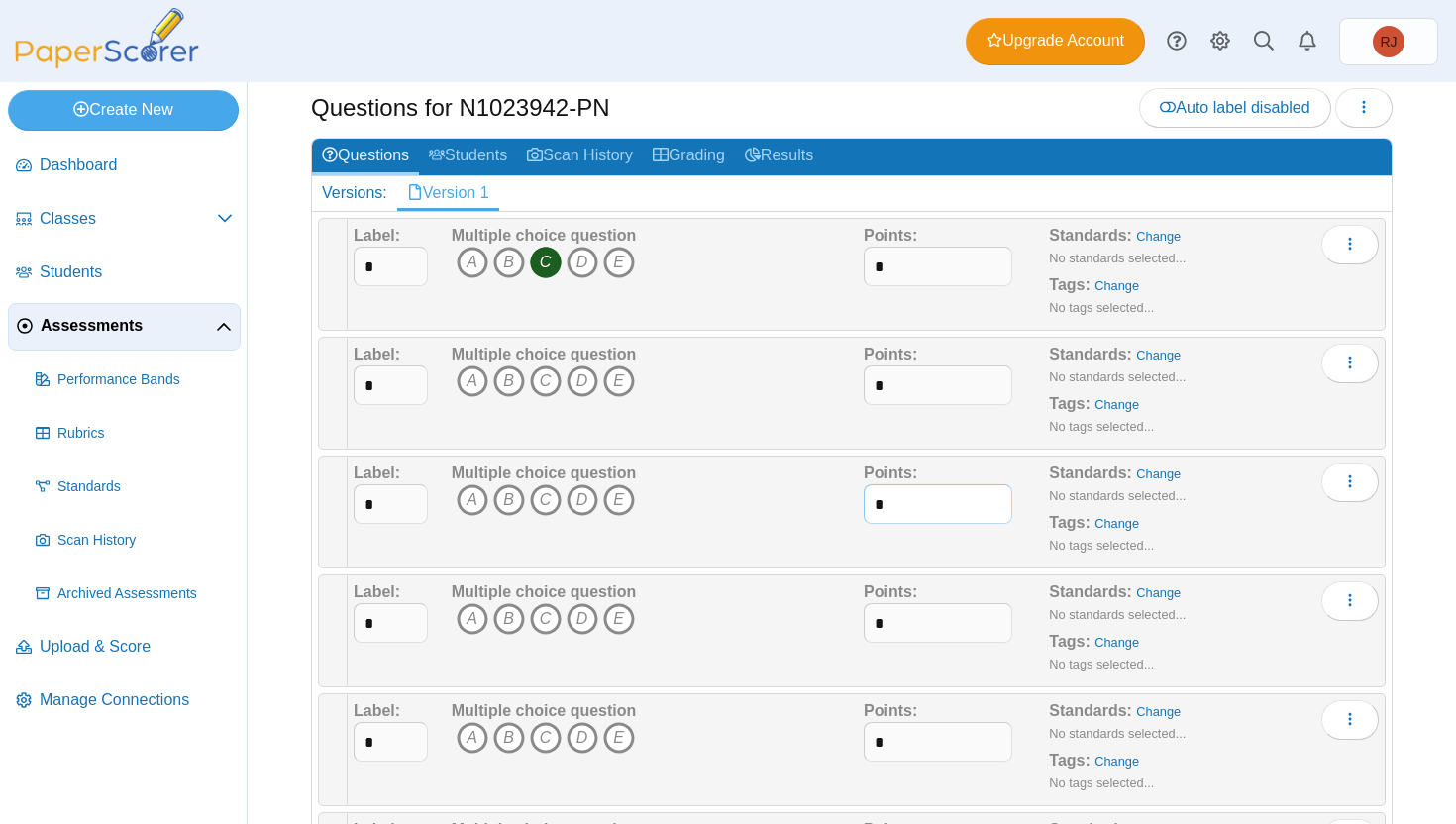click on "*" at bounding box center (938, 504) 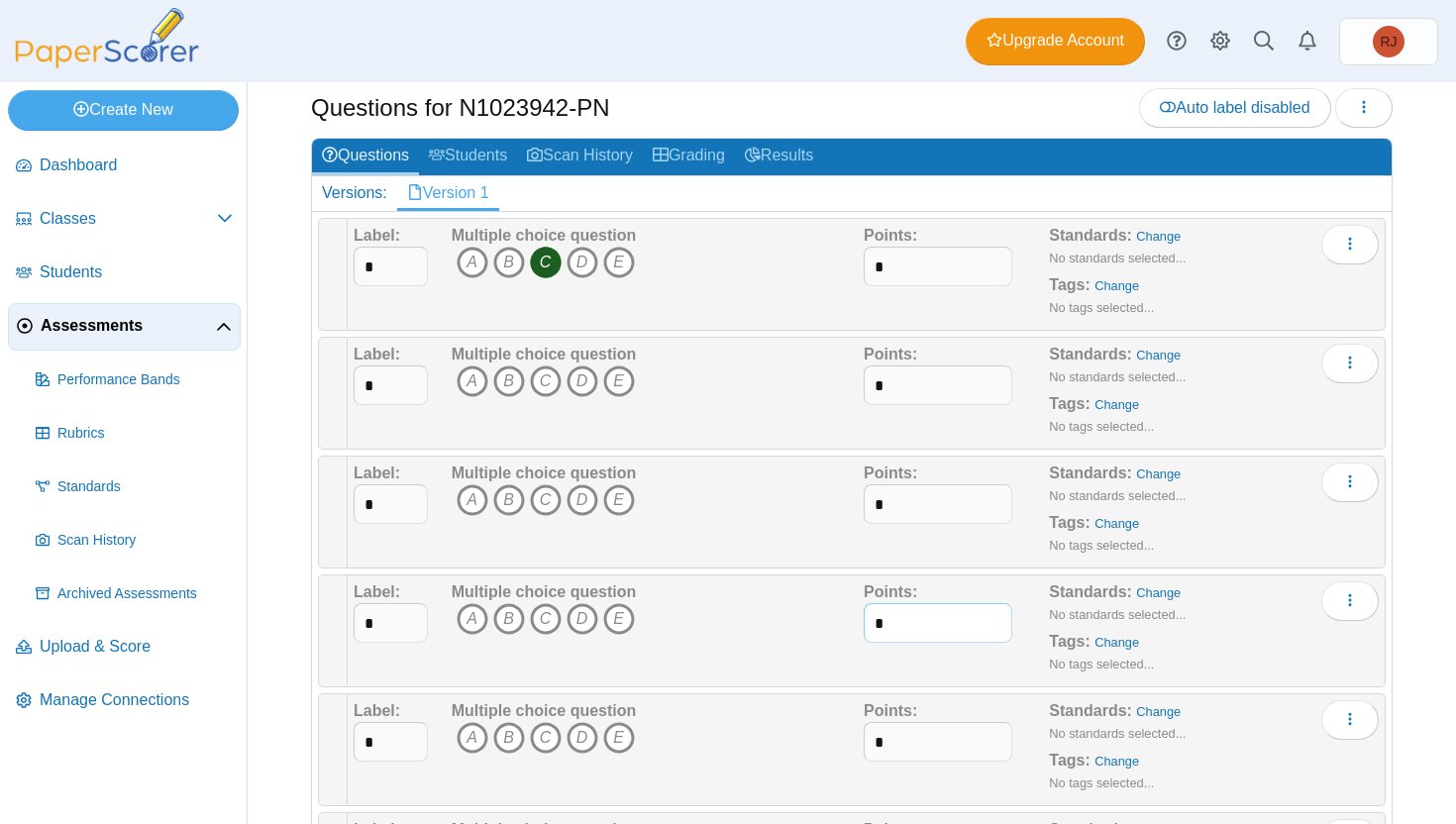 click on "*" at bounding box center [938, 623] 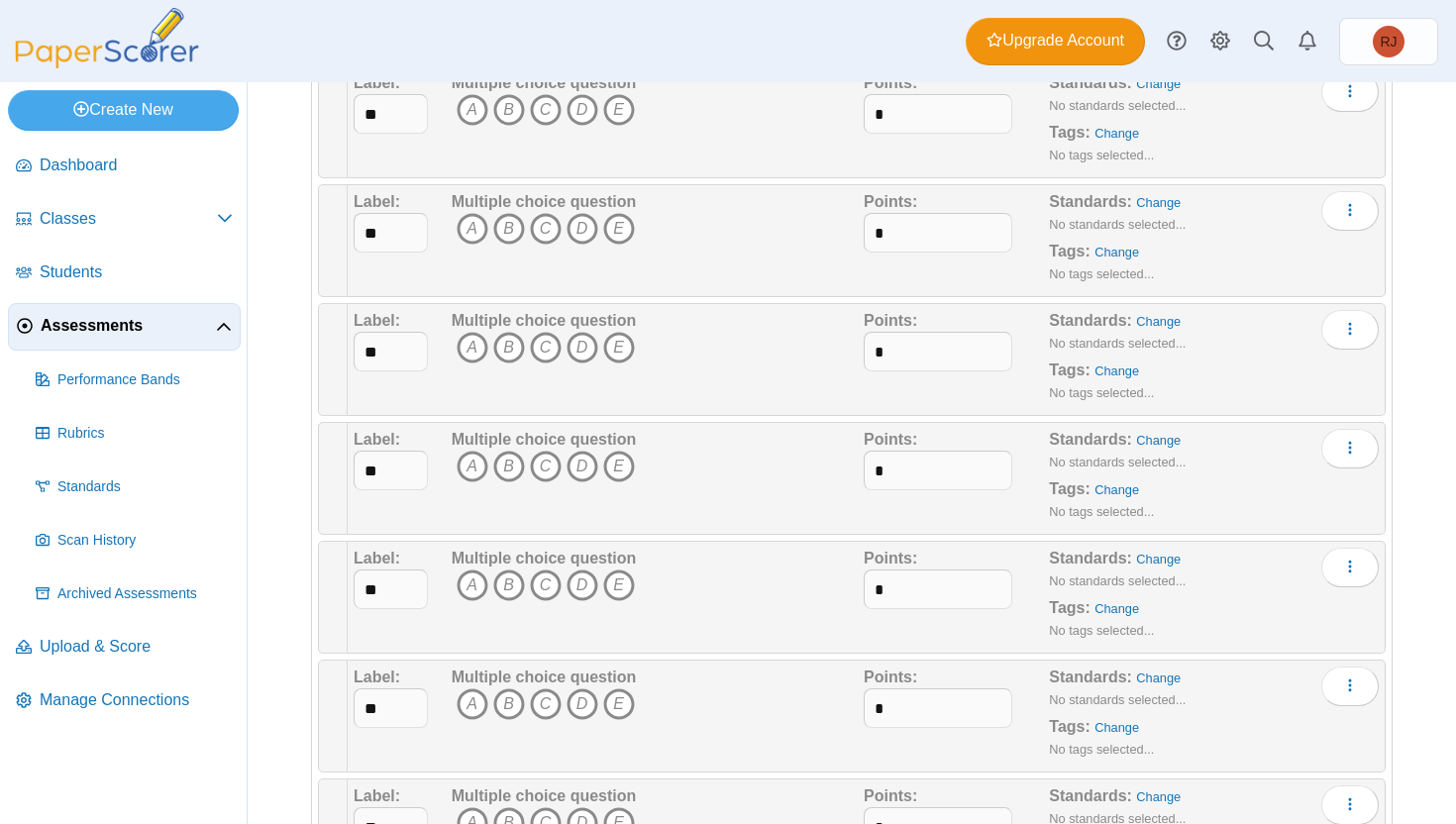 scroll, scrollTop: 3973, scrollLeft: 0, axis: vertical 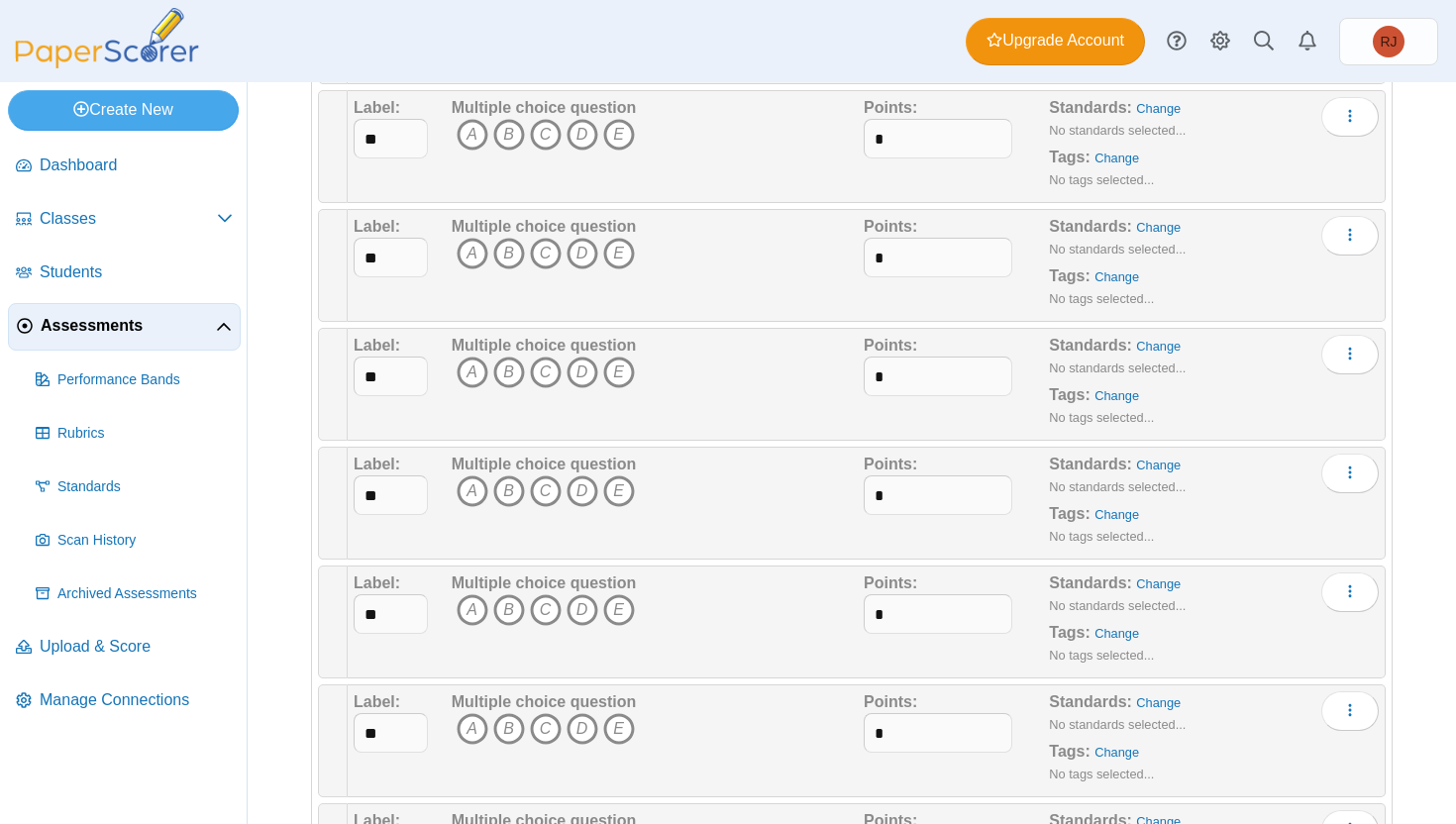 type on "*" 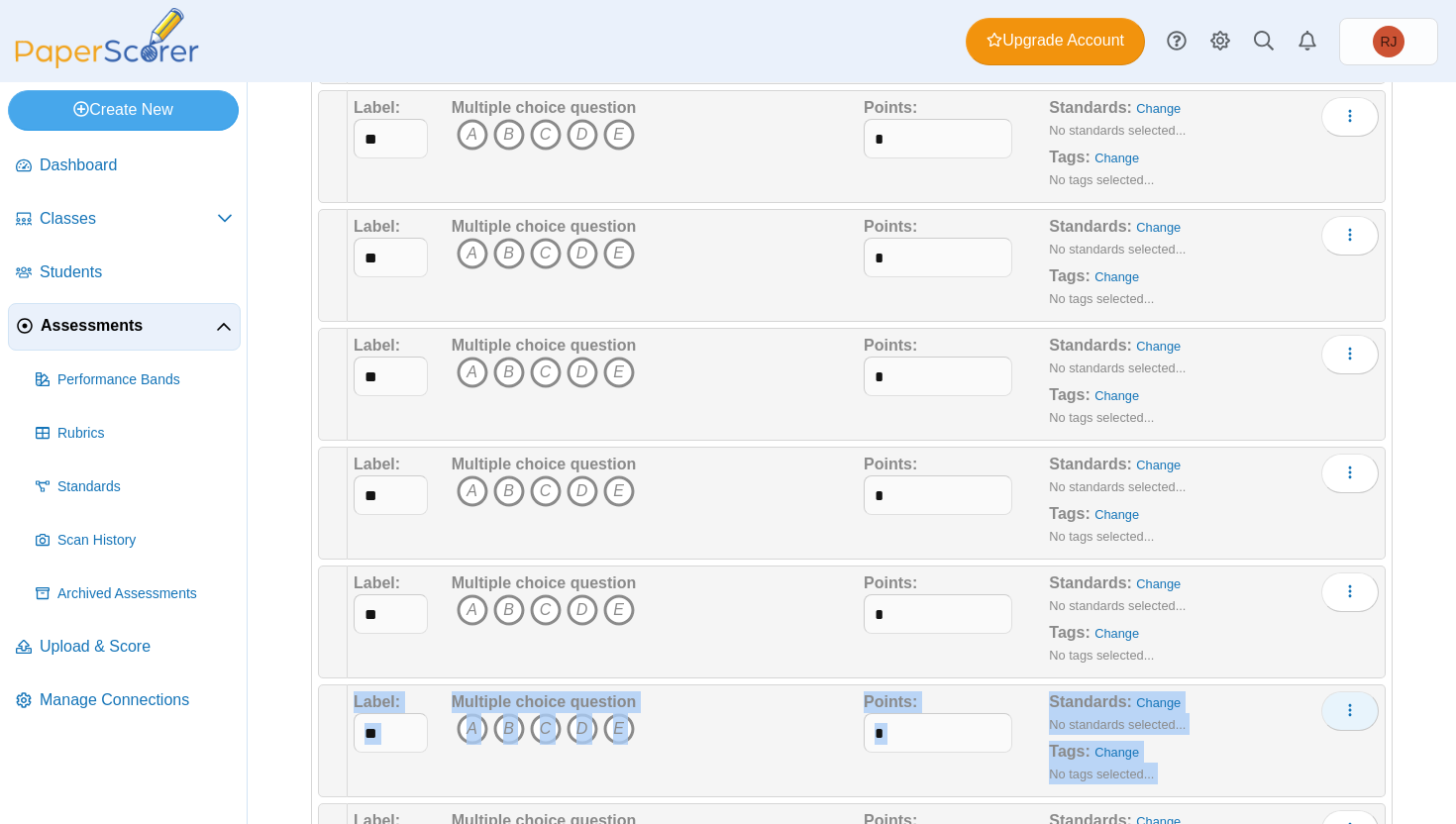 drag, startPoint x: 1372, startPoint y: 612, endPoint x: 1356, endPoint y: 706, distance: 95.35198 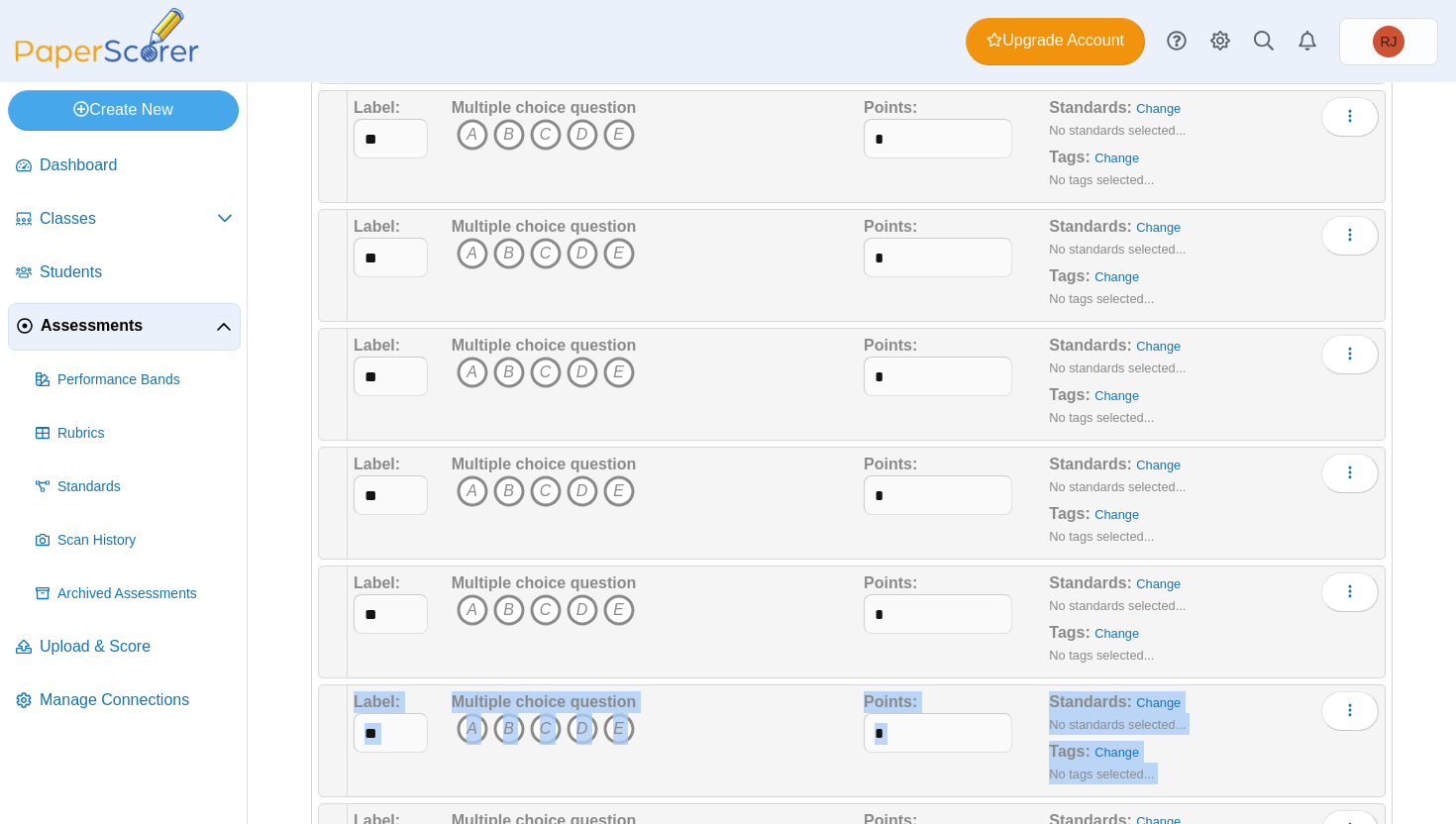 click on "Assessments
Questions for N1023942-PN
Auto label disabled
Loading…
*" at bounding box center [852, 453] 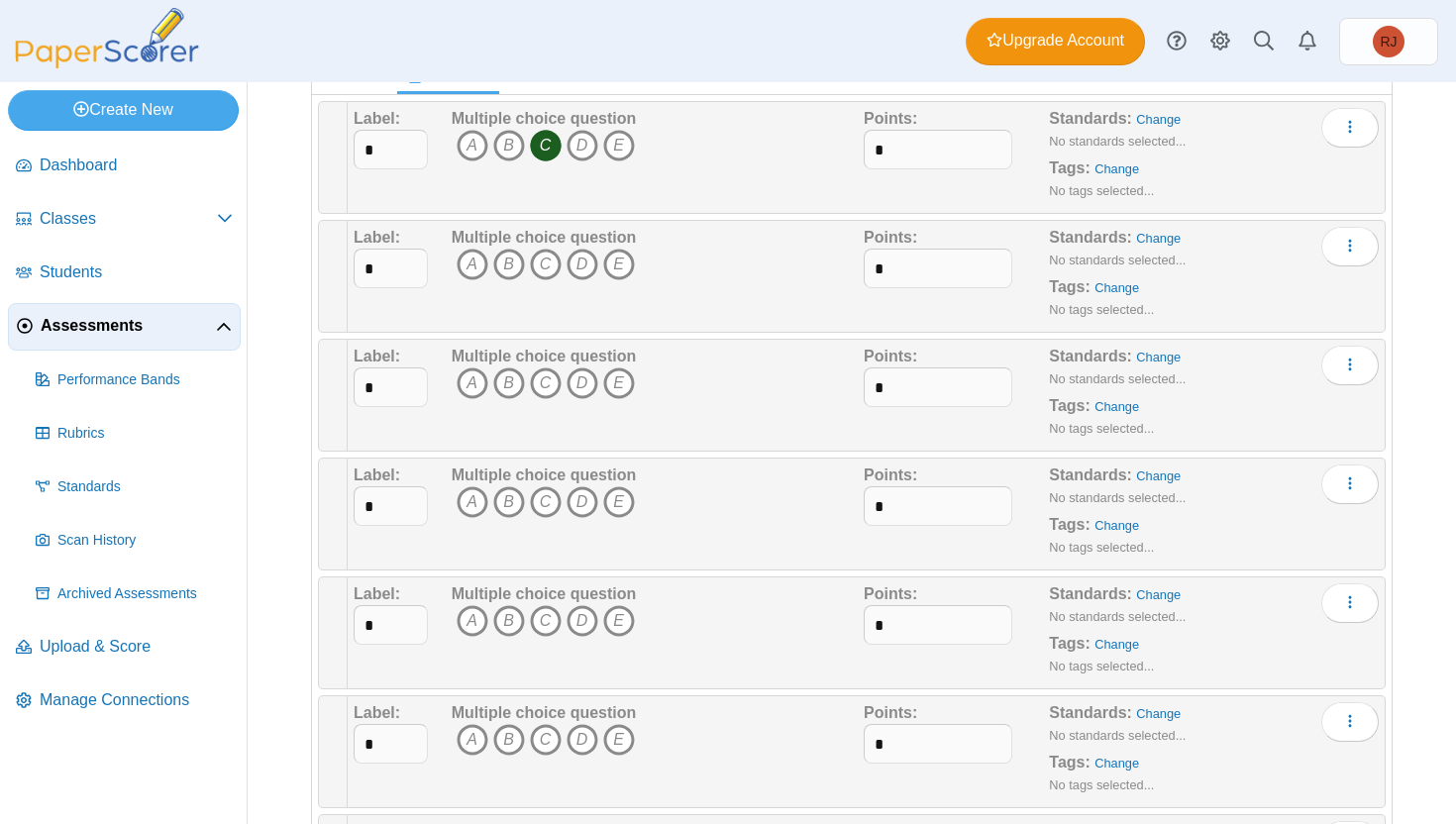 scroll, scrollTop: 0, scrollLeft: 0, axis: both 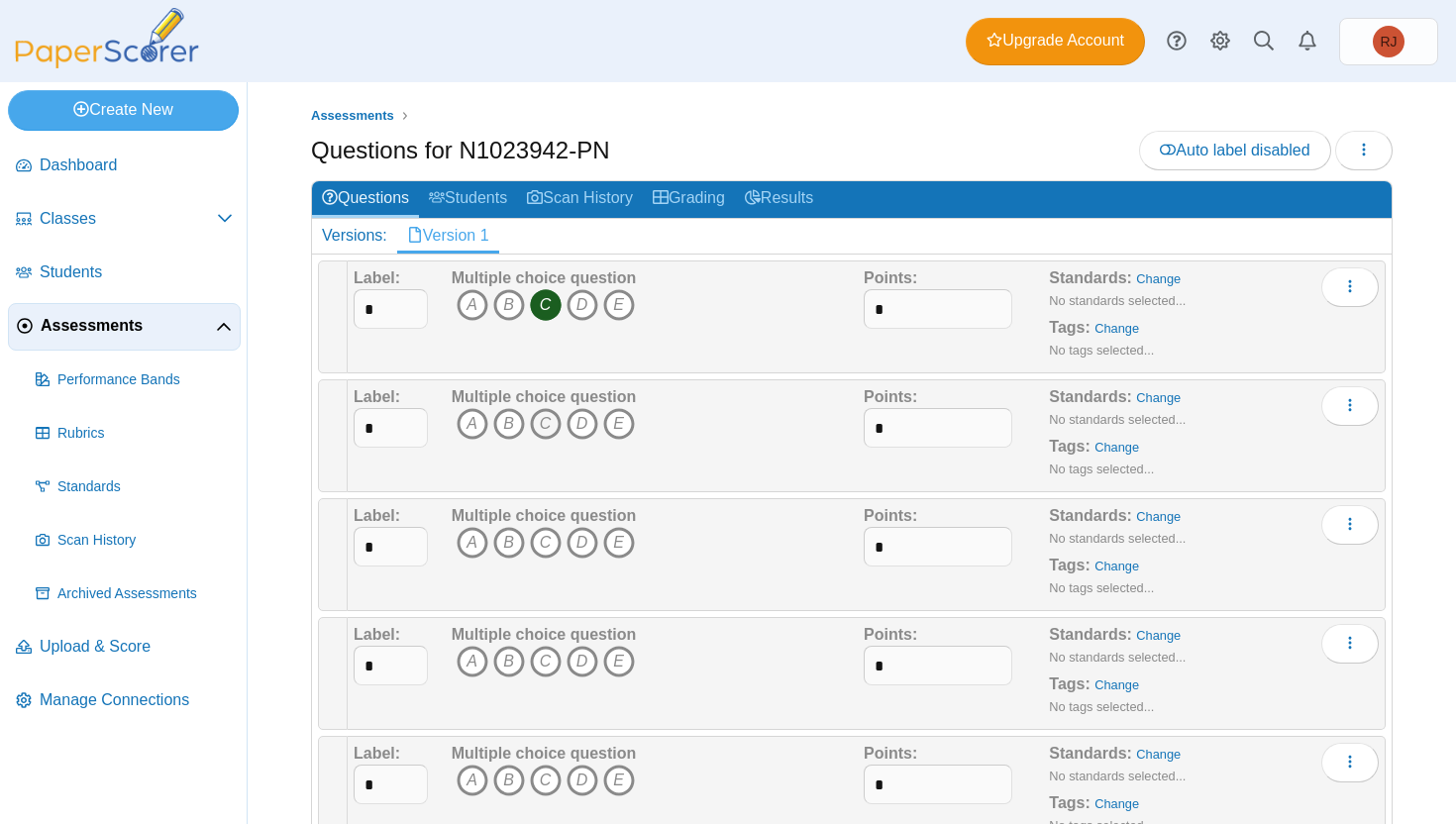 click on "C" at bounding box center [546, 424] 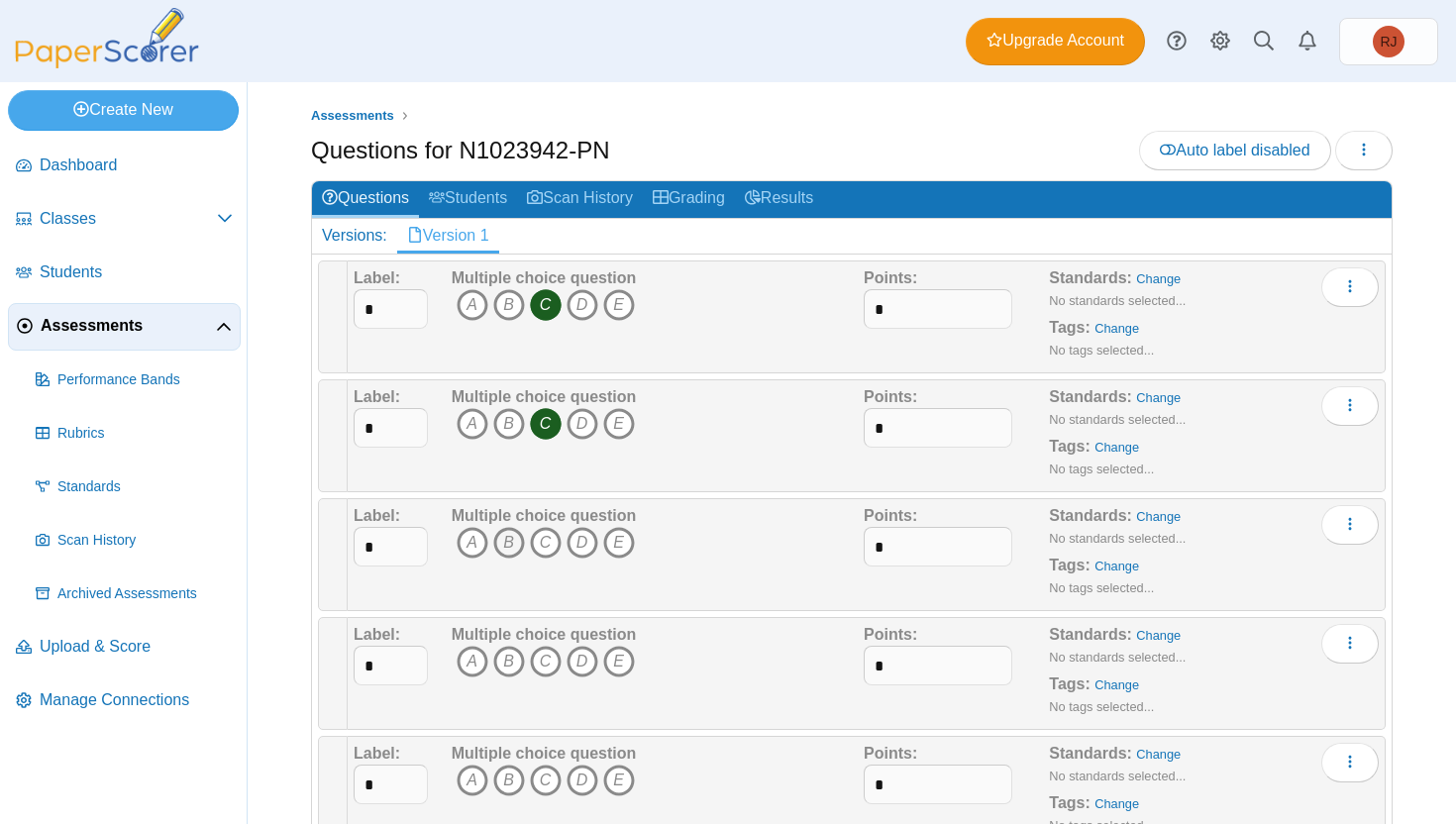 click on "B" at bounding box center (509, 543) 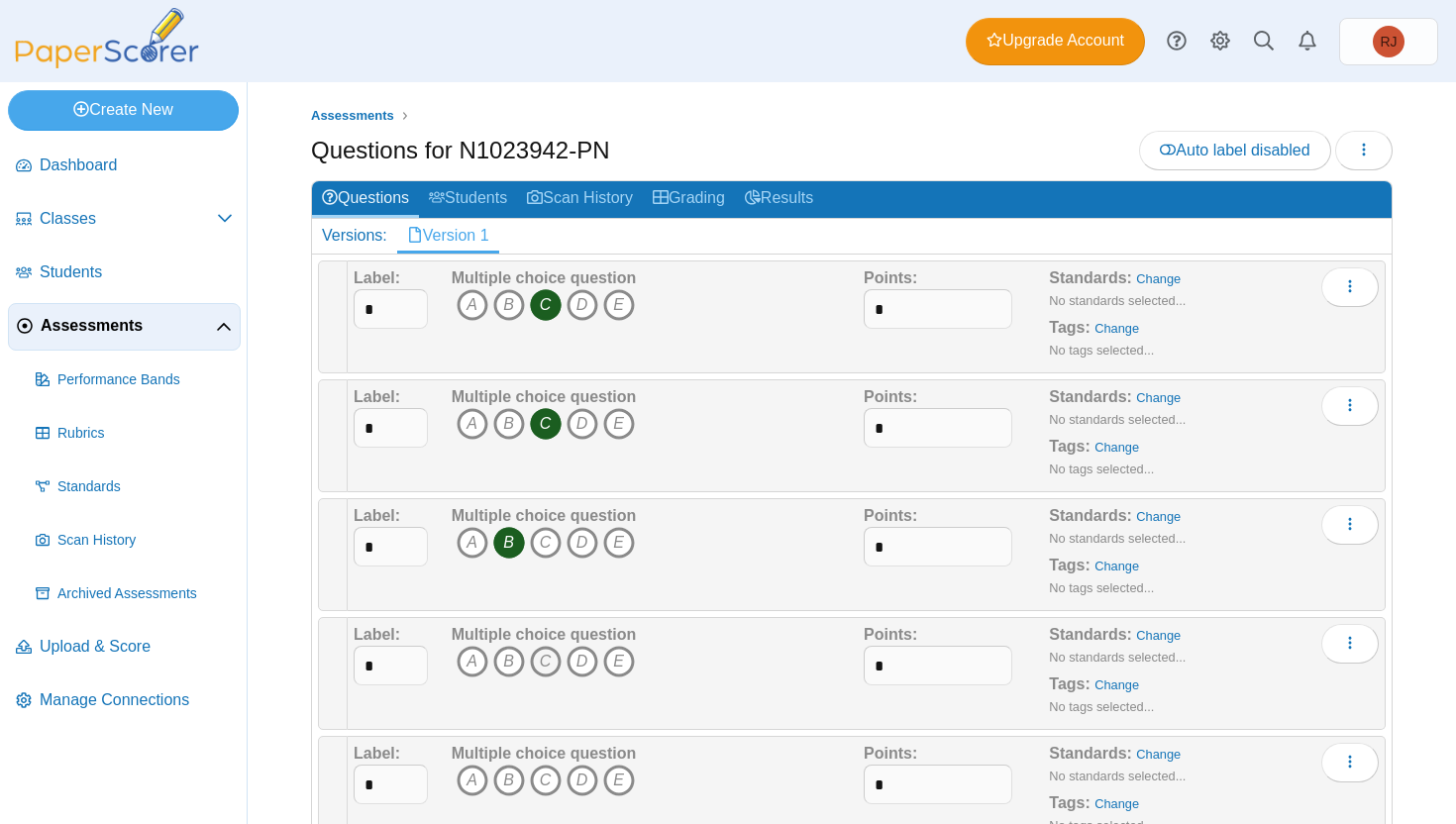 click on "C" at bounding box center (546, 662) 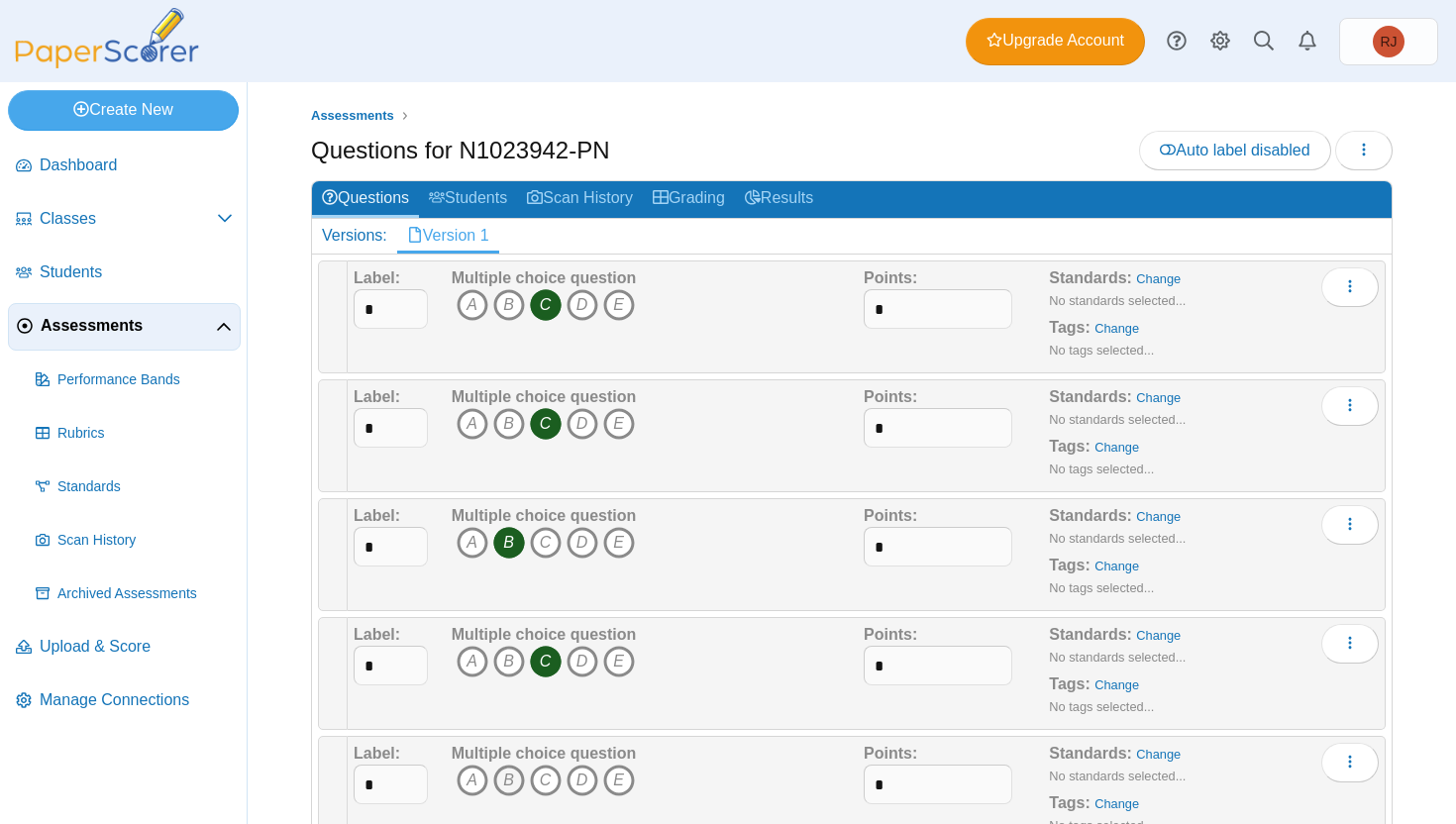 click on "B" at bounding box center [509, 780] 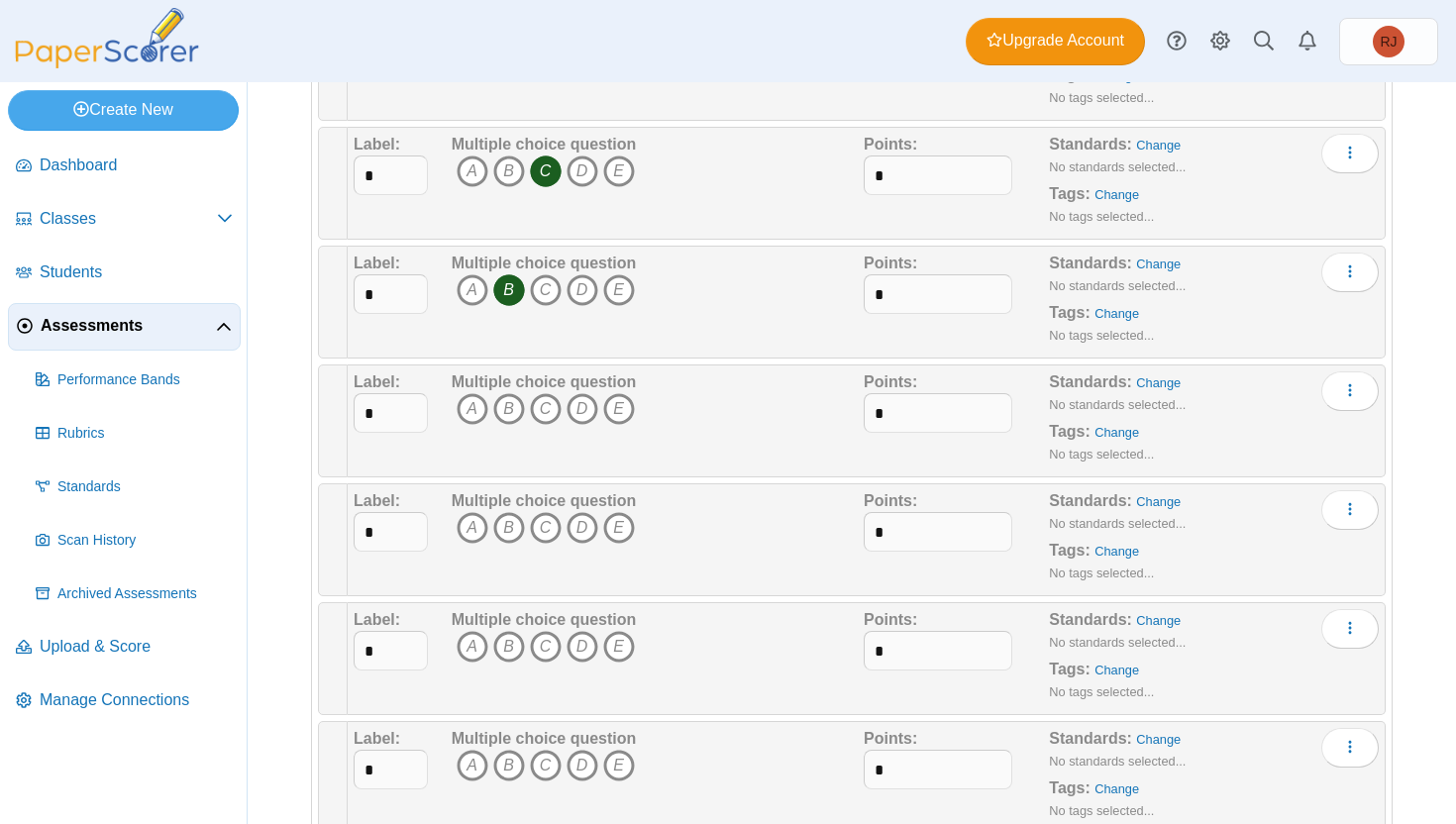 scroll, scrollTop: 511, scrollLeft: 0, axis: vertical 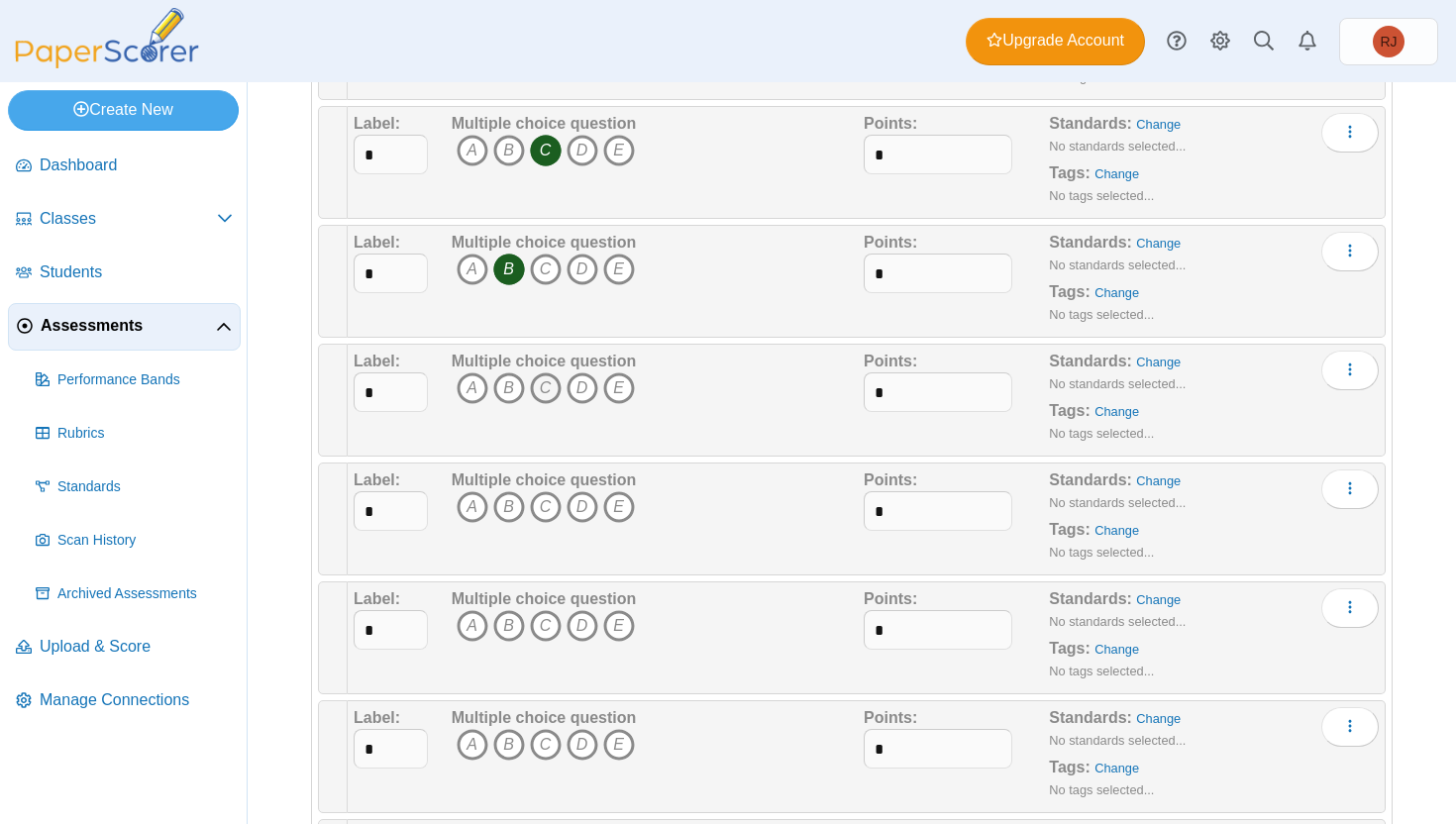 click on "C" at bounding box center (546, 388) 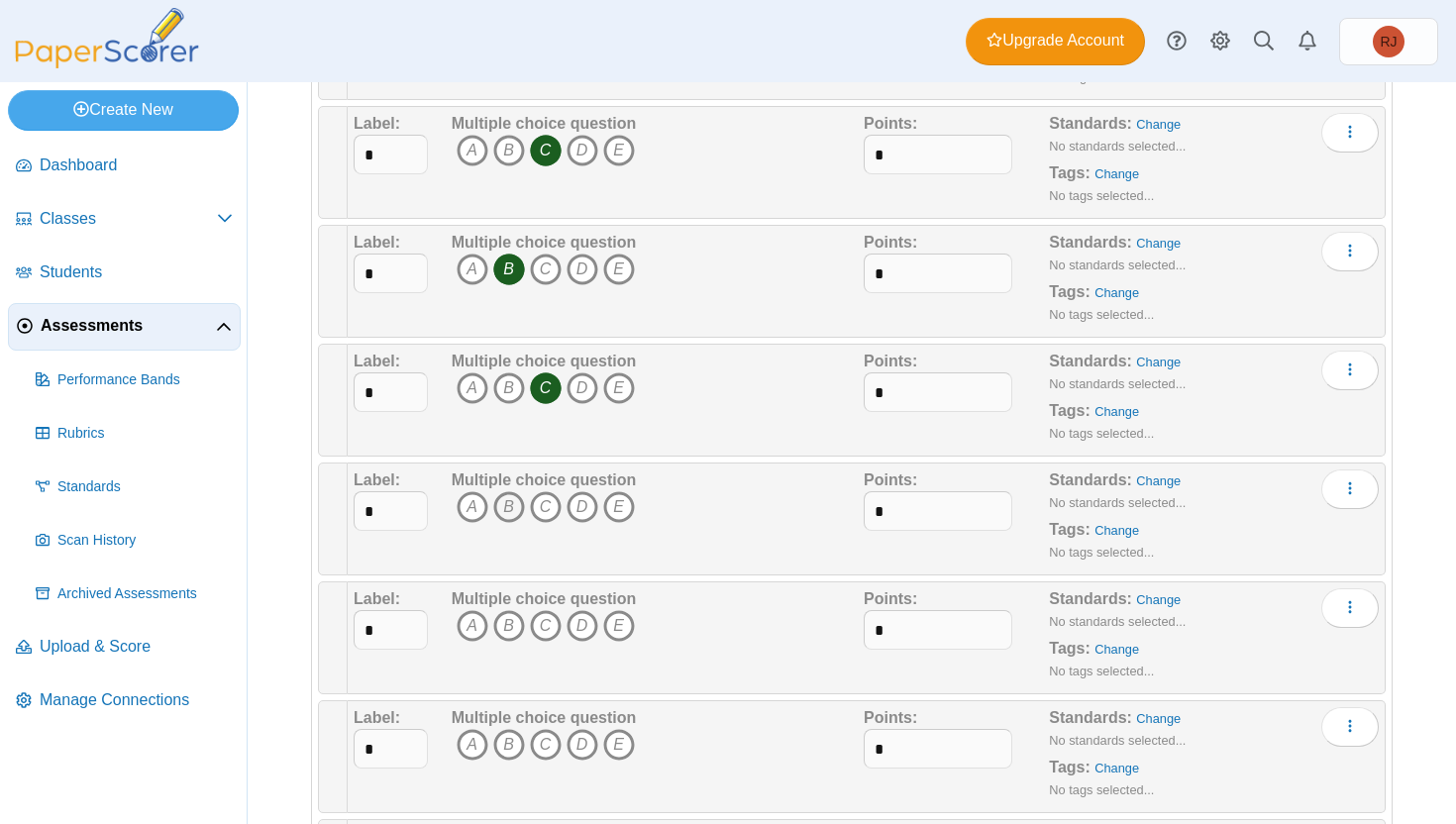 click on "B" at bounding box center [509, 507] 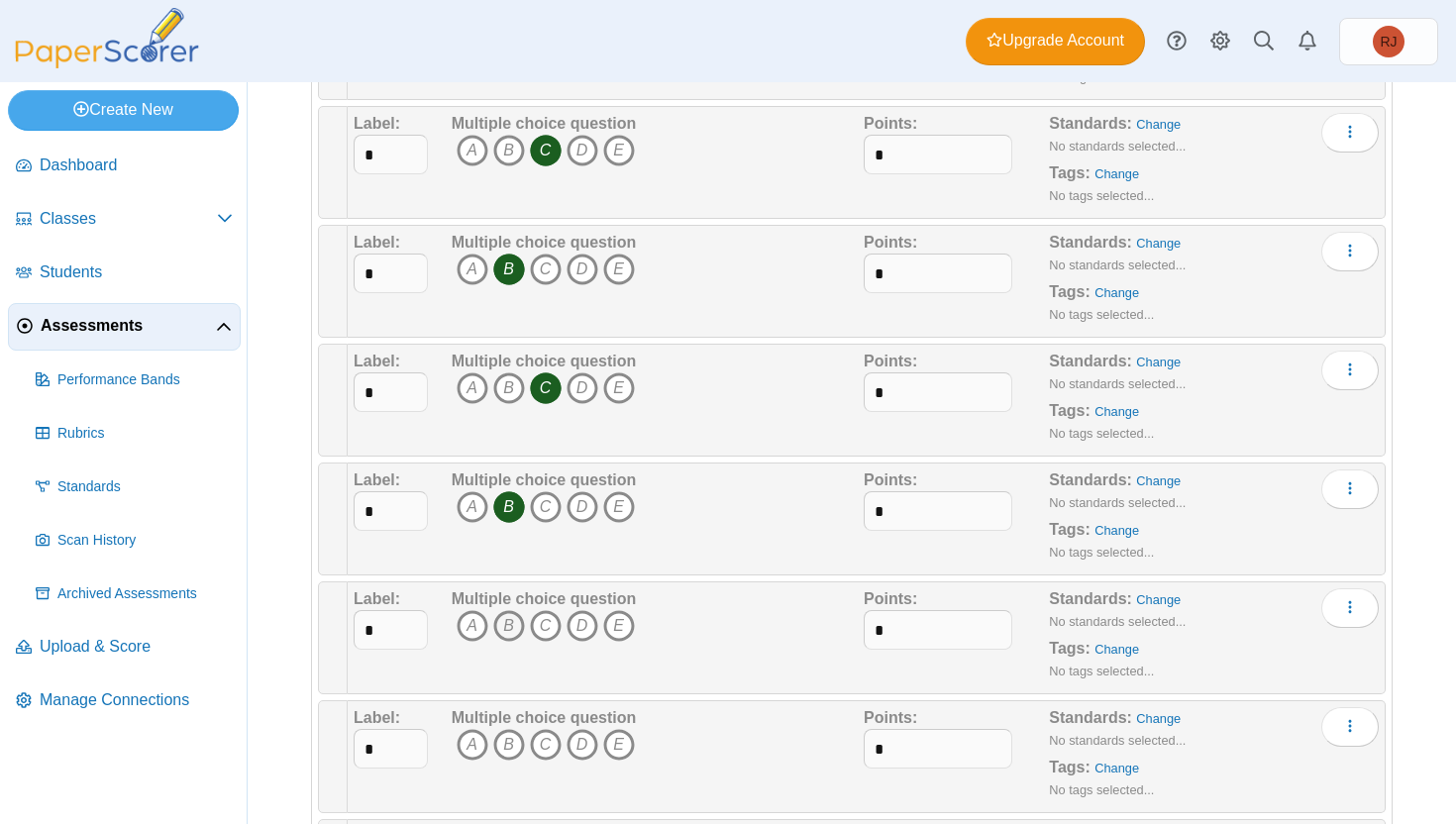 click on "B" at bounding box center (509, 626) 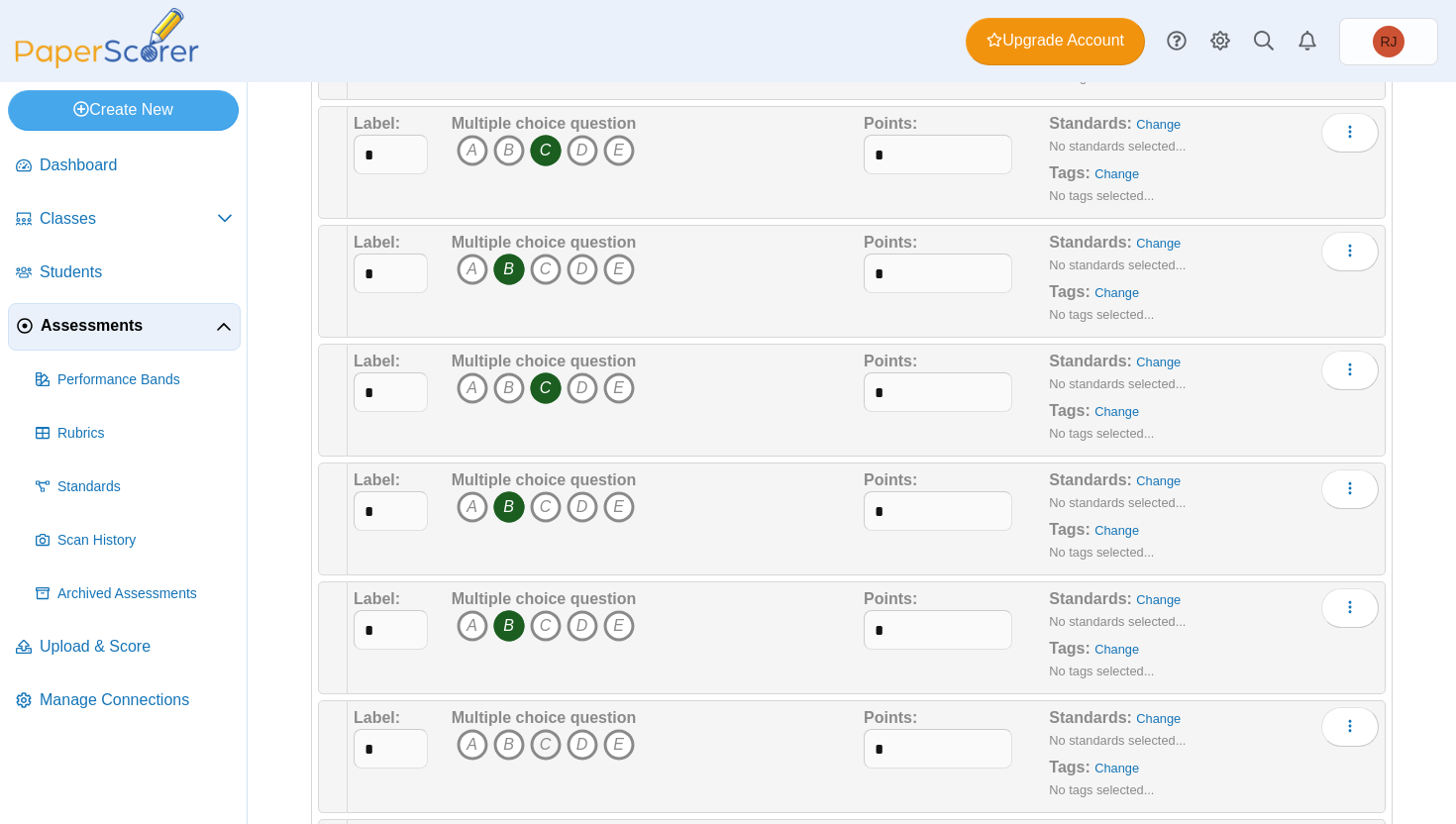 click on "C" at bounding box center [546, 745] 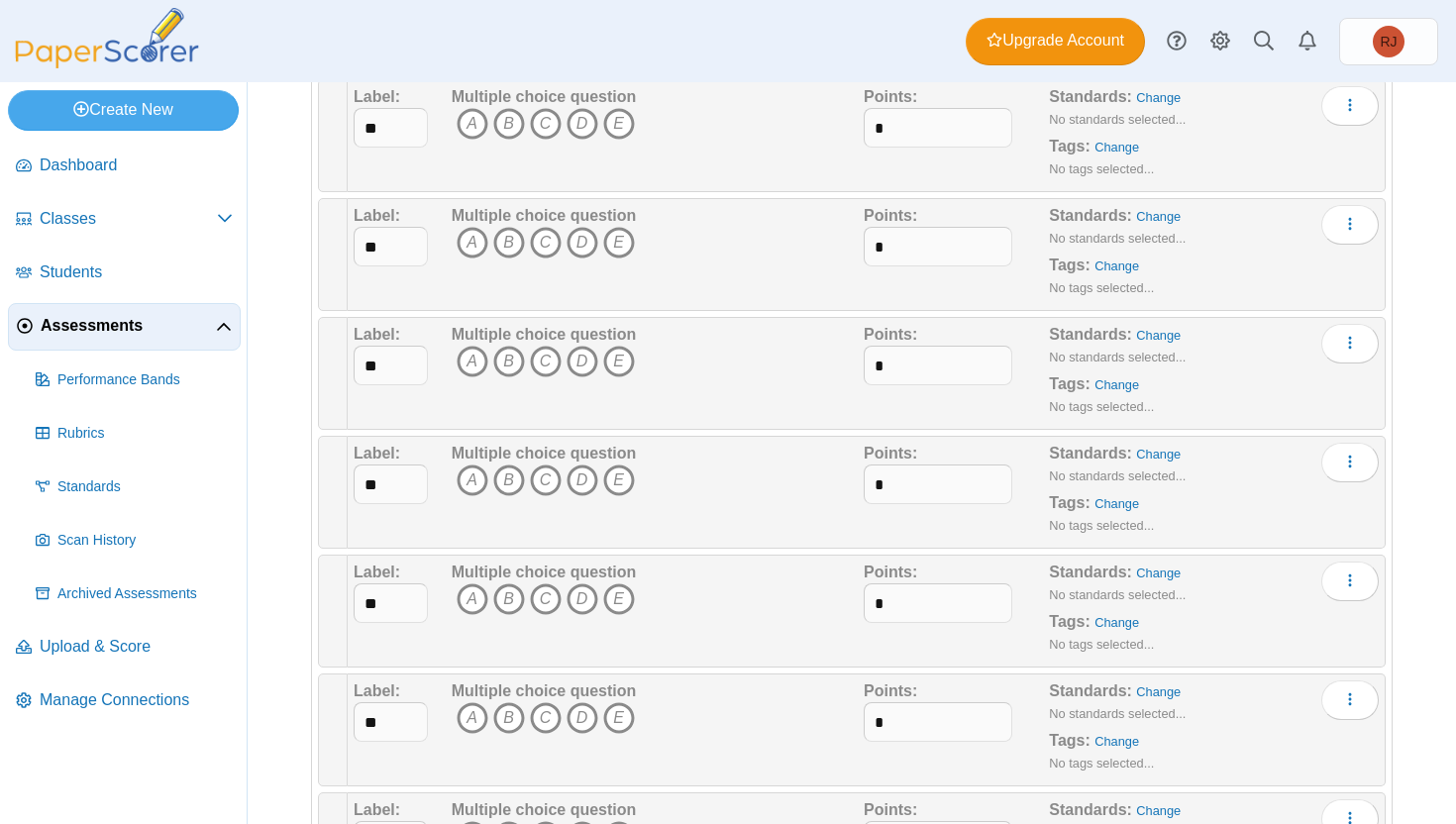 scroll, scrollTop: 1255, scrollLeft: 0, axis: vertical 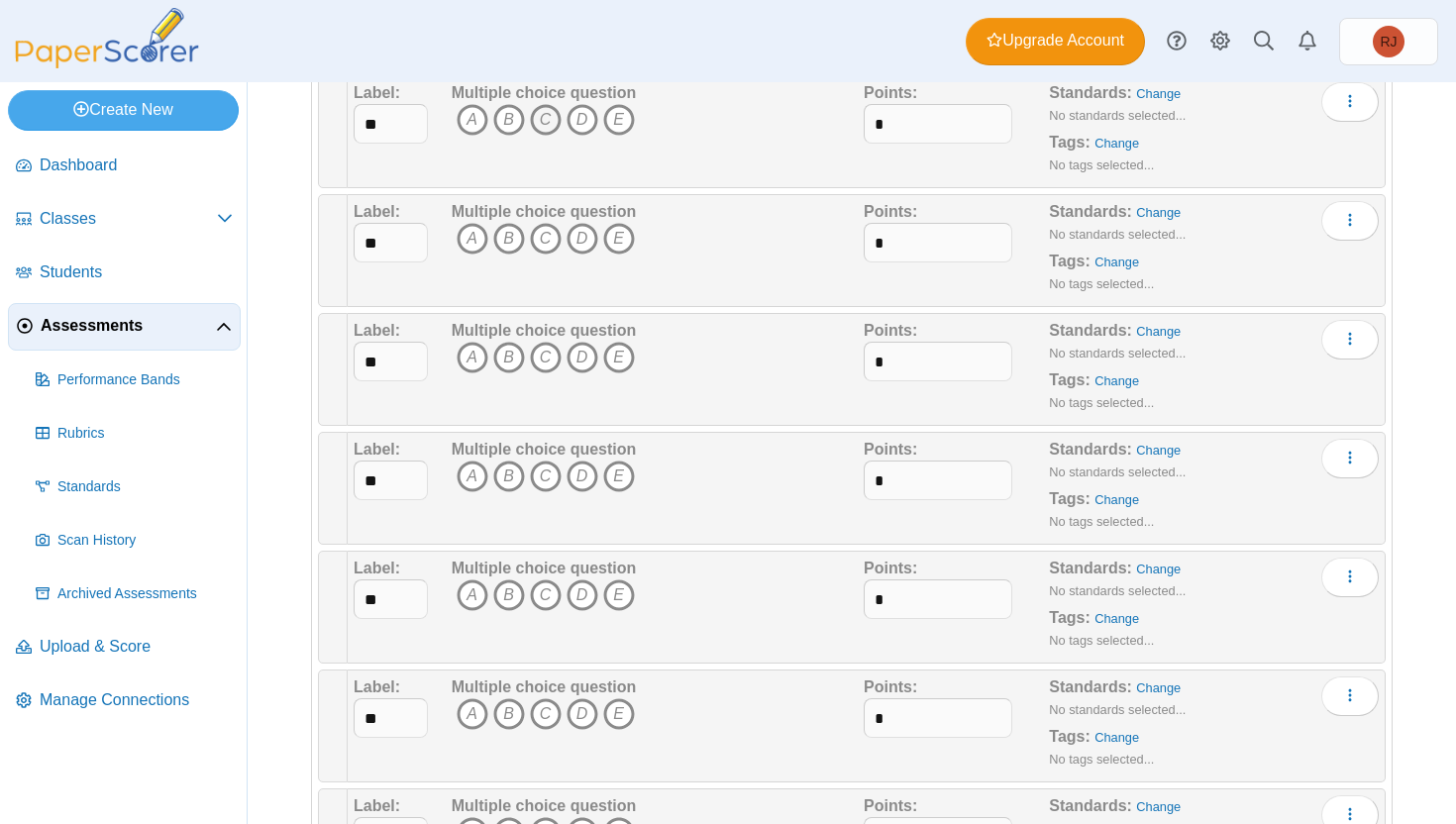 click on "C" at bounding box center [546, 120] 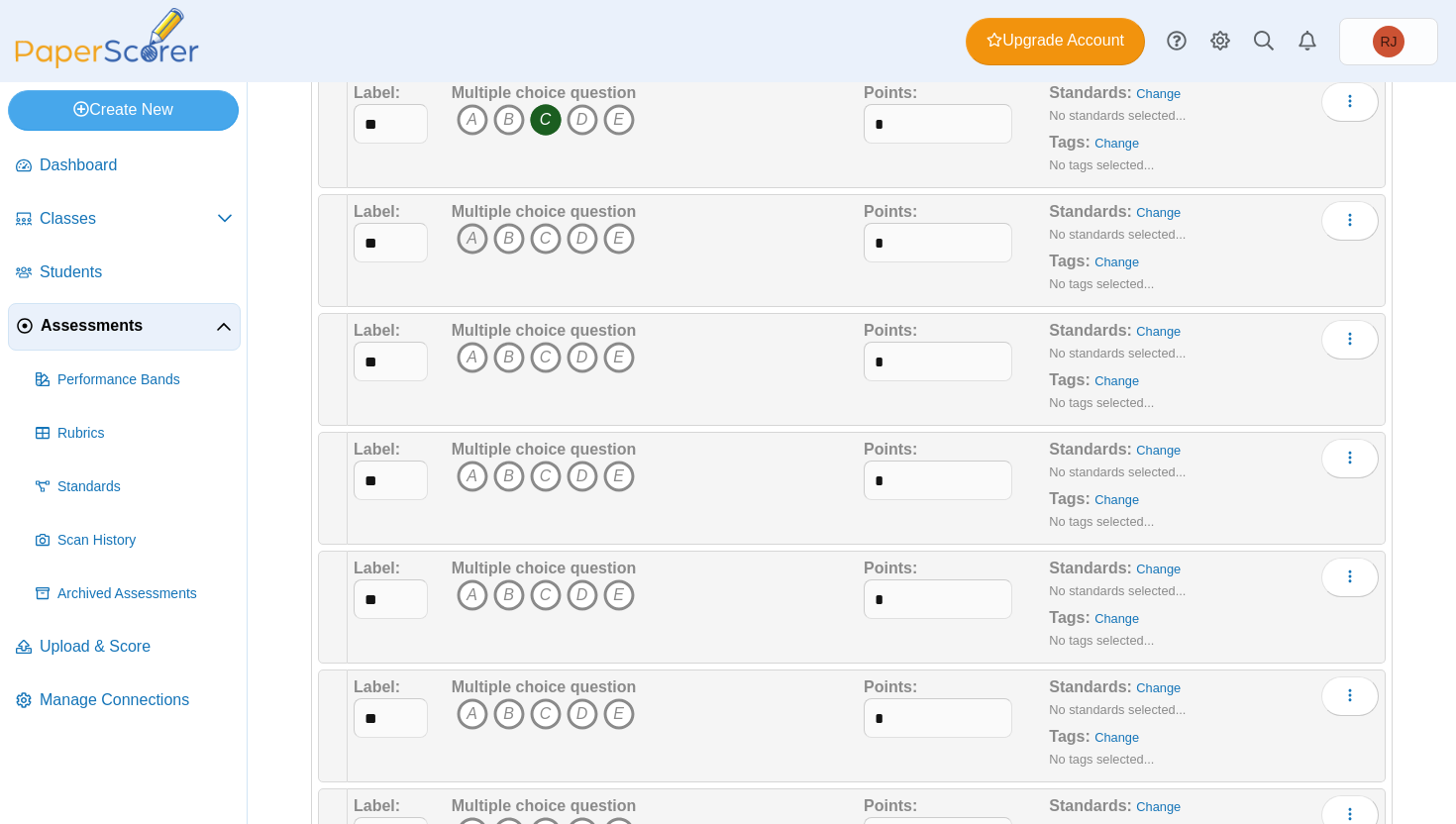 click on "A" at bounding box center [472, 239] 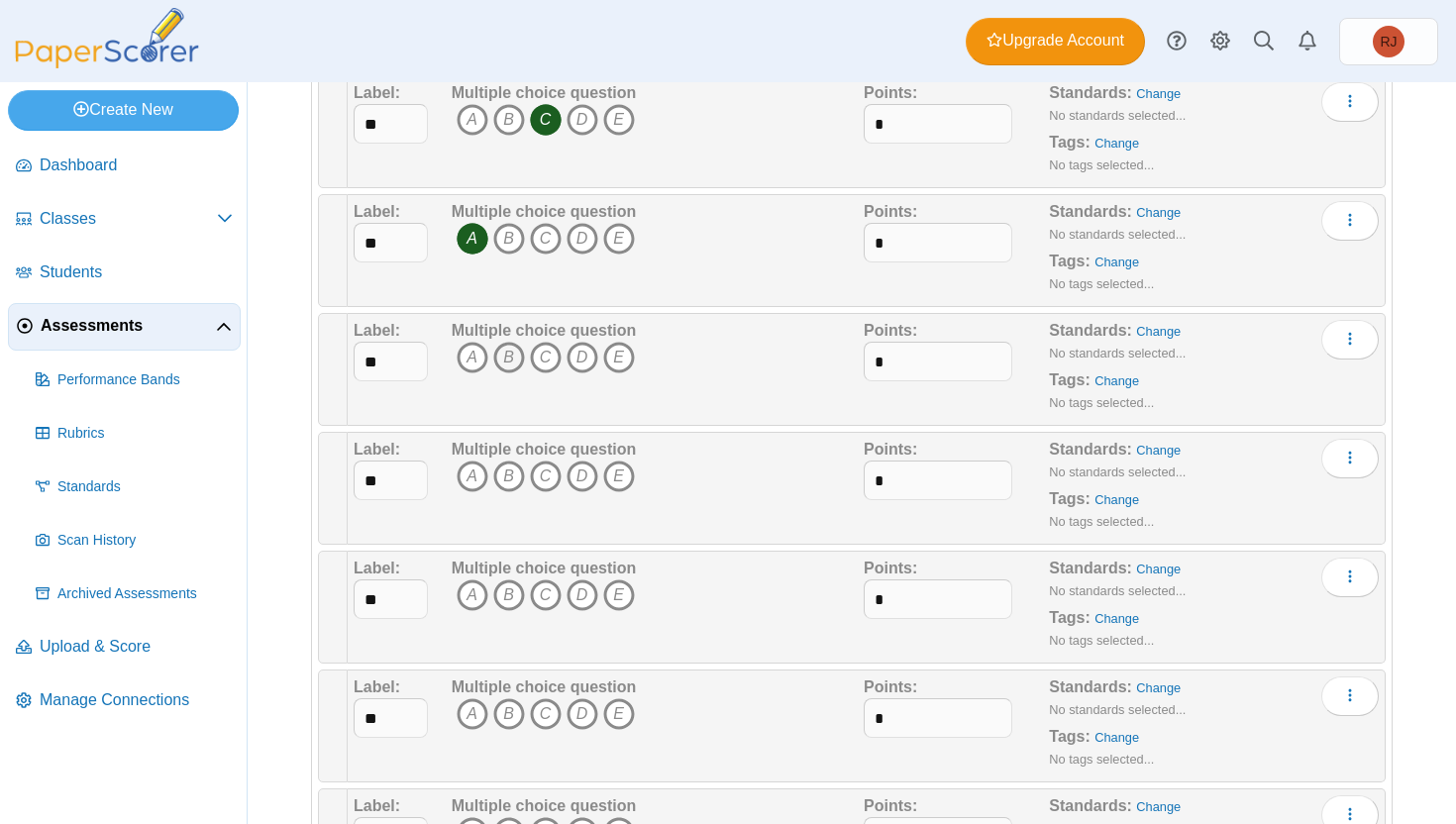 click on "B" at bounding box center [509, 358] 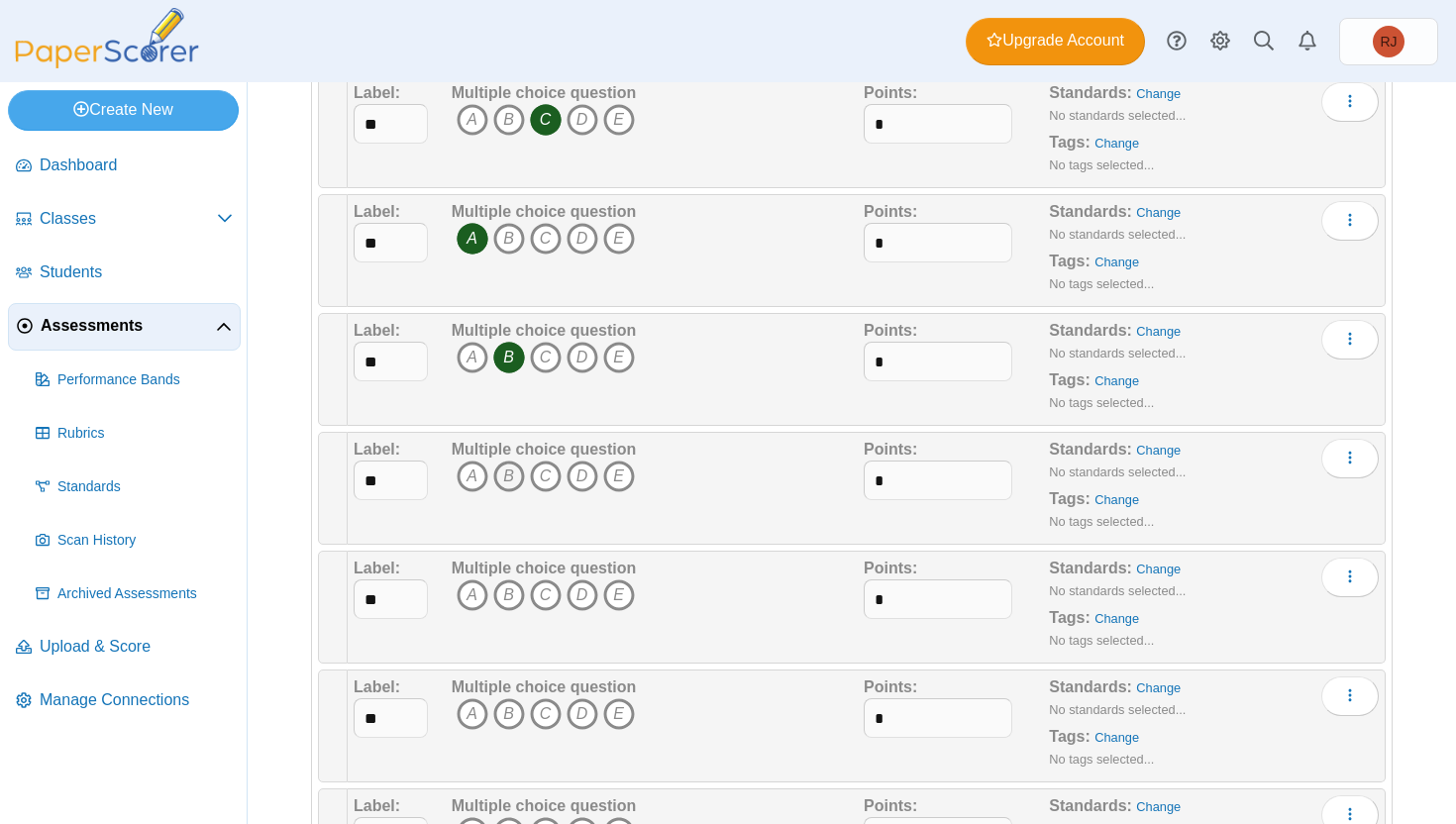 click on "B" at bounding box center [509, 476] 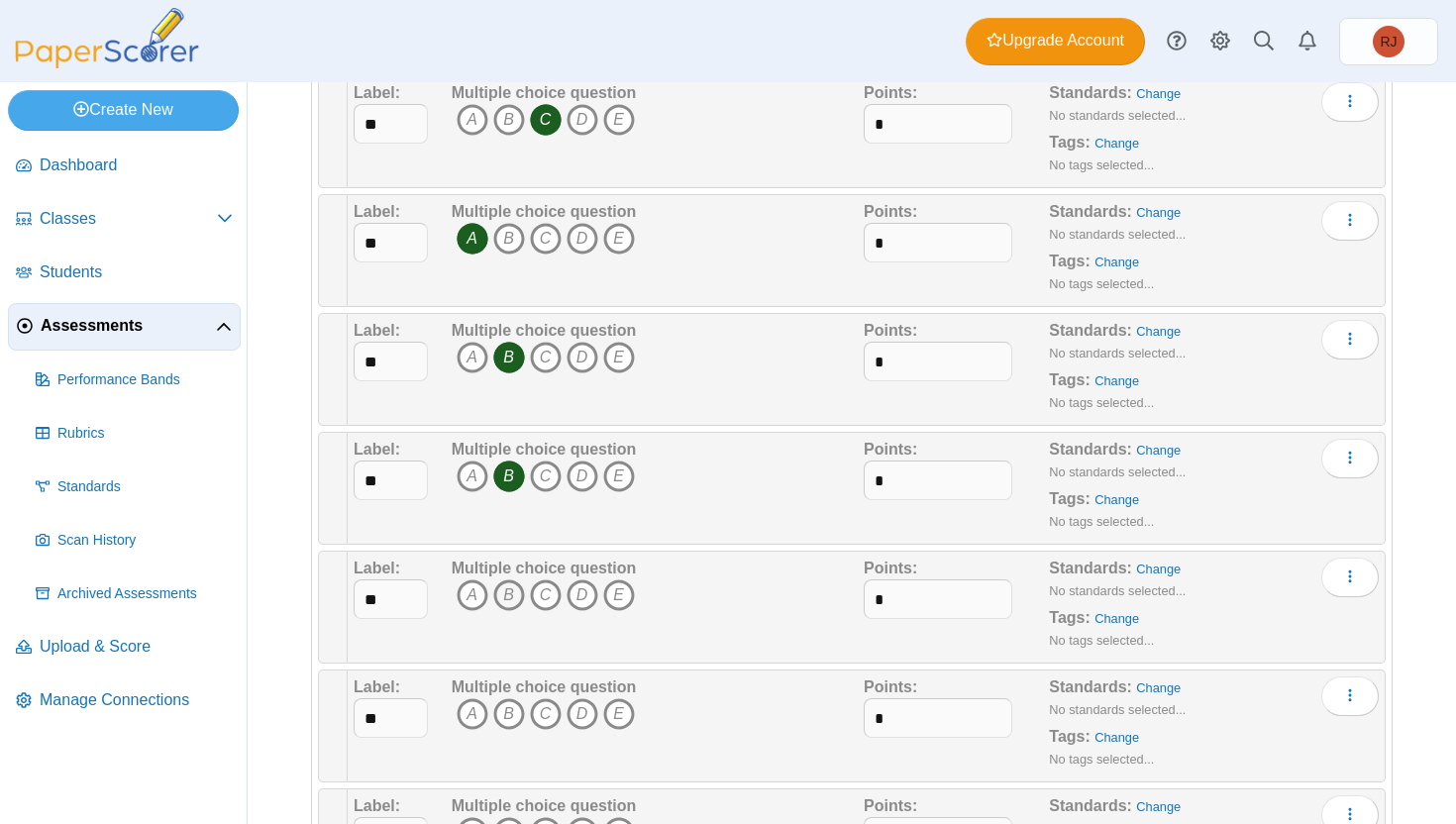click on "B" at bounding box center [509, 595] 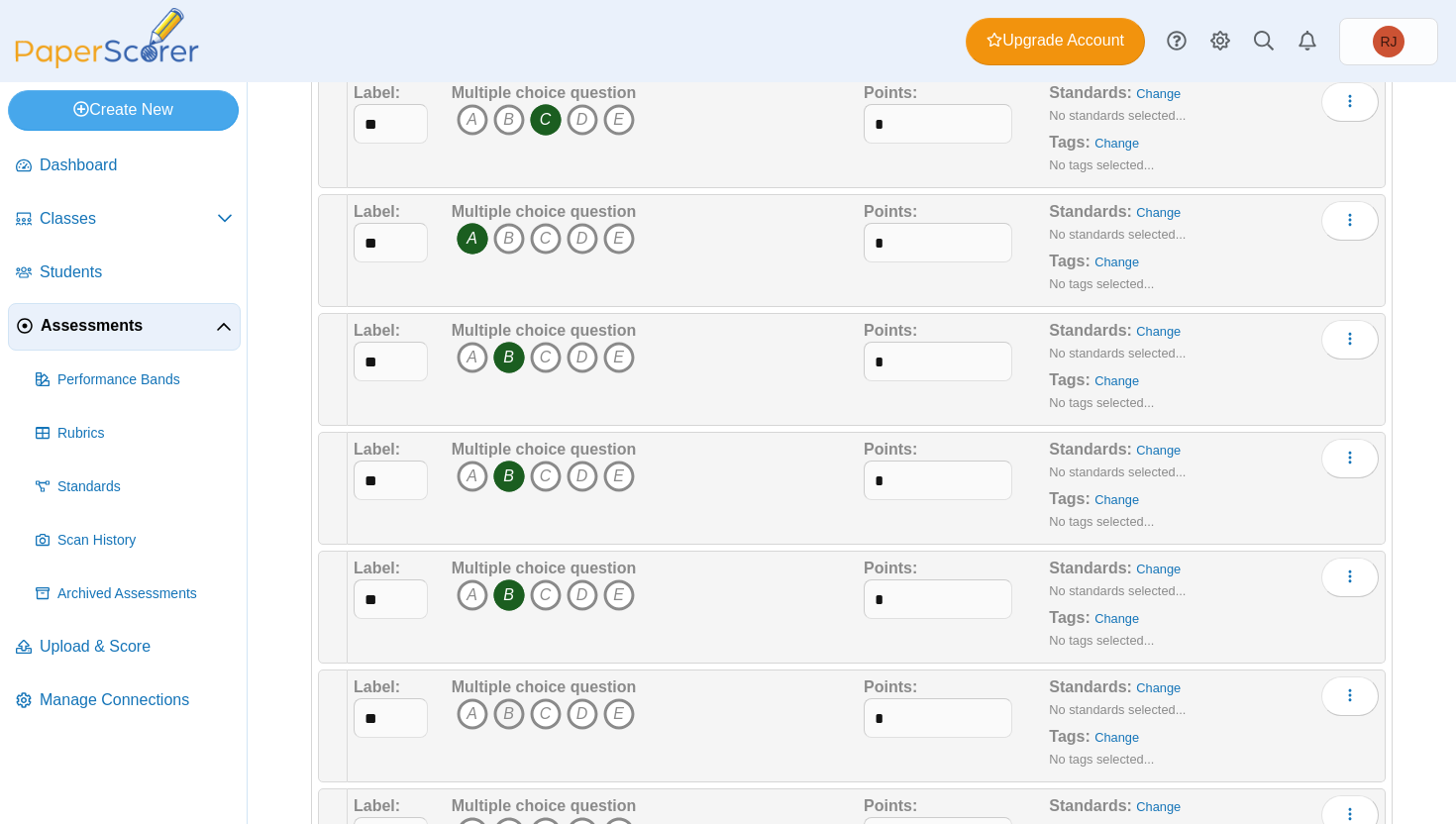 click on "B" at bounding box center [509, 714] 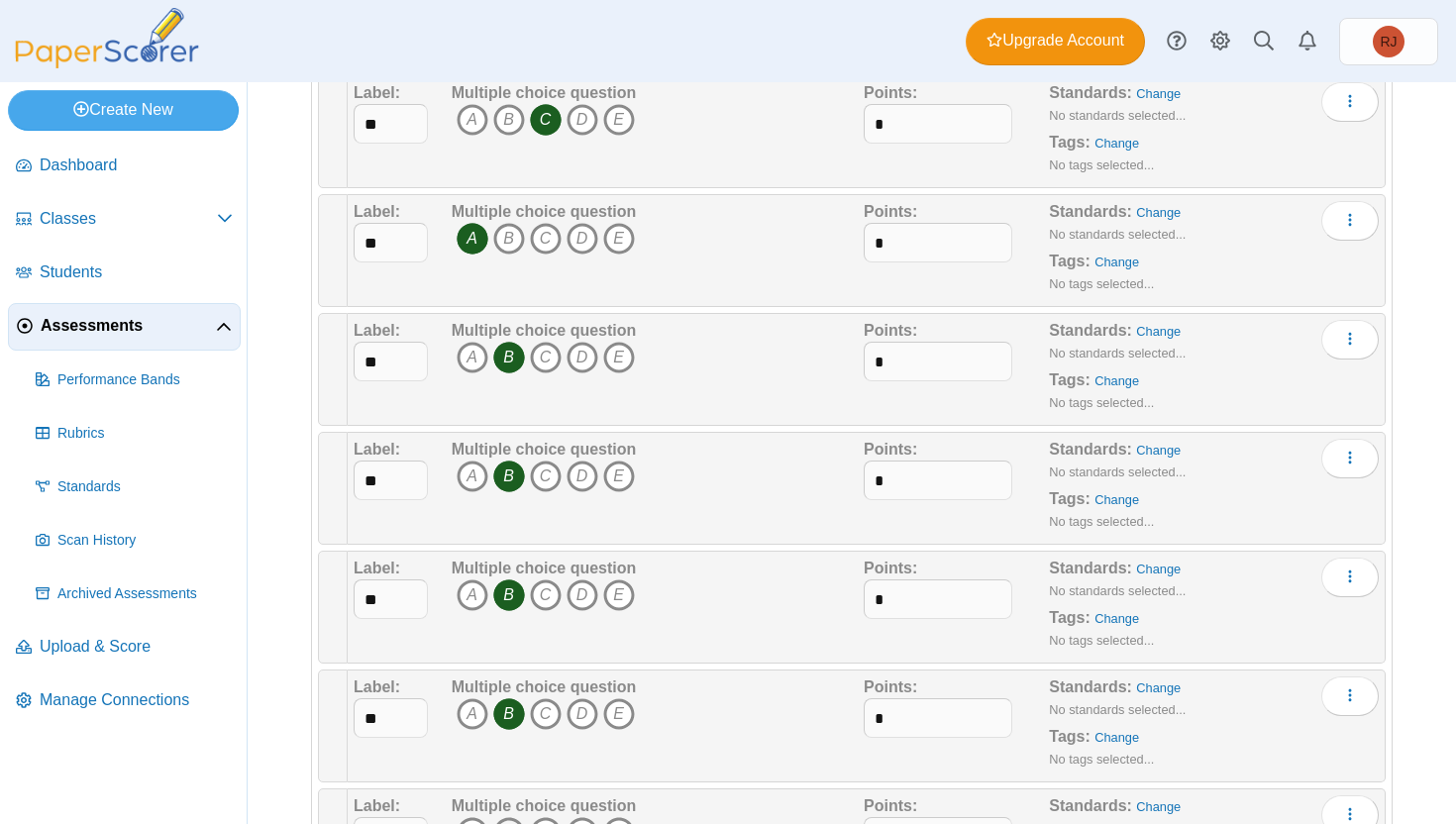 click on "B" at bounding box center (509, 833) 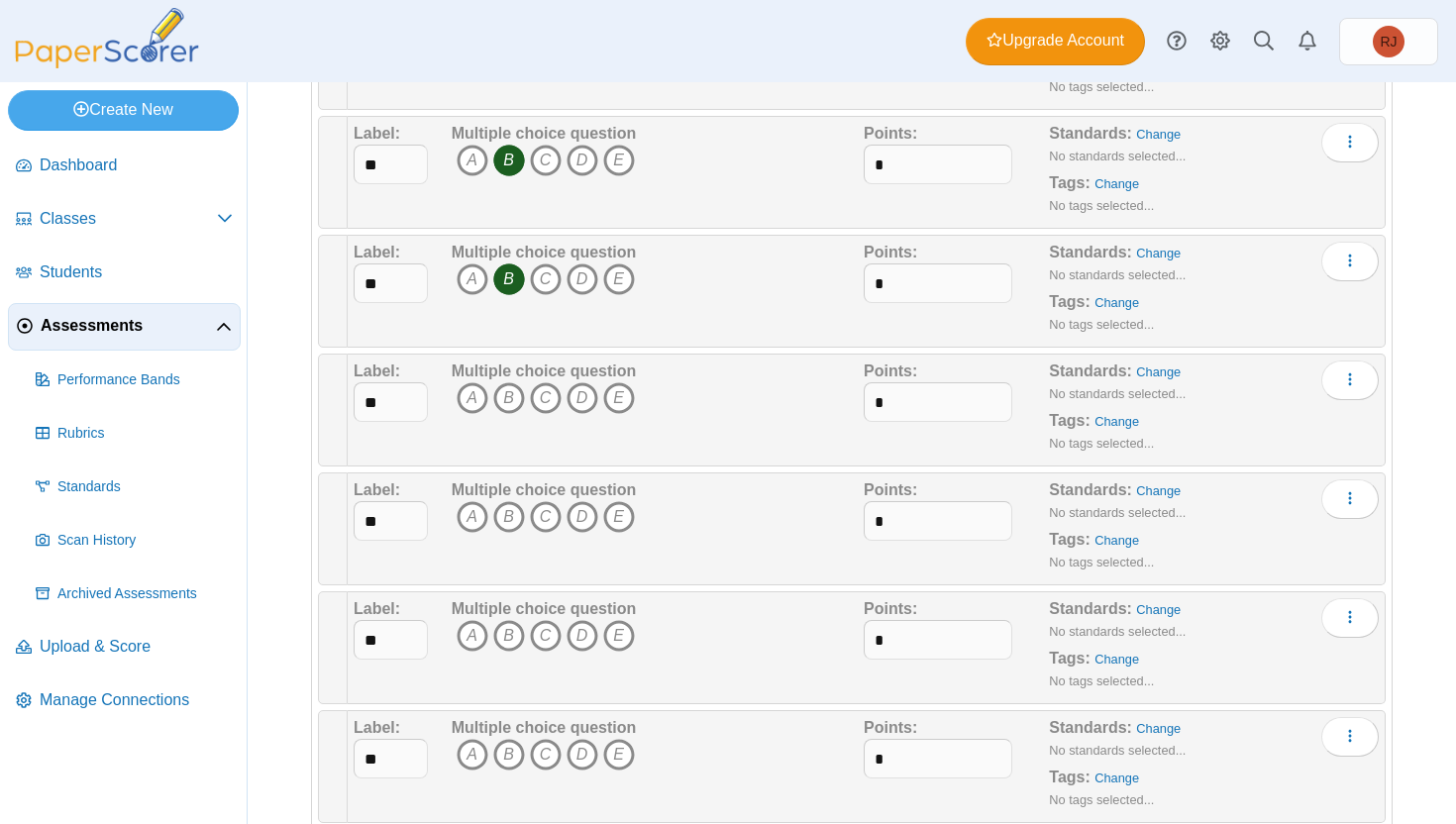 scroll, scrollTop: 1820, scrollLeft: 0, axis: vertical 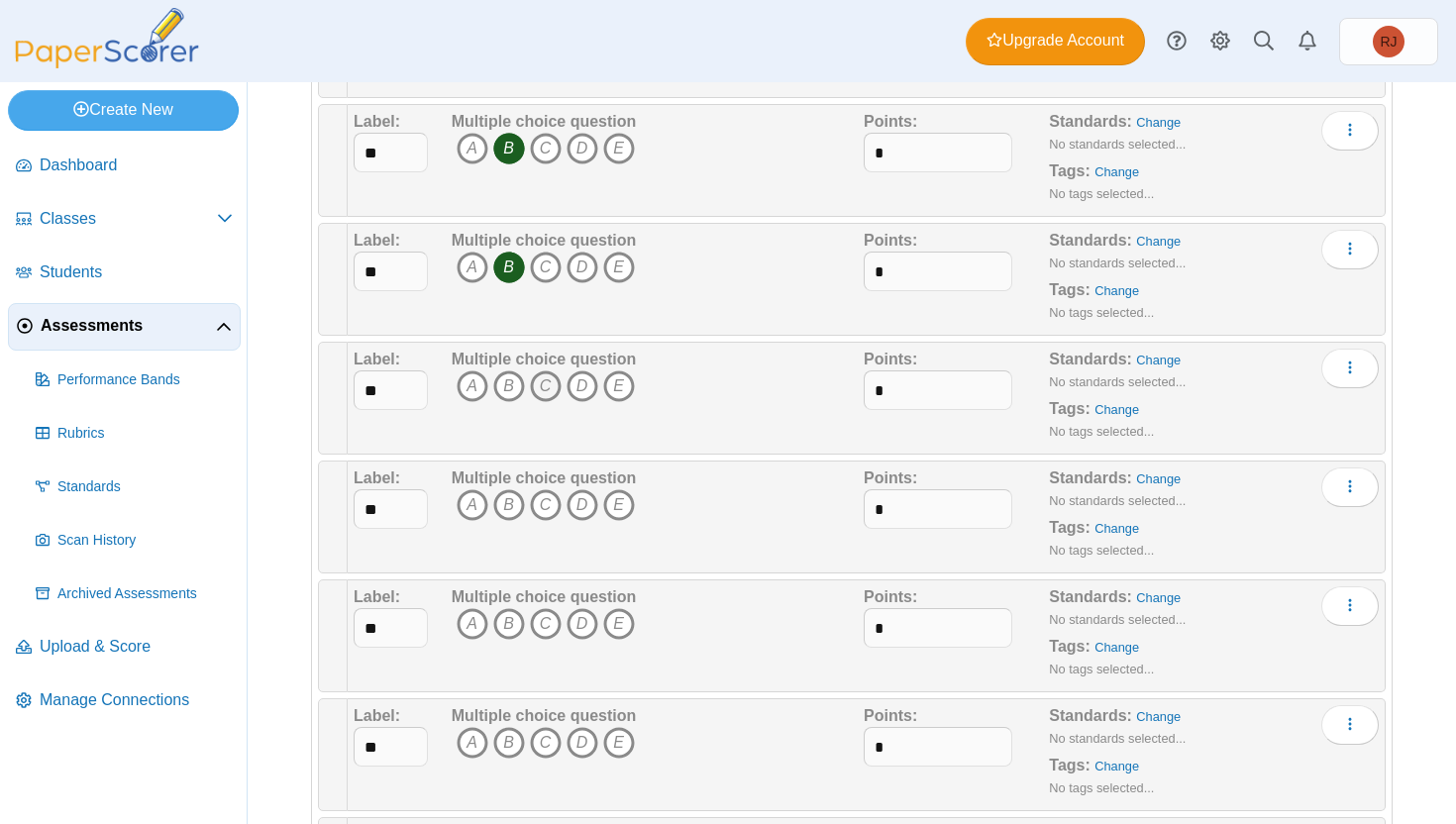 click on "C" at bounding box center [546, 386] 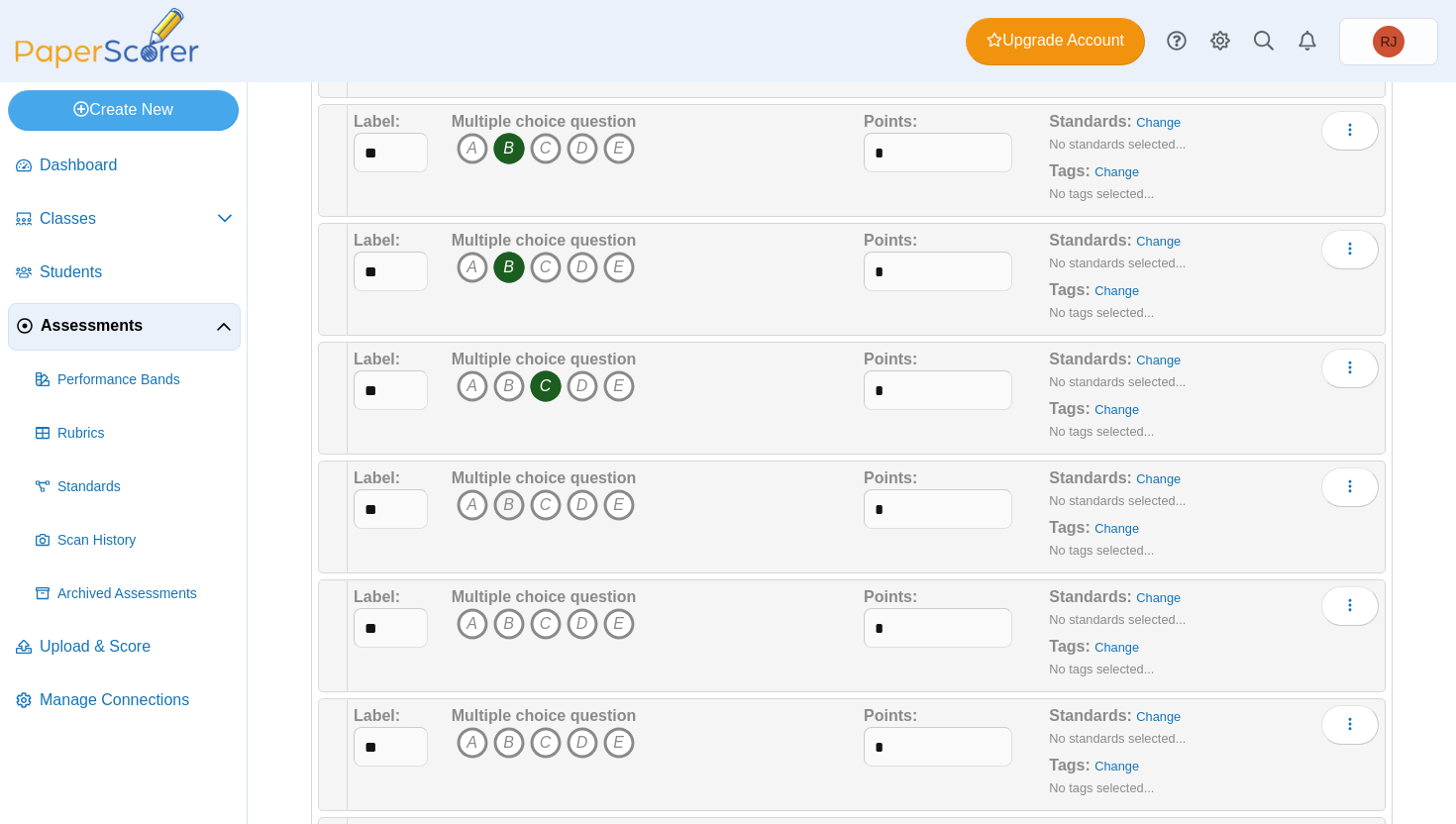 click on "B" at bounding box center (509, 505) 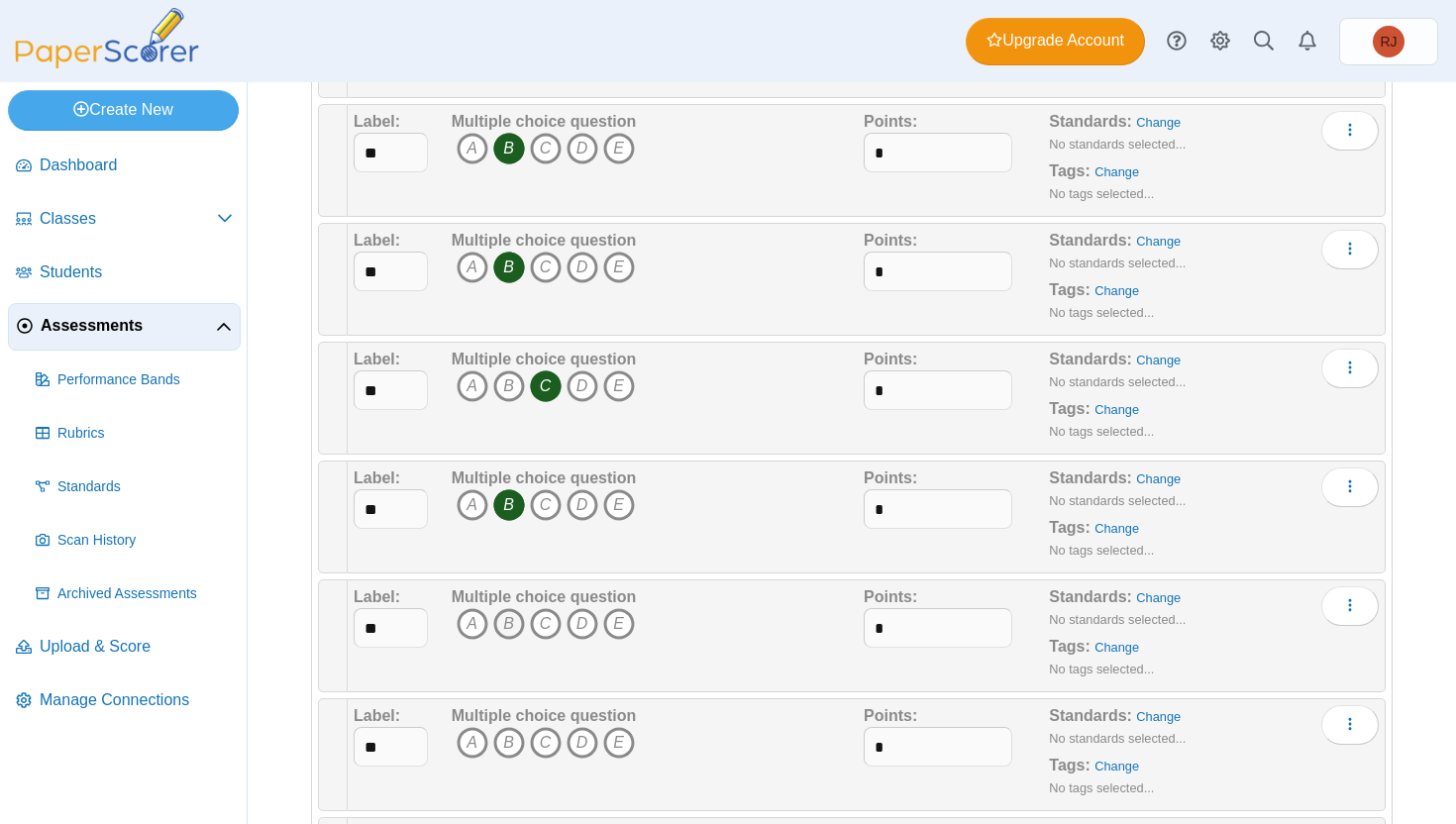 click on "B" at bounding box center (509, 624) 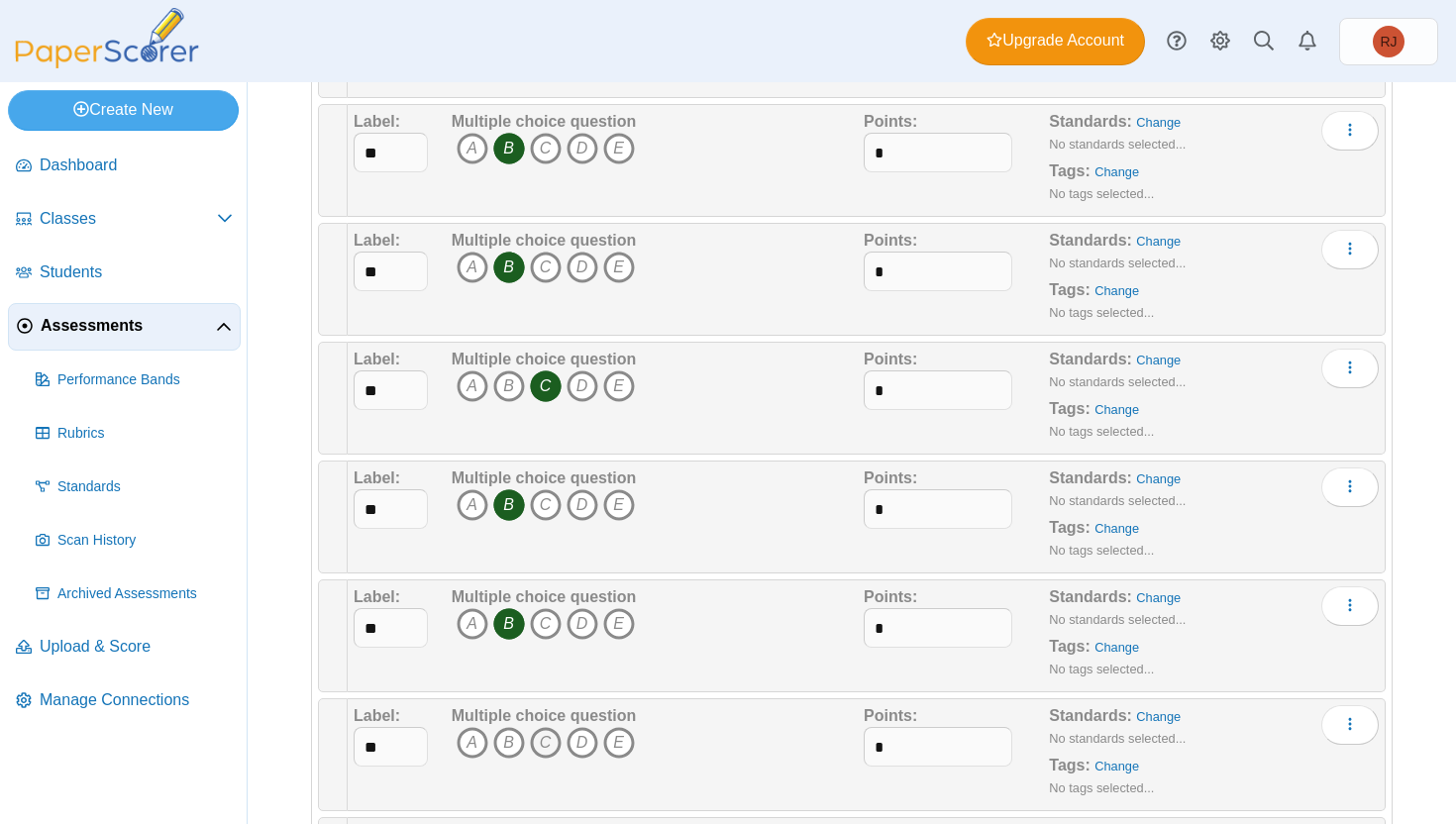 click on "C" at bounding box center (546, 743) 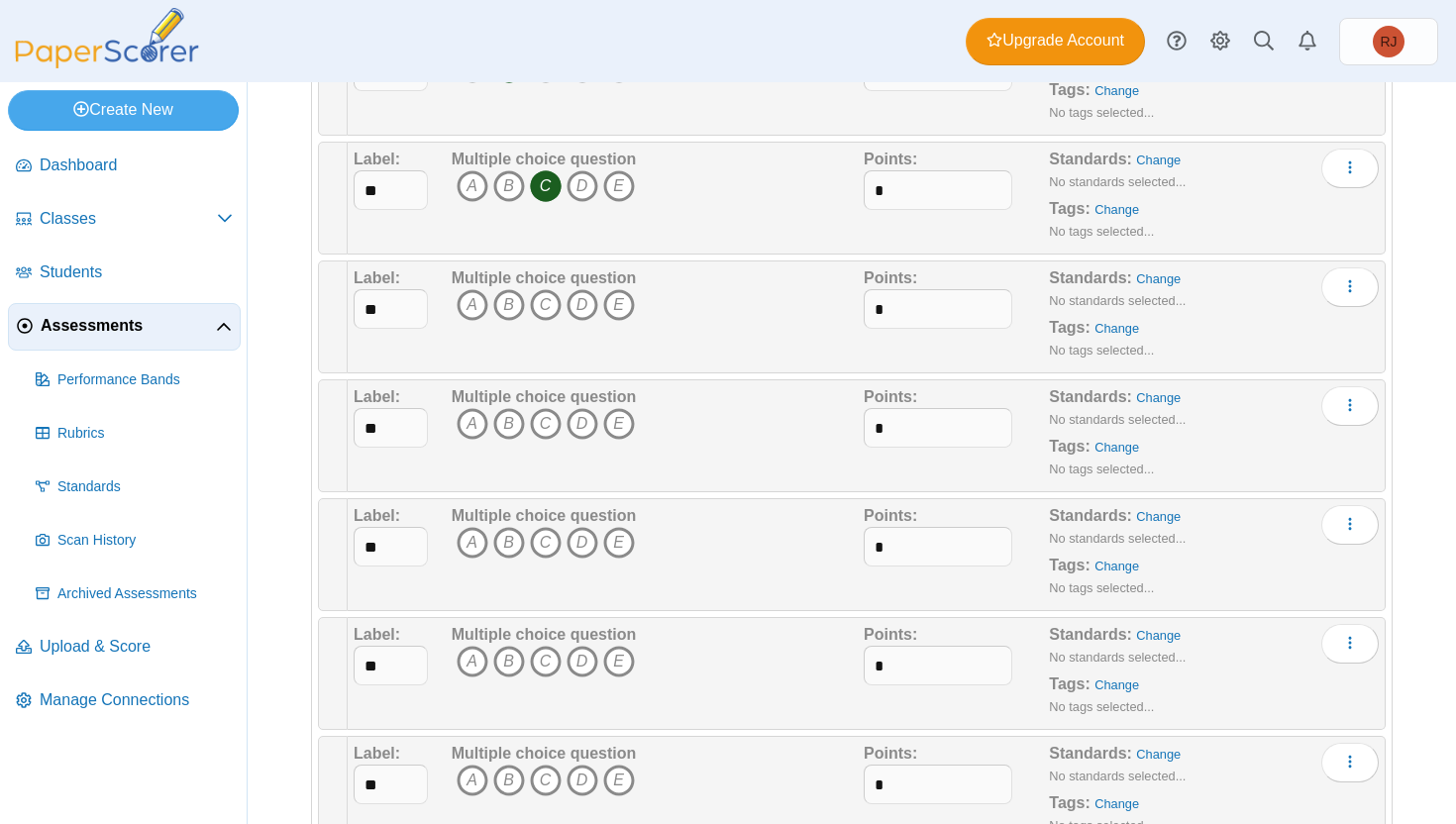 scroll, scrollTop: 2344, scrollLeft: 0, axis: vertical 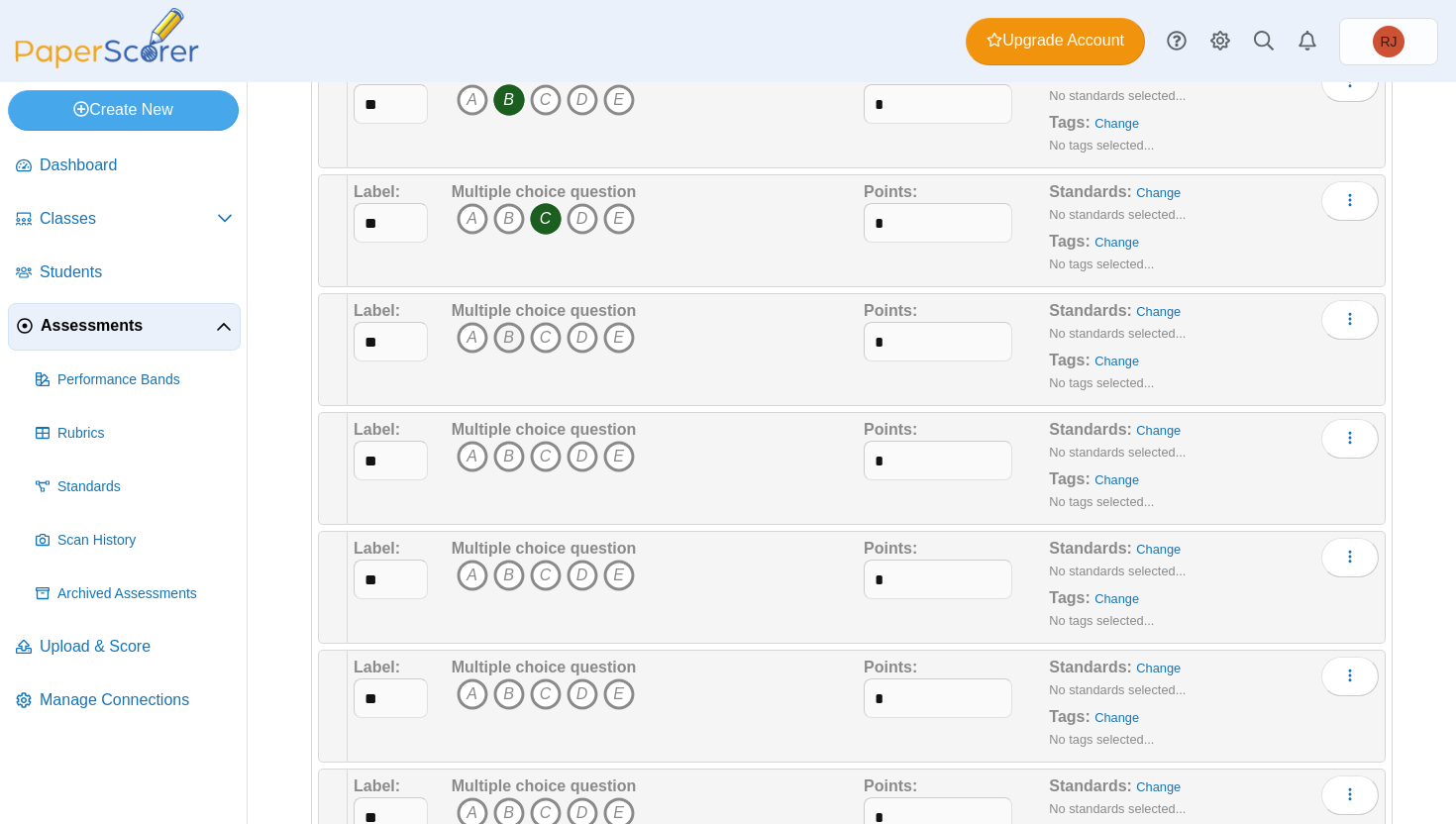 click on "B" at bounding box center [509, 338] 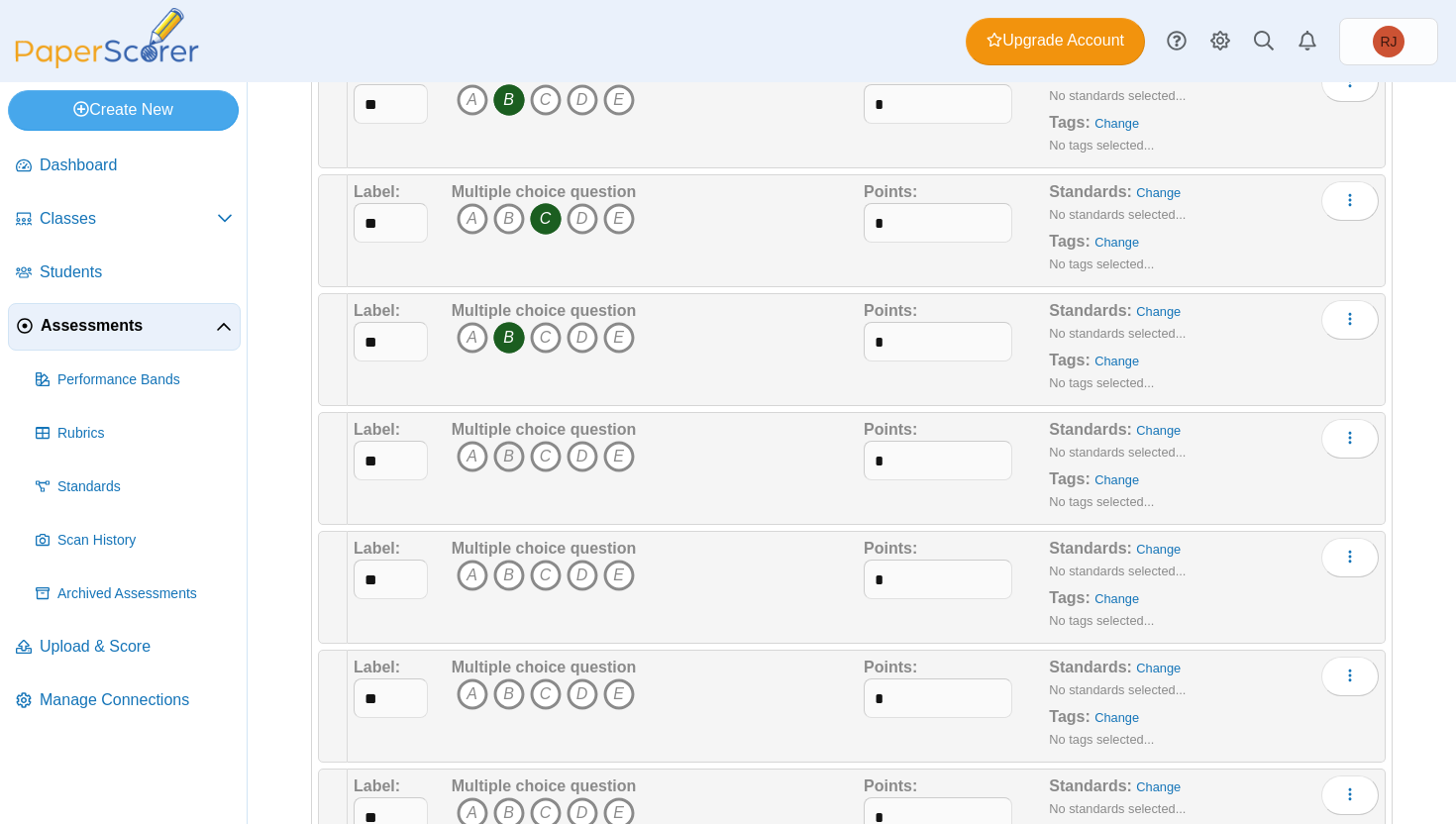 click on "B" at bounding box center [509, 457] 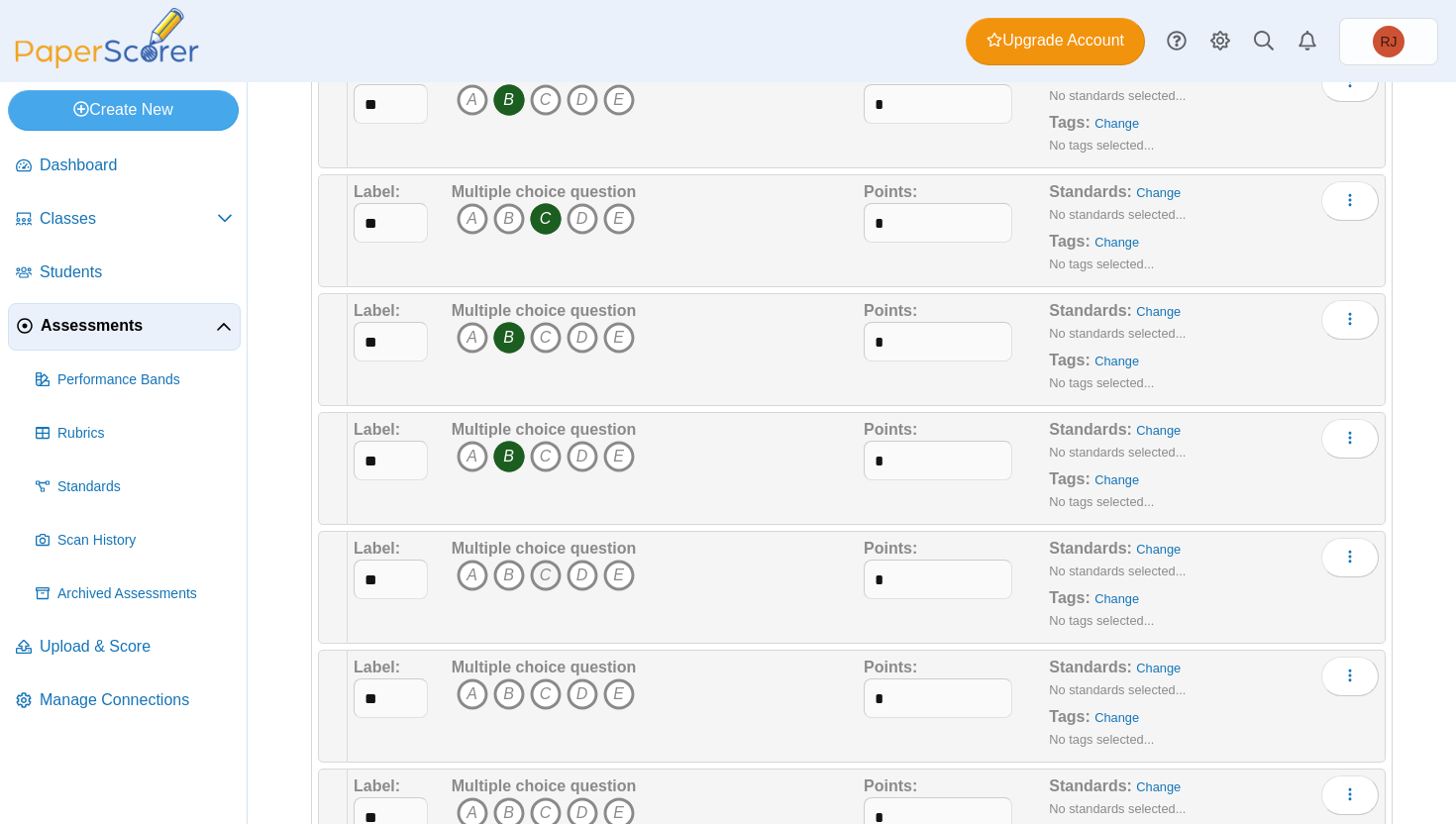 click on "C" at bounding box center [546, 575] 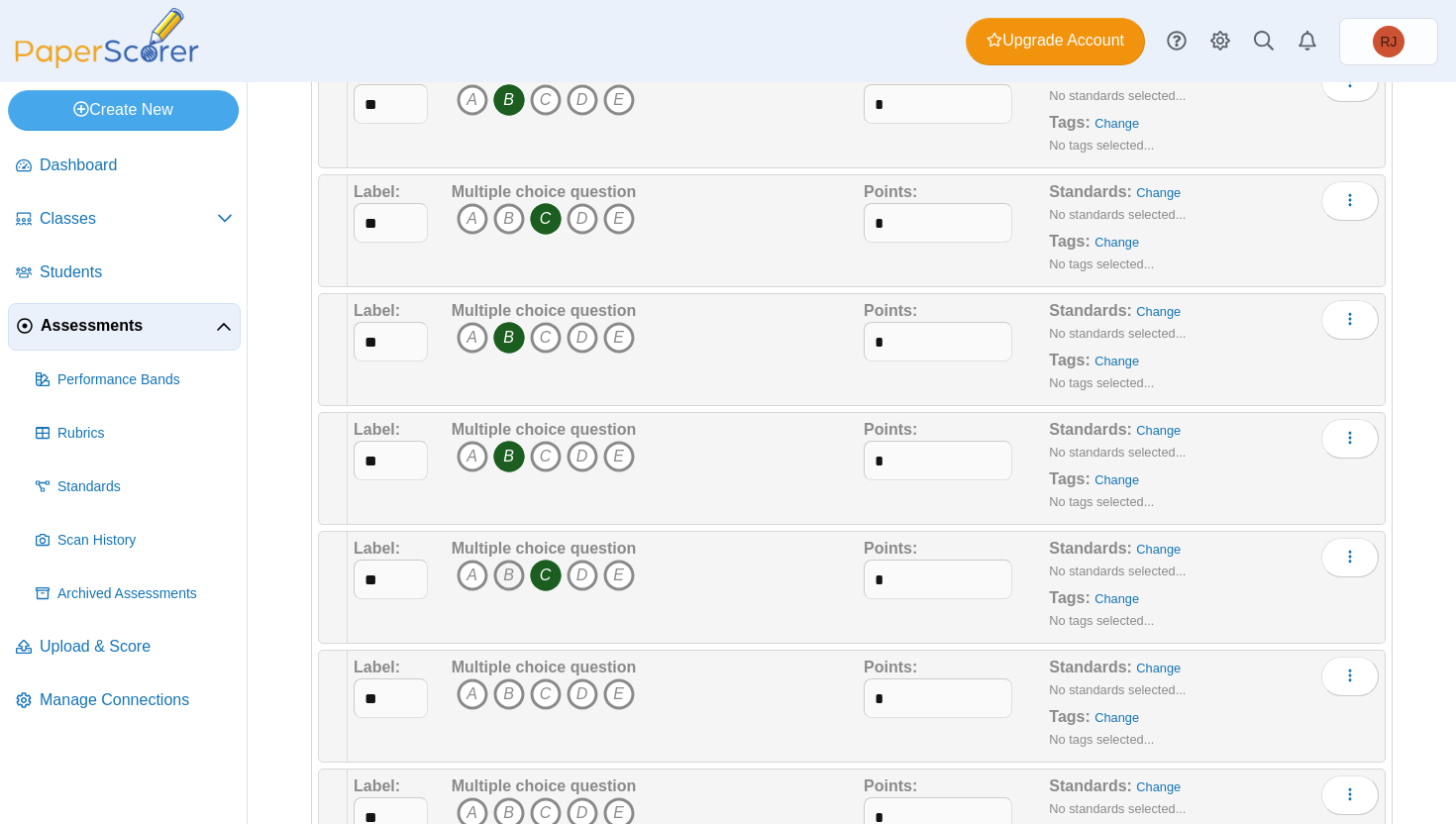 click on "B" at bounding box center (509, 575) 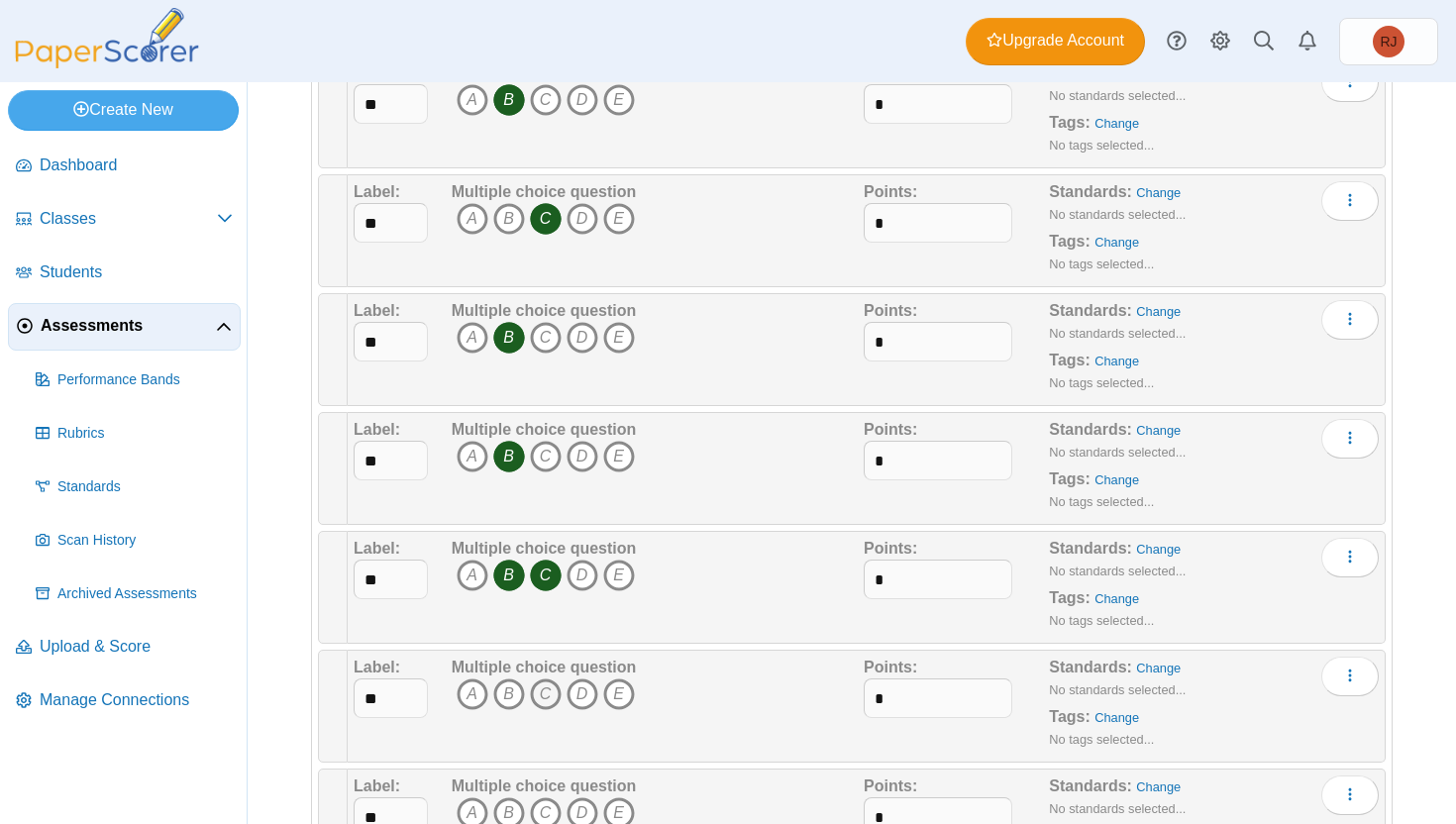click on "C" at bounding box center [546, 694] 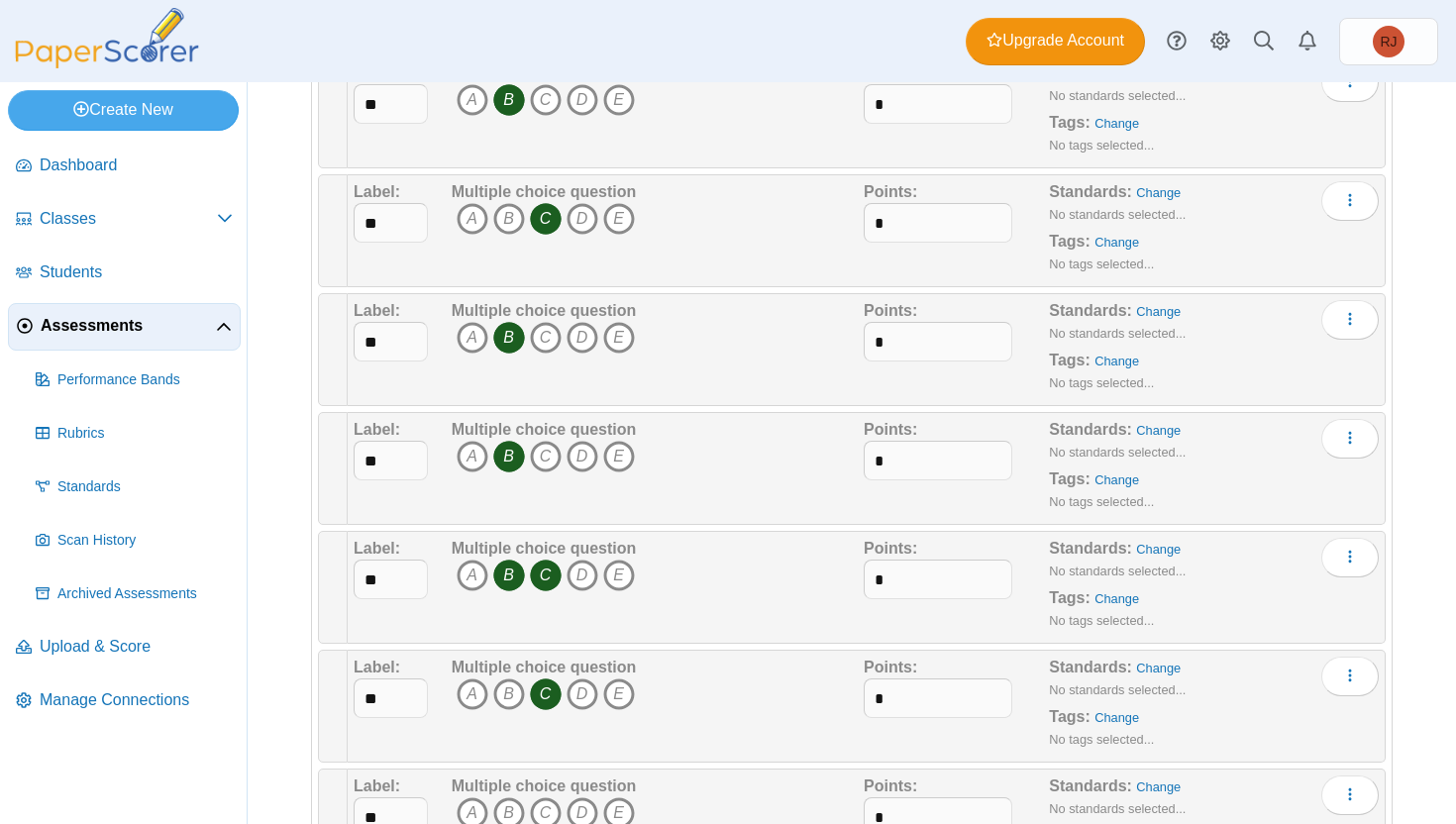 click on "C" at bounding box center [546, 575] 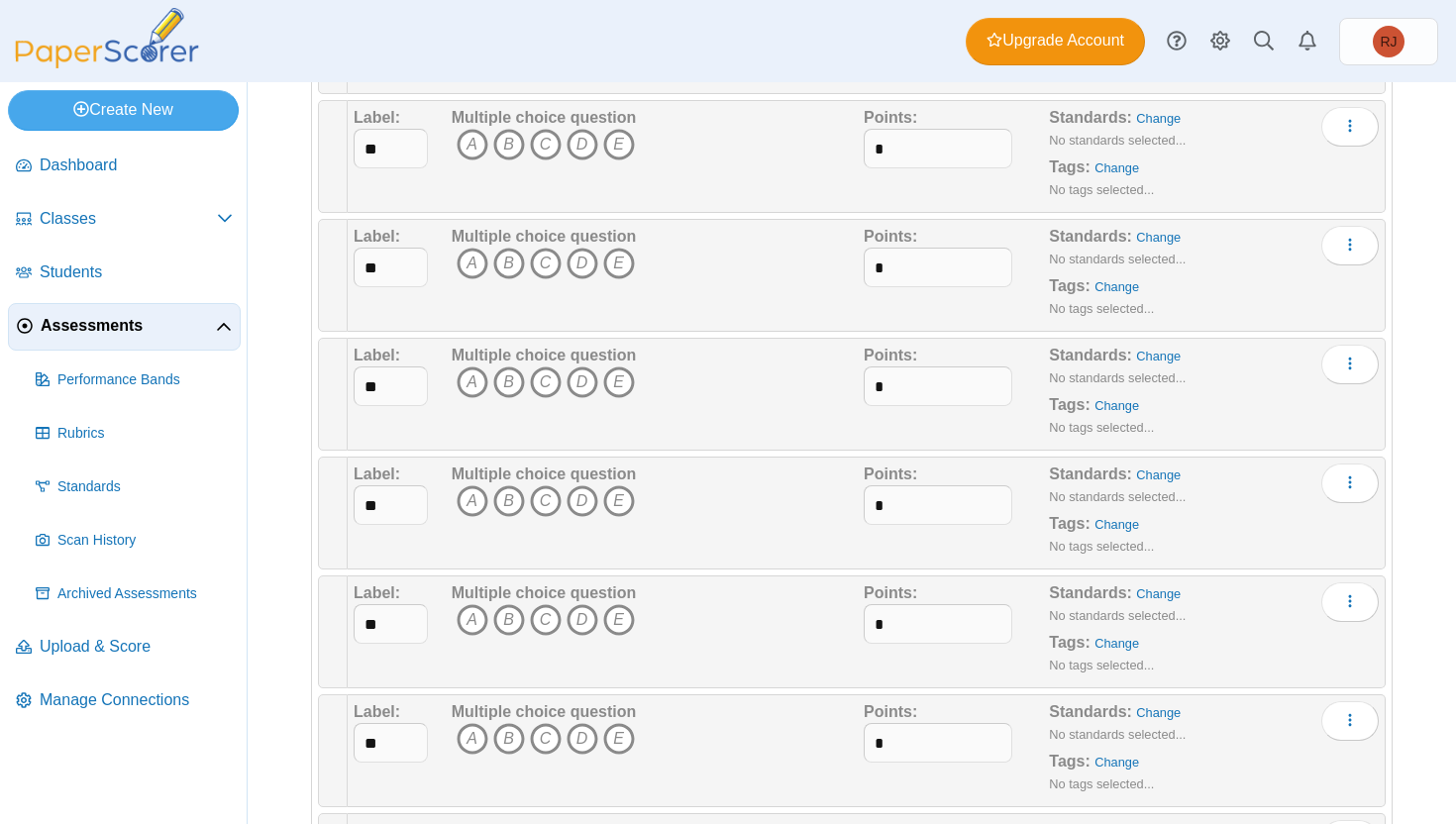 scroll, scrollTop: 3008, scrollLeft: 0, axis: vertical 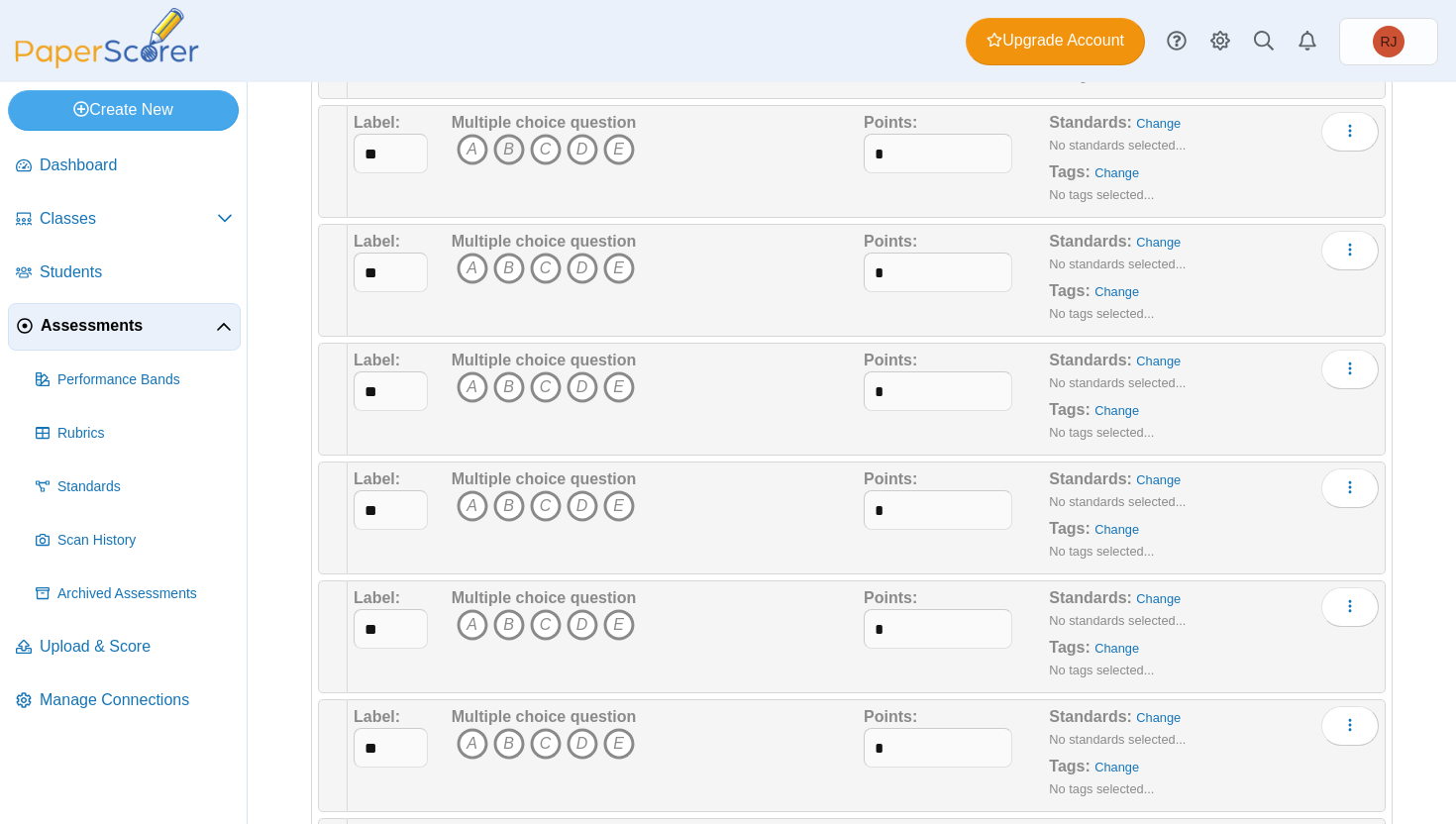 click on "B" at bounding box center (509, 150) 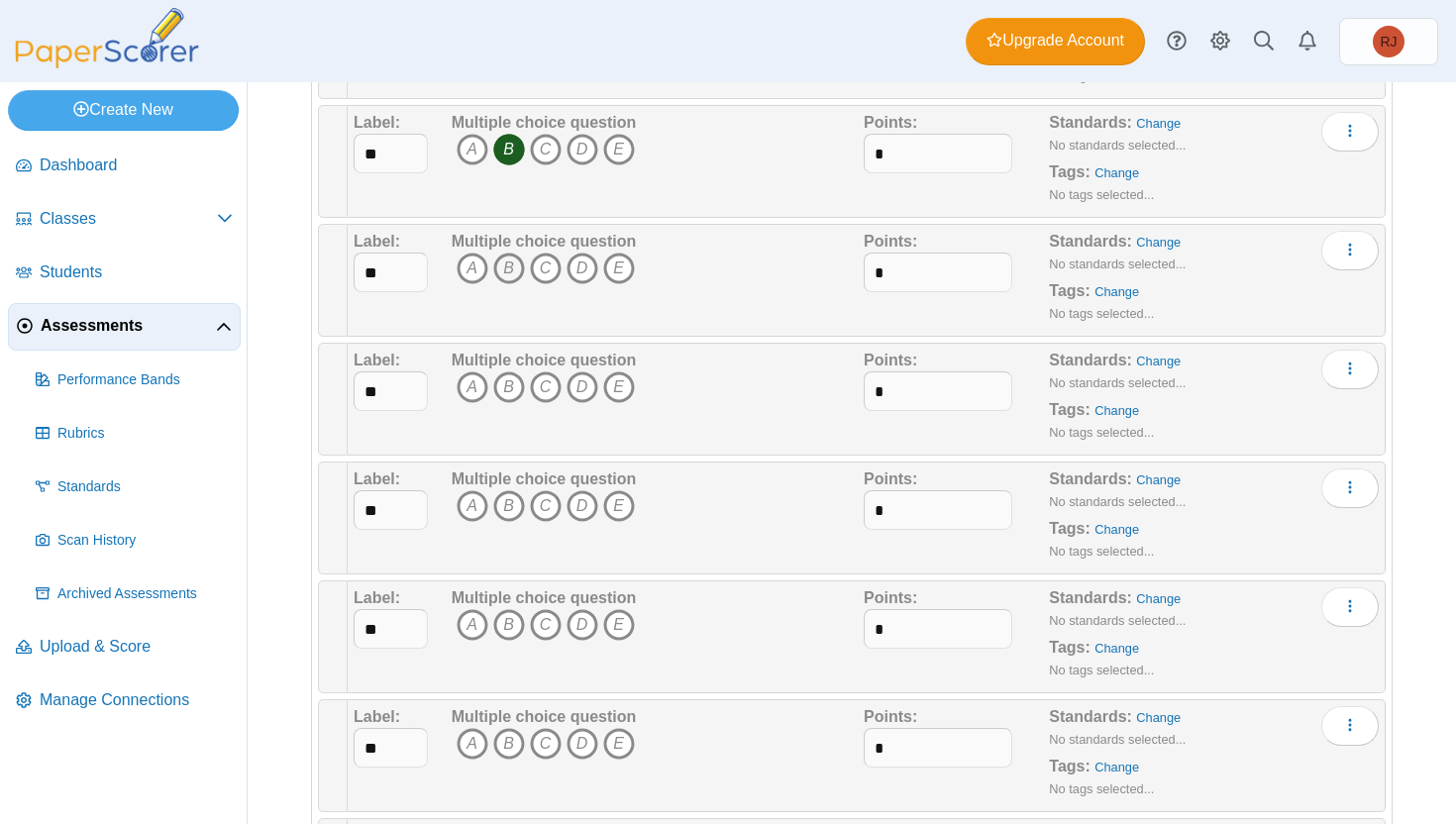 click on "B" at bounding box center [509, 268] 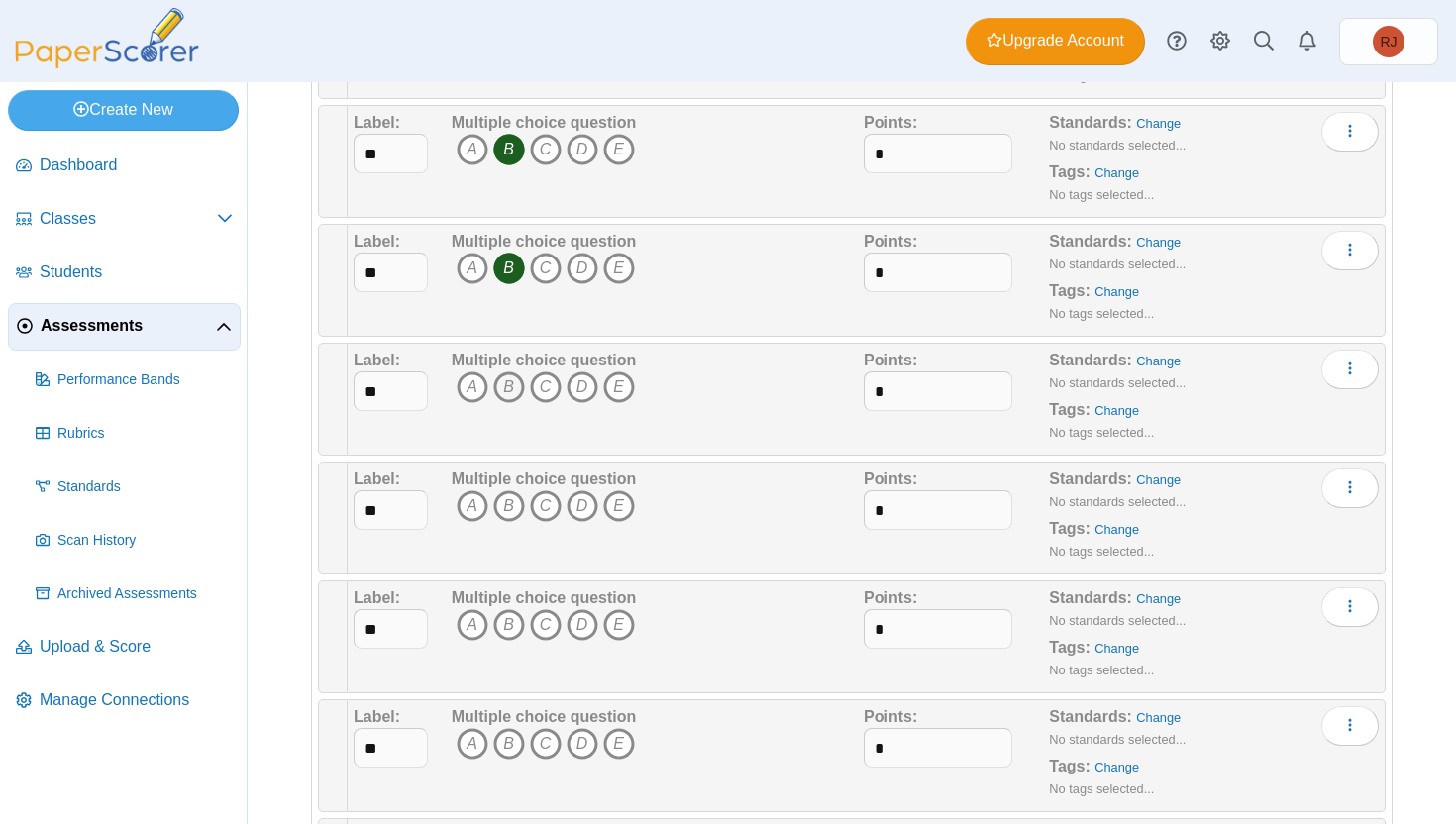 click on "B" at bounding box center [509, 387] 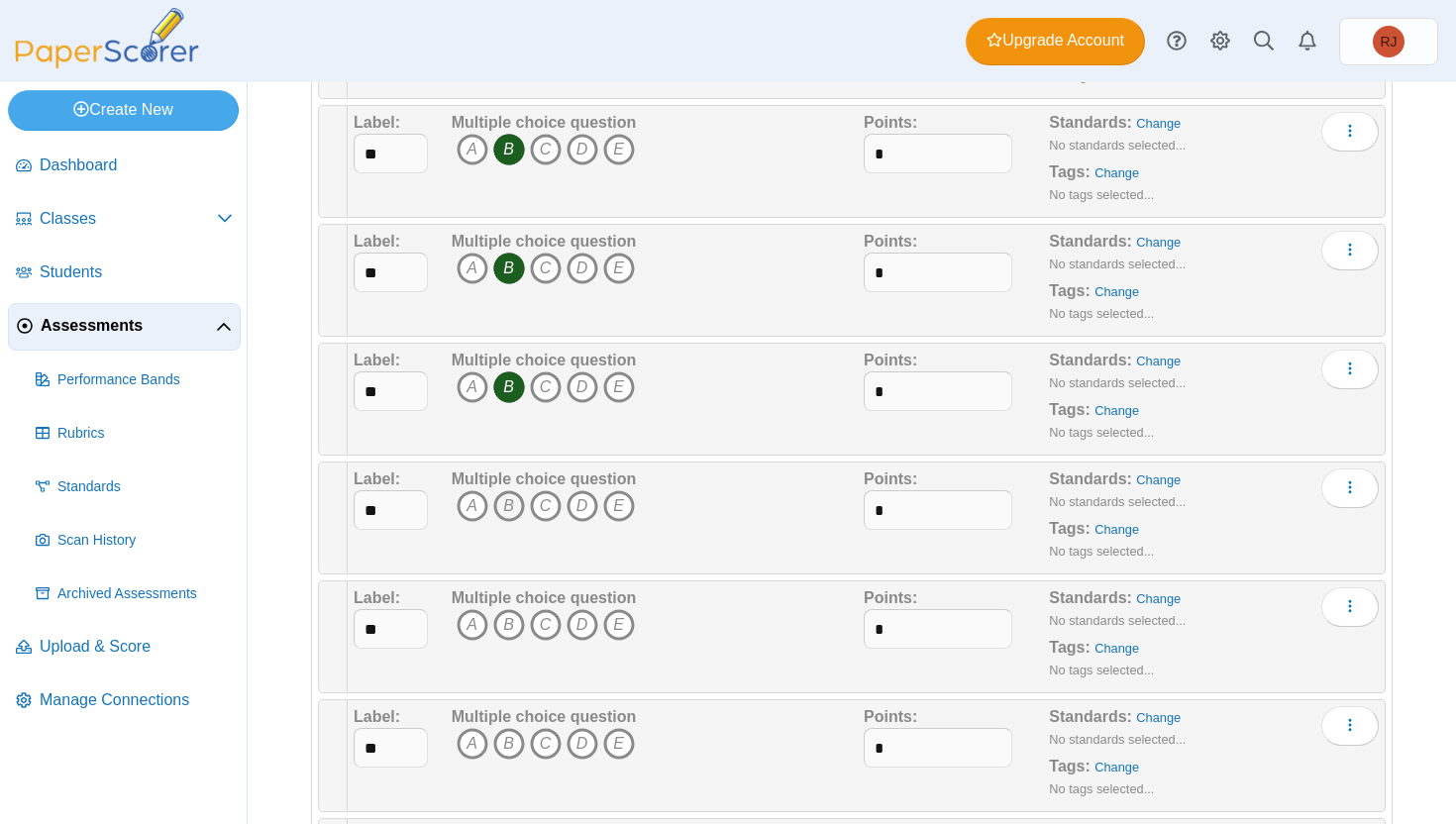 click on "B" at bounding box center (509, 506) 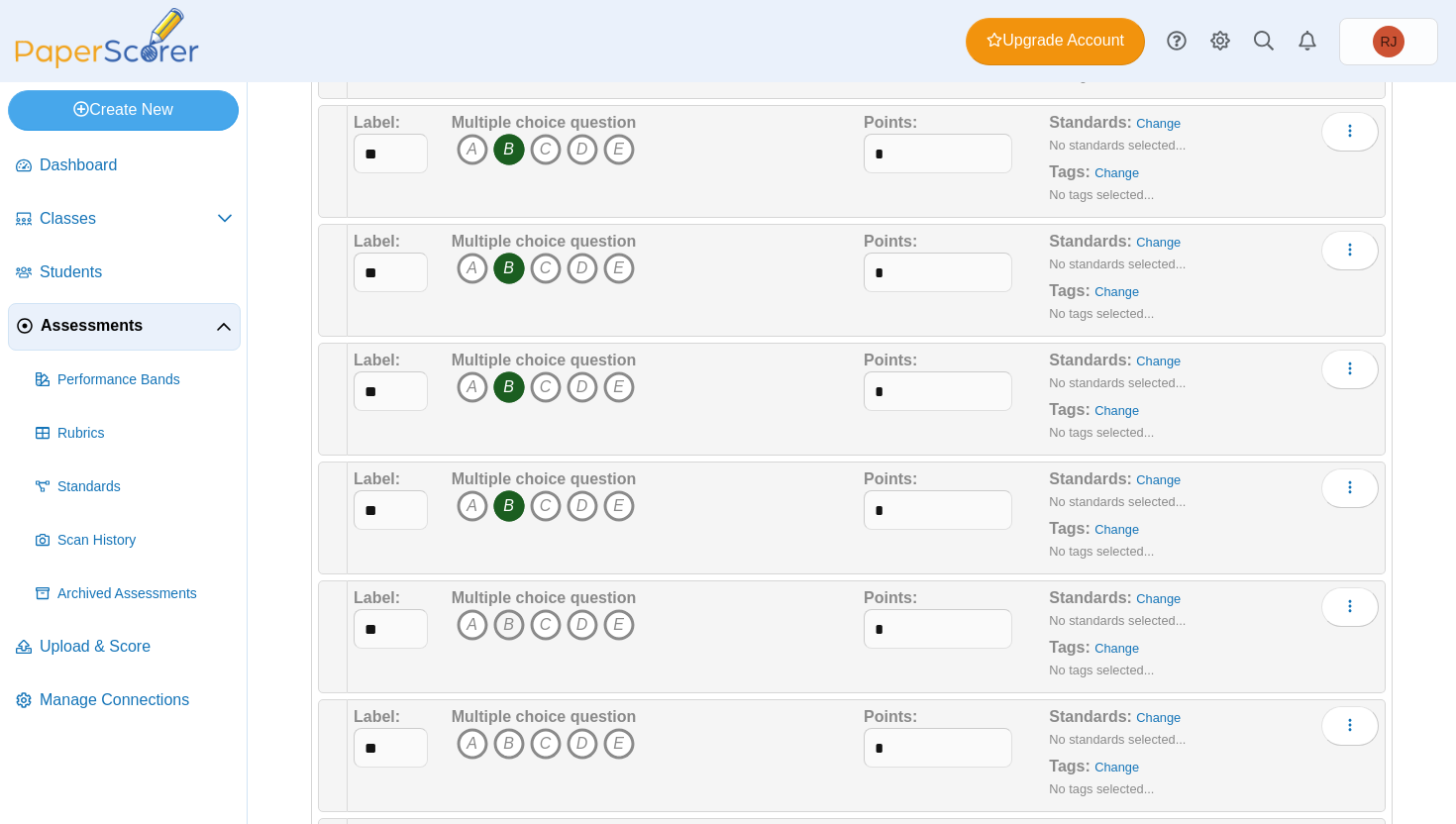 click on "B" at bounding box center [509, 625] 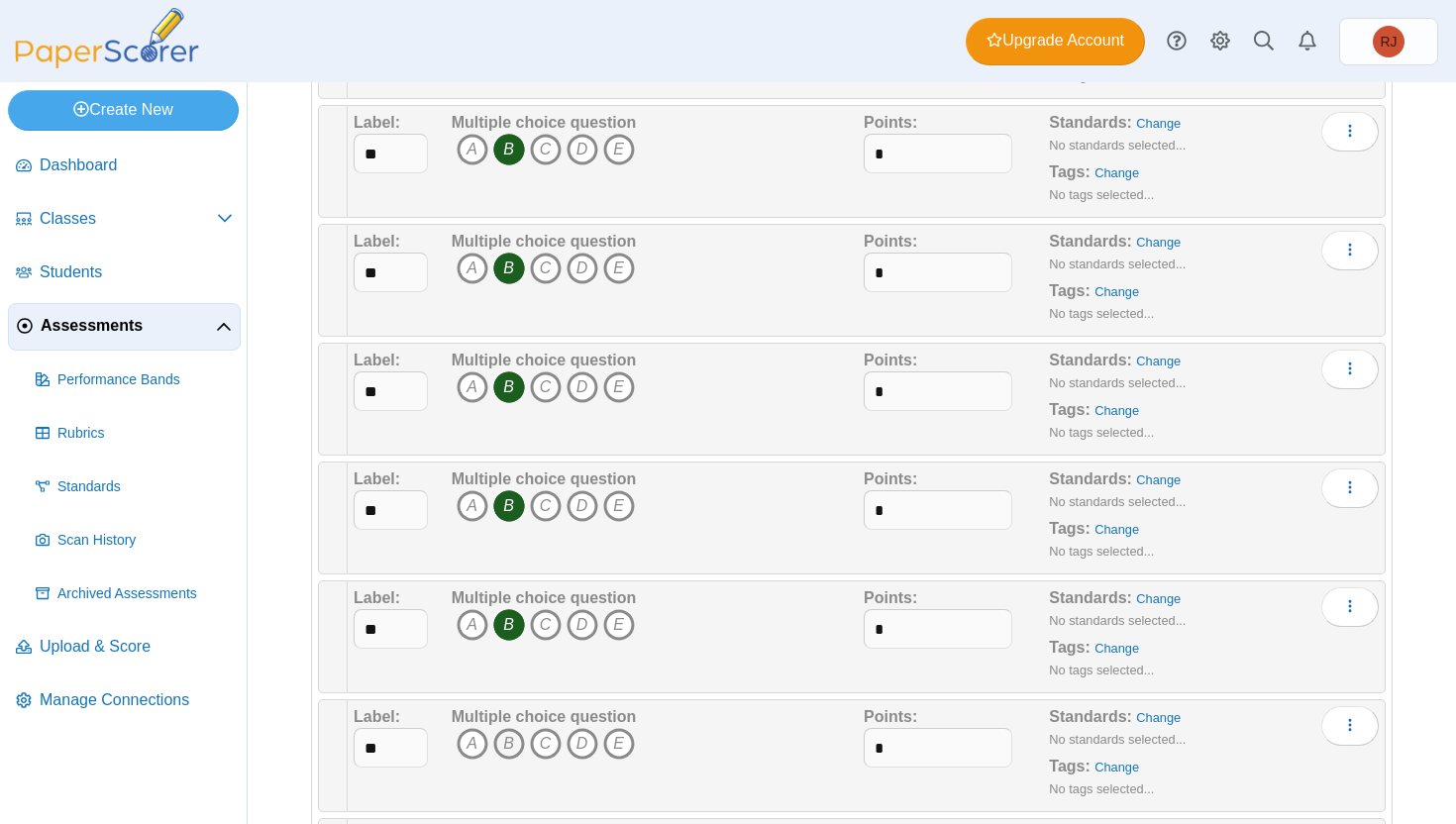 click on "B" at bounding box center [509, 744] 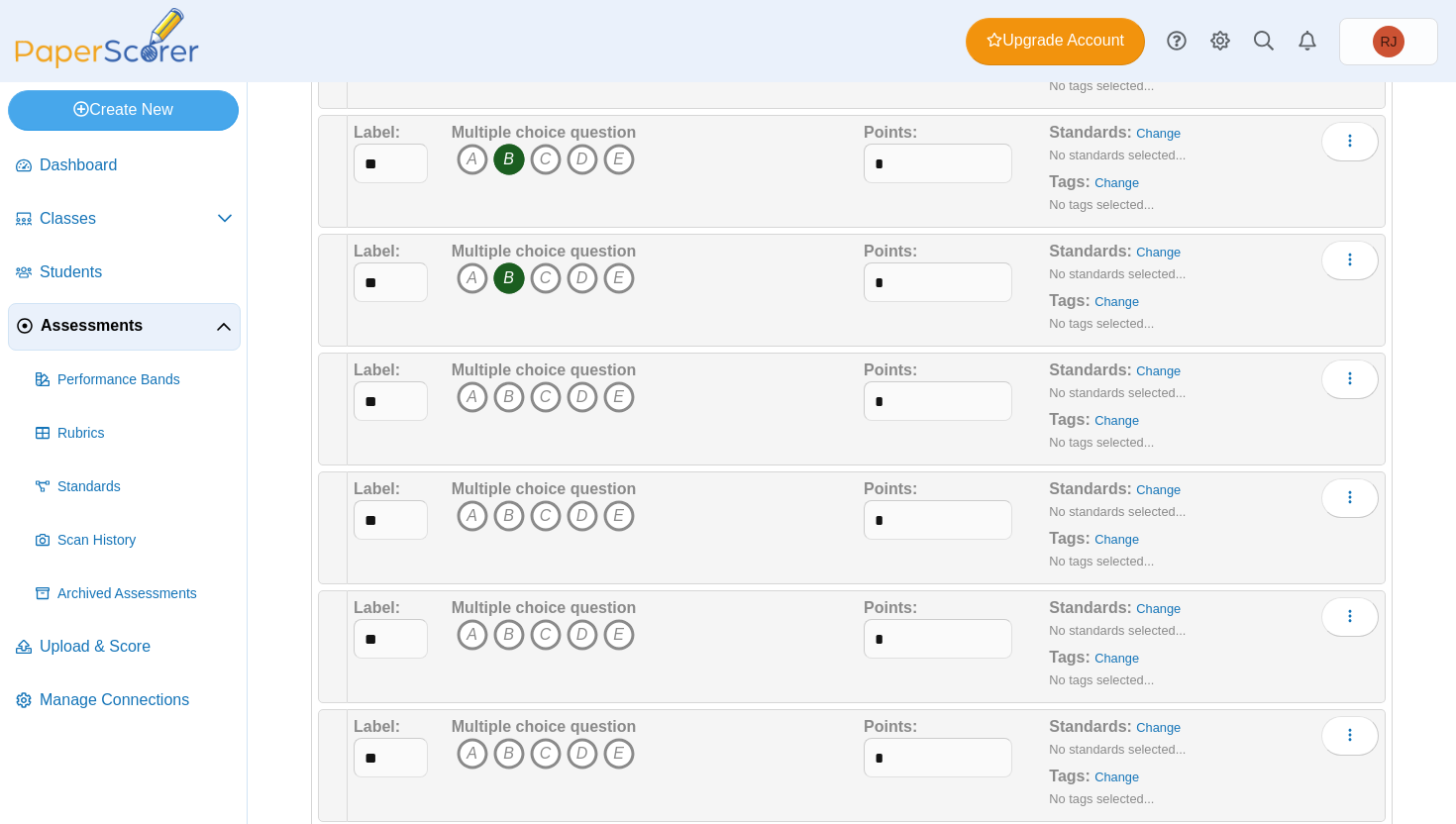 scroll, scrollTop: 3601, scrollLeft: 0, axis: vertical 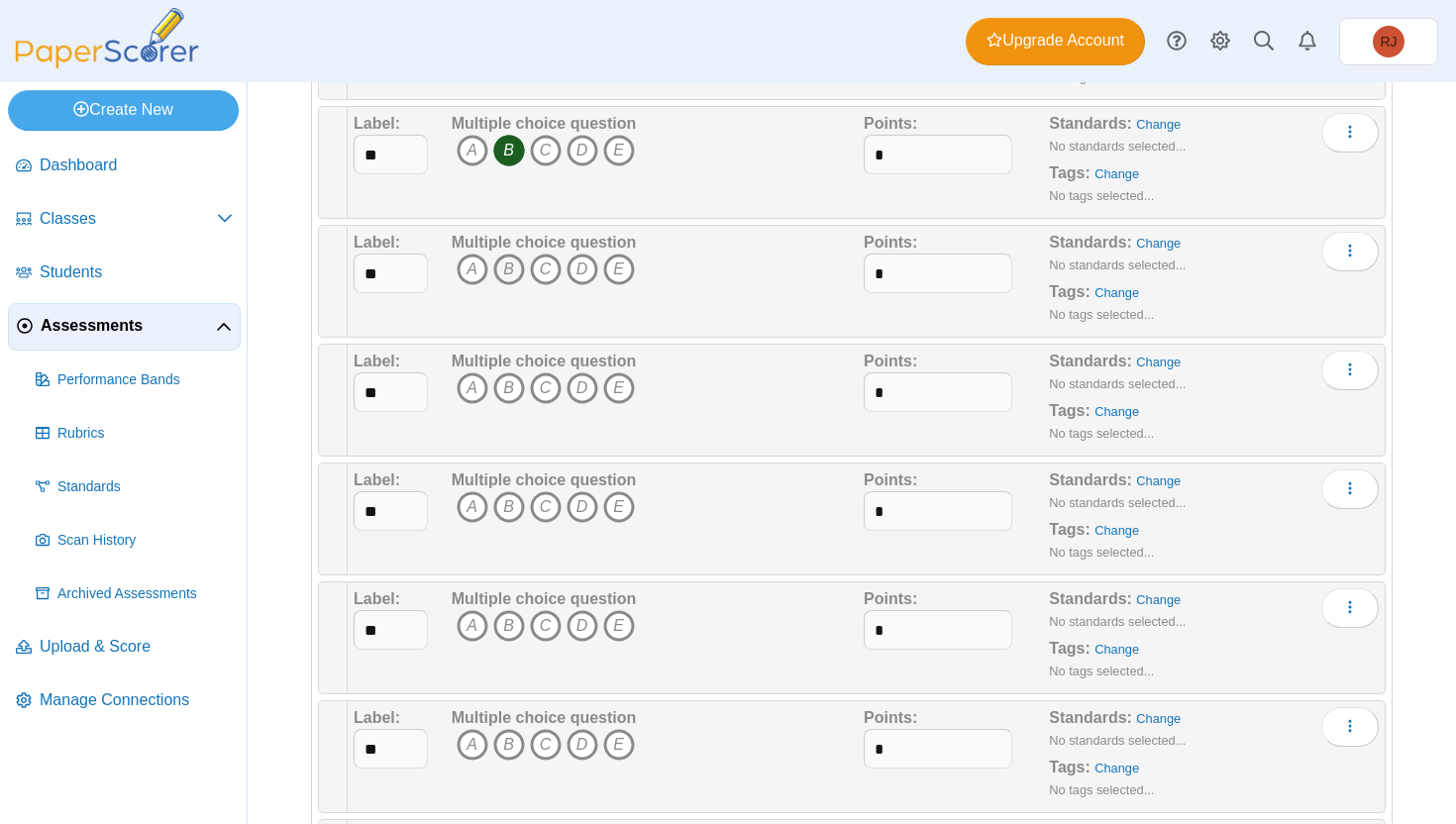 click on "B" at bounding box center (509, 269) 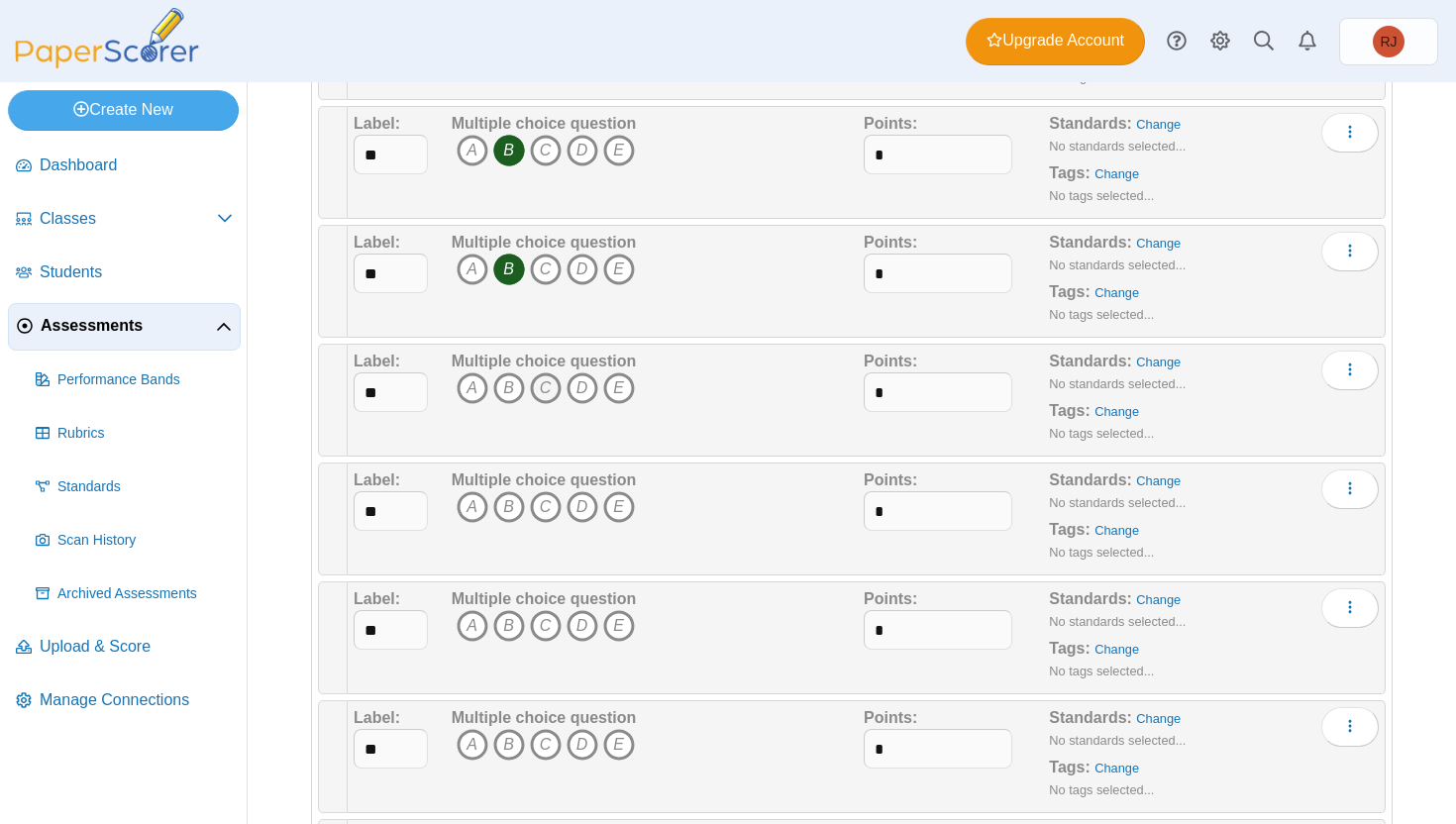 click on "C" at bounding box center [546, 388] 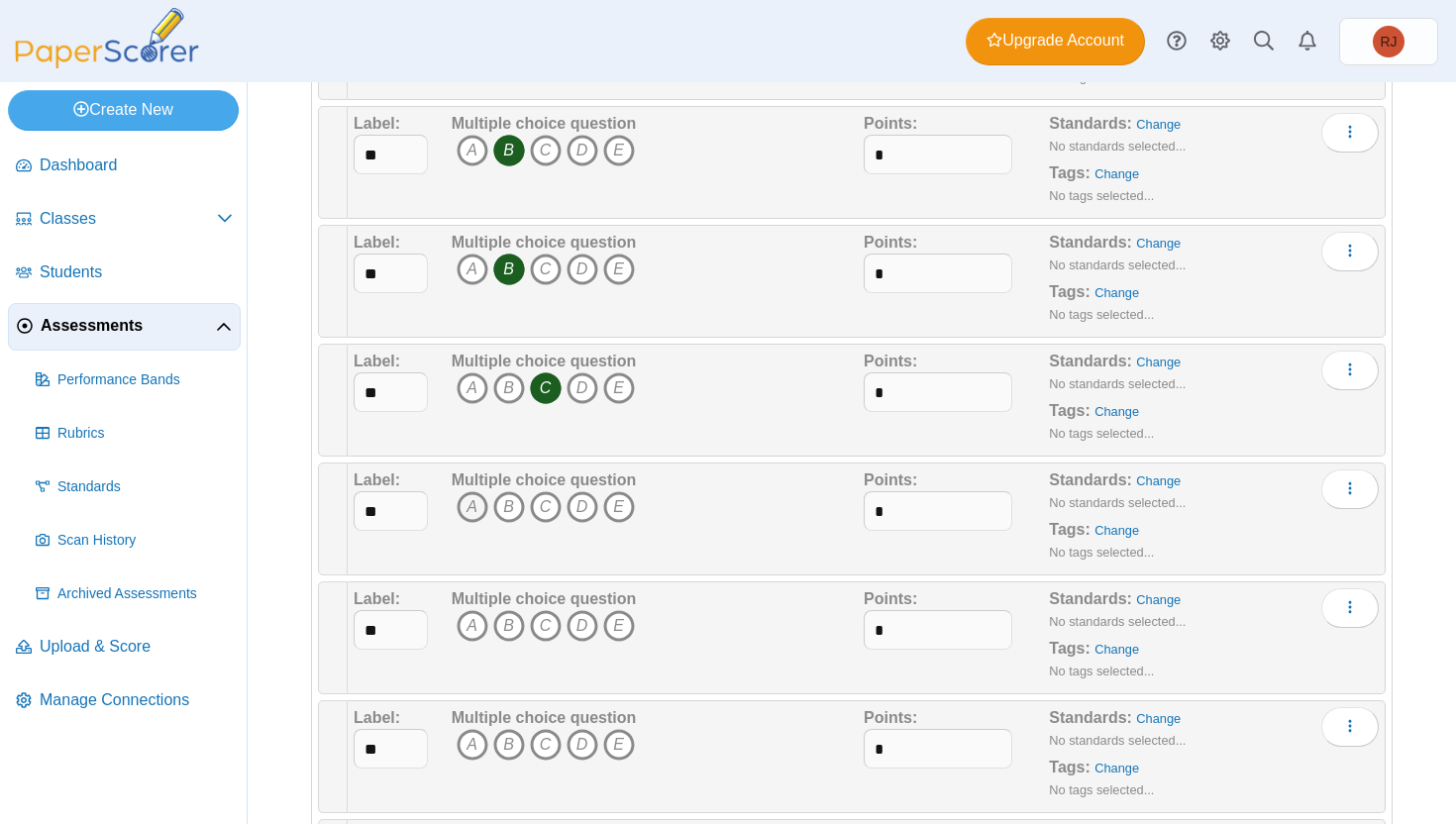 click on "A" at bounding box center [472, 507] 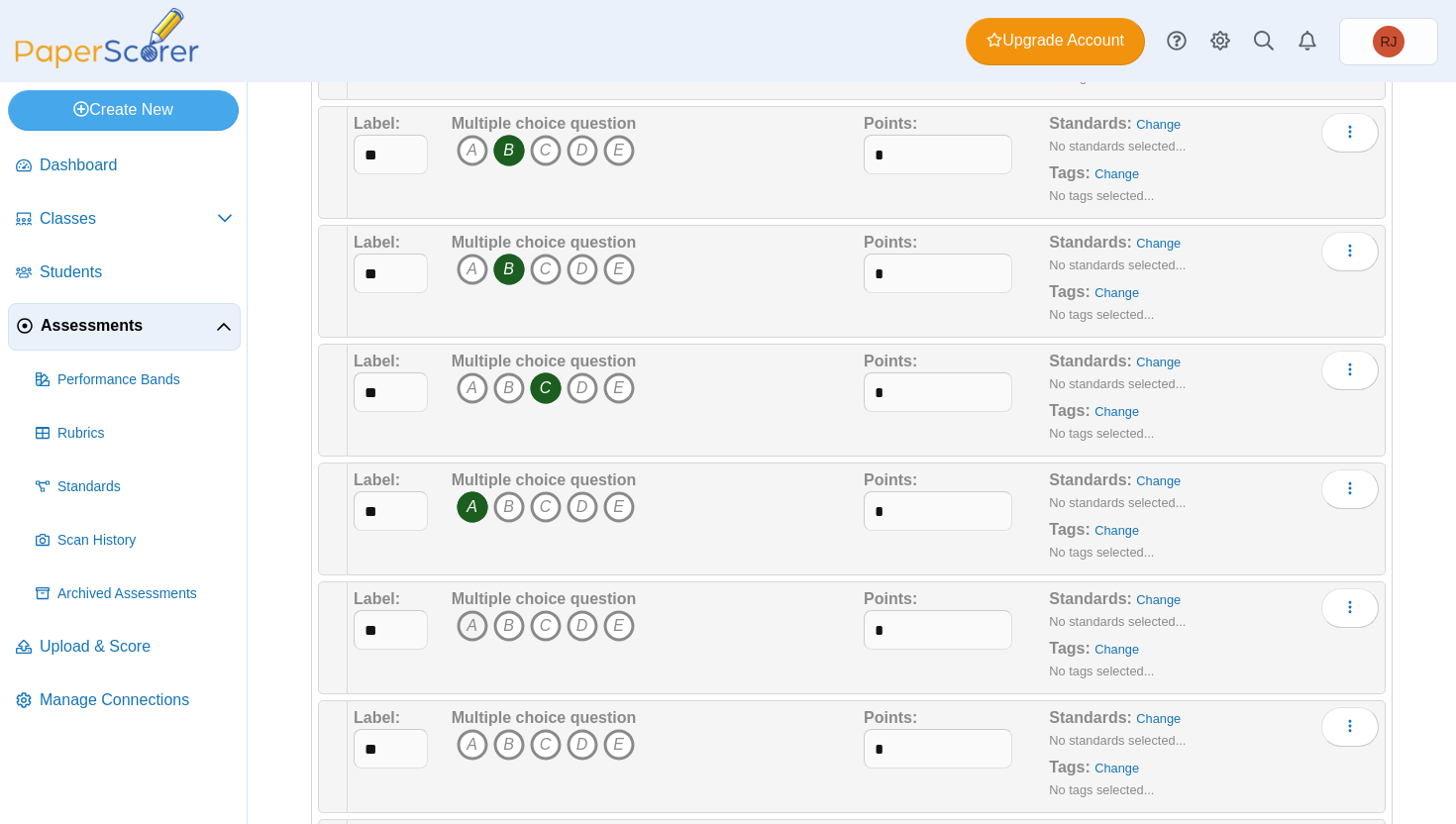 click on "A" at bounding box center [472, 626] 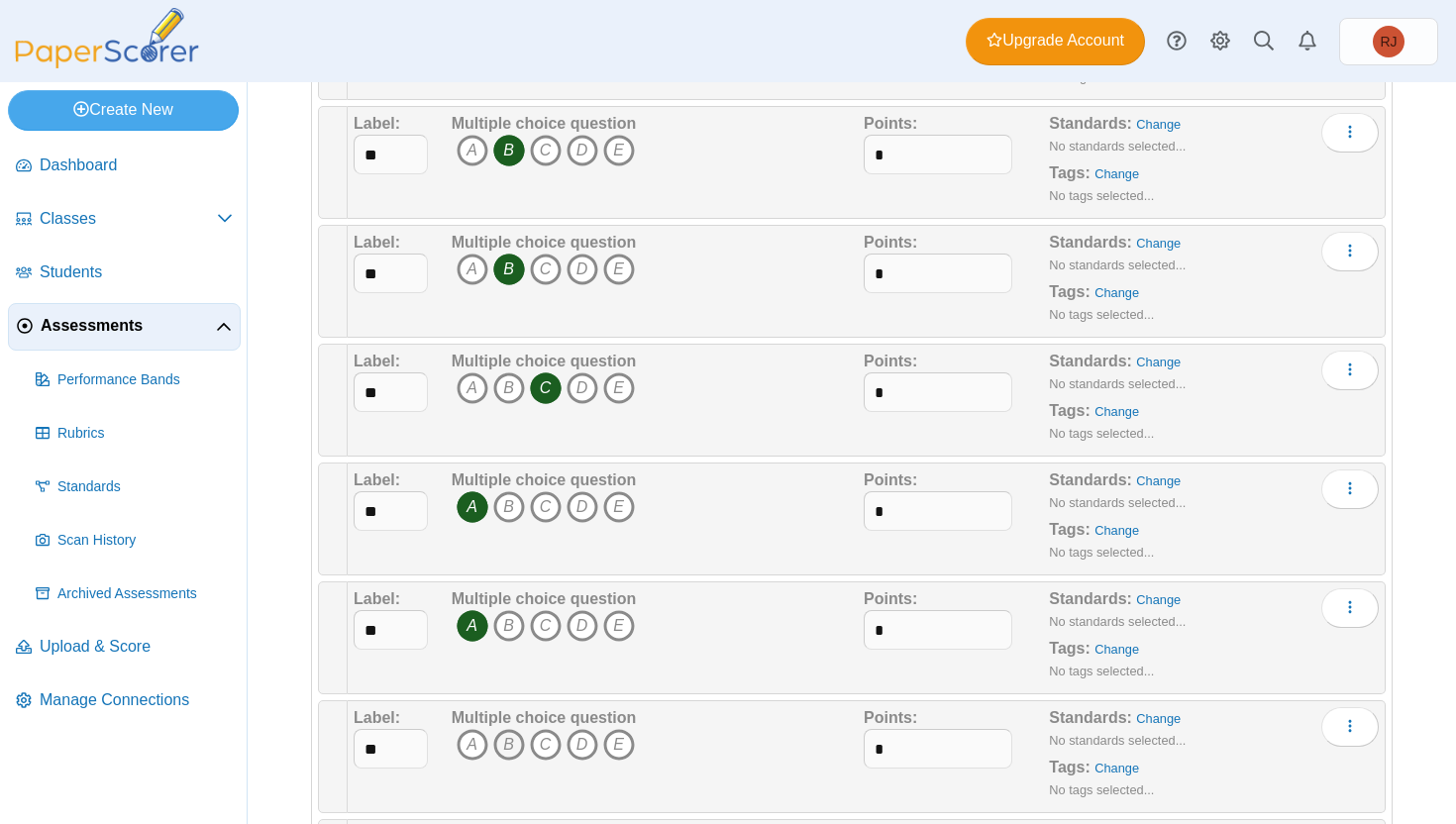click on "B" at bounding box center [509, 745] 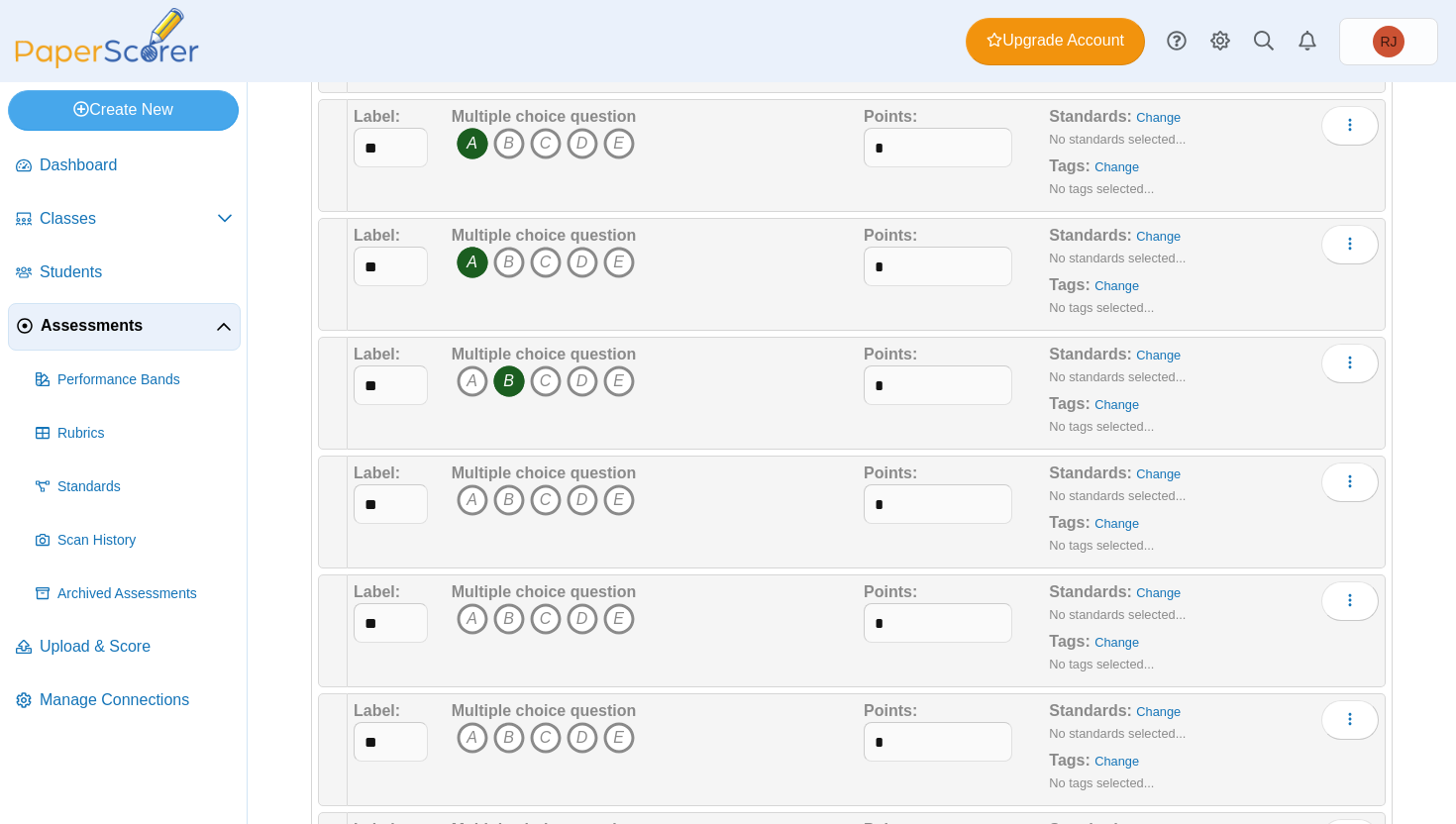 scroll, scrollTop: 4034, scrollLeft: 0, axis: vertical 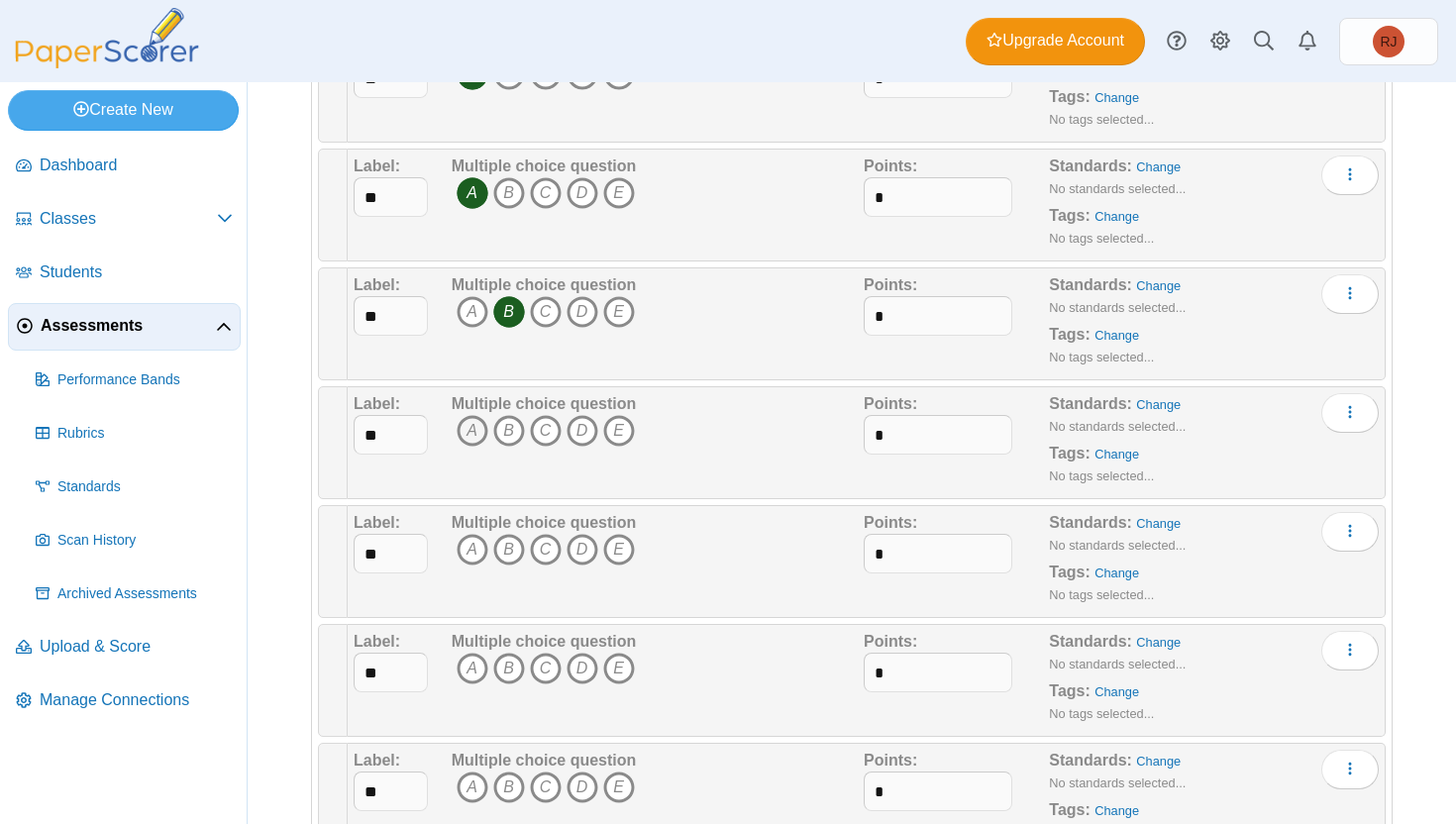 click on "A" at bounding box center [472, 431] 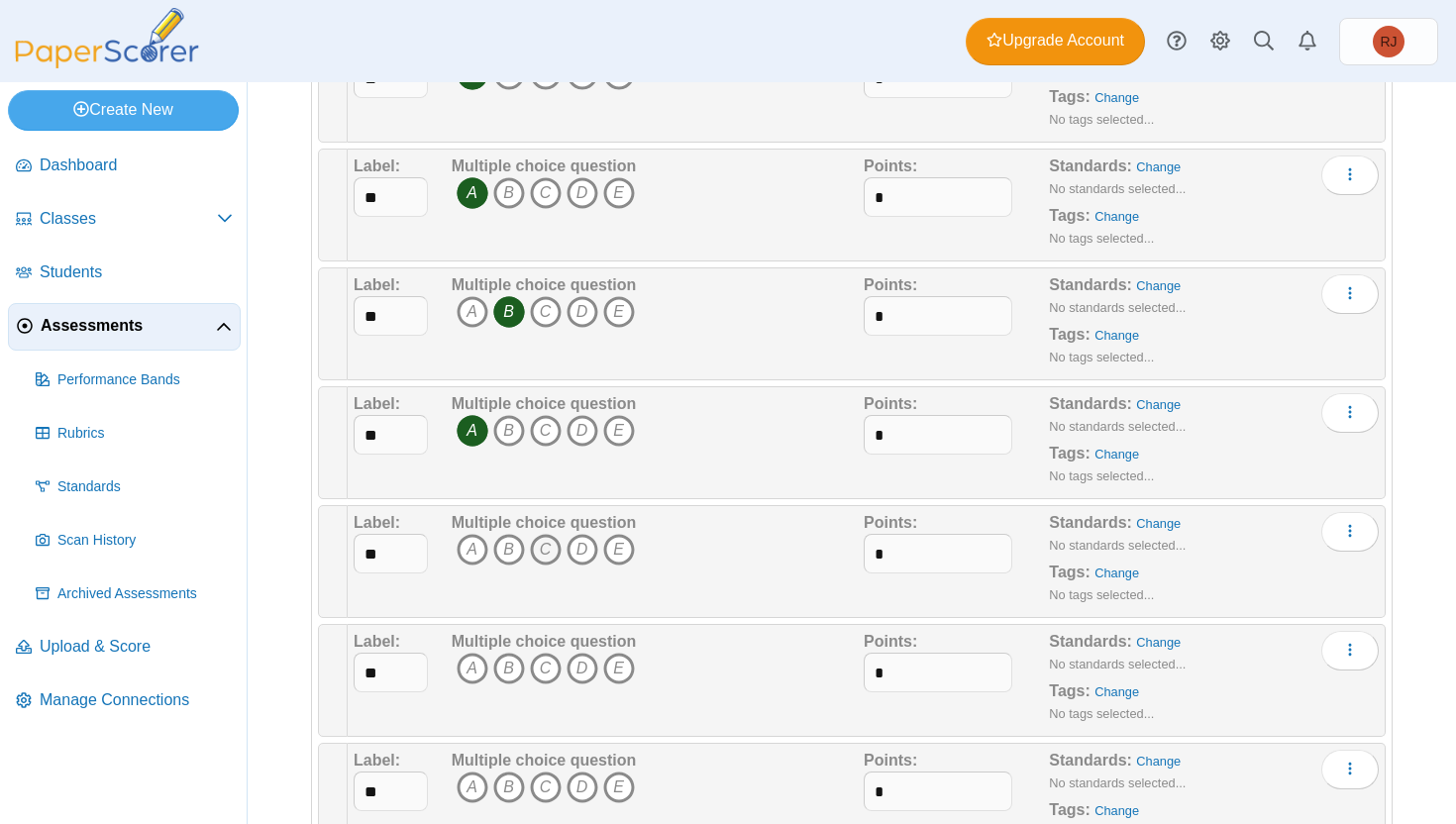 click on "C" at bounding box center [546, 550] 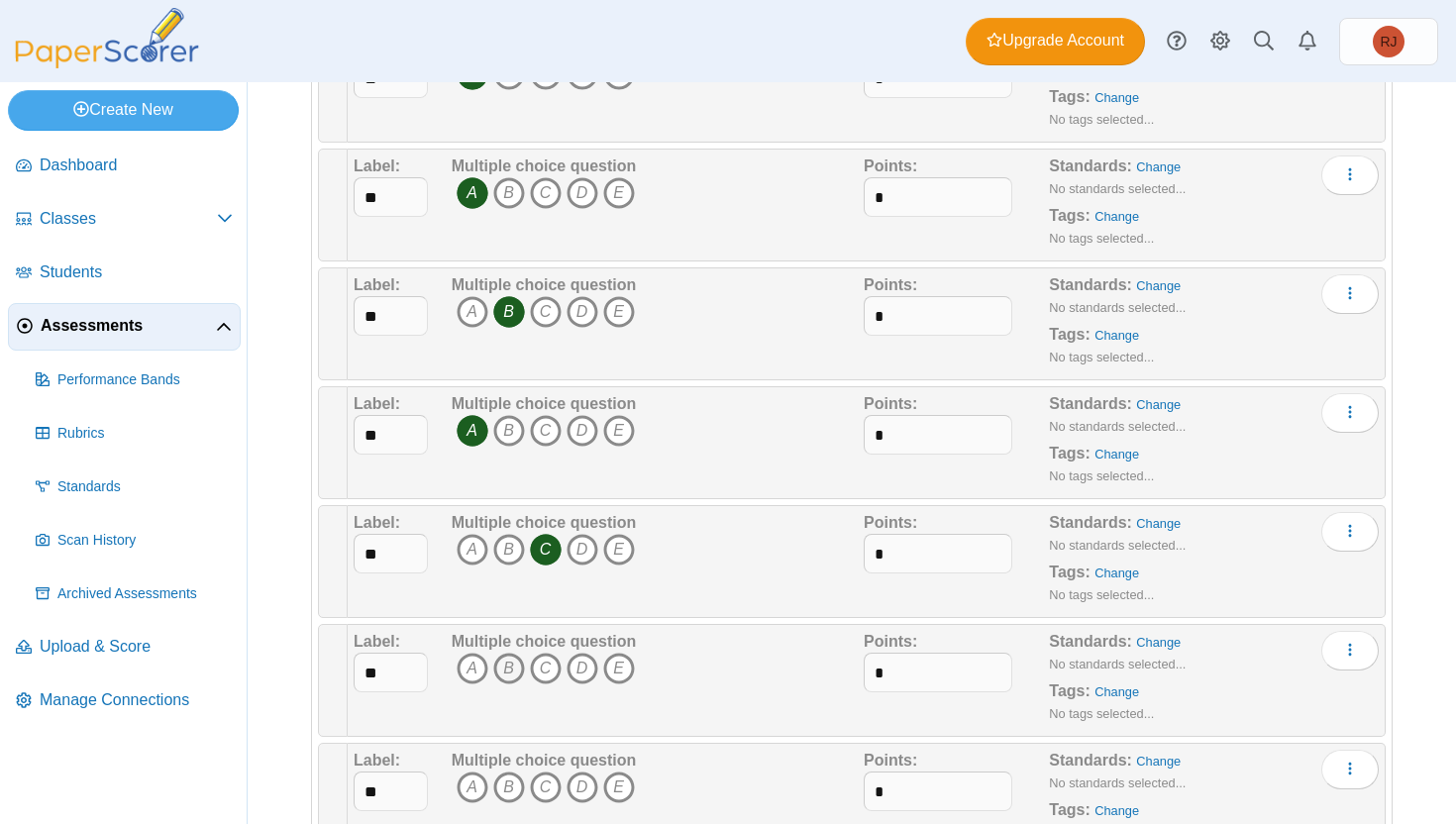 click on "B" at bounding box center (509, 669) 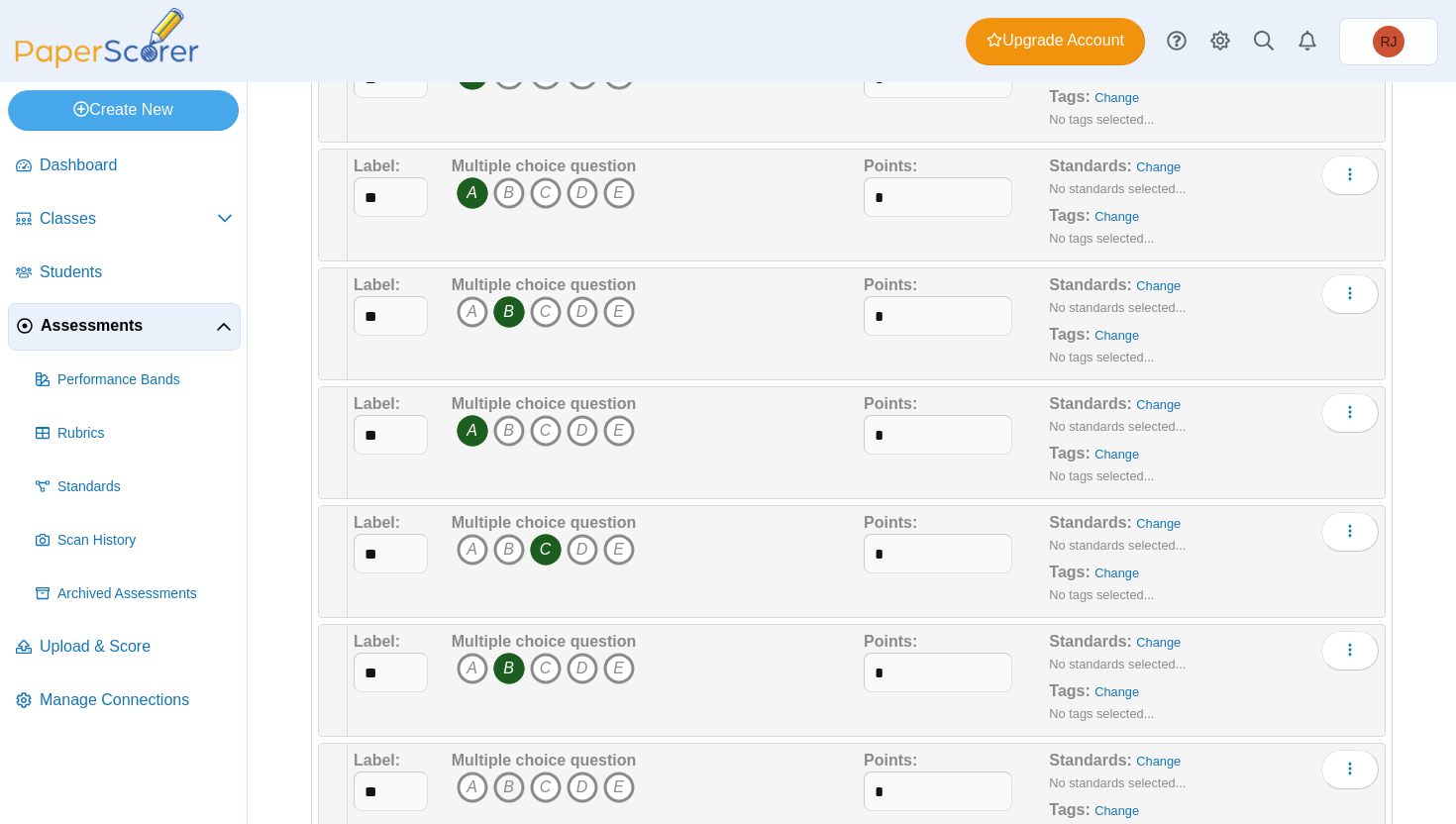 click on "B" at bounding box center (509, 787) 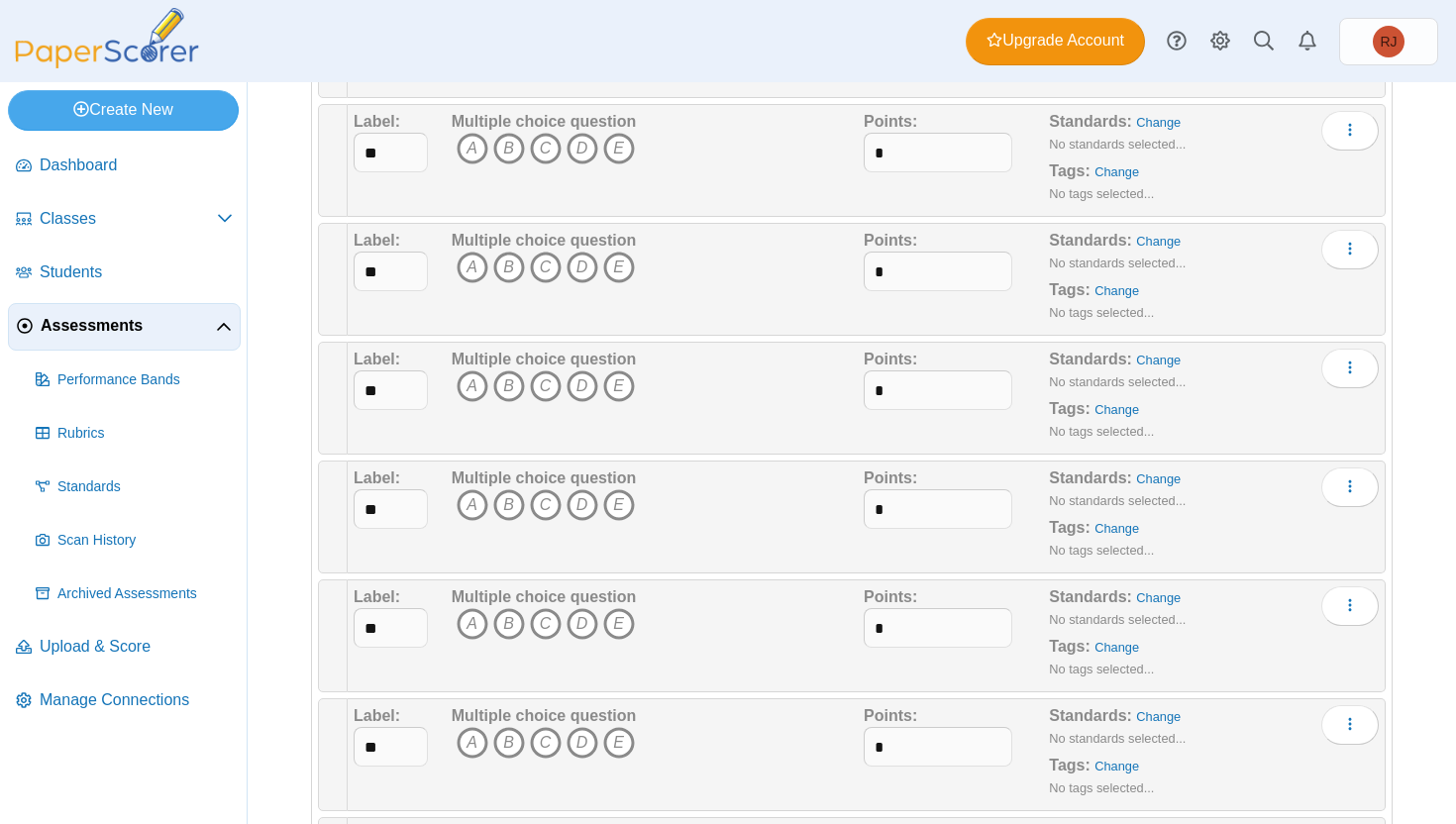 scroll, scrollTop: 4788, scrollLeft: 0, axis: vertical 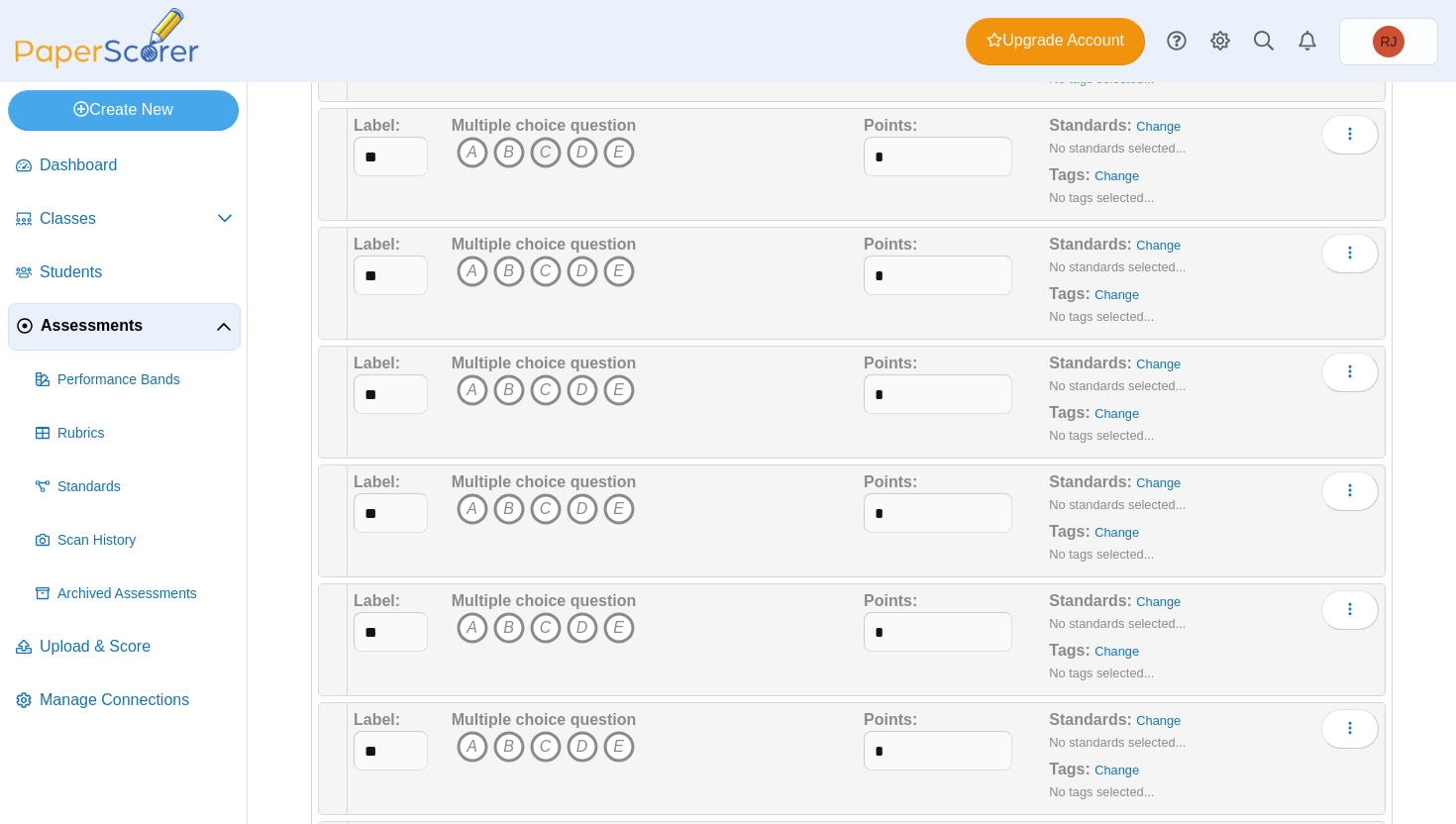 click on "C" at bounding box center [546, 153] 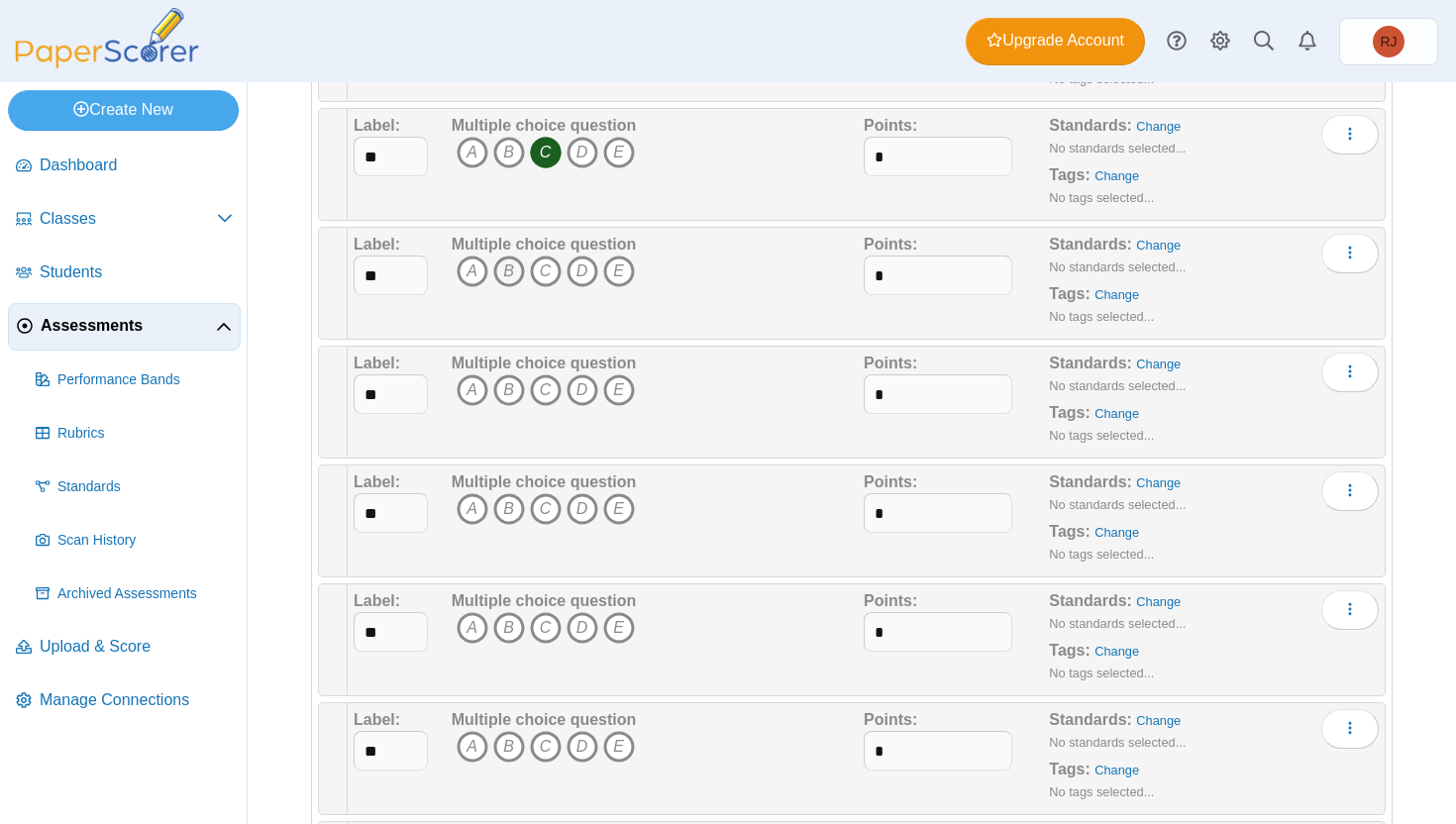 click on "B" at bounding box center [509, 271] 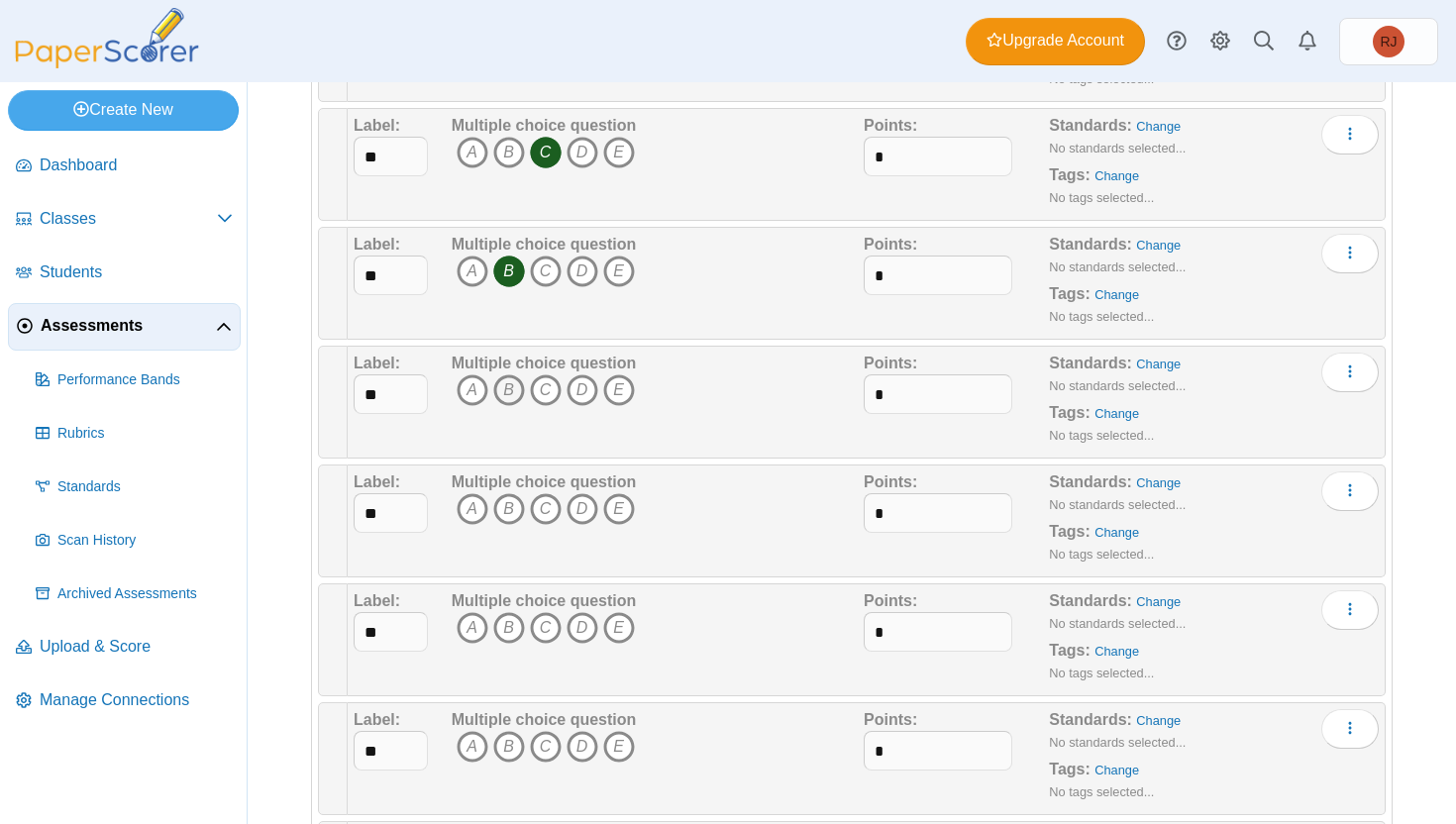 click on "B" at bounding box center [509, 390] 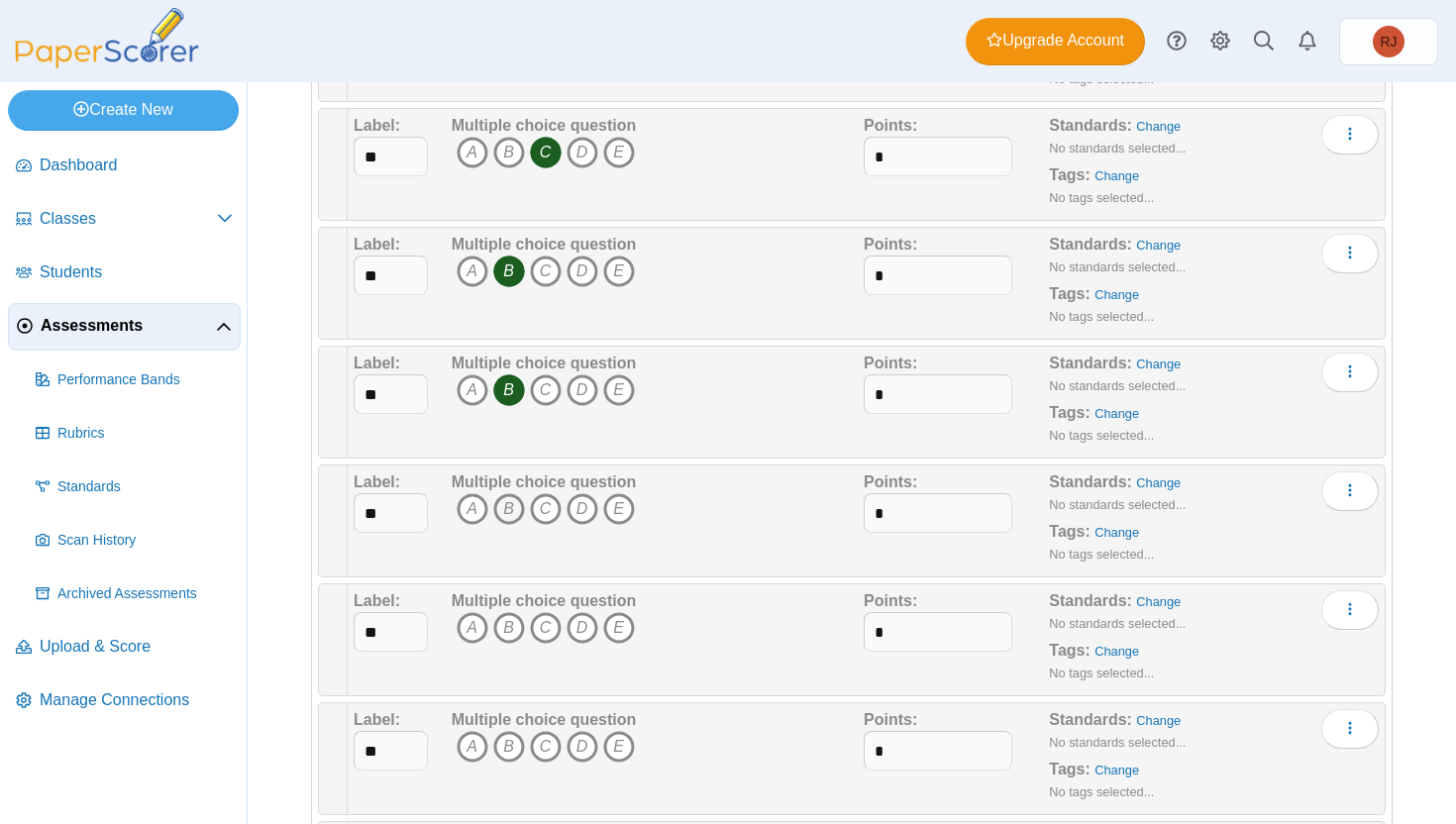click on "B" at bounding box center [509, 509] 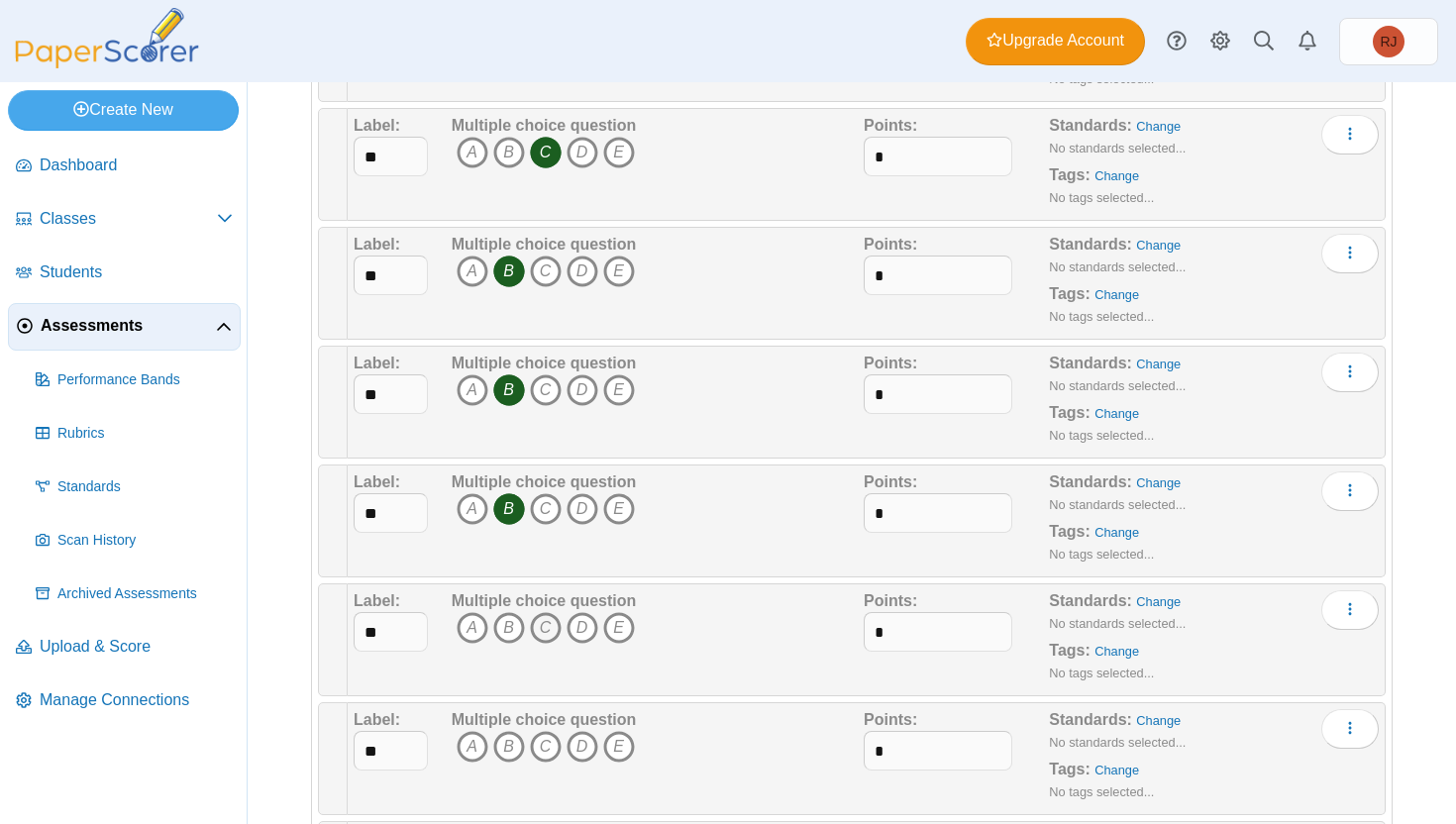 click on "C" at bounding box center [546, 628] 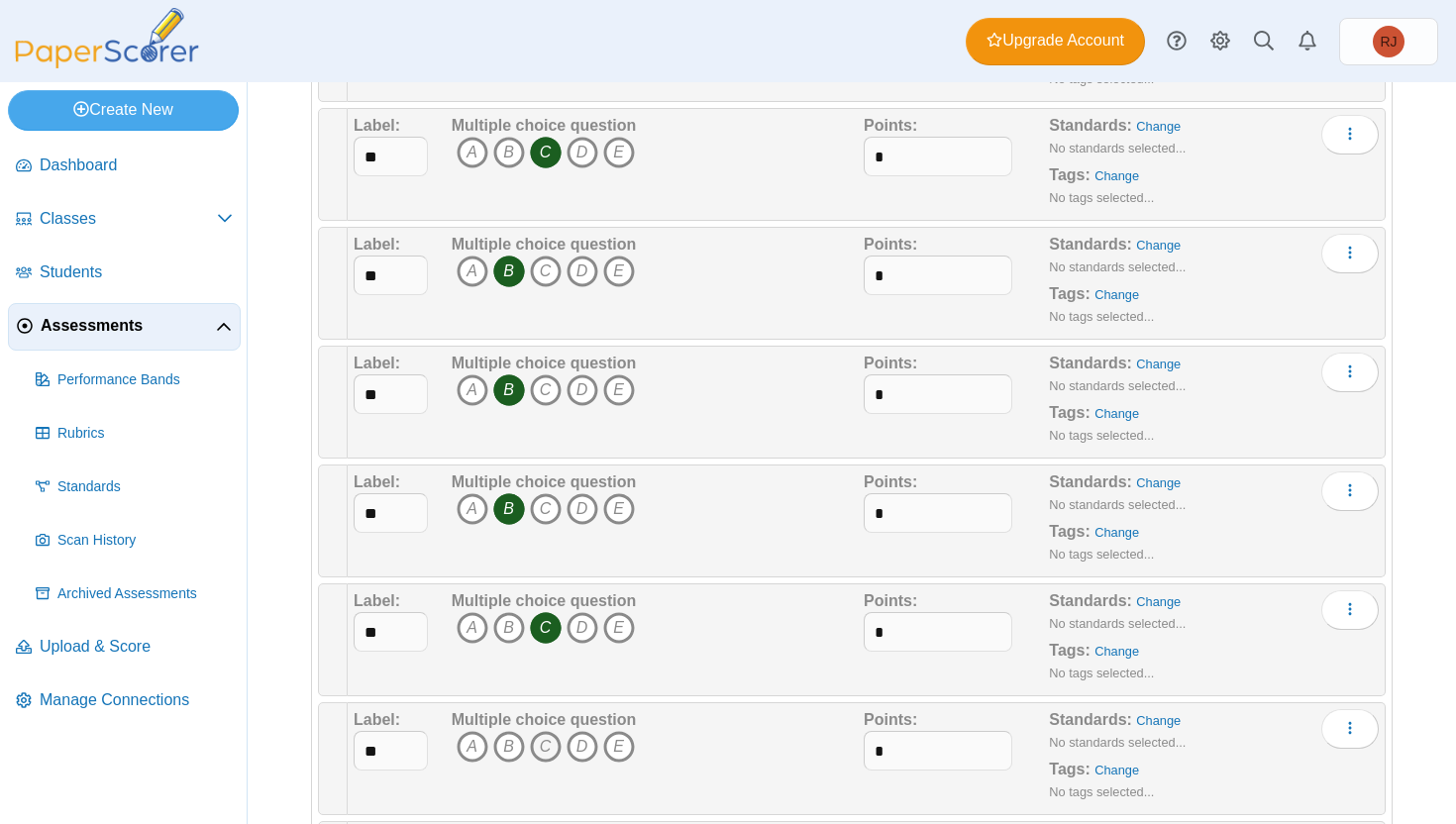 click on "C" at bounding box center (546, 747) 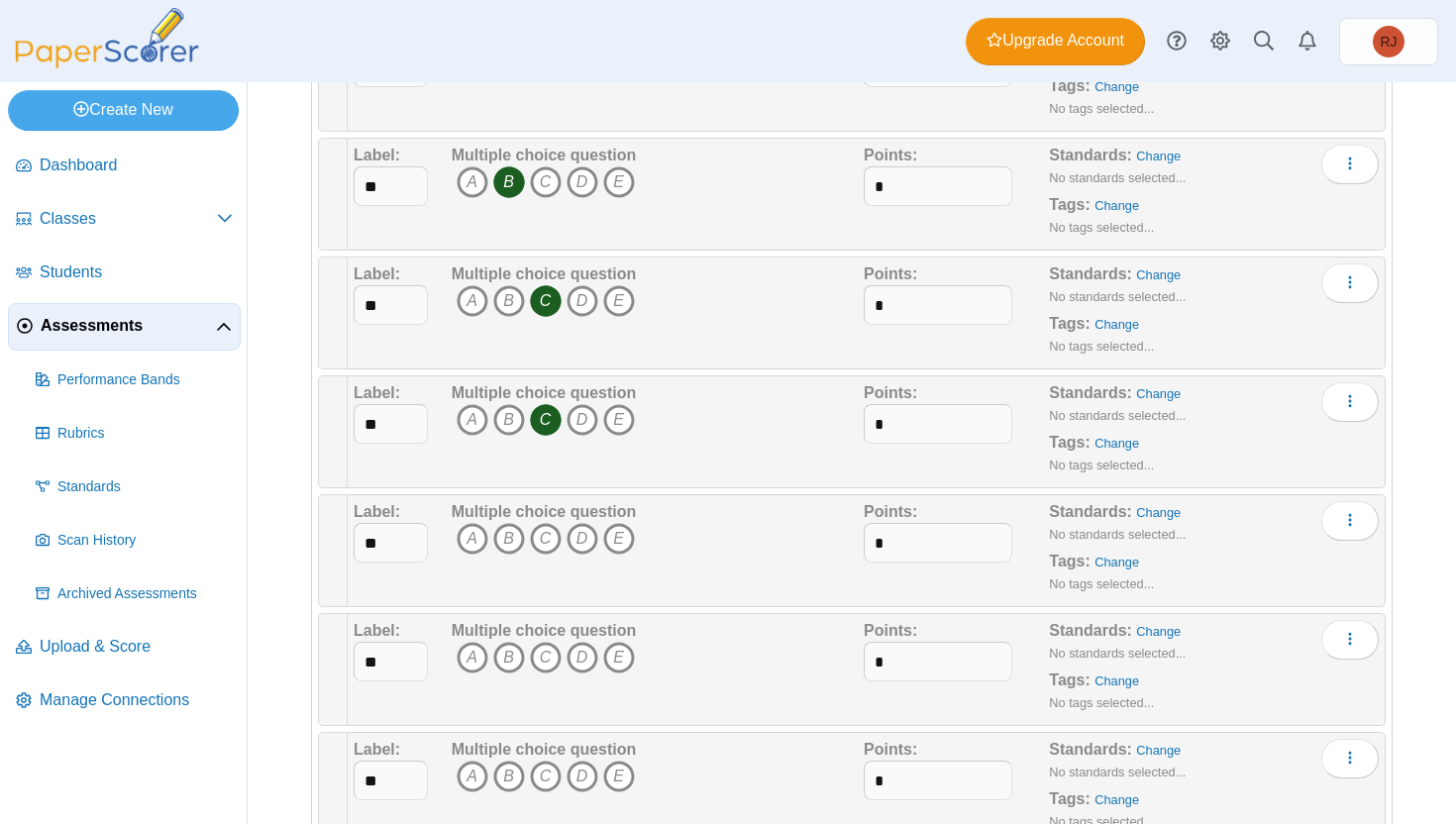 scroll, scrollTop: 5159, scrollLeft: 0, axis: vertical 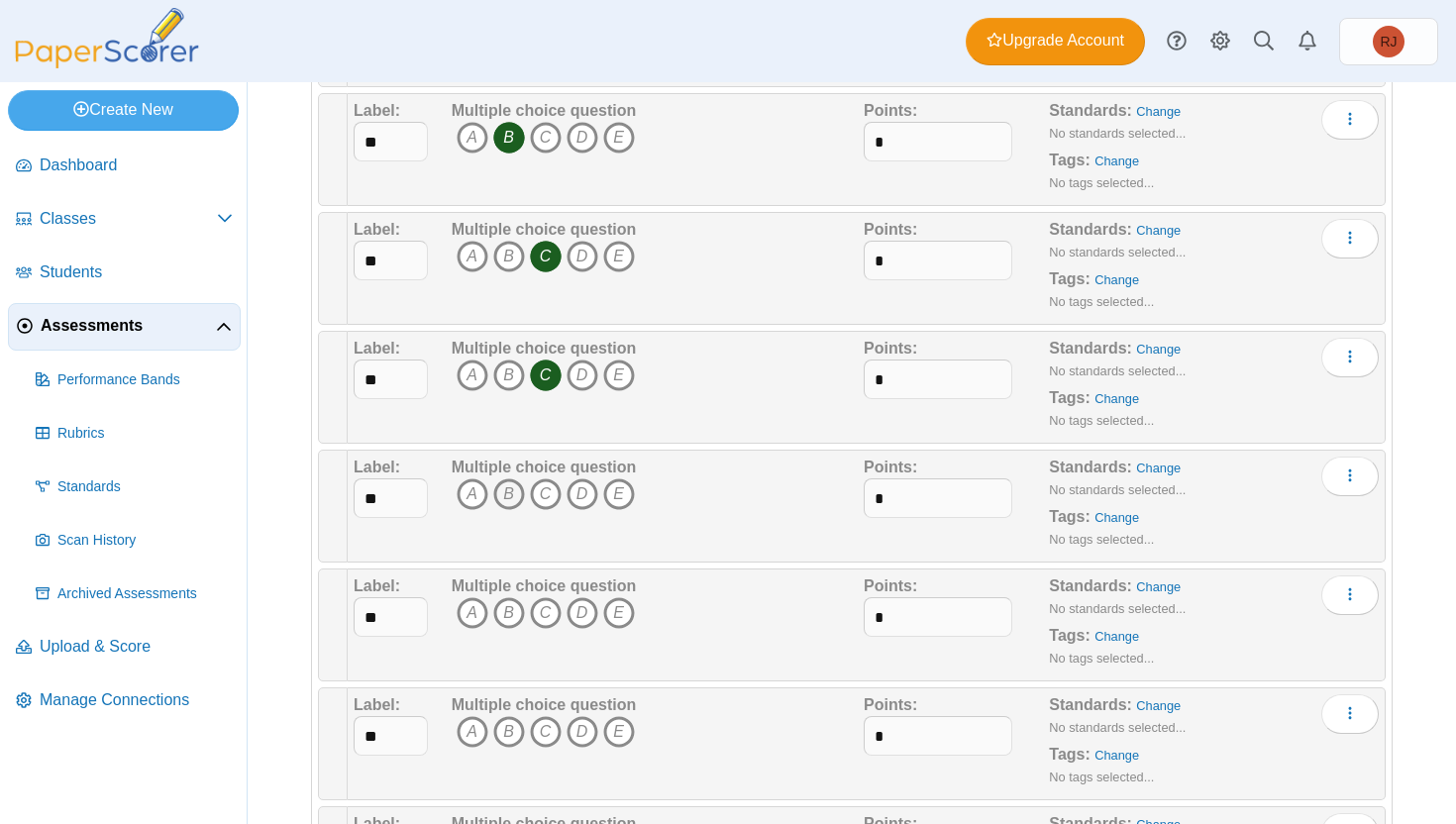 click on "B" at bounding box center (509, 494) 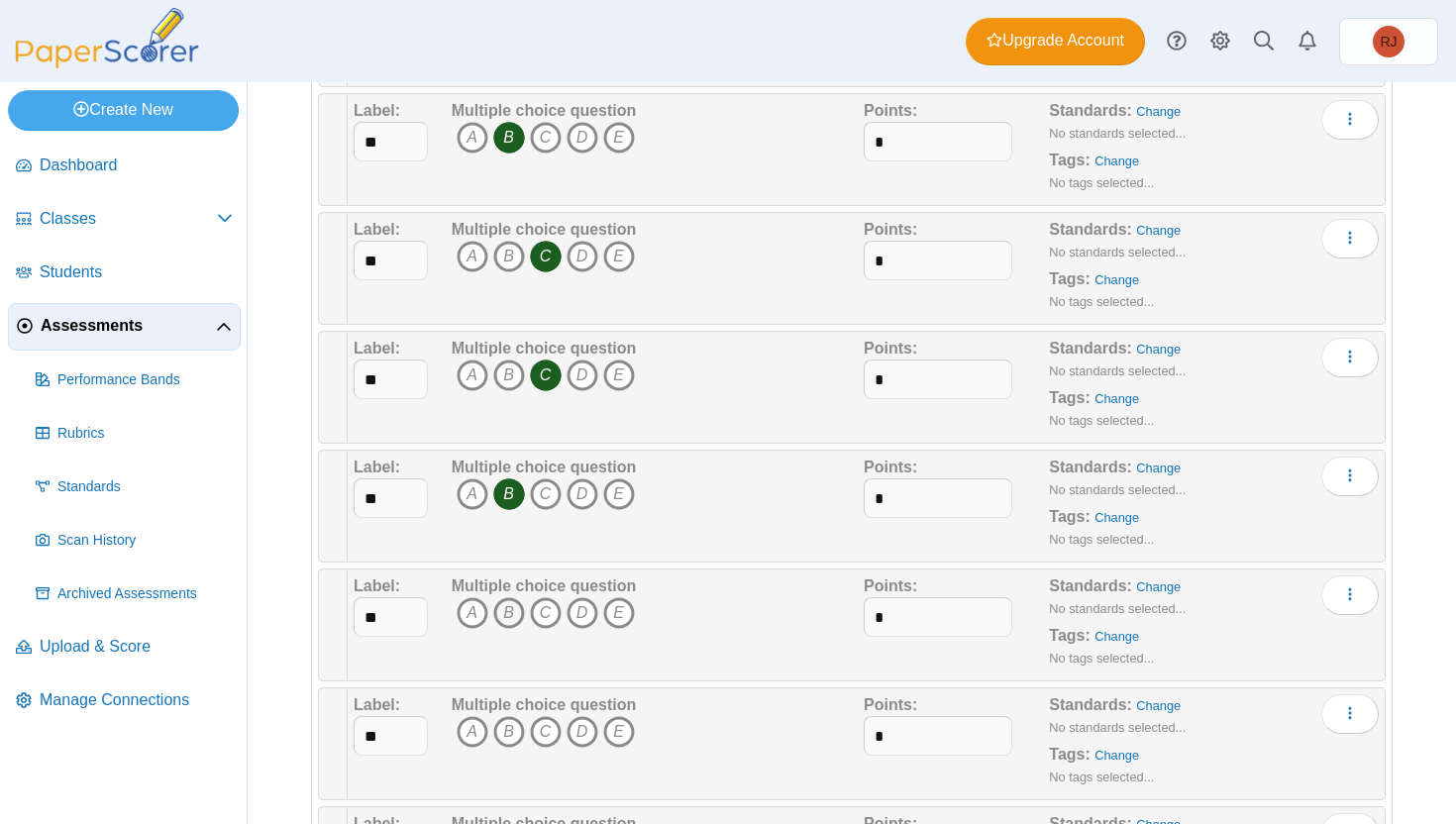 click on "B" at bounding box center (509, 613) 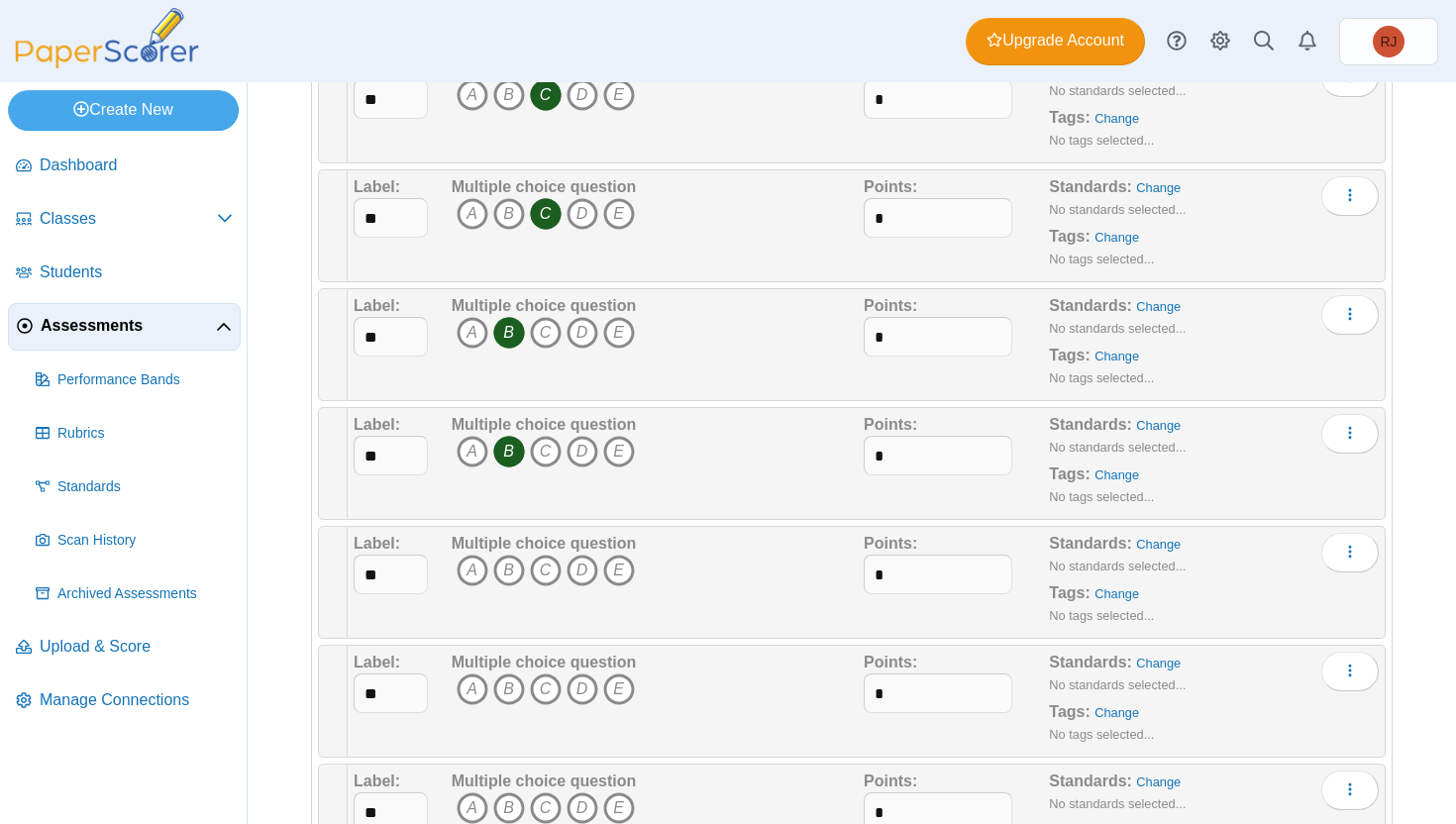 scroll, scrollTop: 5418, scrollLeft: 0, axis: vertical 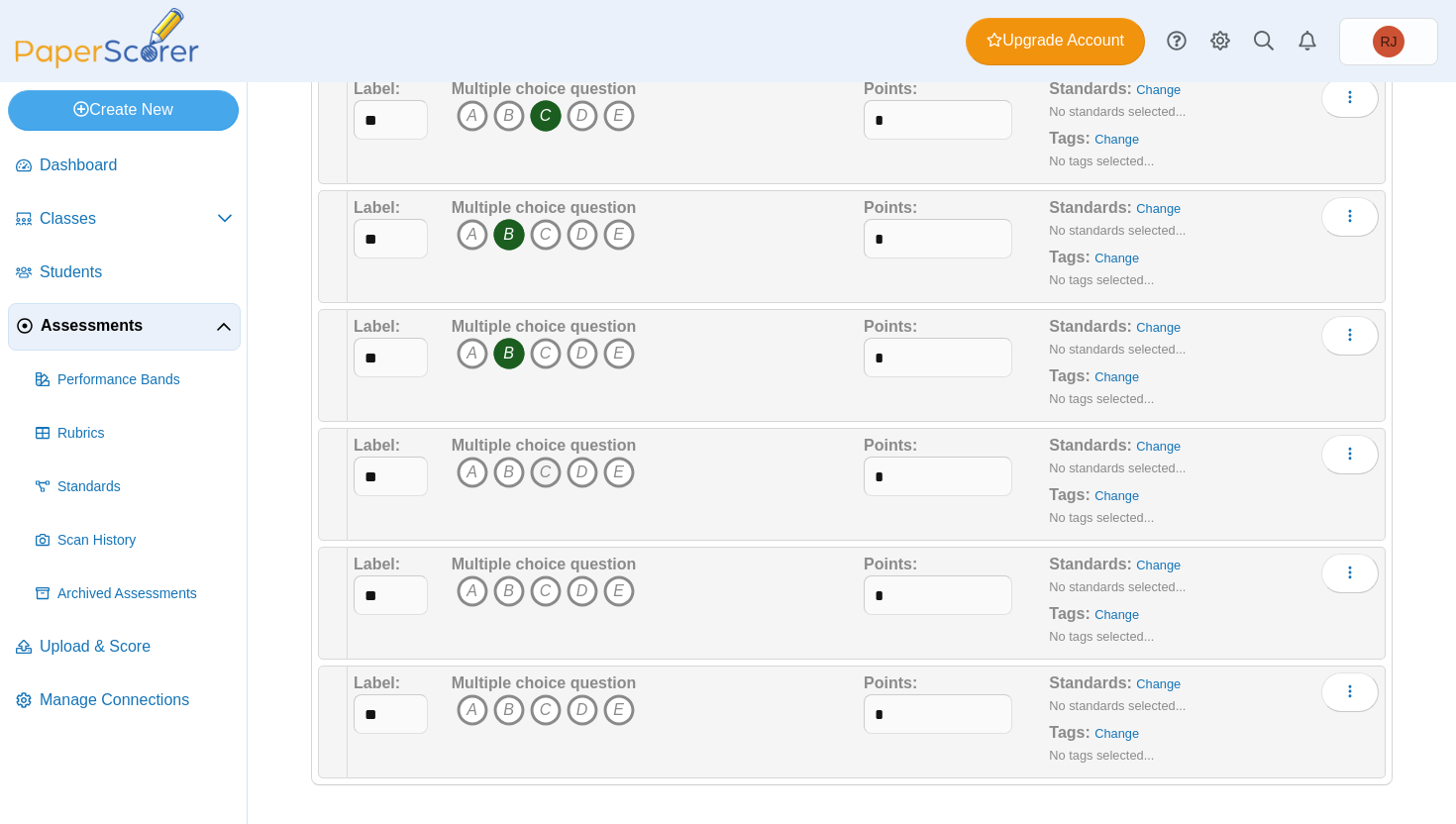 click on "C" at bounding box center (546, 472) 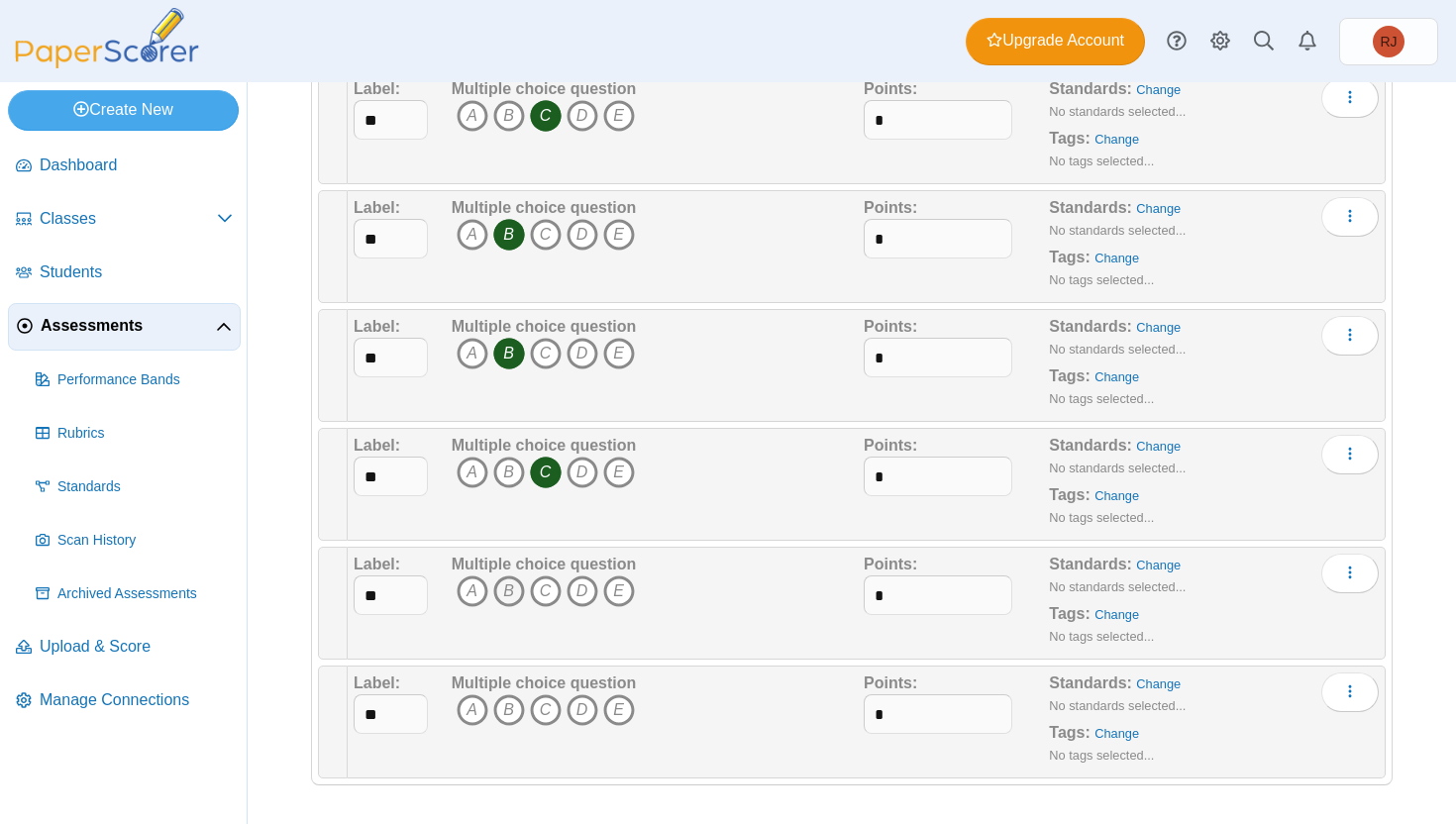 click on "B" at bounding box center [509, 591] 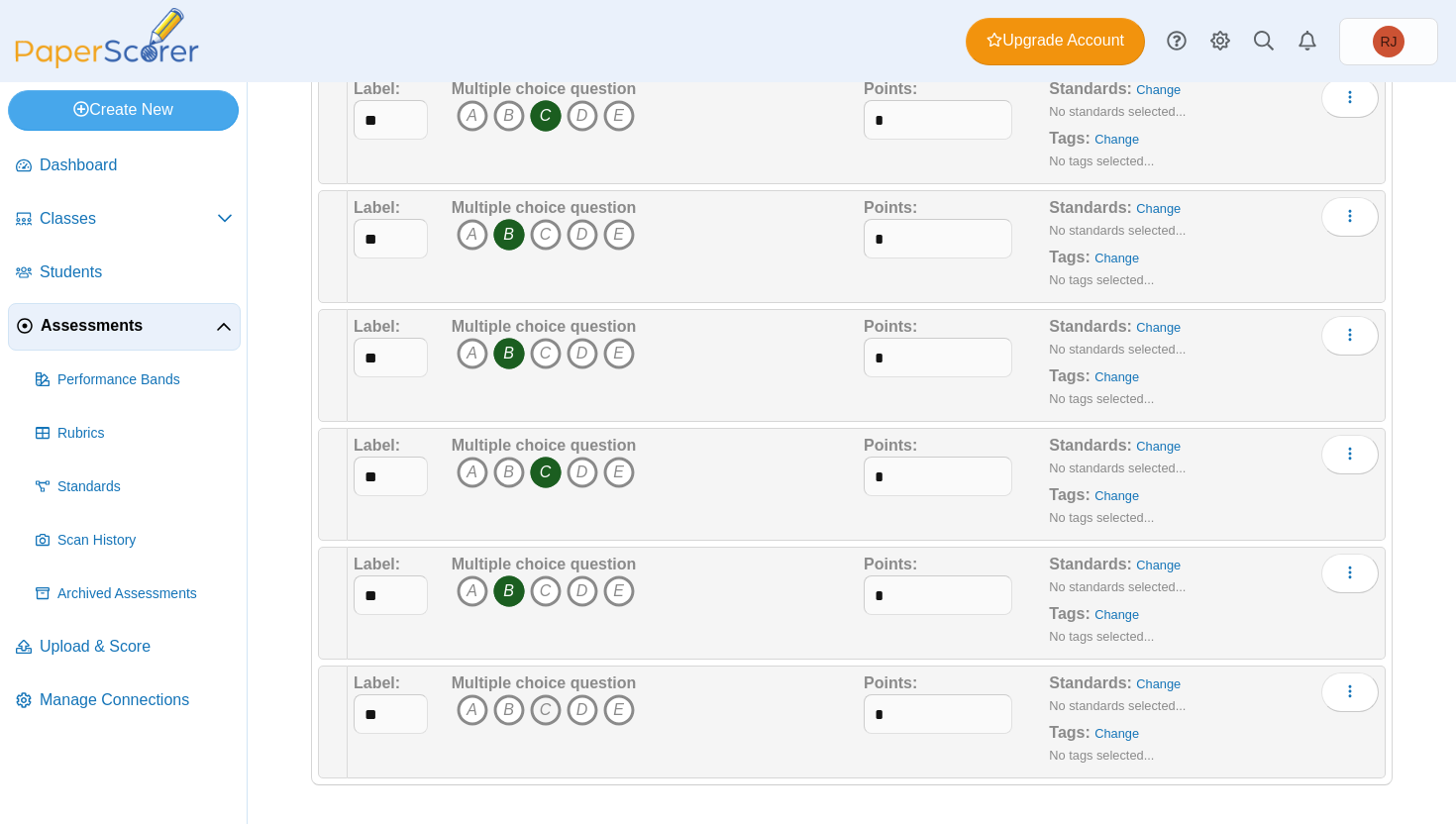 click on "C" at bounding box center (546, 710) 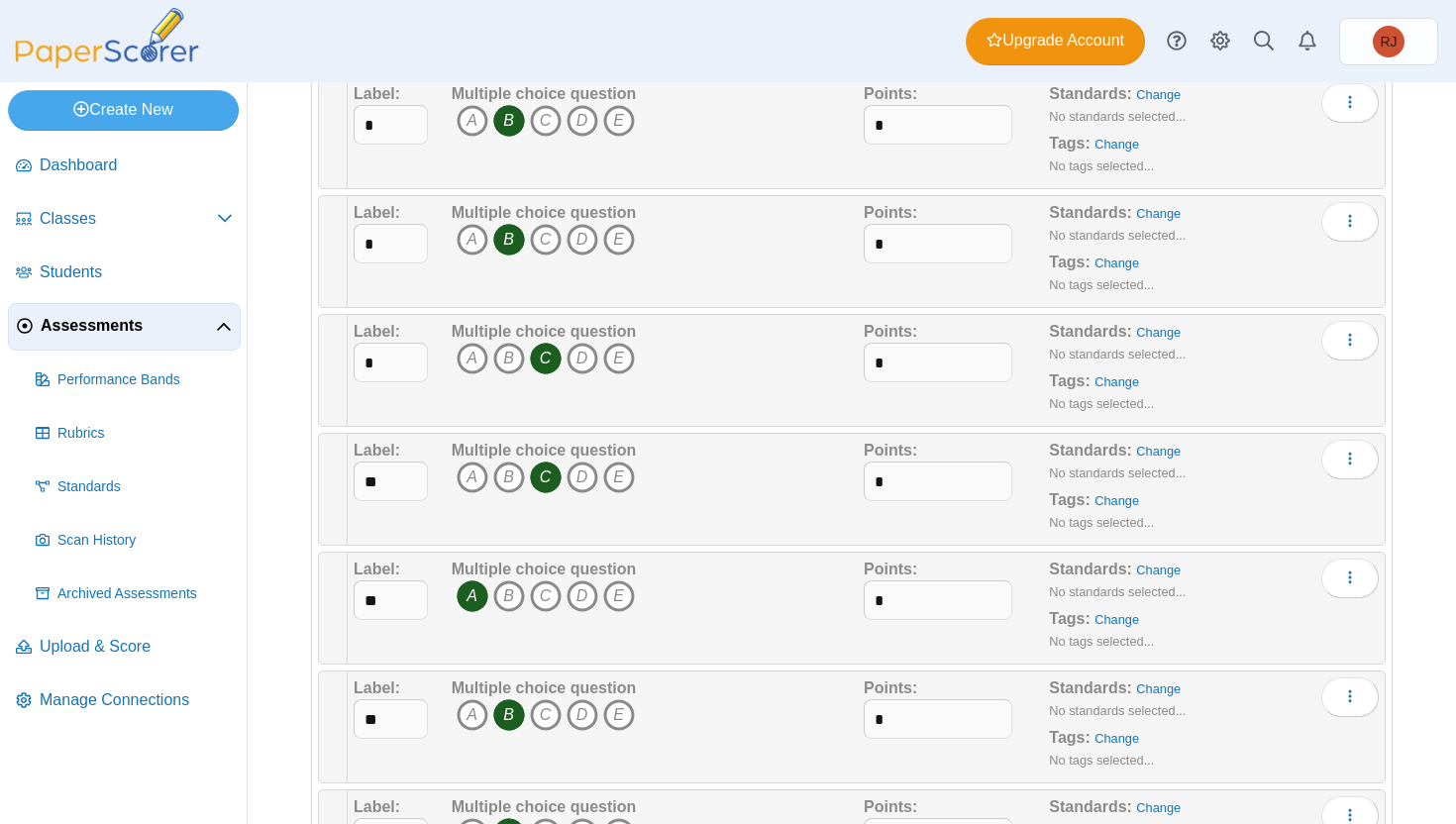 scroll, scrollTop: 0, scrollLeft: 0, axis: both 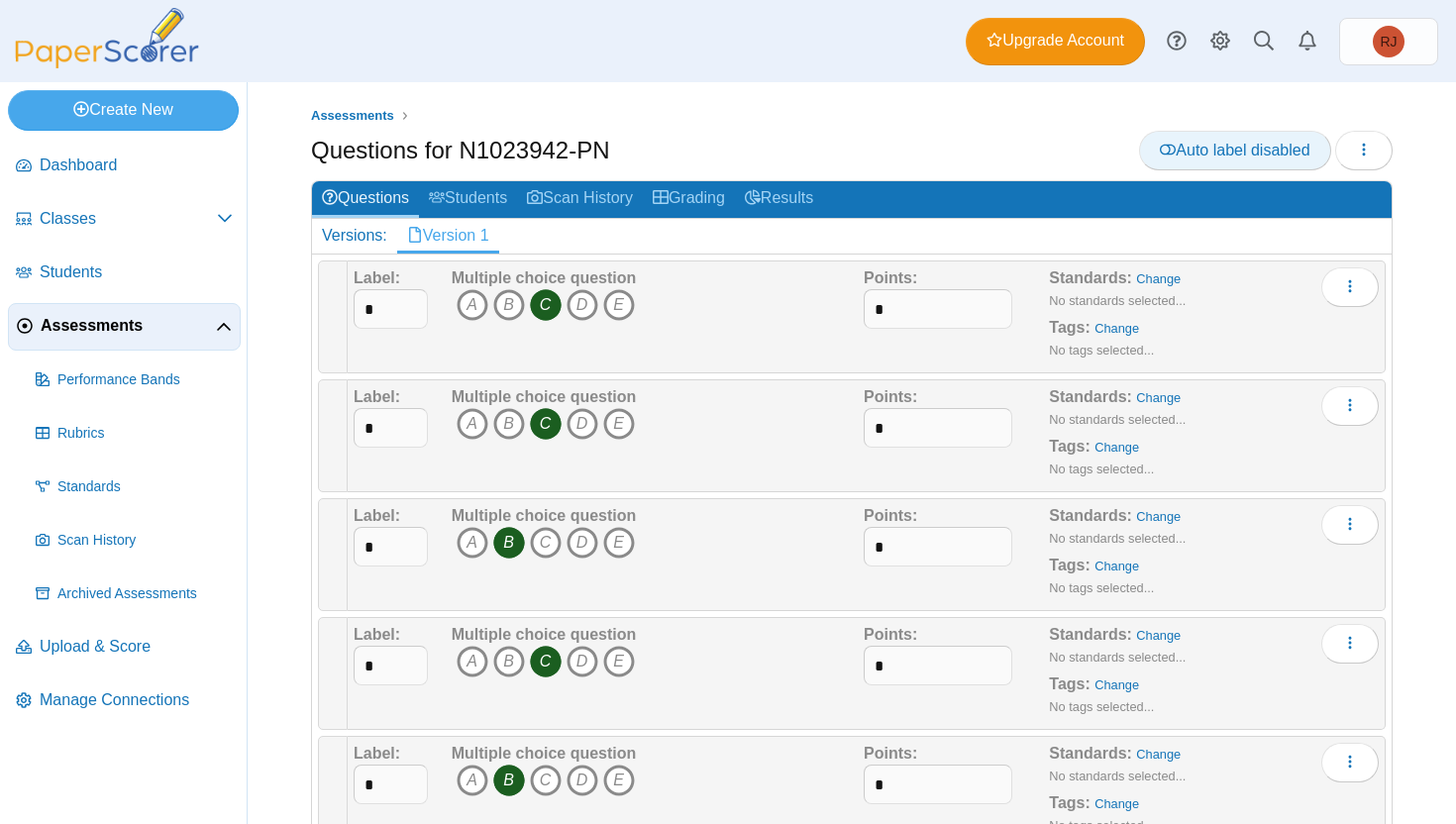 click on "Auto label disabled" at bounding box center [1234, 150] 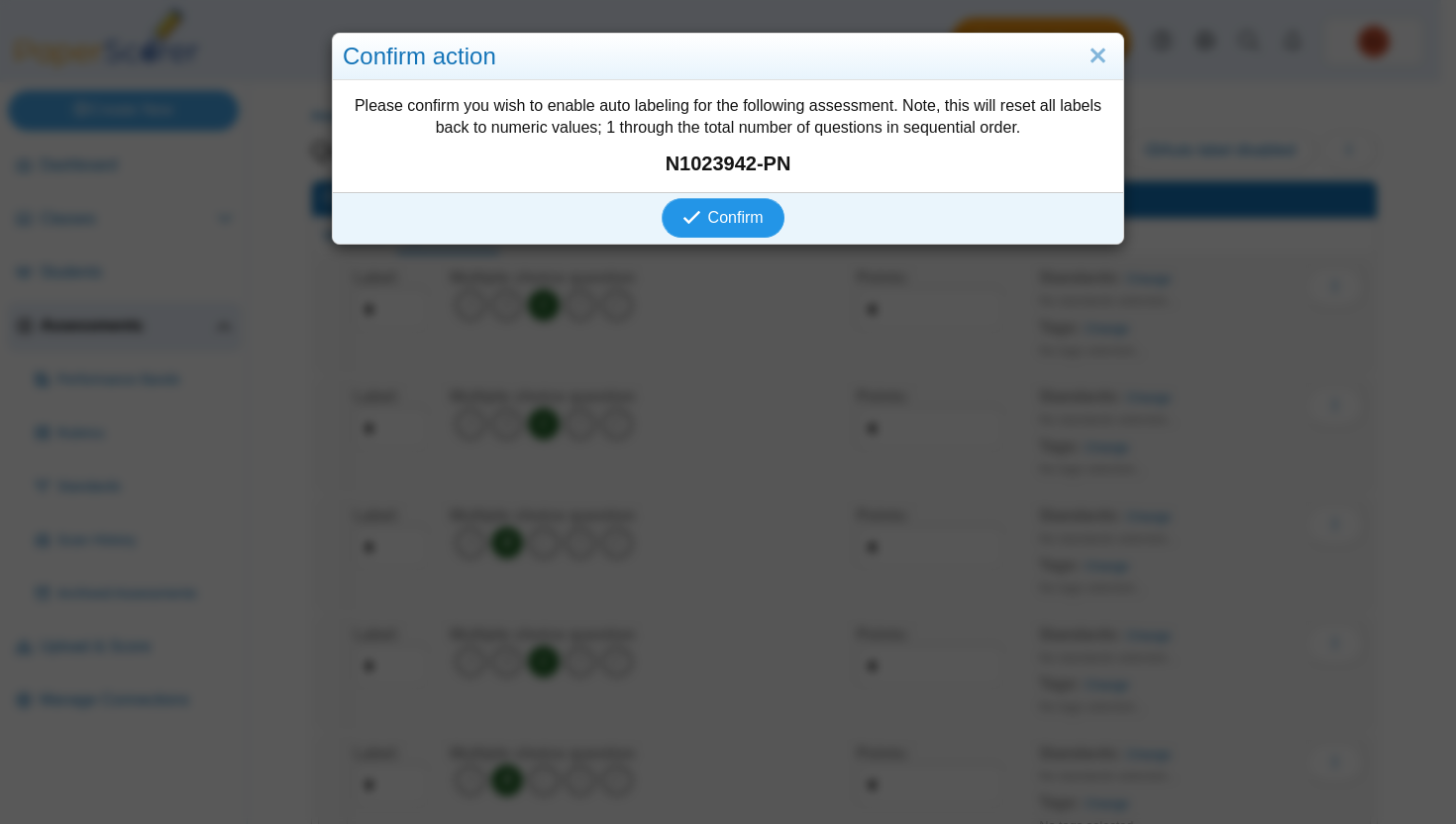 click on "Confirm" at bounding box center [736, 217] 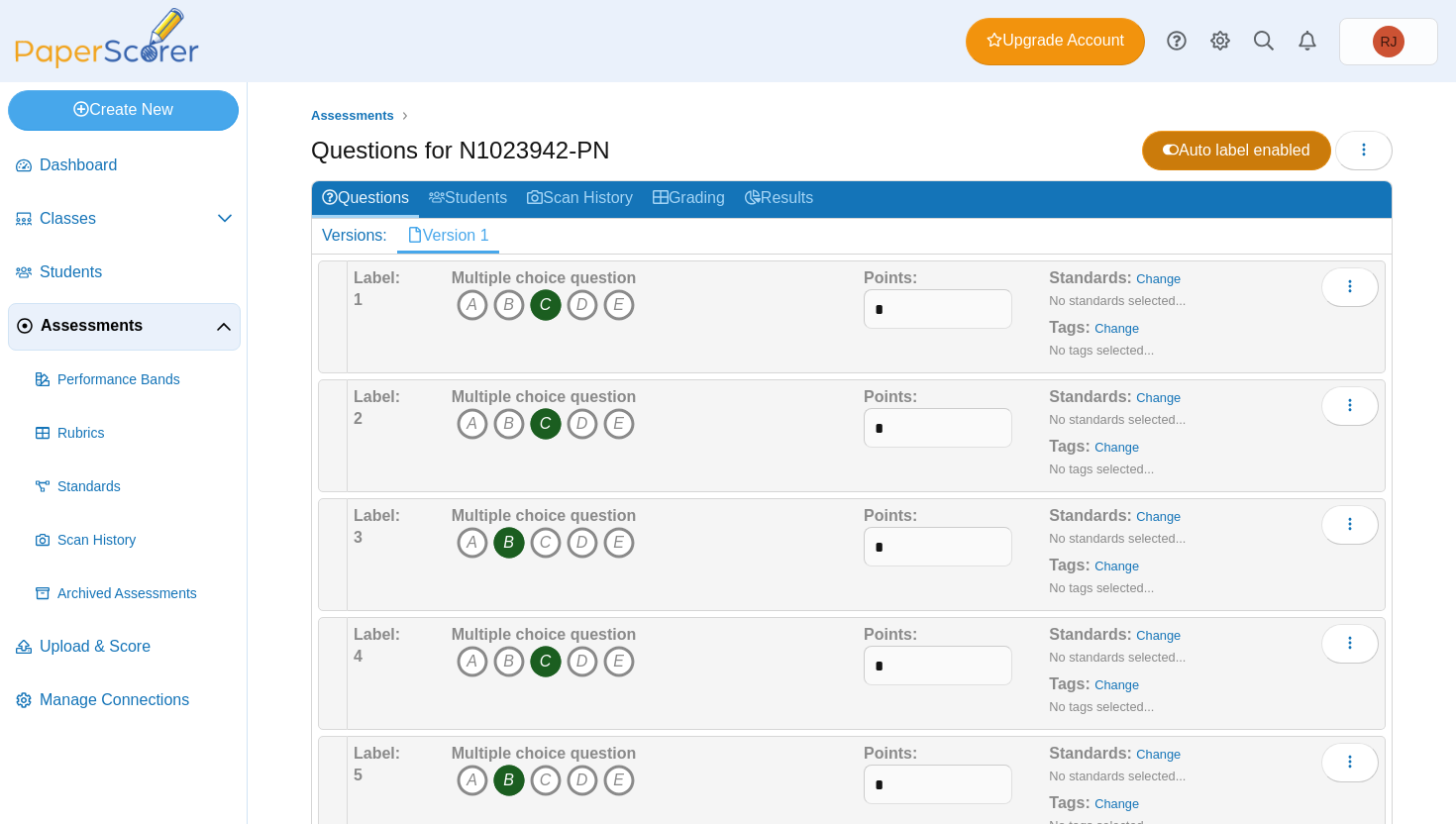 scroll, scrollTop: 0, scrollLeft: 0, axis: both 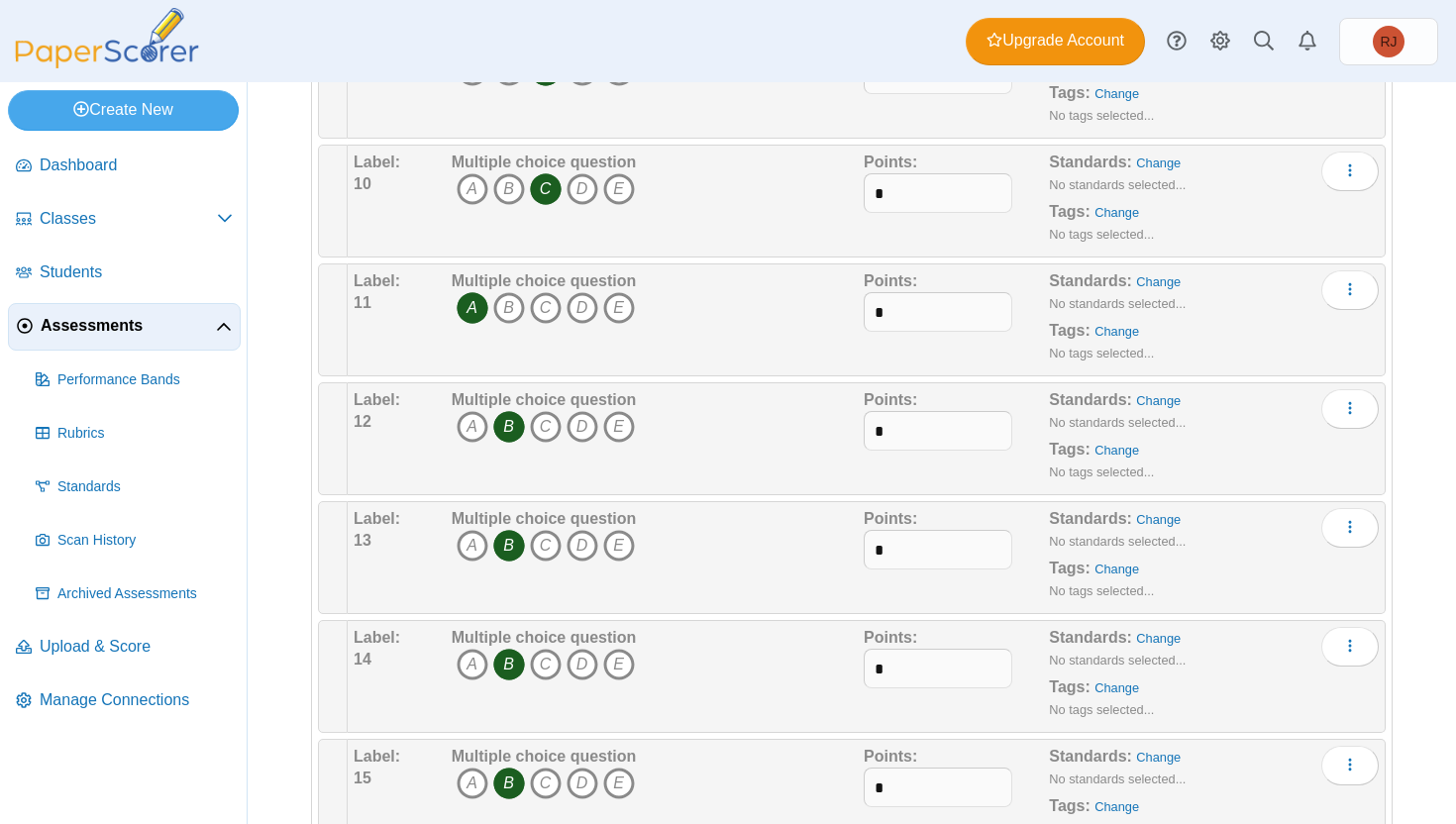 drag, startPoint x: 1431, startPoint y: 277, endPoint x: 1455, endPoint y: 169, distance: 110.63453 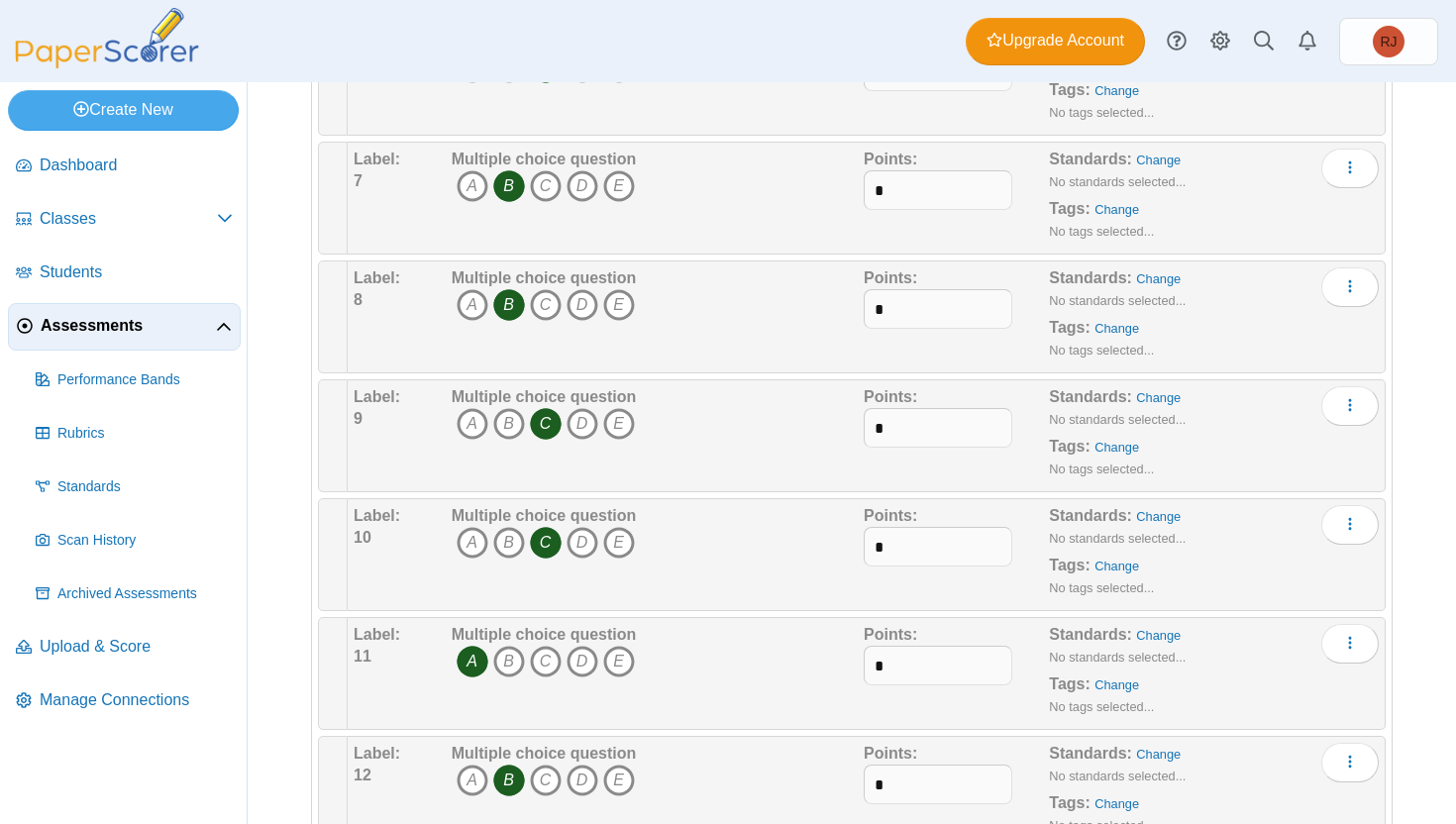 scroll, scrollTop: 0, scrollLeft: 0, axis: both 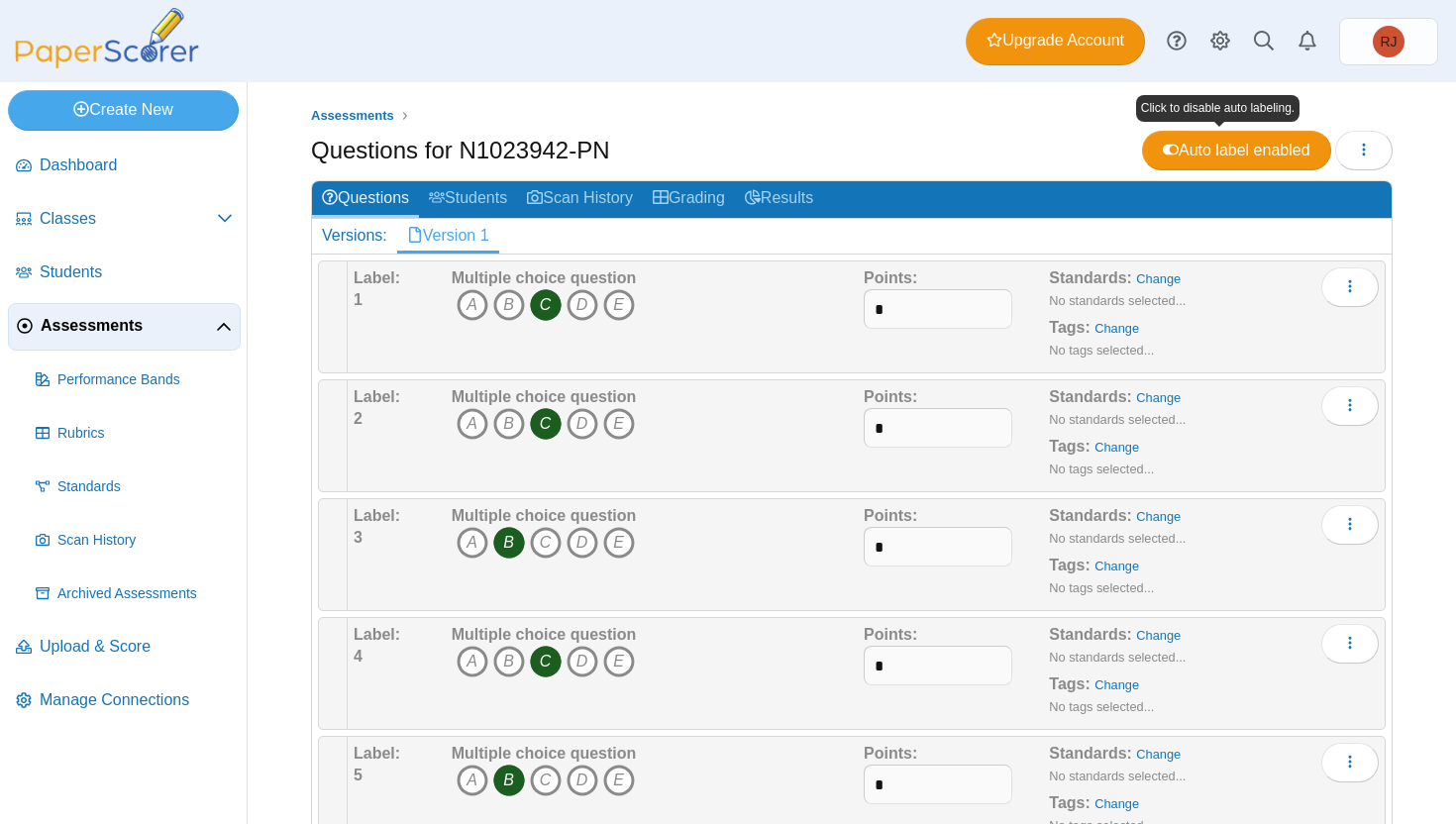 click on "Auto label enabled
Loading…" at bounding box center (1267, 151) 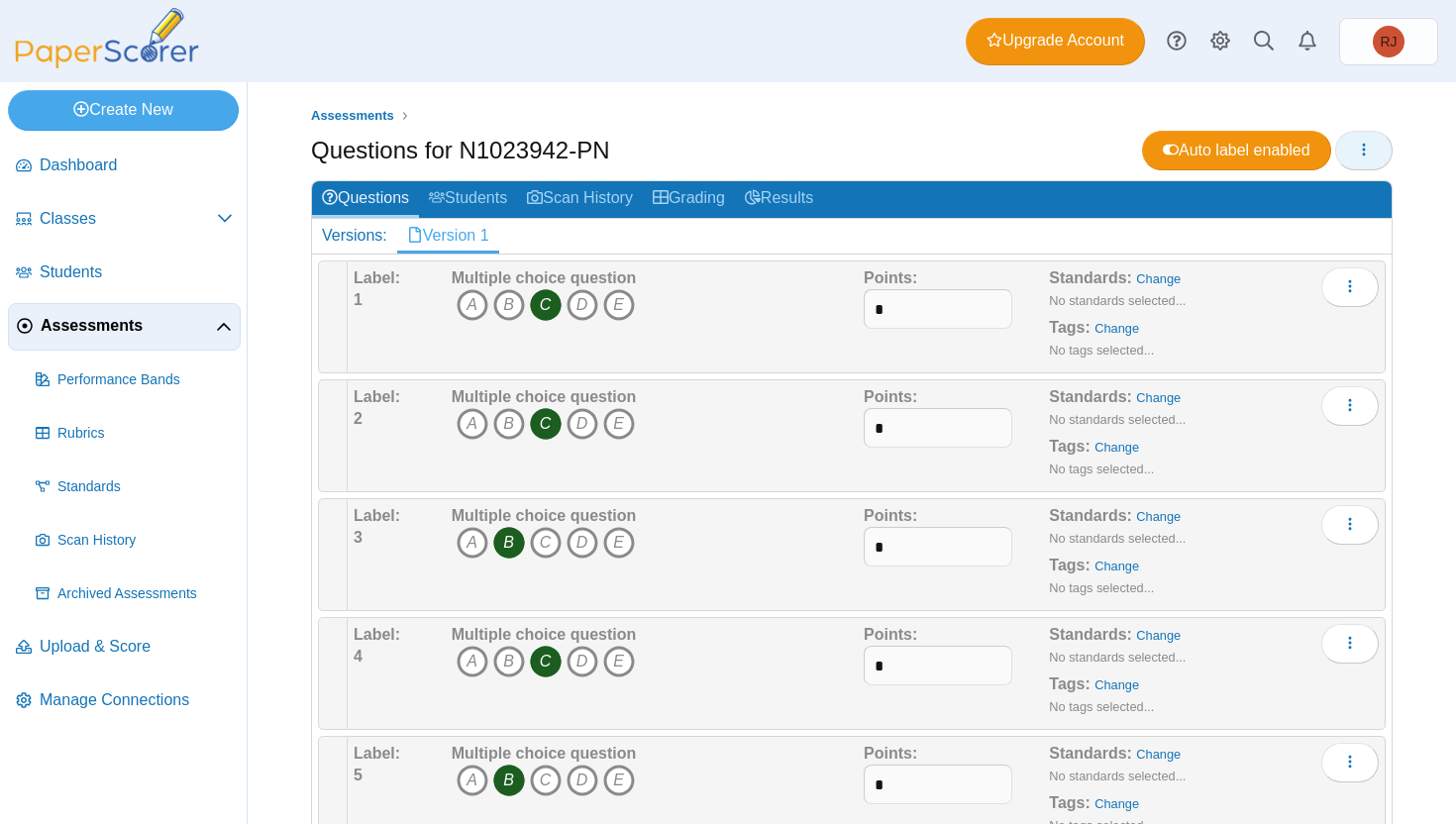 click at bounding box center [1364, 151] 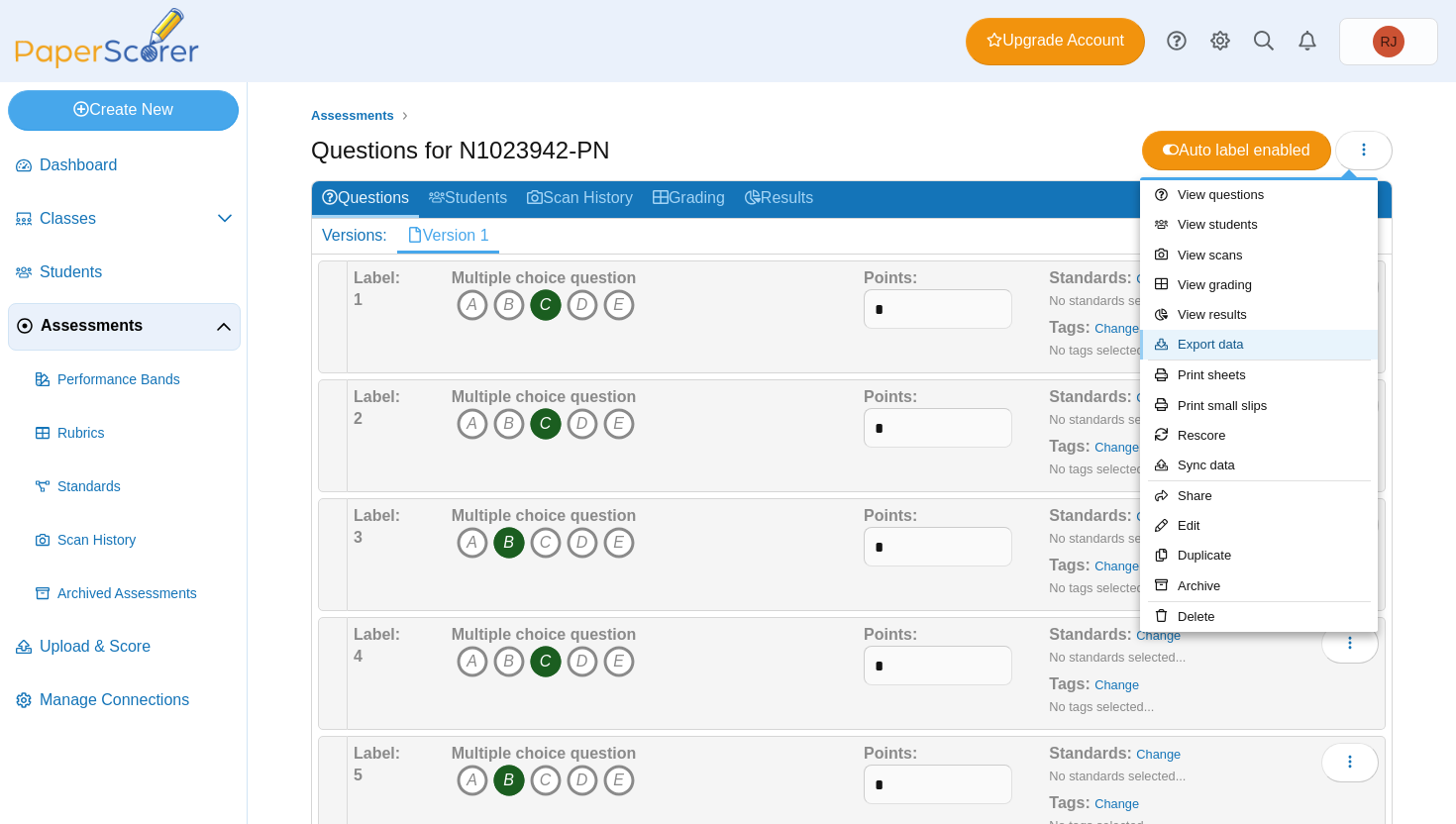 click on "Export data" at bounding box center [1259, 345] 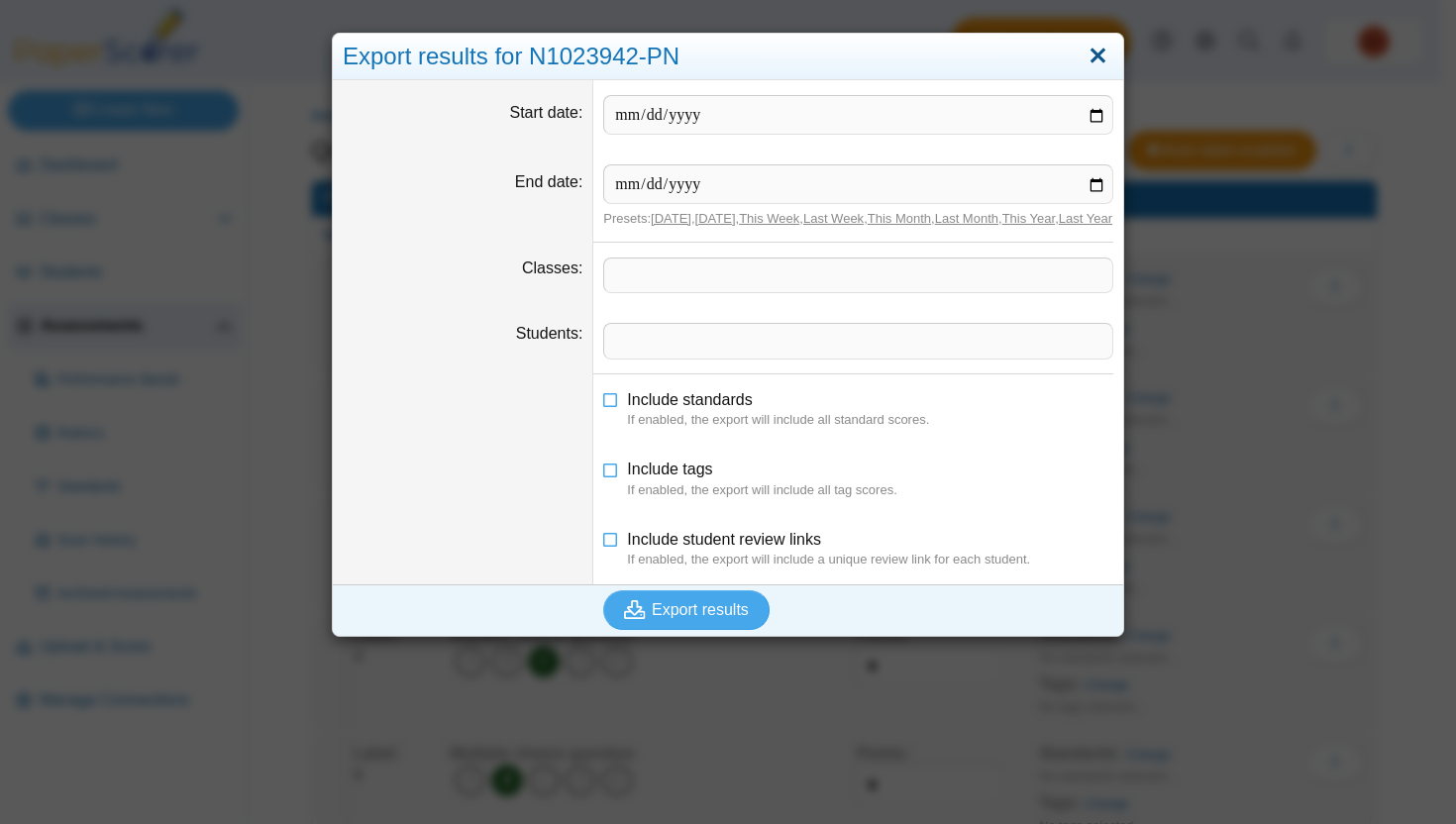 click at bounding box center [1097, 56] 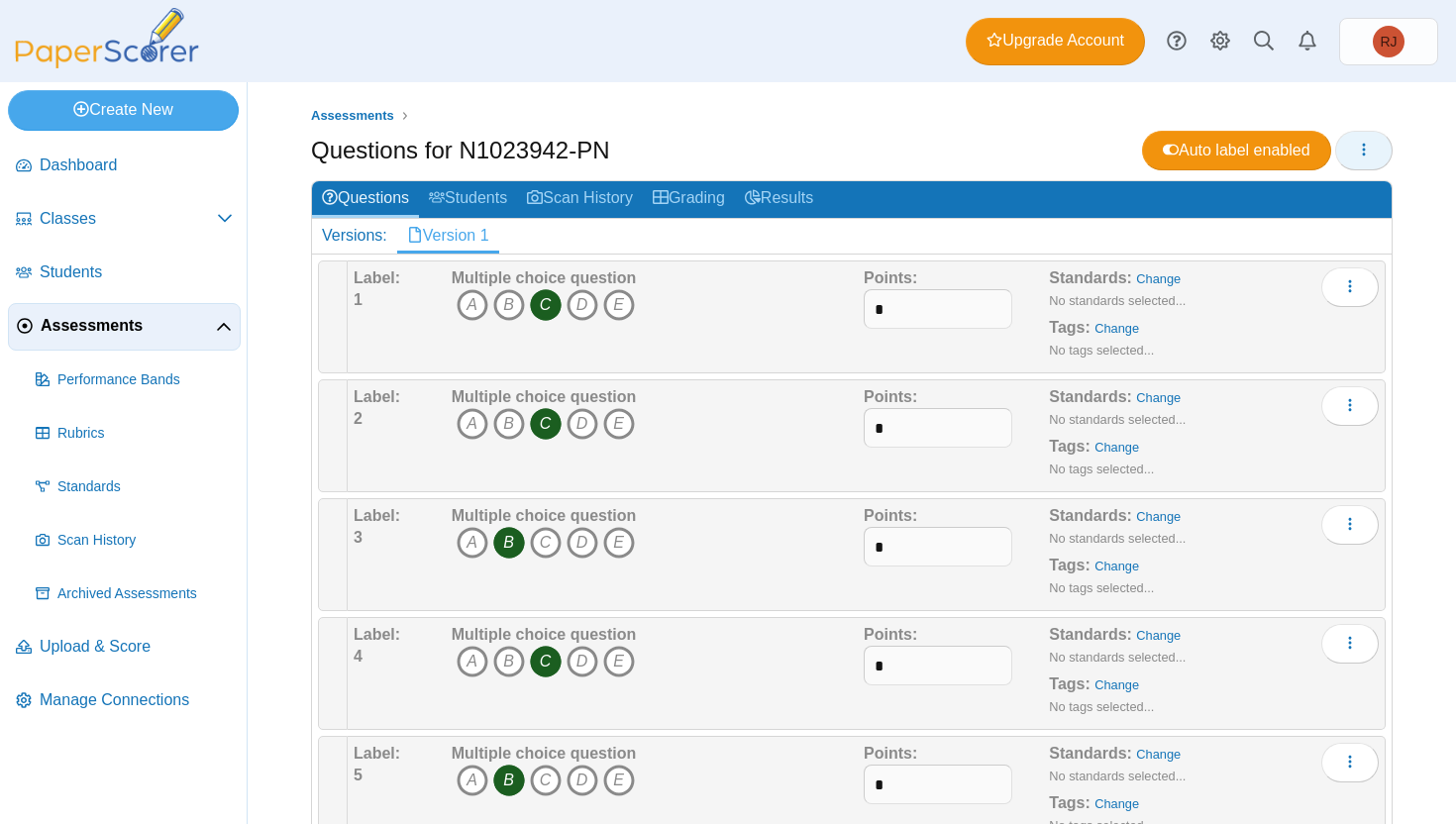 click at bounding box center [1364, 151] 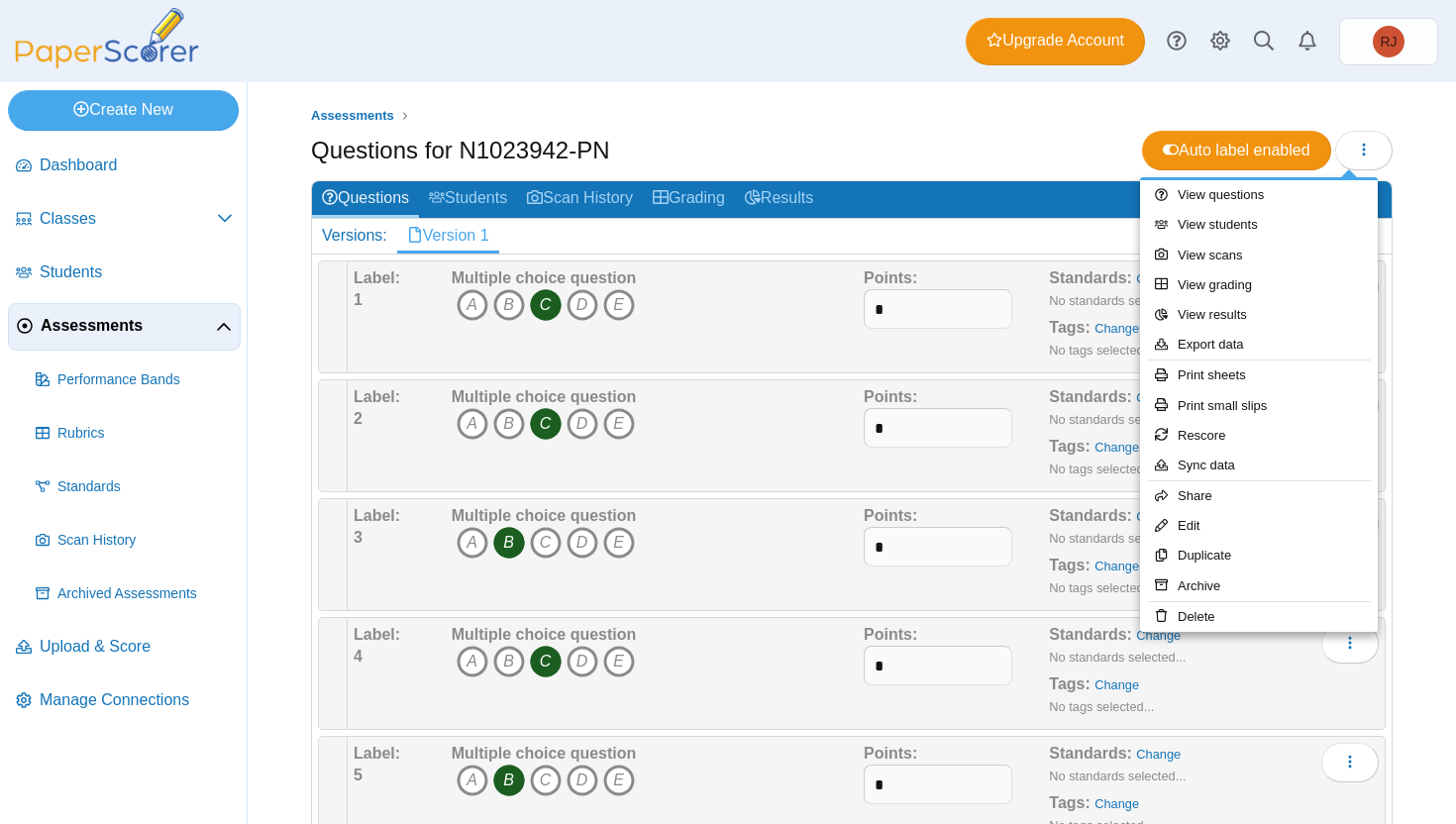 click on "Questions for N1023942-PN
Auto label enabled" at bounding box center (852, 153) 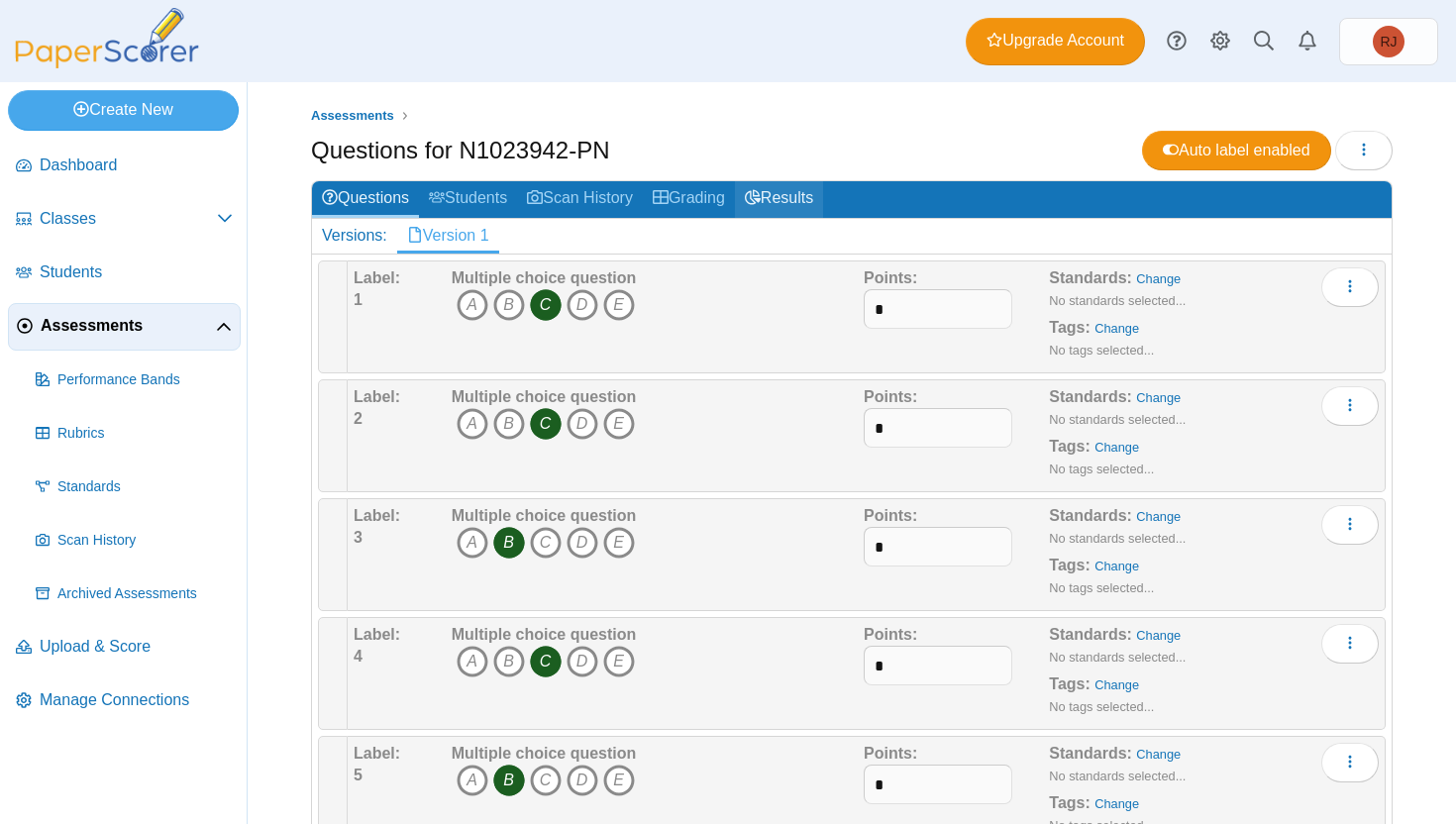 click on "Results" at bounding box center (779, 199) 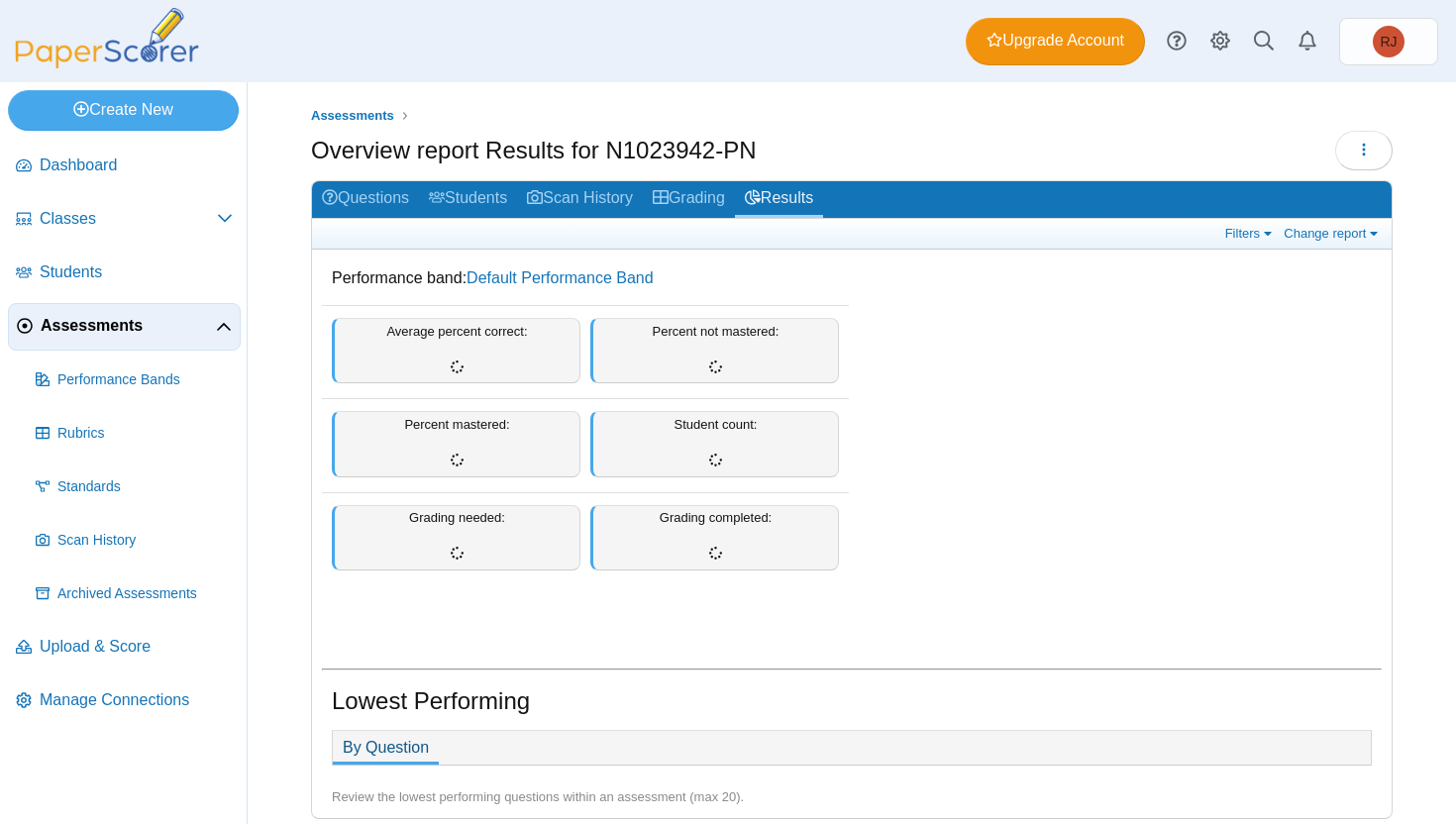scroll, scrollTop: 0, scrollLeft: 0, axis: both 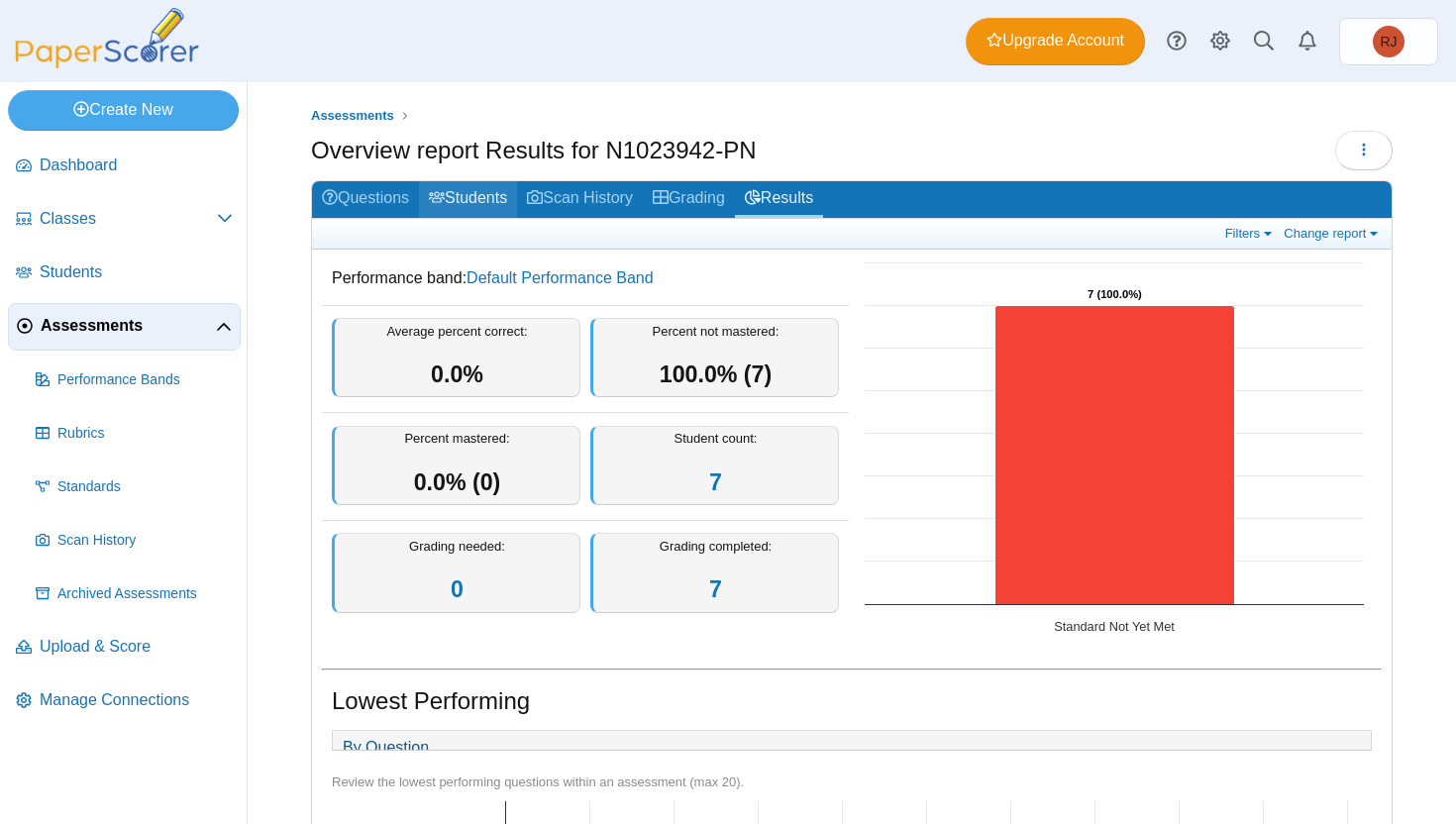 click on "Students" at bounding box center [468, 199] 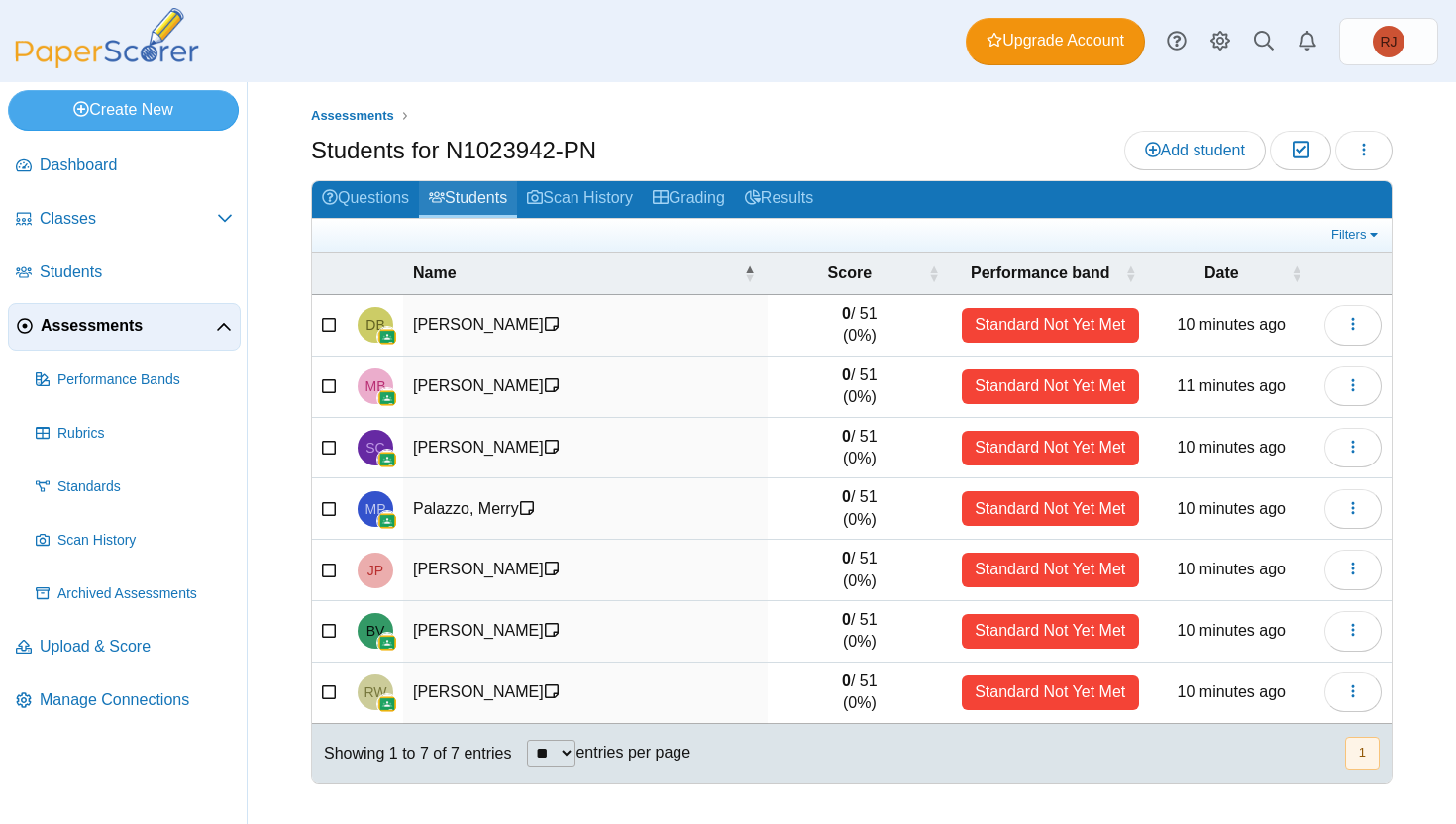 scroll, scrollTop: 0, scrollLeft: 0, axis: both 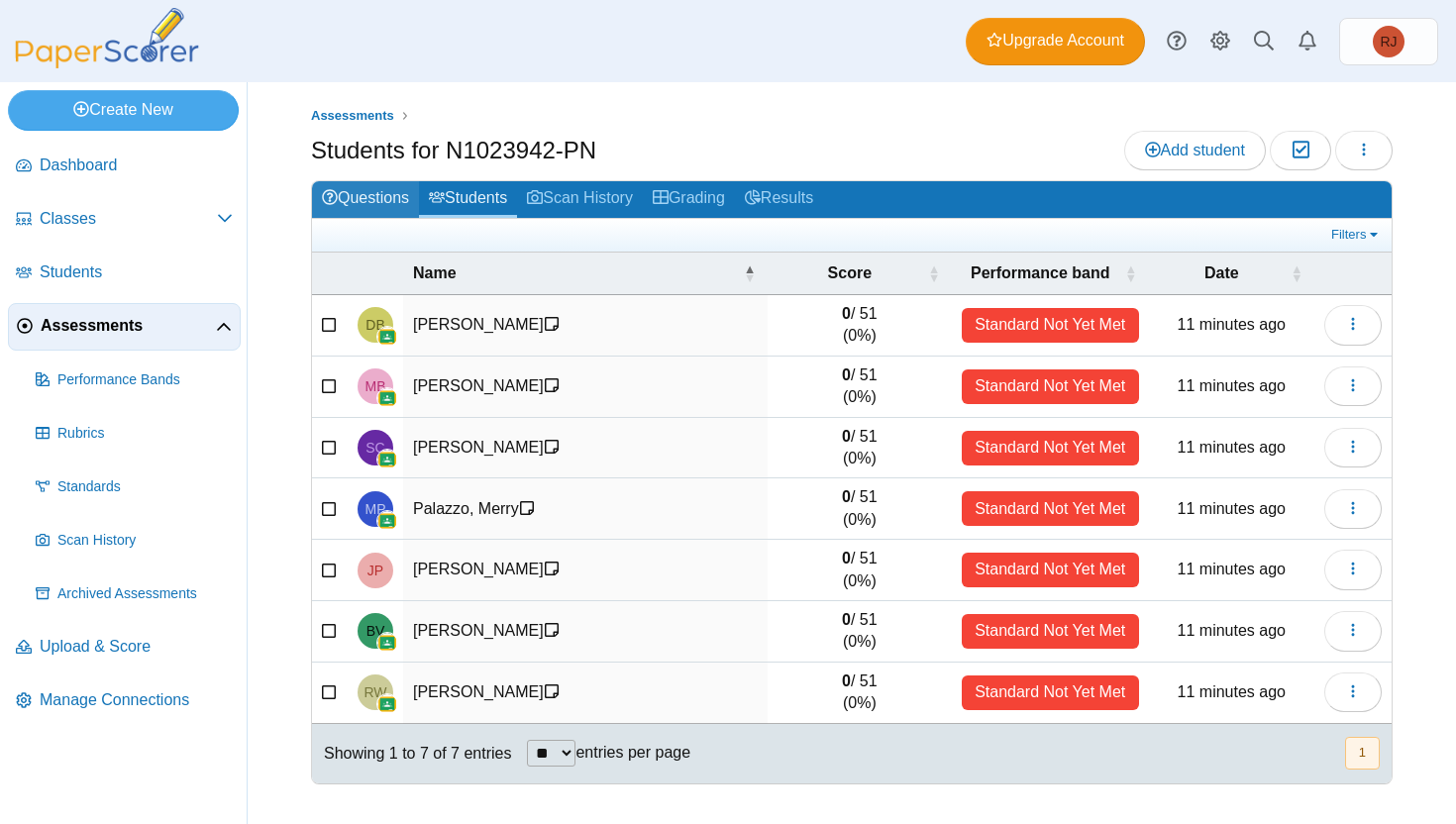 click on "Questions" at bounding box center (365, 199) 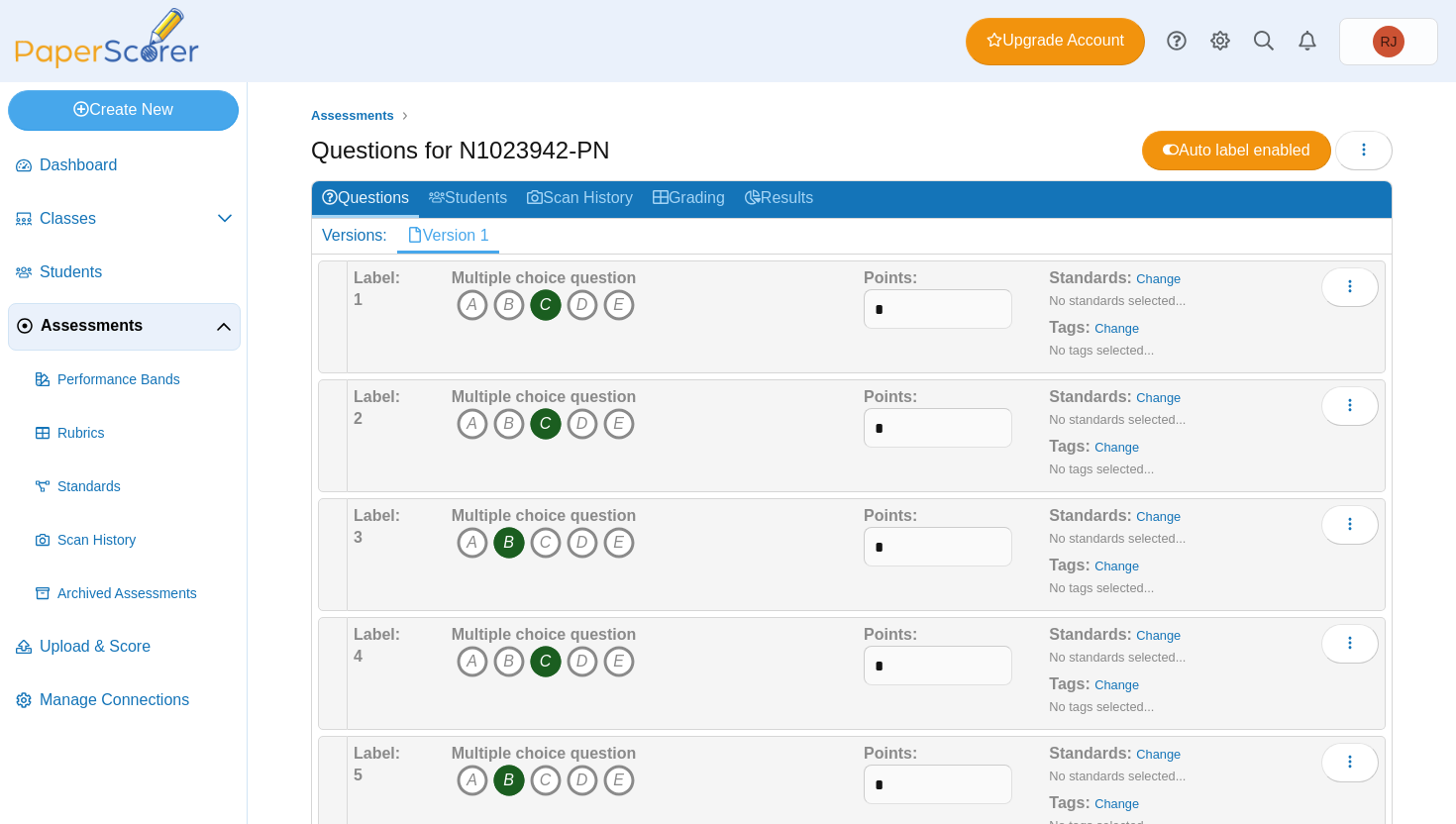 scroll, scrollTop: 0, scrollLeft: 0, axis: both 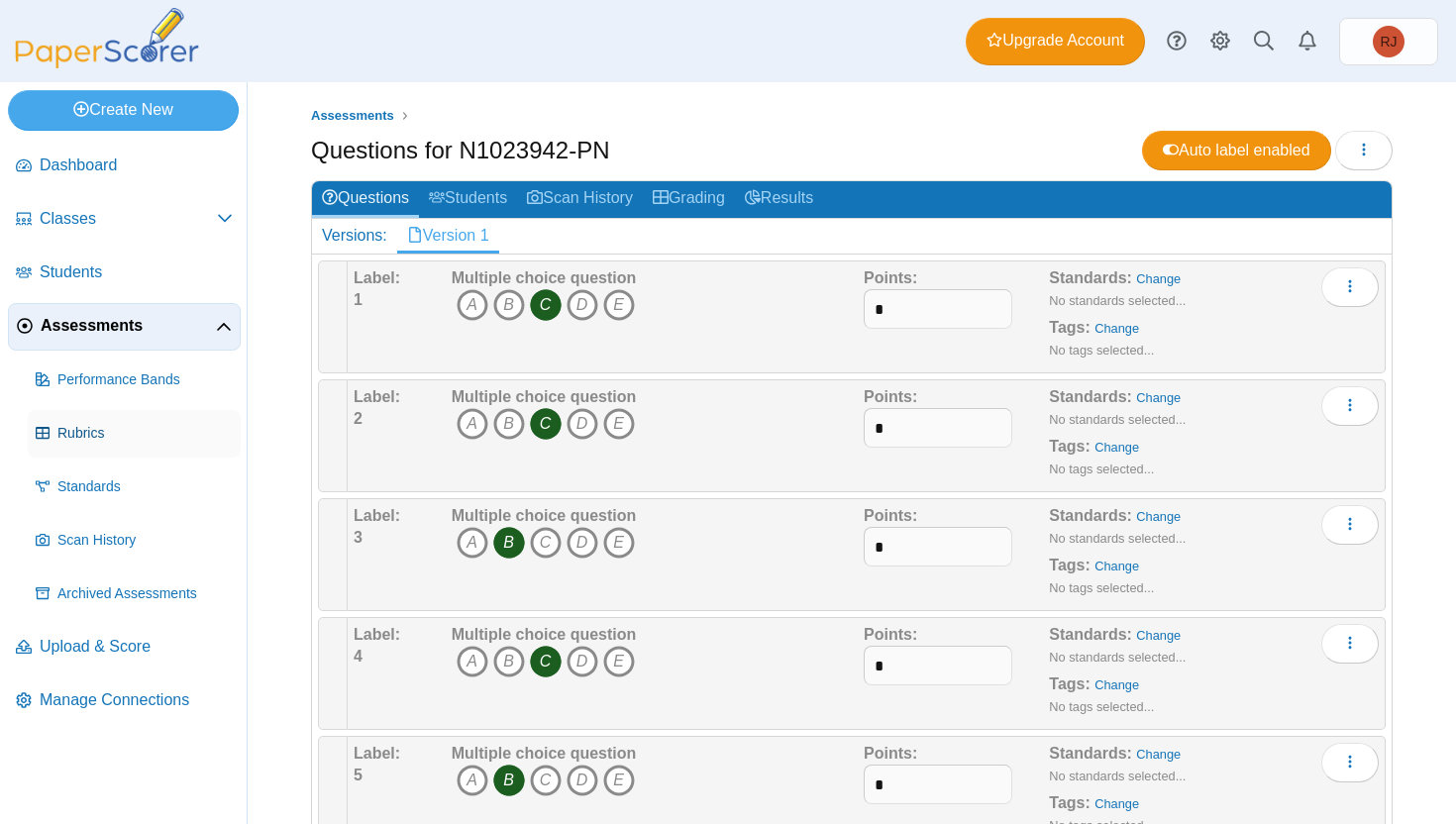 click on "Rubrics" at bounding box center [145, 434] 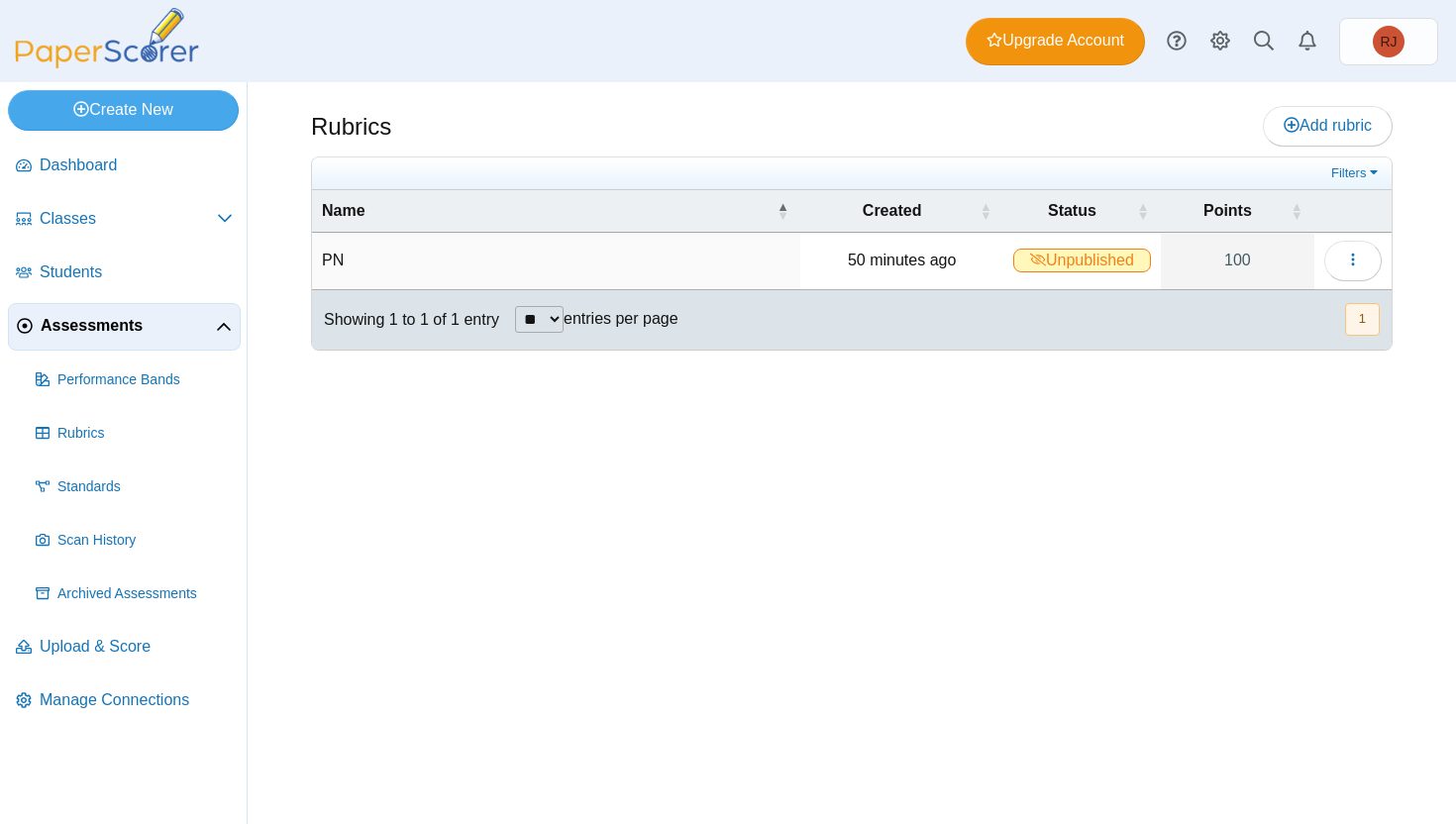 scroll, scrollTop: 0, scrollLeft: 0, axis: both 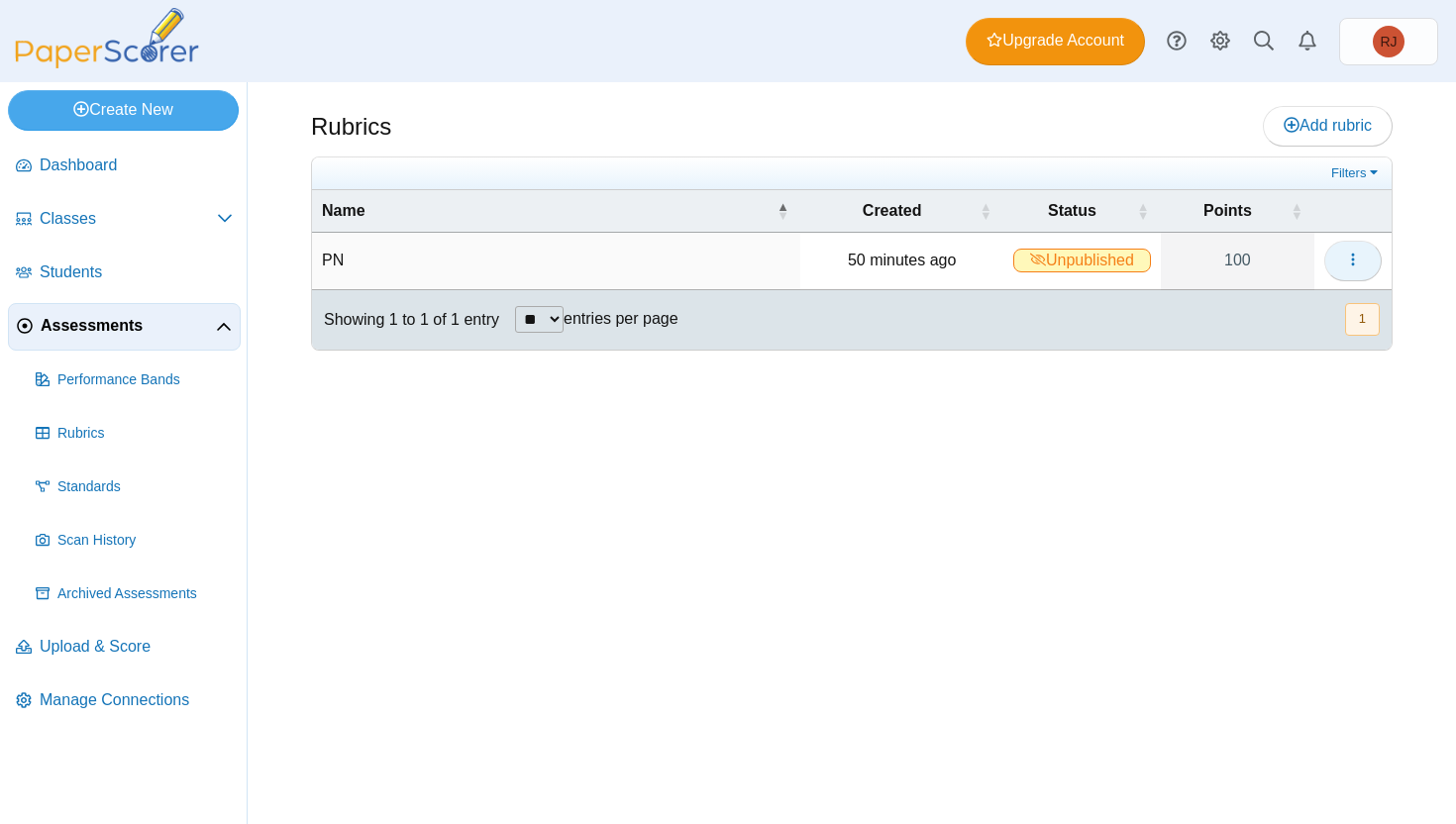 click 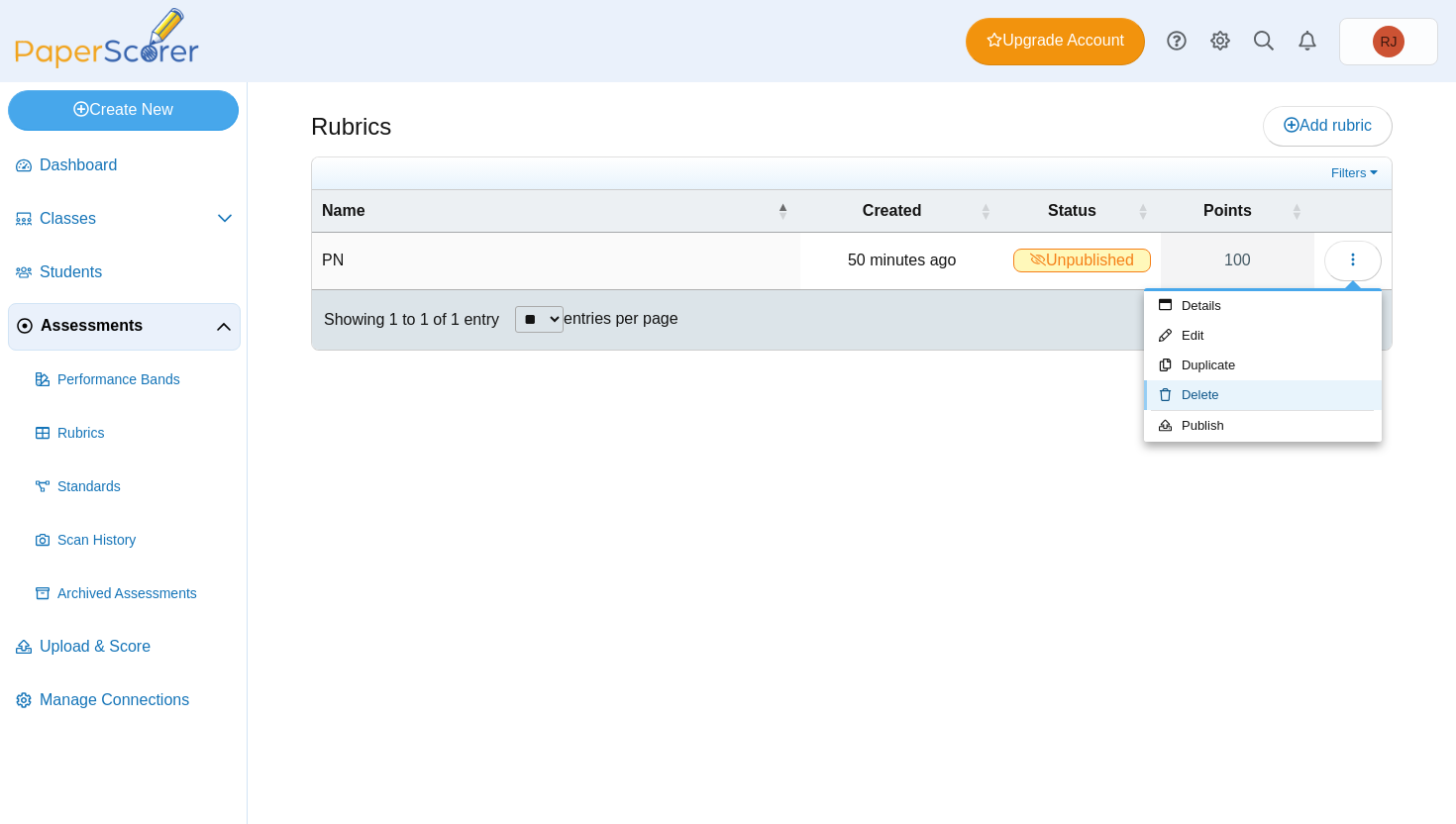 click on "Delete" at bounding box center (1263, 395) 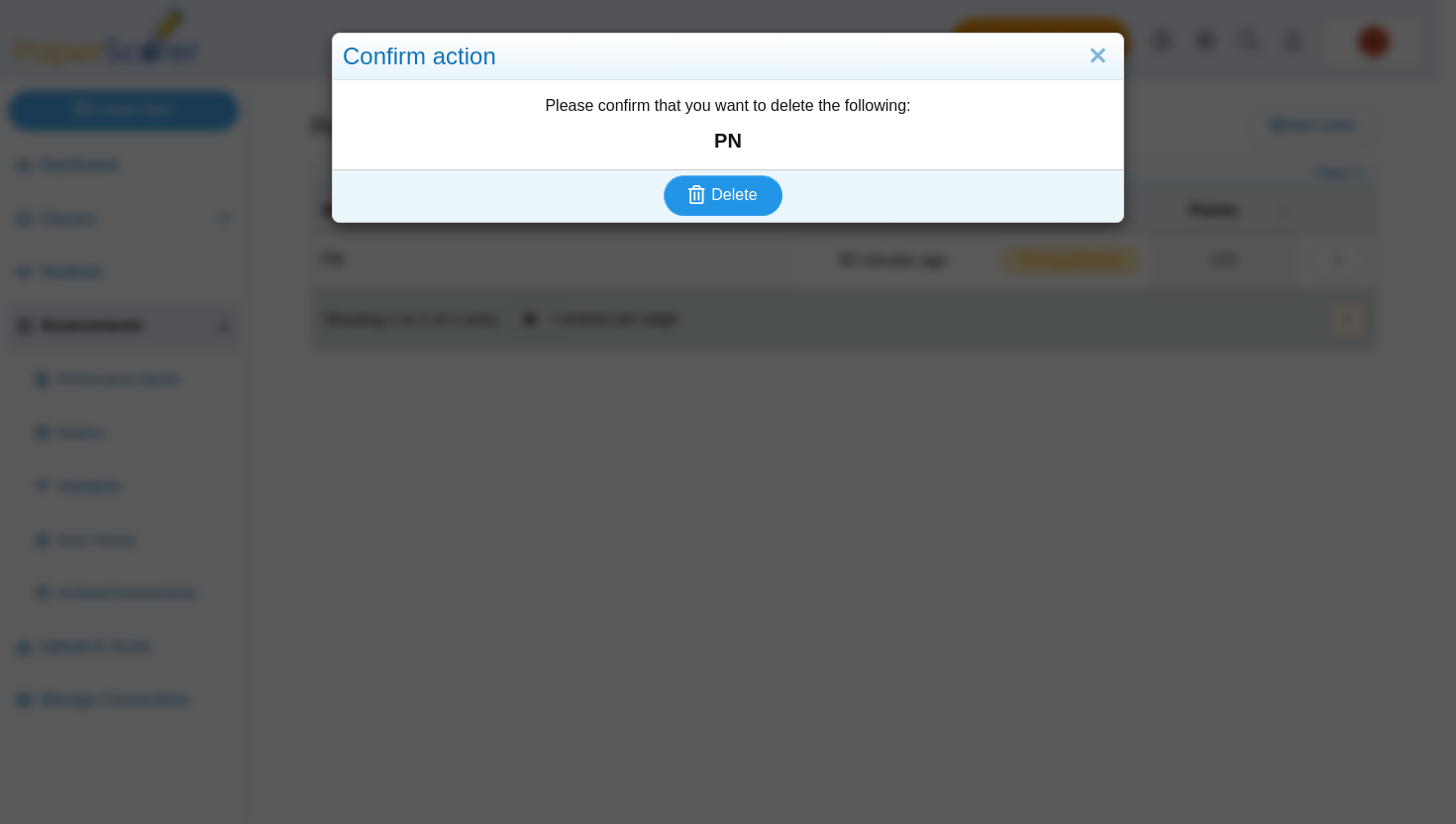 click on "Delete" at bounding box center [734, 194] 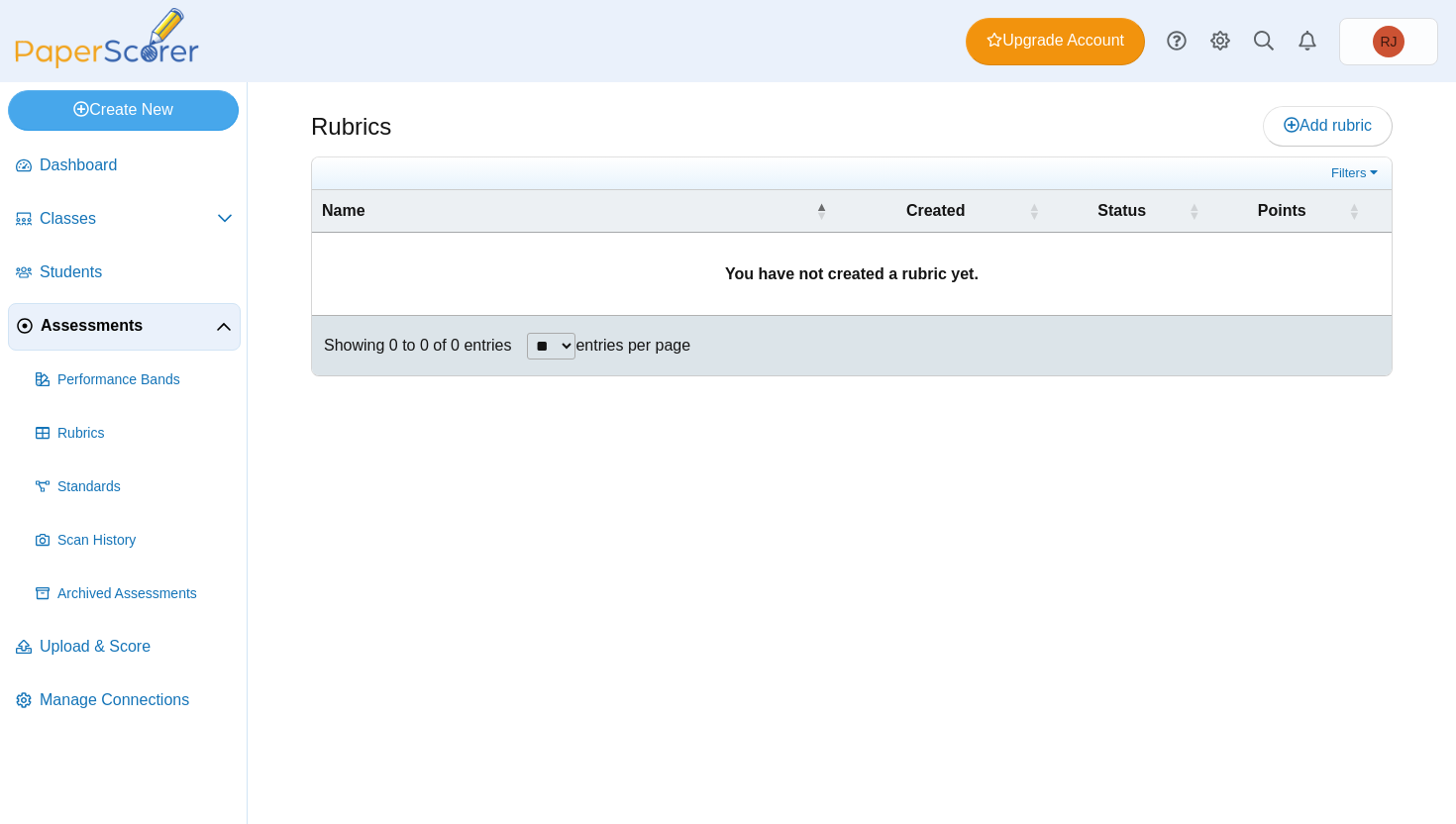 scroll, scrollTop: 0, scrollLeft: 0, axis: both 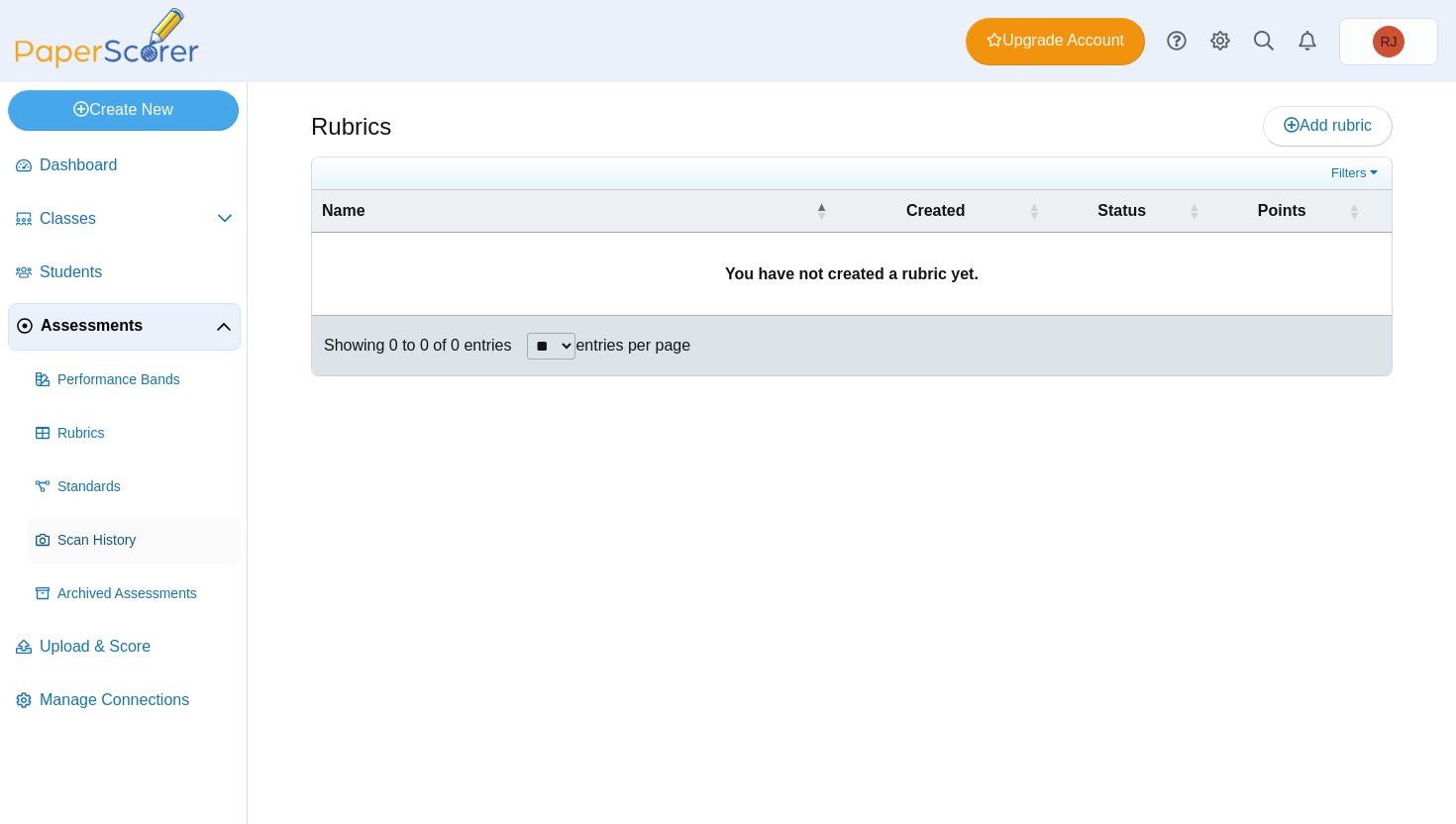 click on "Scan History" at bounding box center [145, 541] 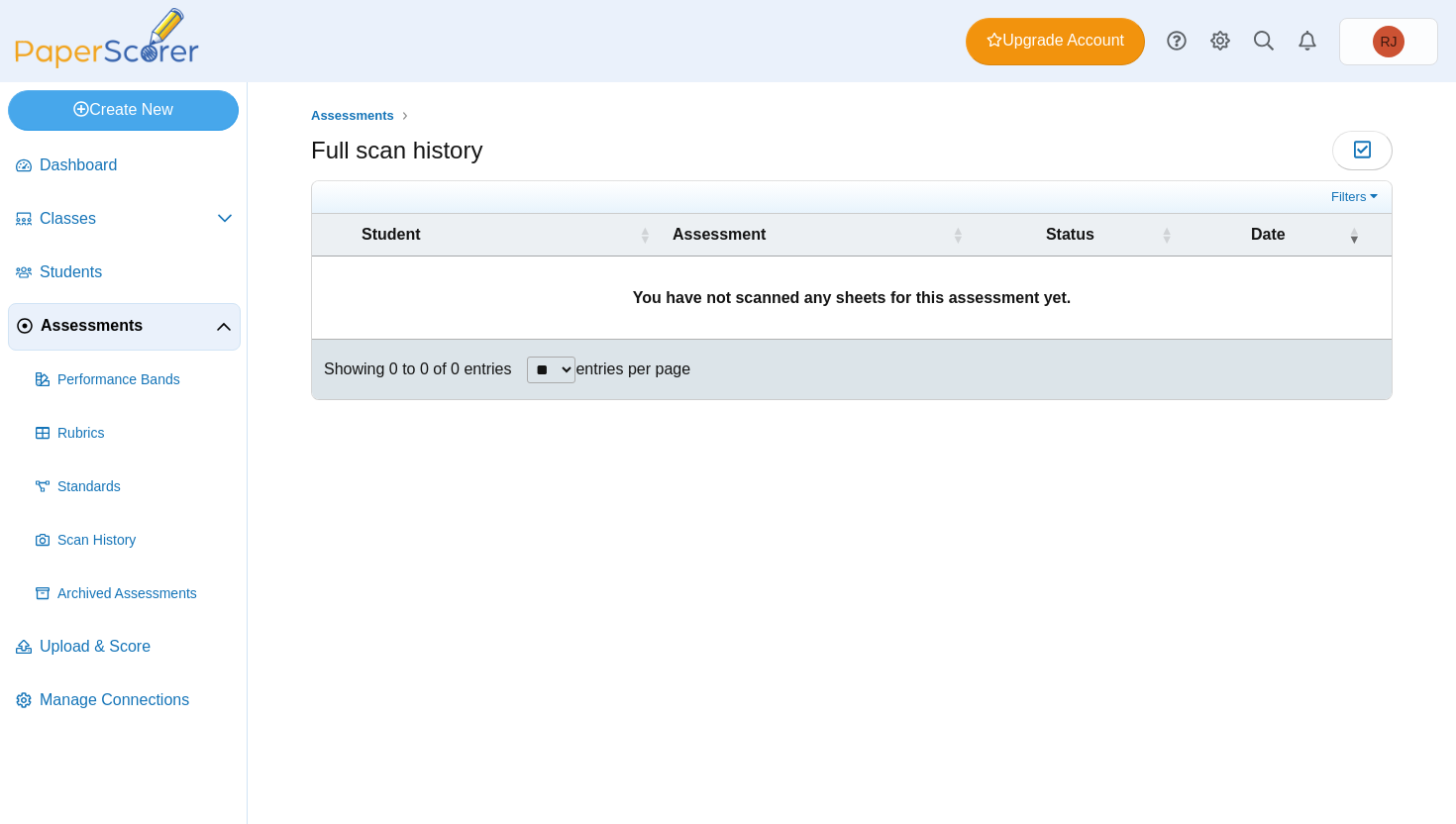 scroll, scrollTop: 0, scrollLeft: 0, axis: both 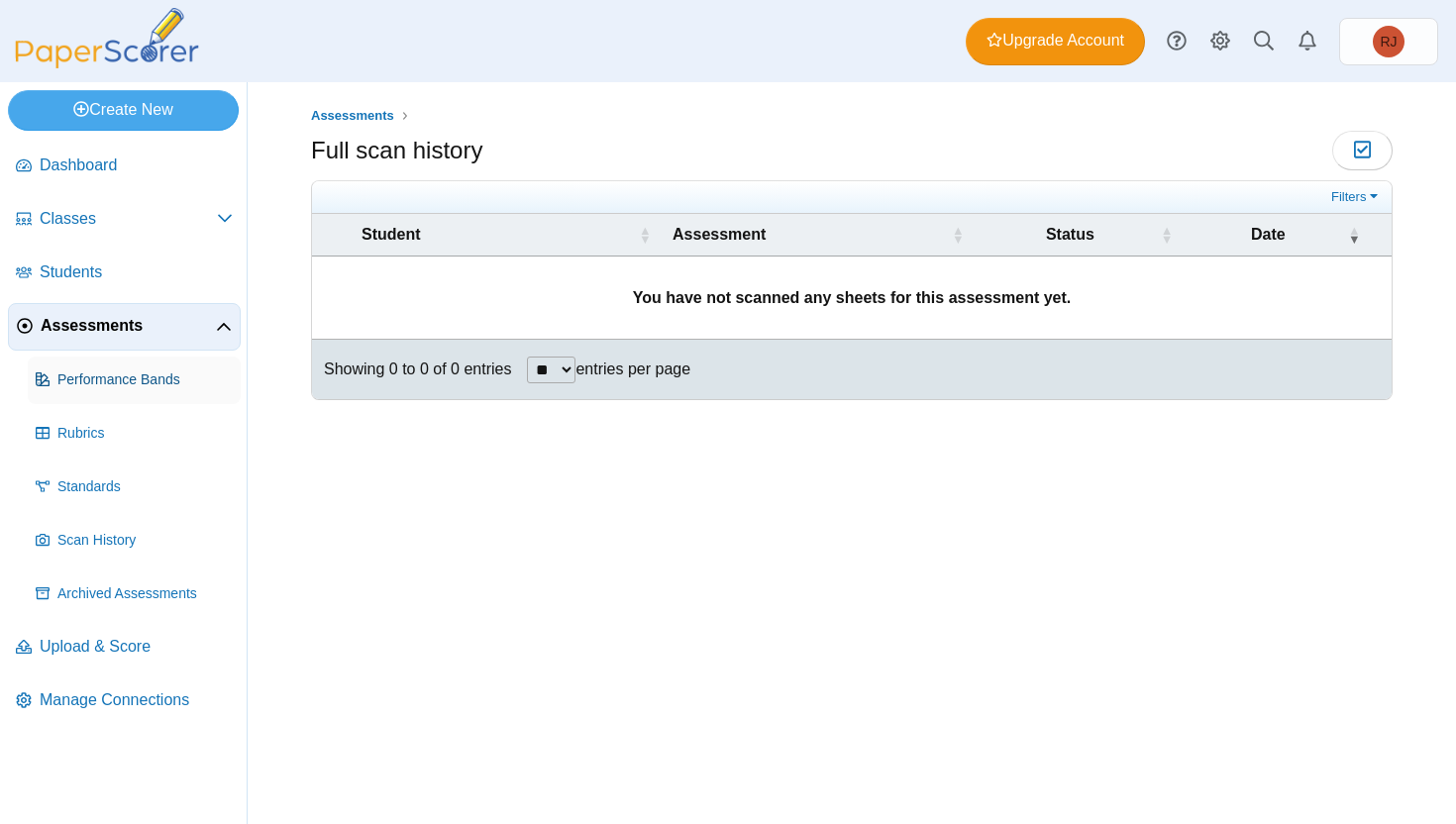 click on "Performance Bands" at bounding box center [134, 380] 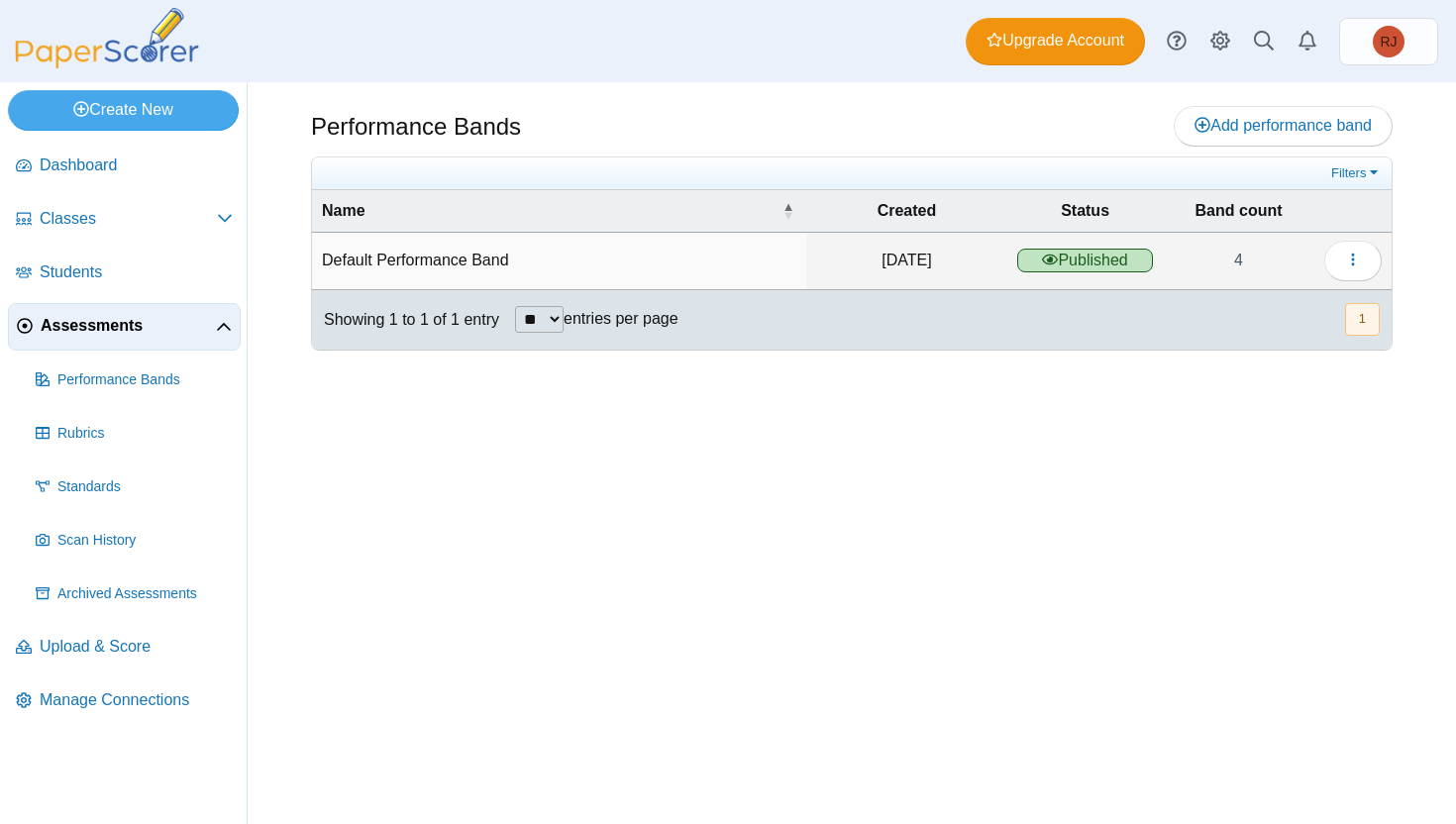 scroll, scrollTop: 0, scrollLeft: 0, axis: both 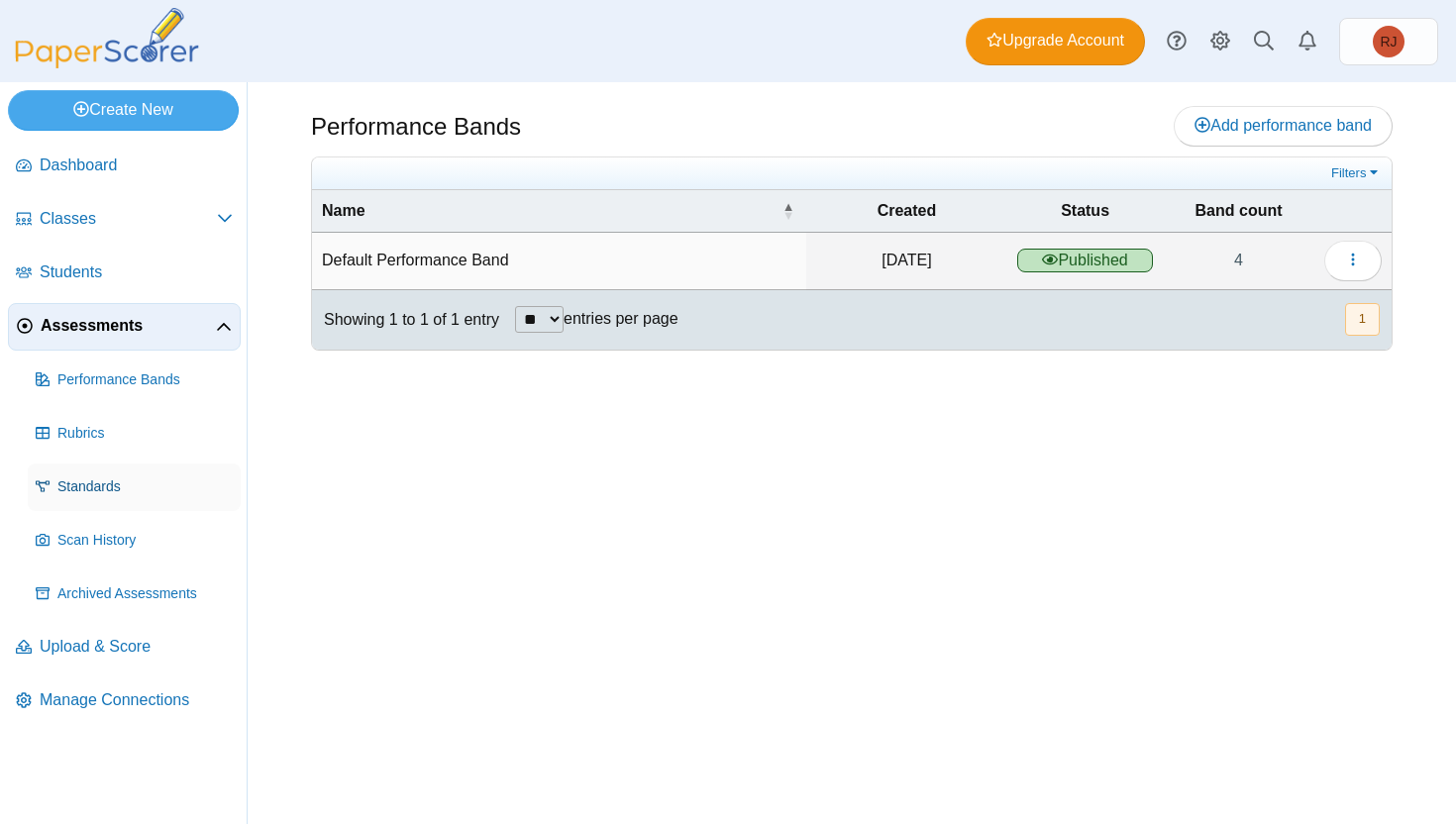 click on "Standards" at bounding box center (134, 487) 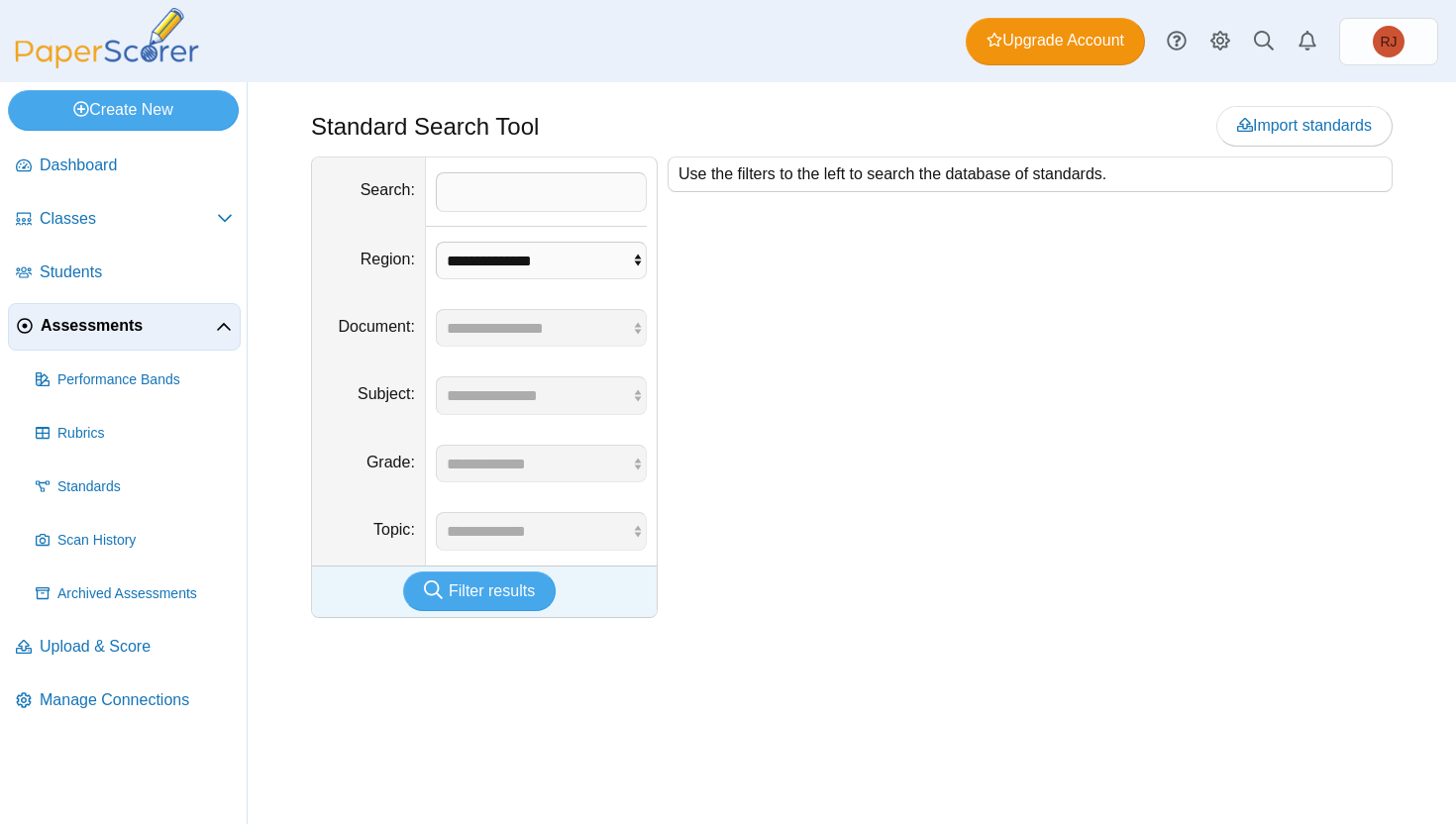 scroll, scrollTop: 0, scrollLeft: 0, axis: both 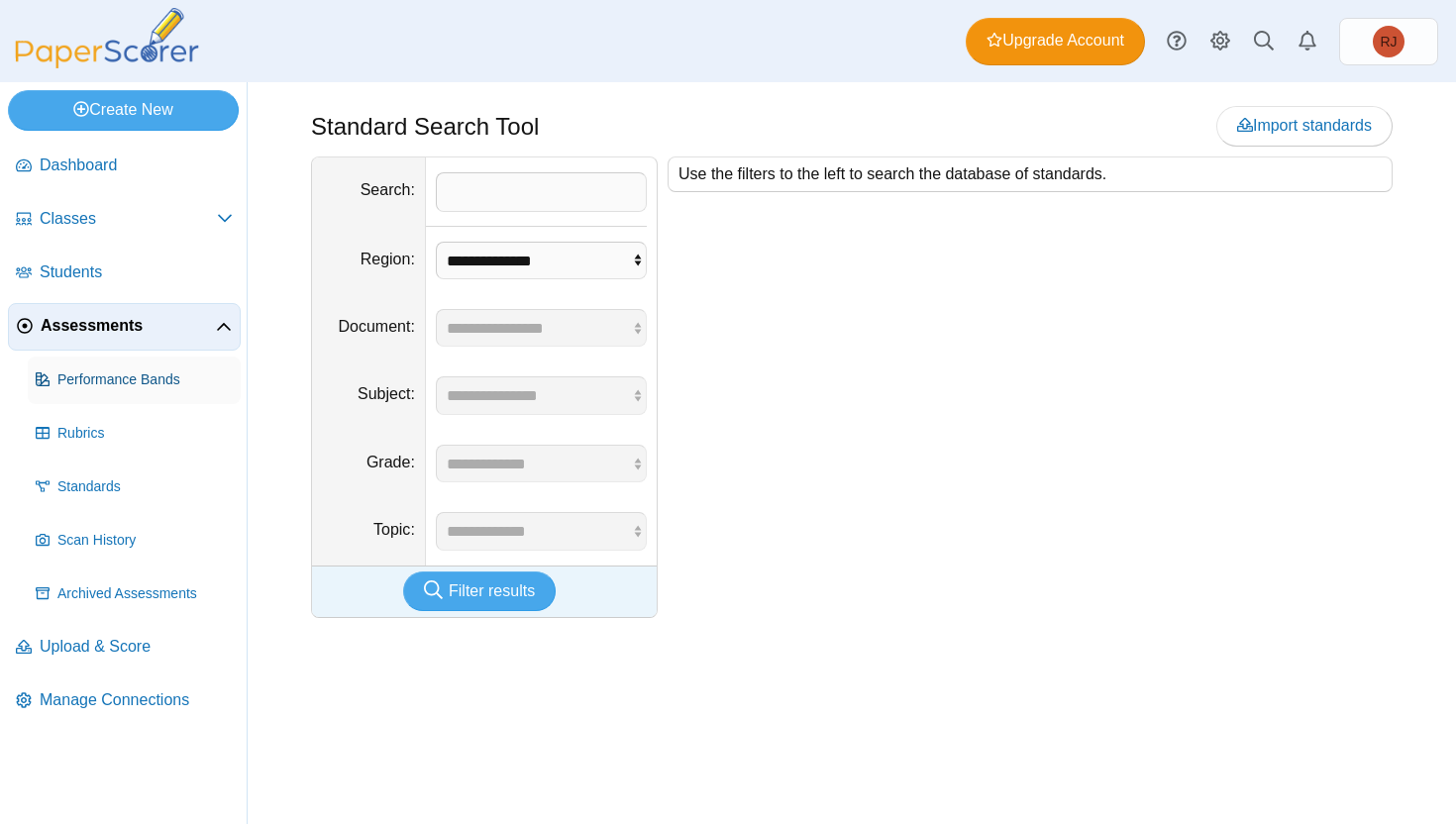click on "Performance Bands" at bounding box center [145, 380] 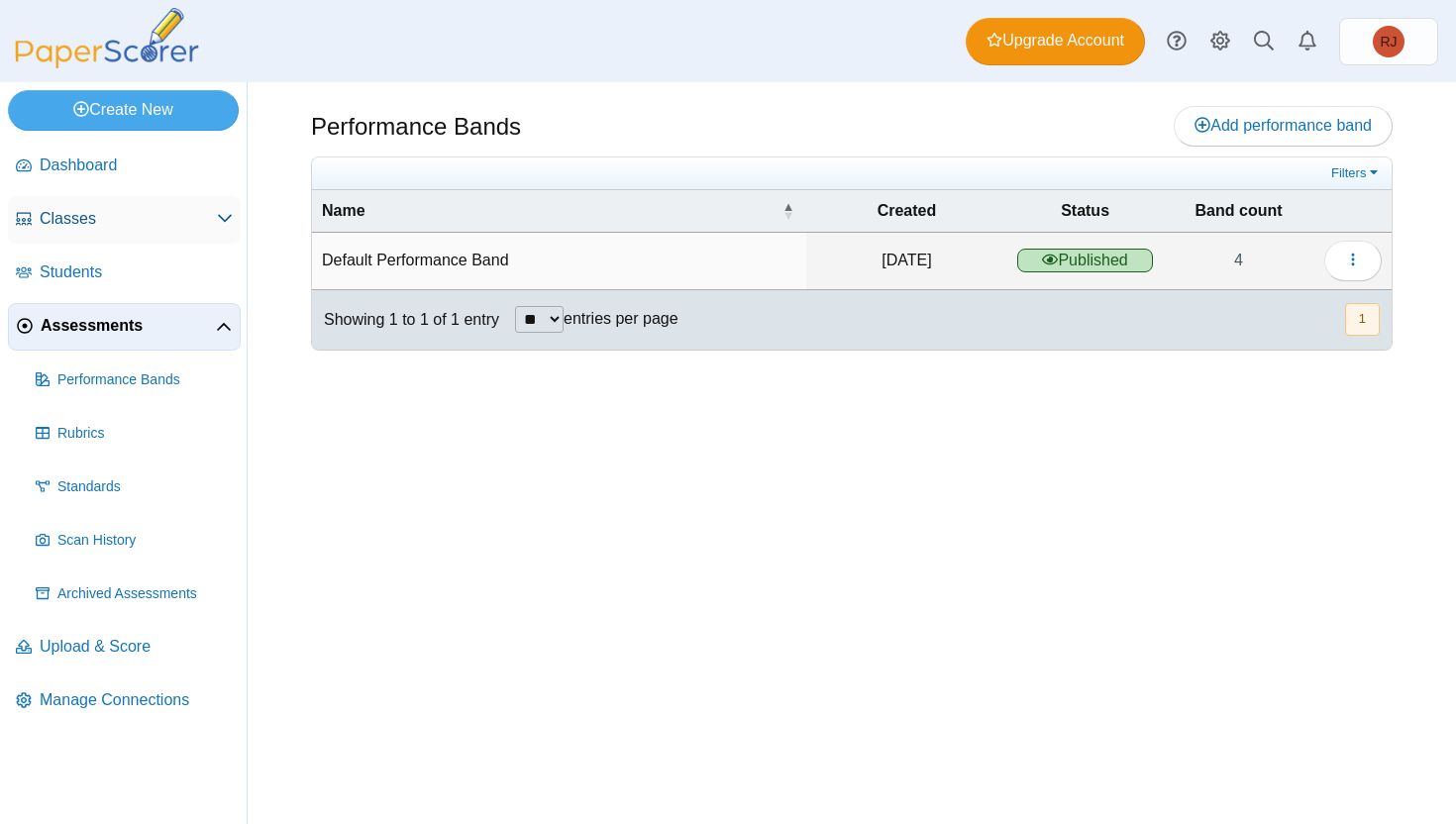 scroll, scrollTop: 0, scrollLeft: 0, axis: both 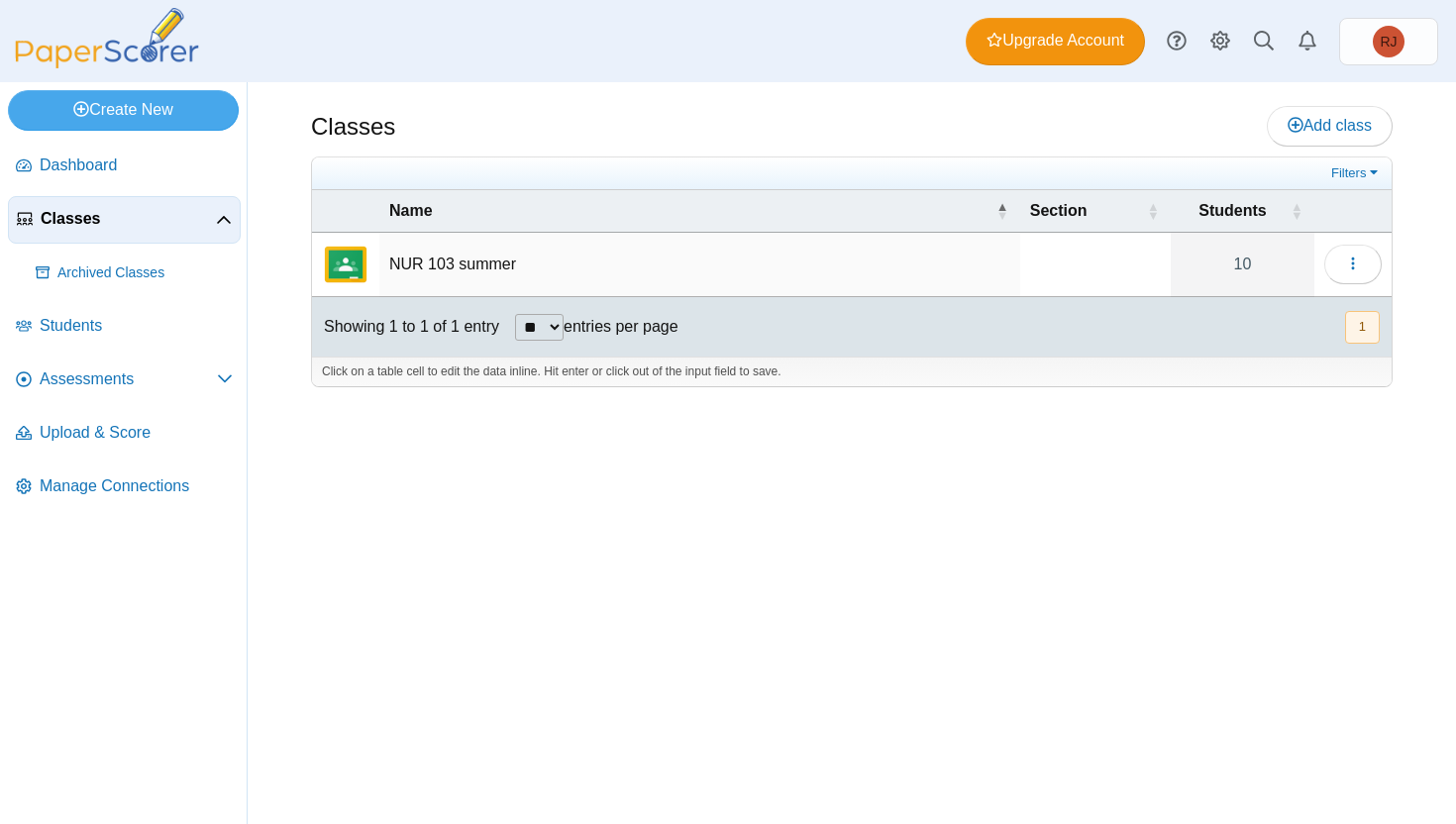 click on "NUR 103 summer" at bounding box center (699, 264) 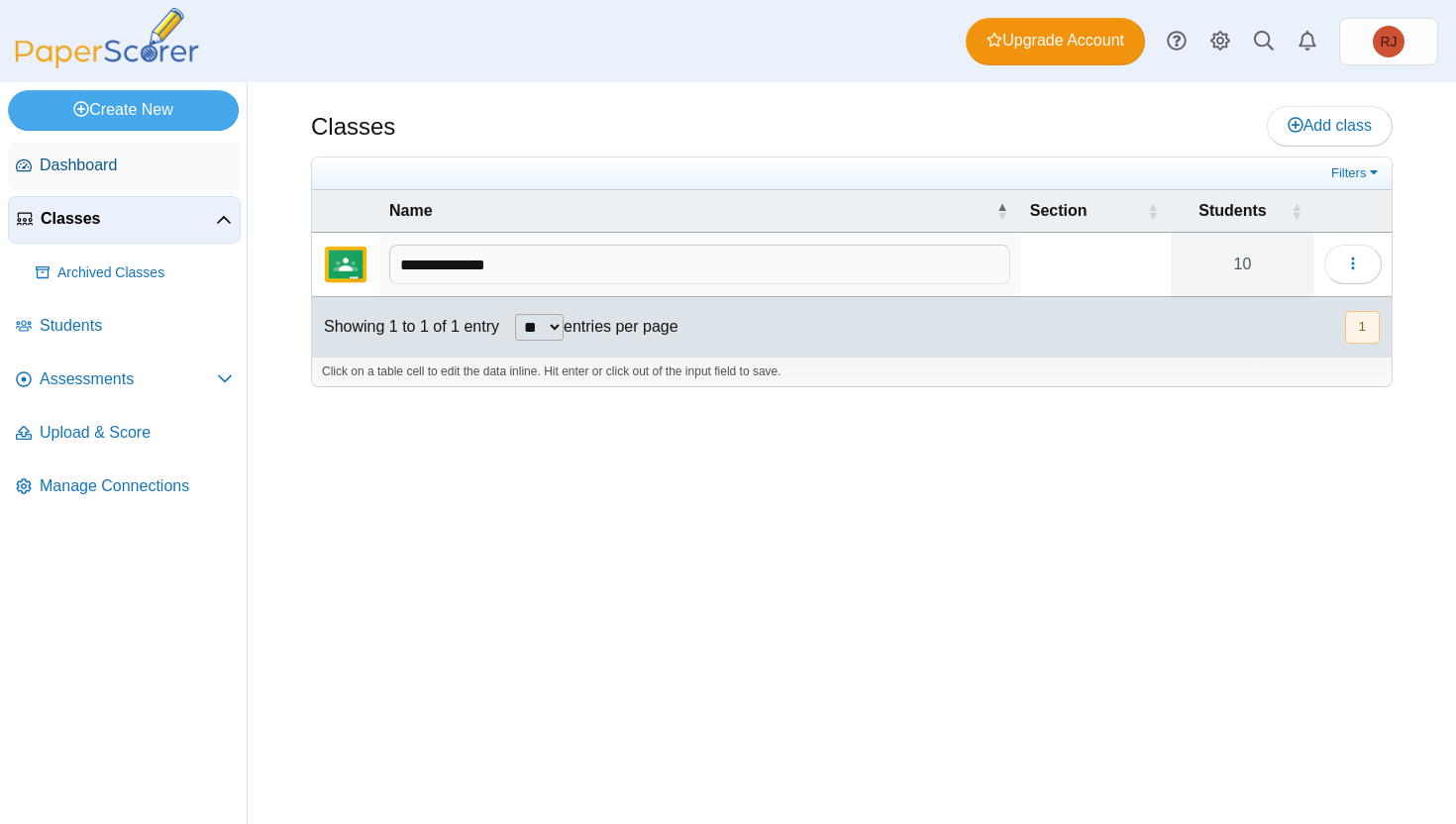 click on "Dashboard" at bounding box center [136, 165] 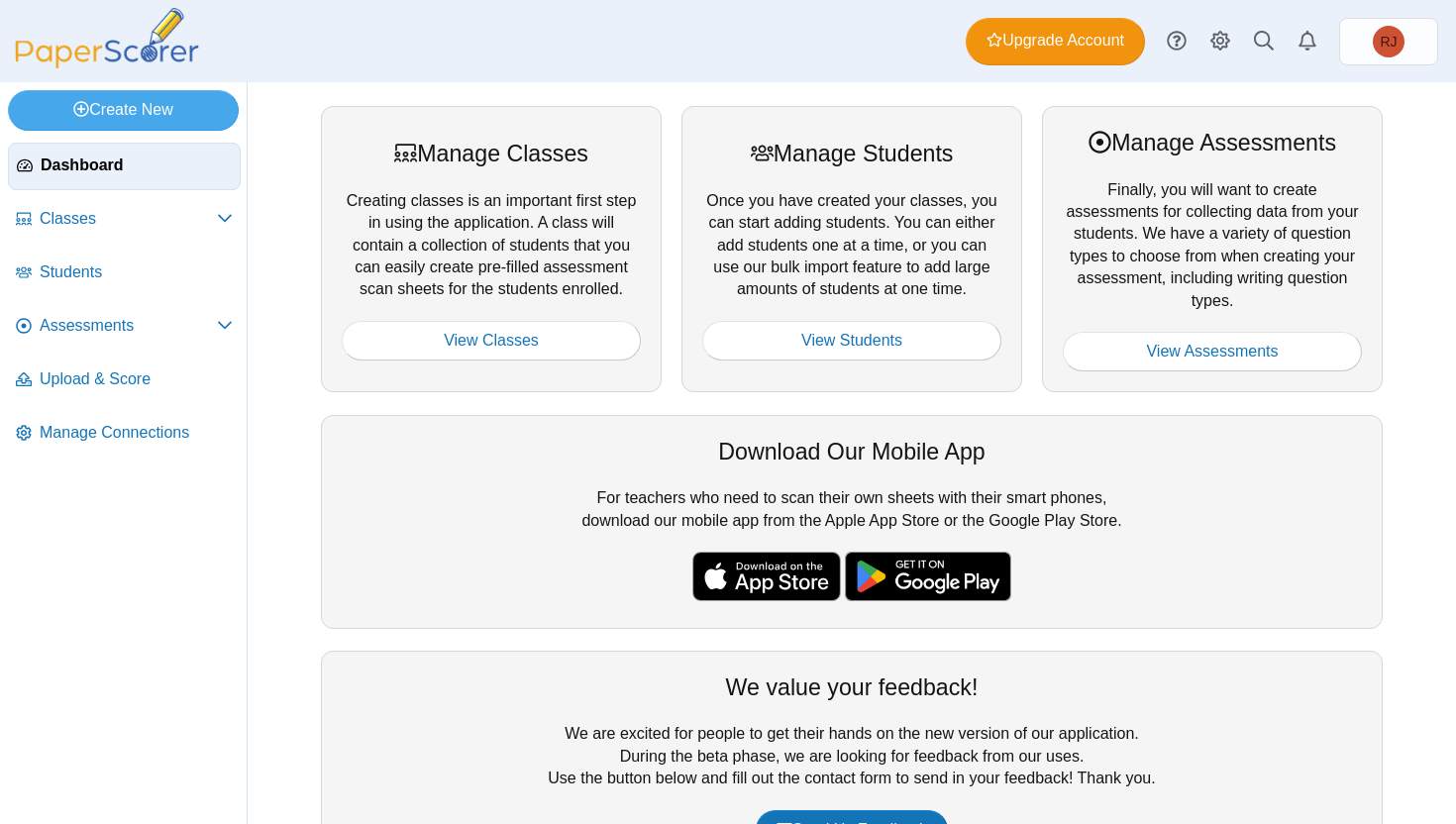 scroll, scrollTop: 0, scrollLeft: 0, axis: both 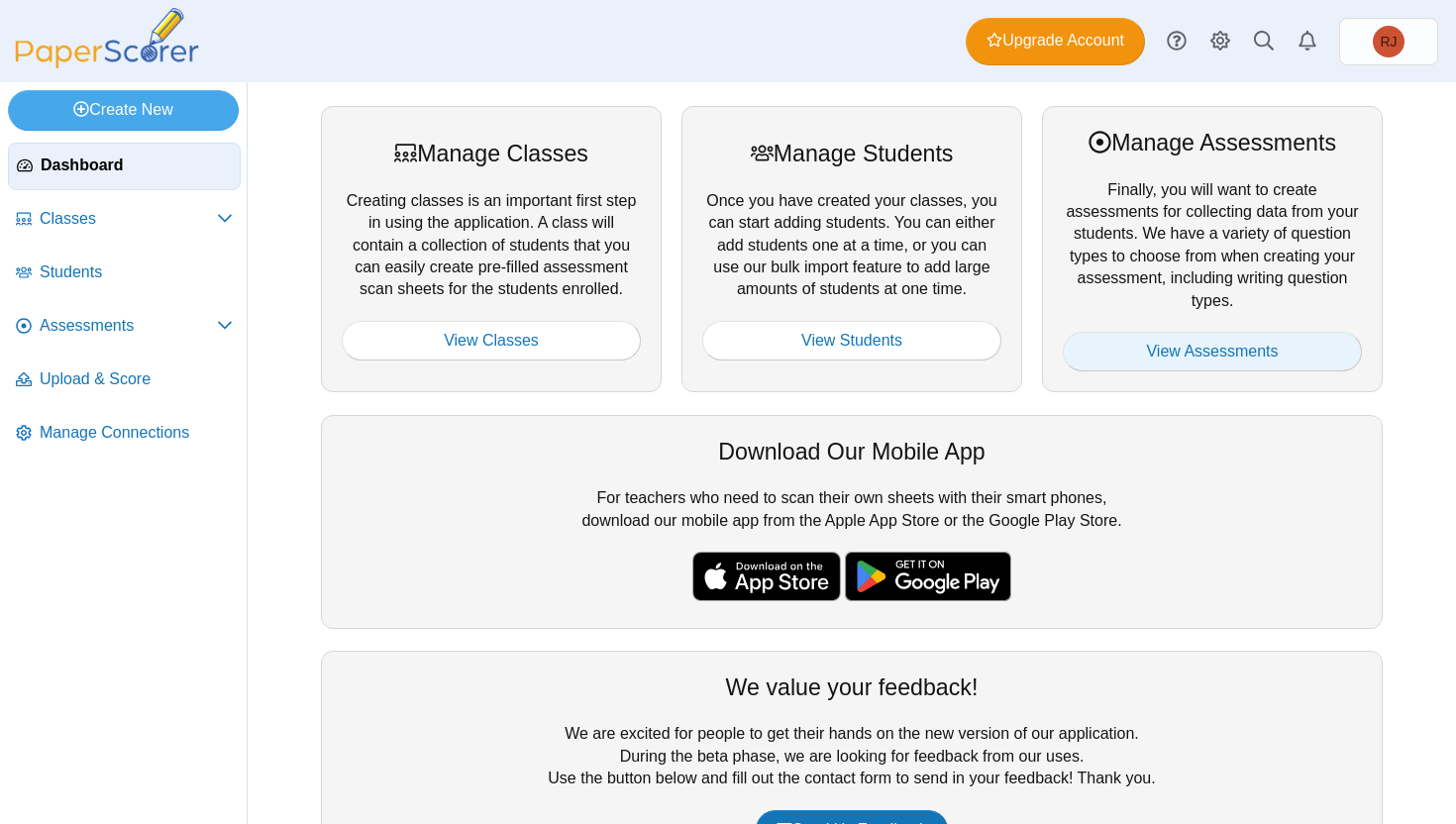 click on "View Assessments" at bounding box center [1212, 352] 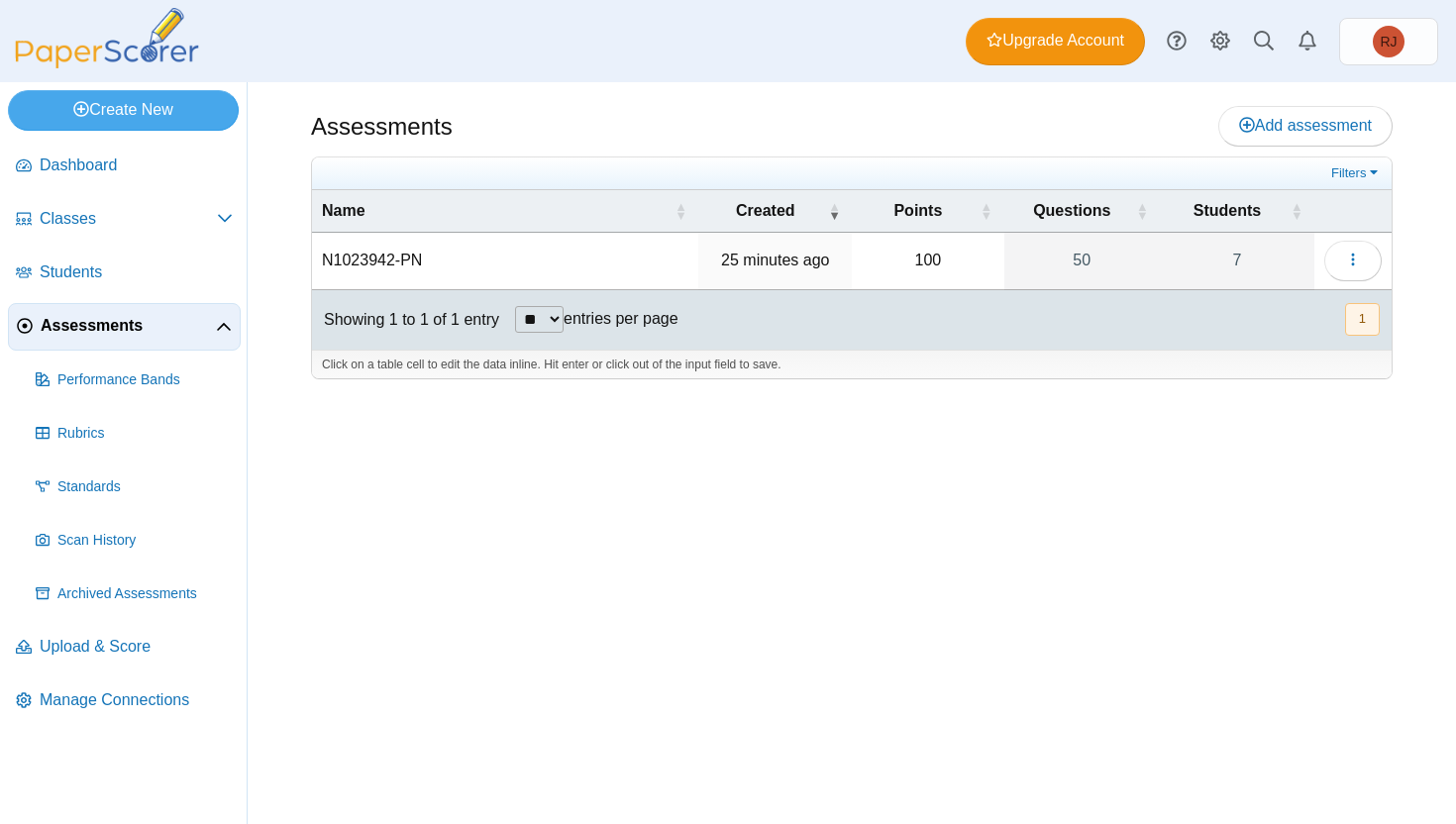scroll, scrollTop: 0, scrollLeft: 0, axis: both 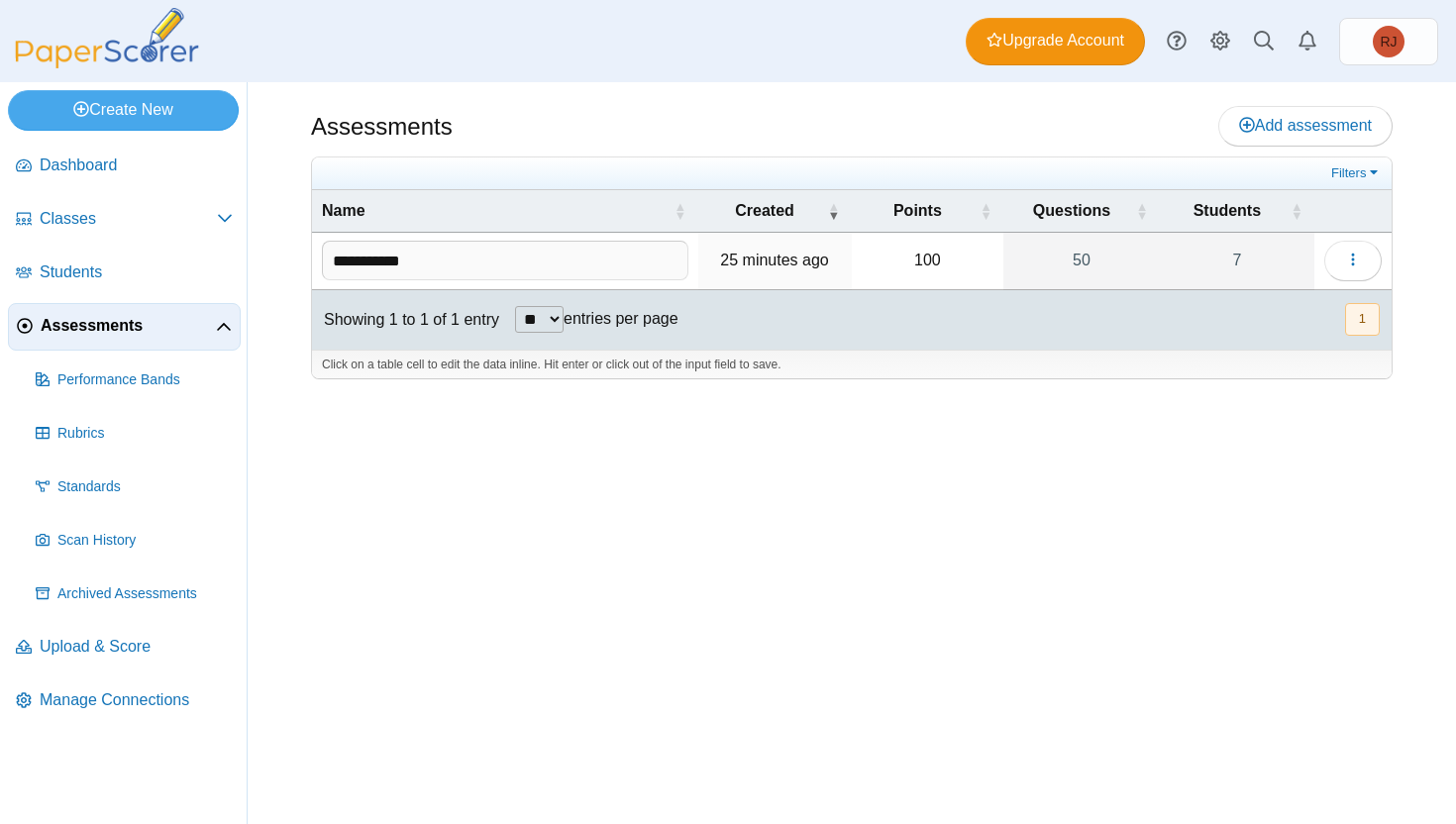 click on "**********" at bounding box center (505, 260) 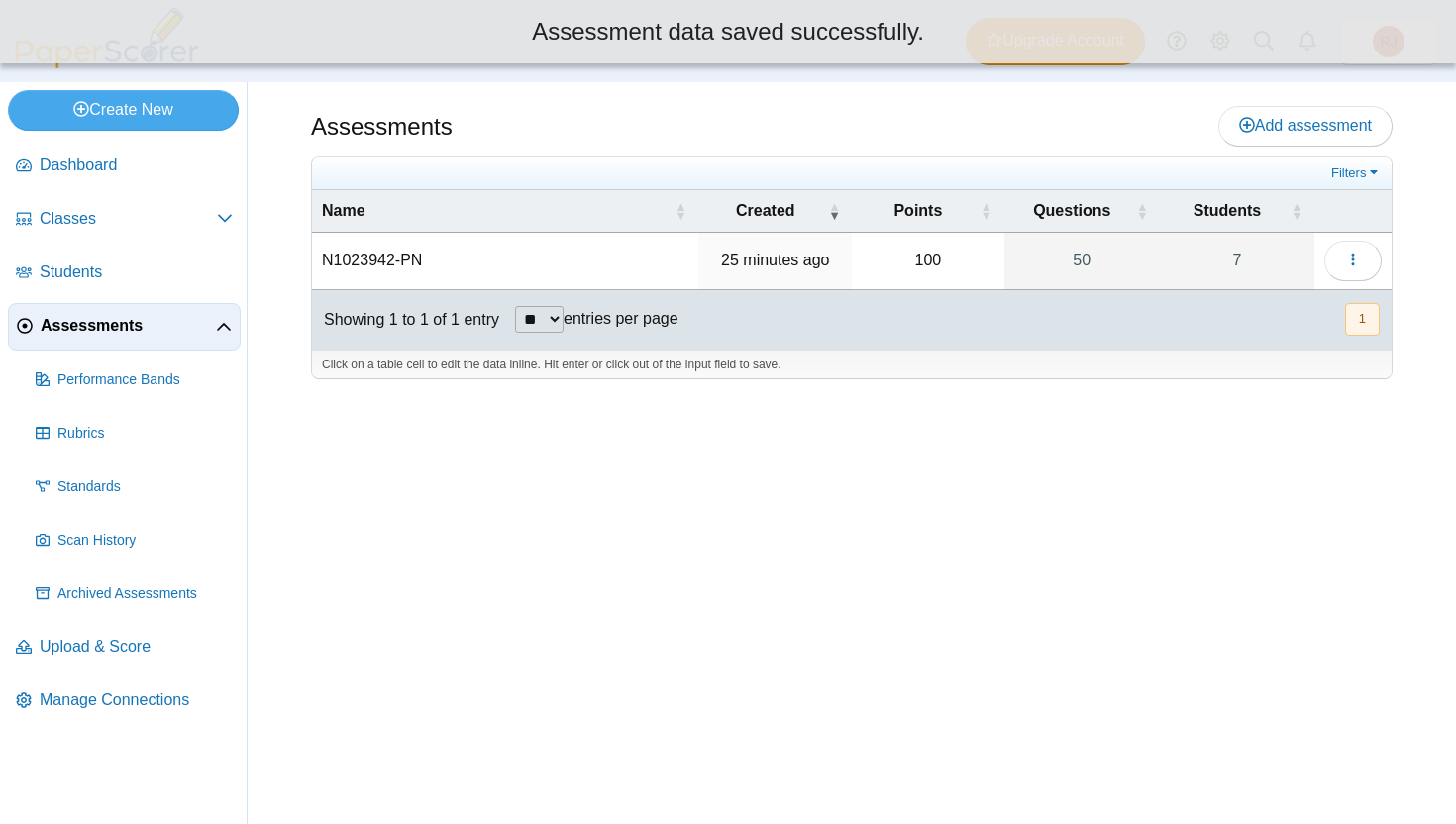 click on "Name
Created
Points
Questions
Students
N1023942-PN
25 minutes ago 100 50 7
Loading…" at bounding box center [852, 240] 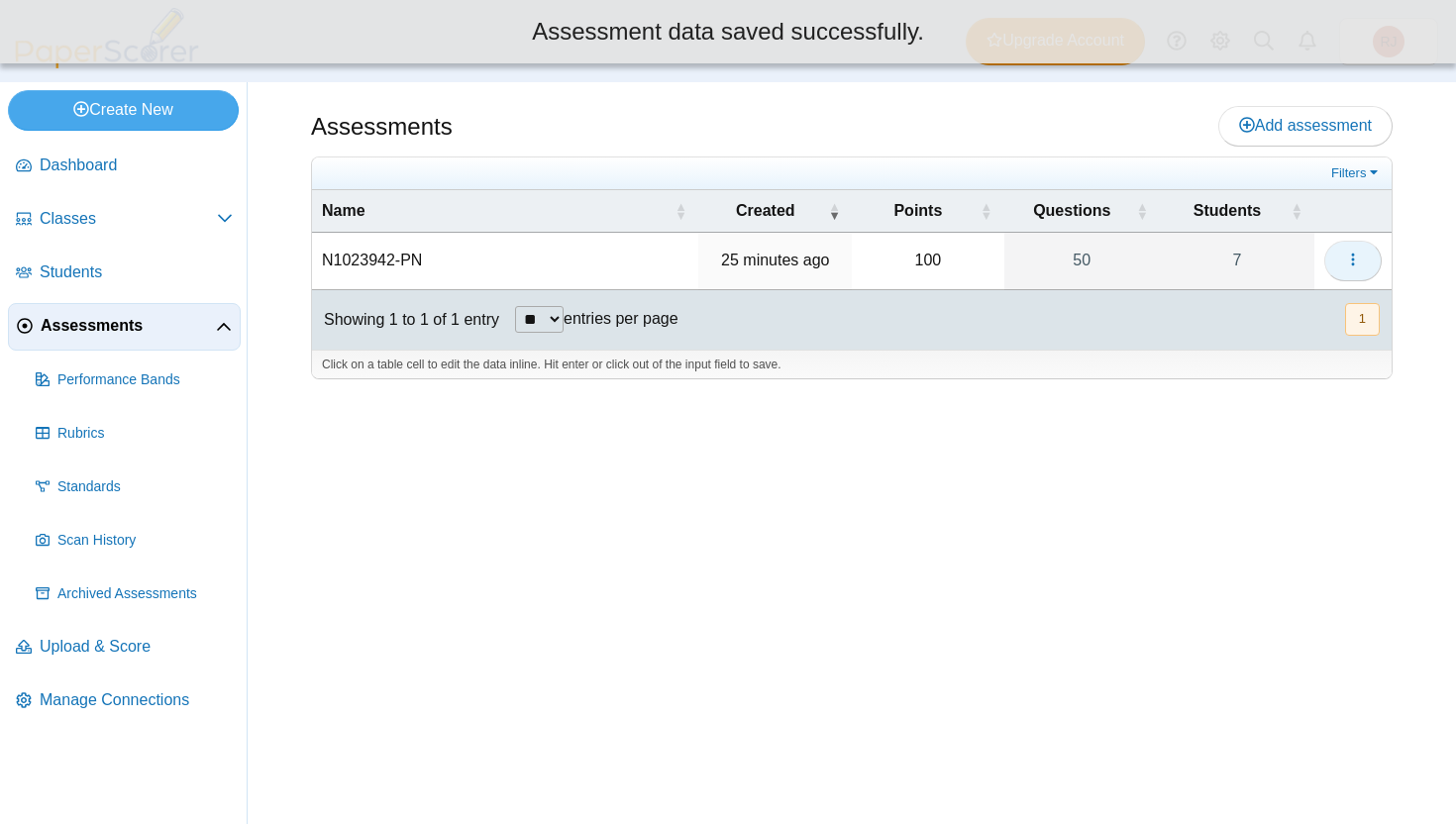 click 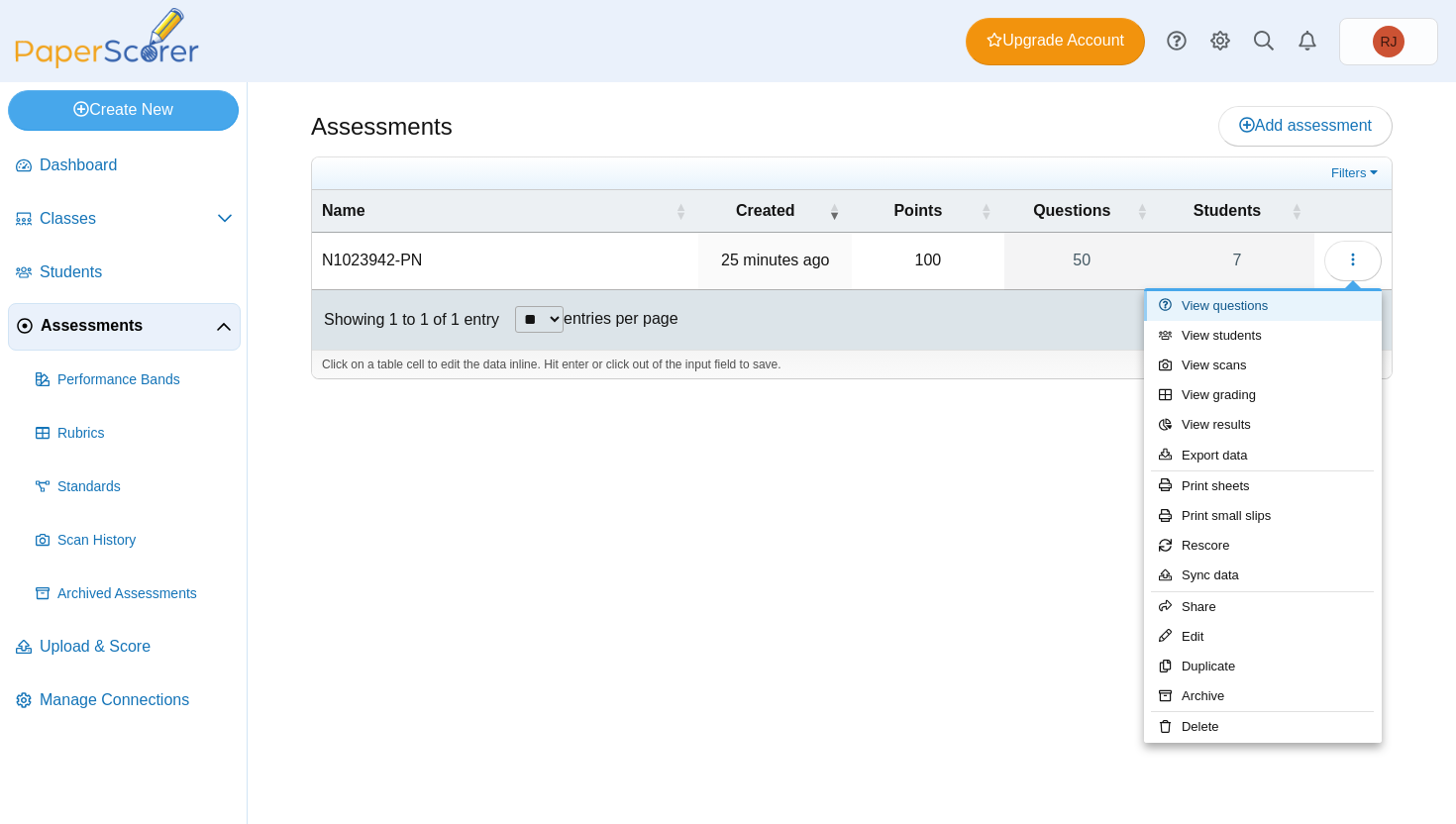 click on "View questions" at bounding box center [1263, 306] 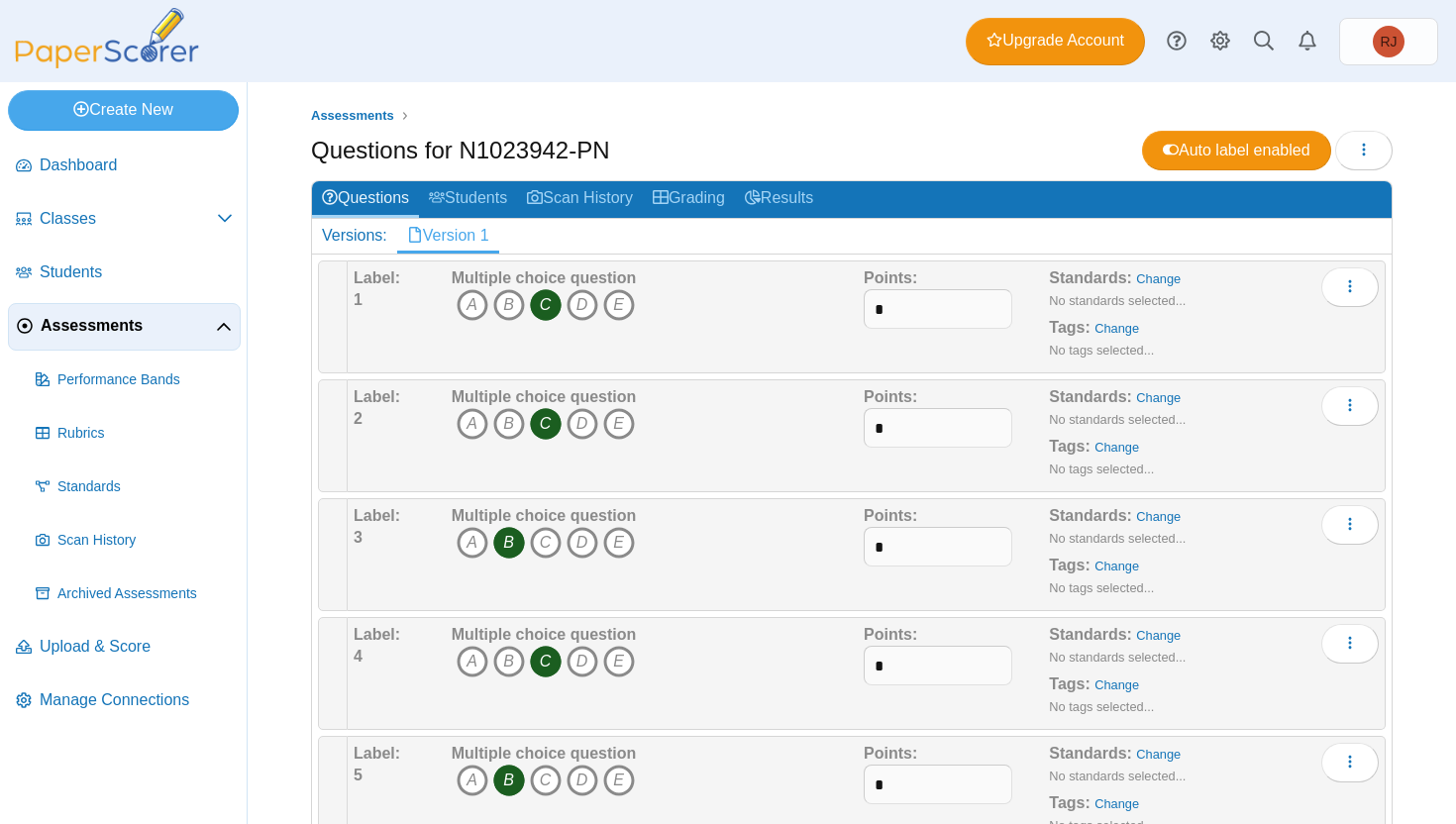 scroll, scrollTop: 0, scrollLeft: 0, axis: both 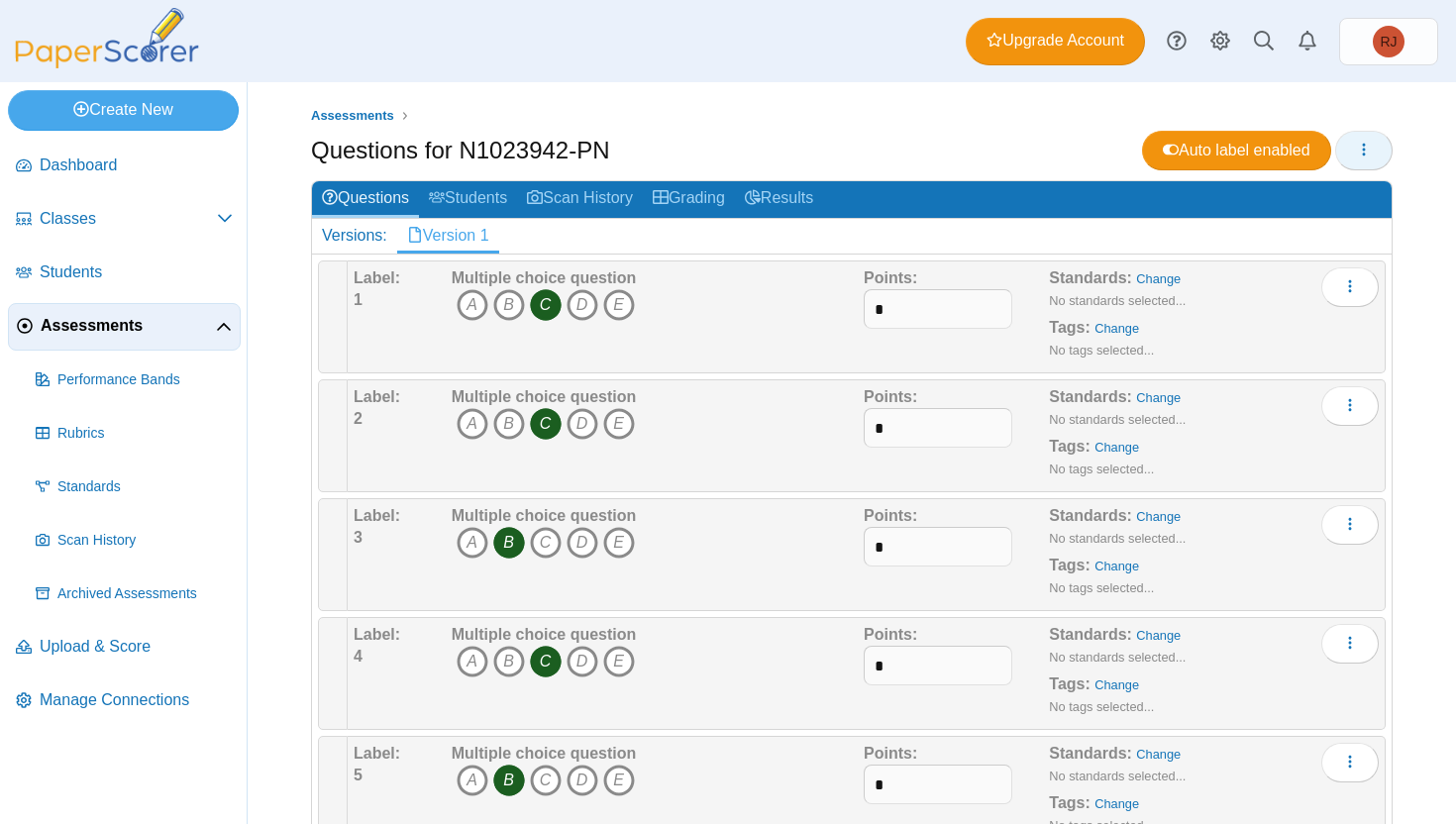 click at bounding box center (1364, 151) 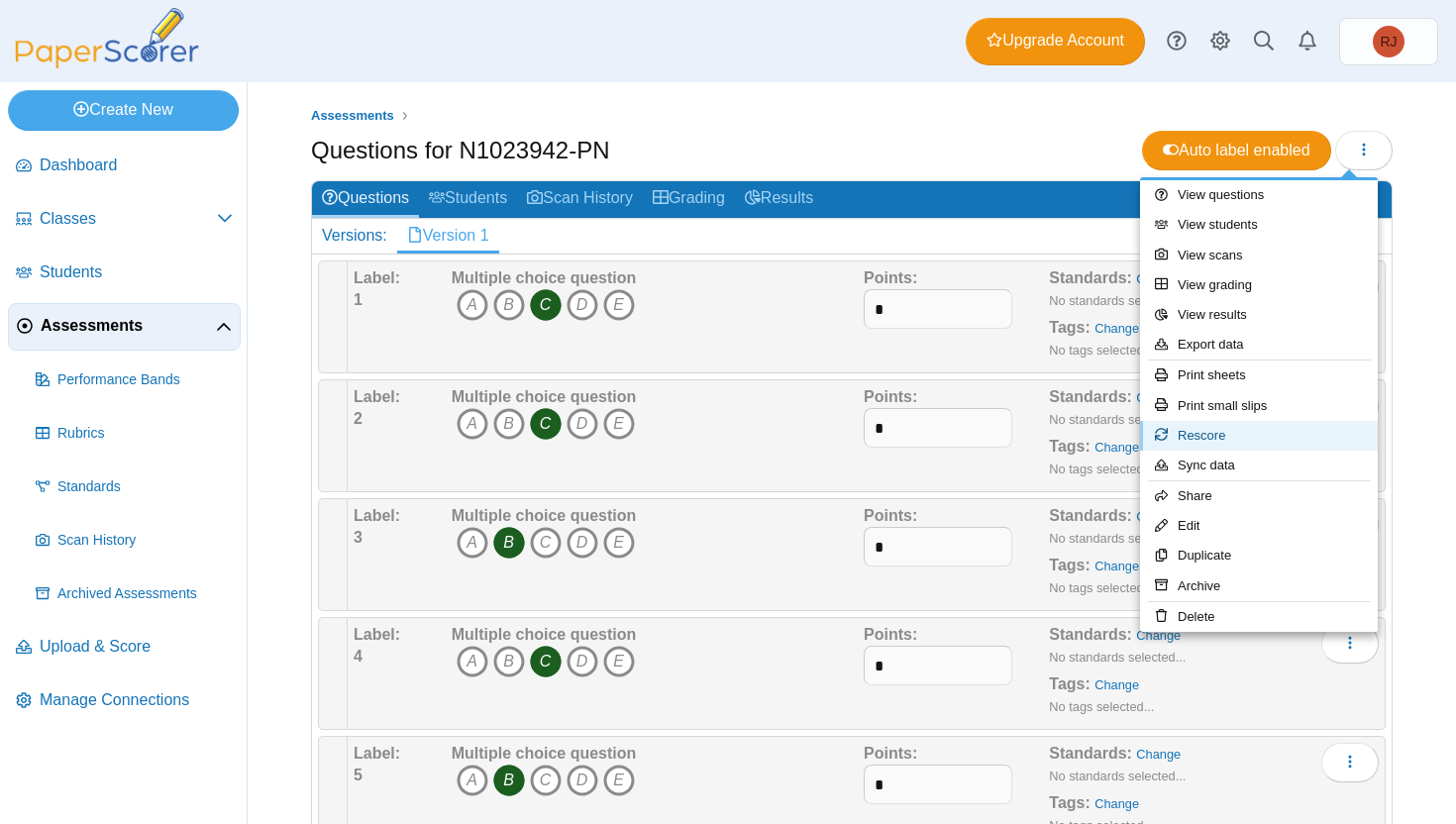 click on "Rescore" at bounding box center [1259, 436] 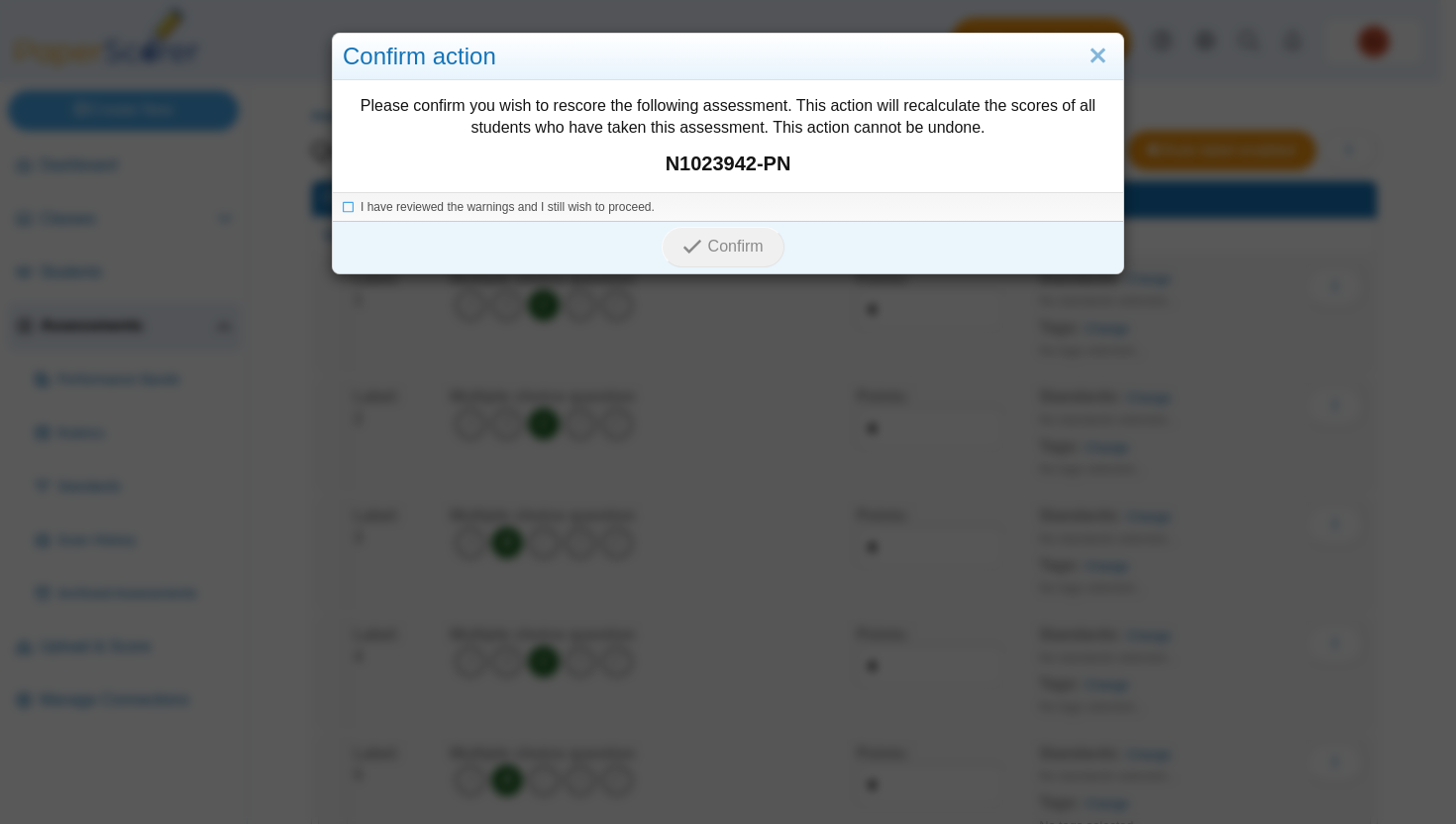click on "I have reviewed the warnings and I still wish to proceed." at bounding box center (728, 207) 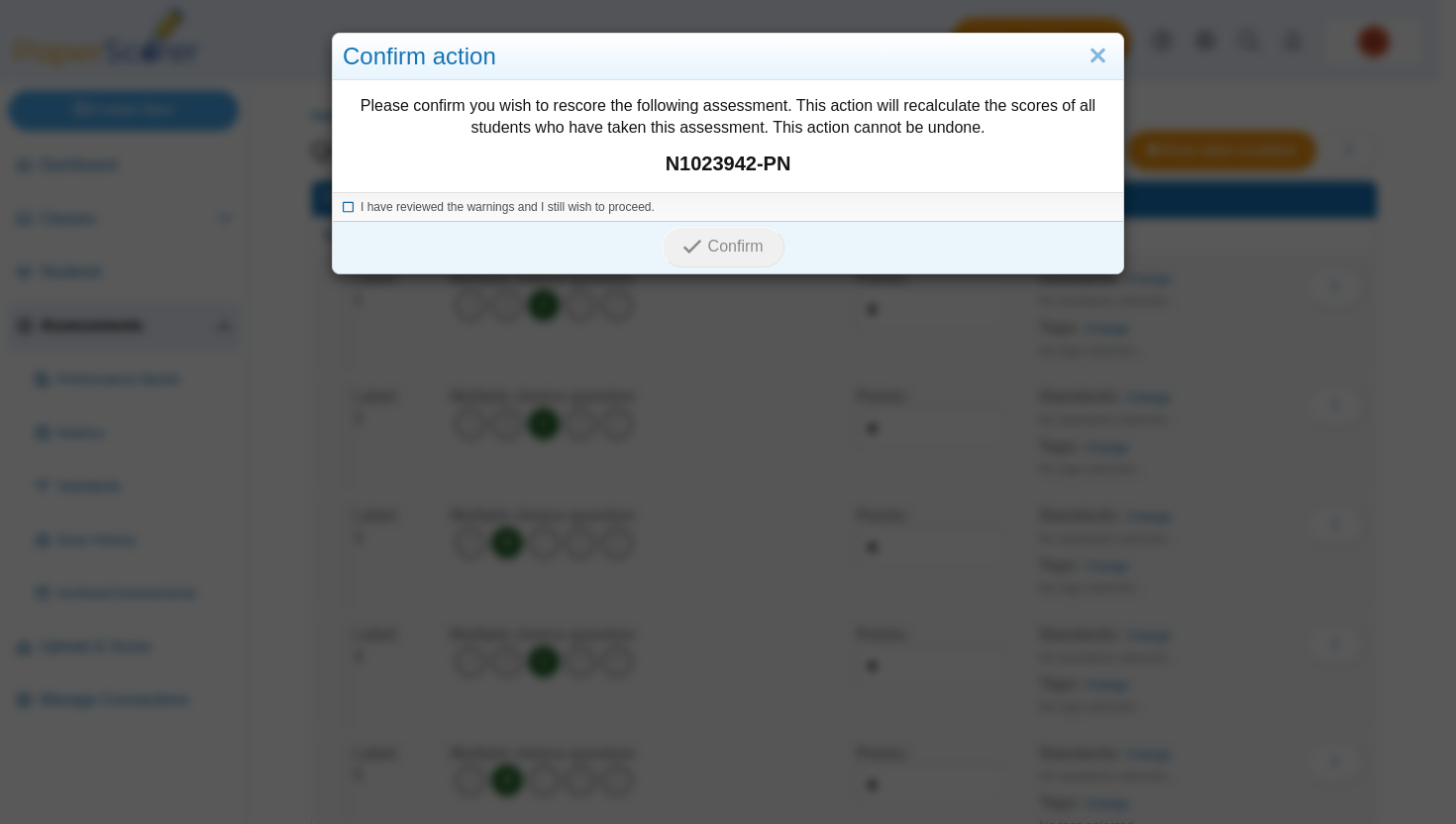 click at bounding box center [349, 204] 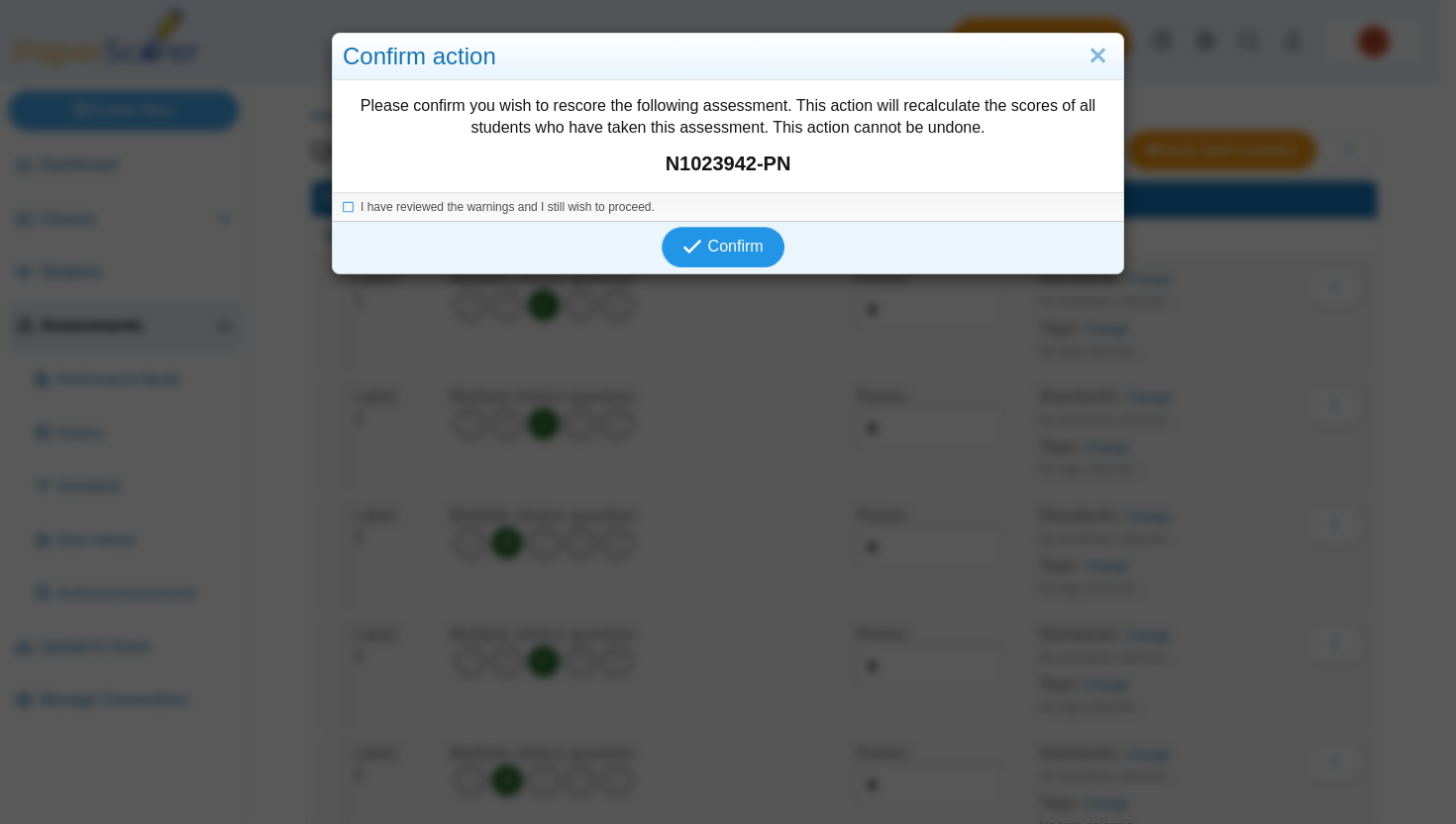 click on "Confirm" at bounding box center [722, 247] 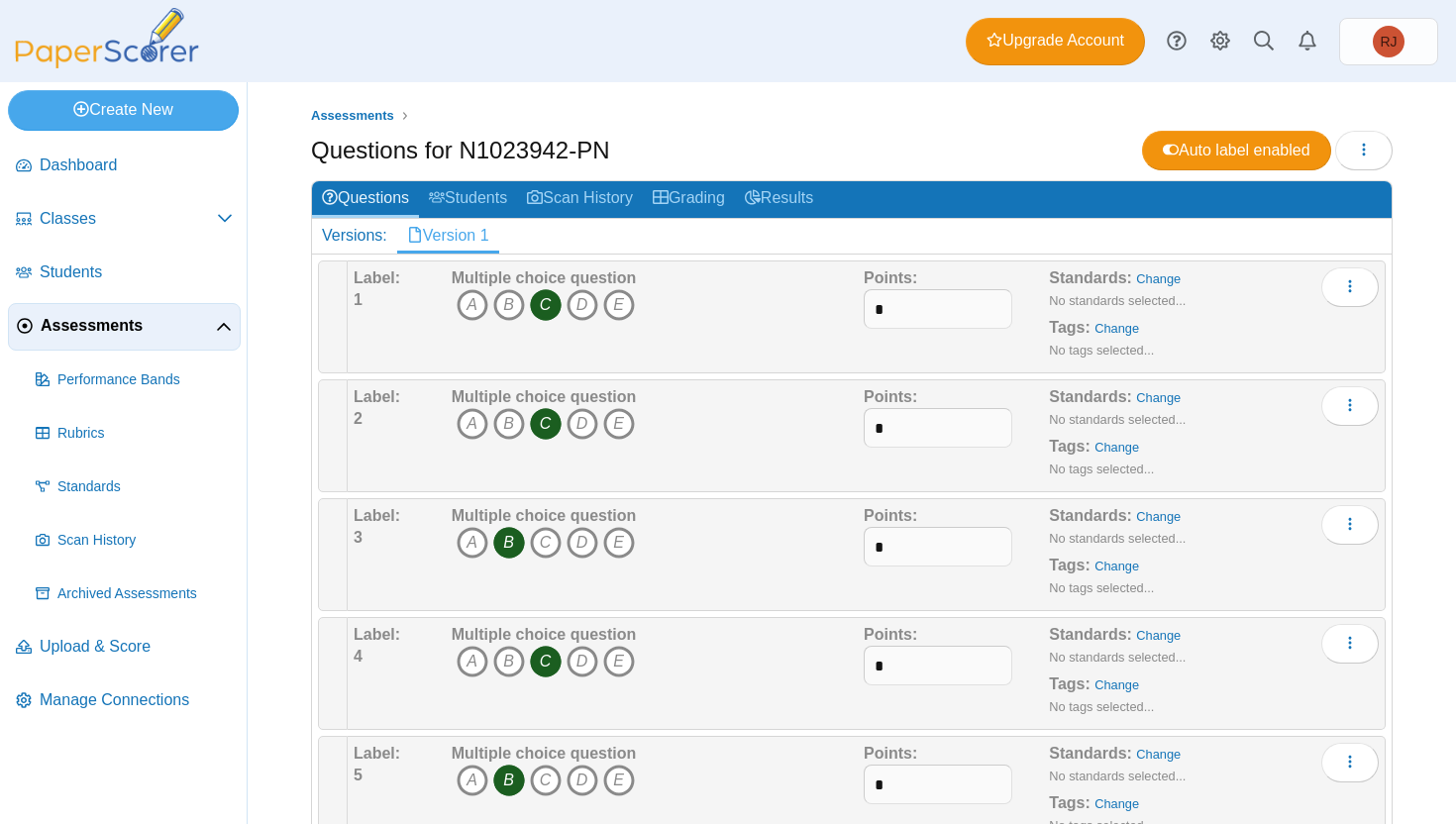 scroll, scrollTop: 0, scrollLeft: 0, axis: both 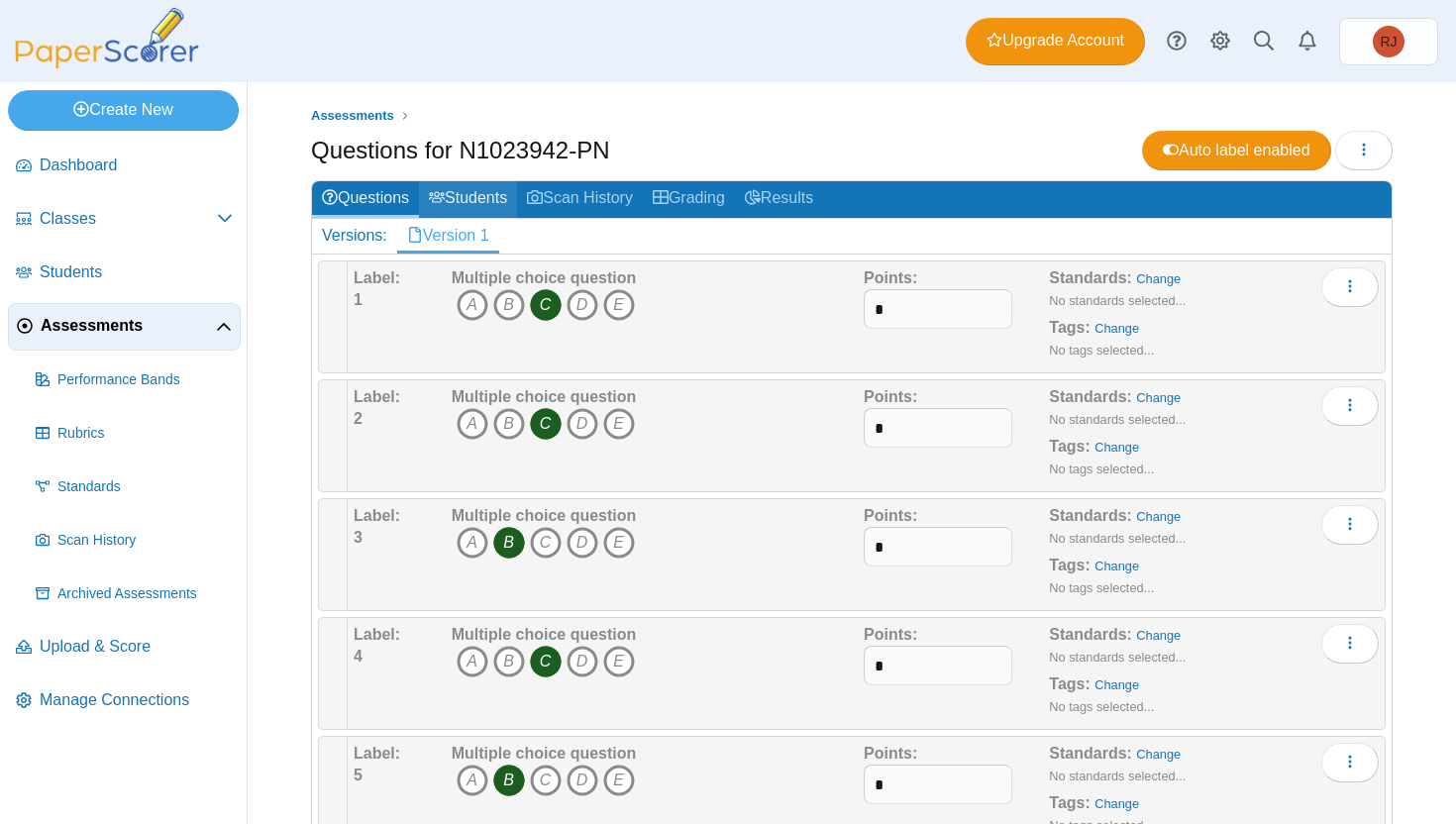 click on "Students" at bounding box center [468, 199] 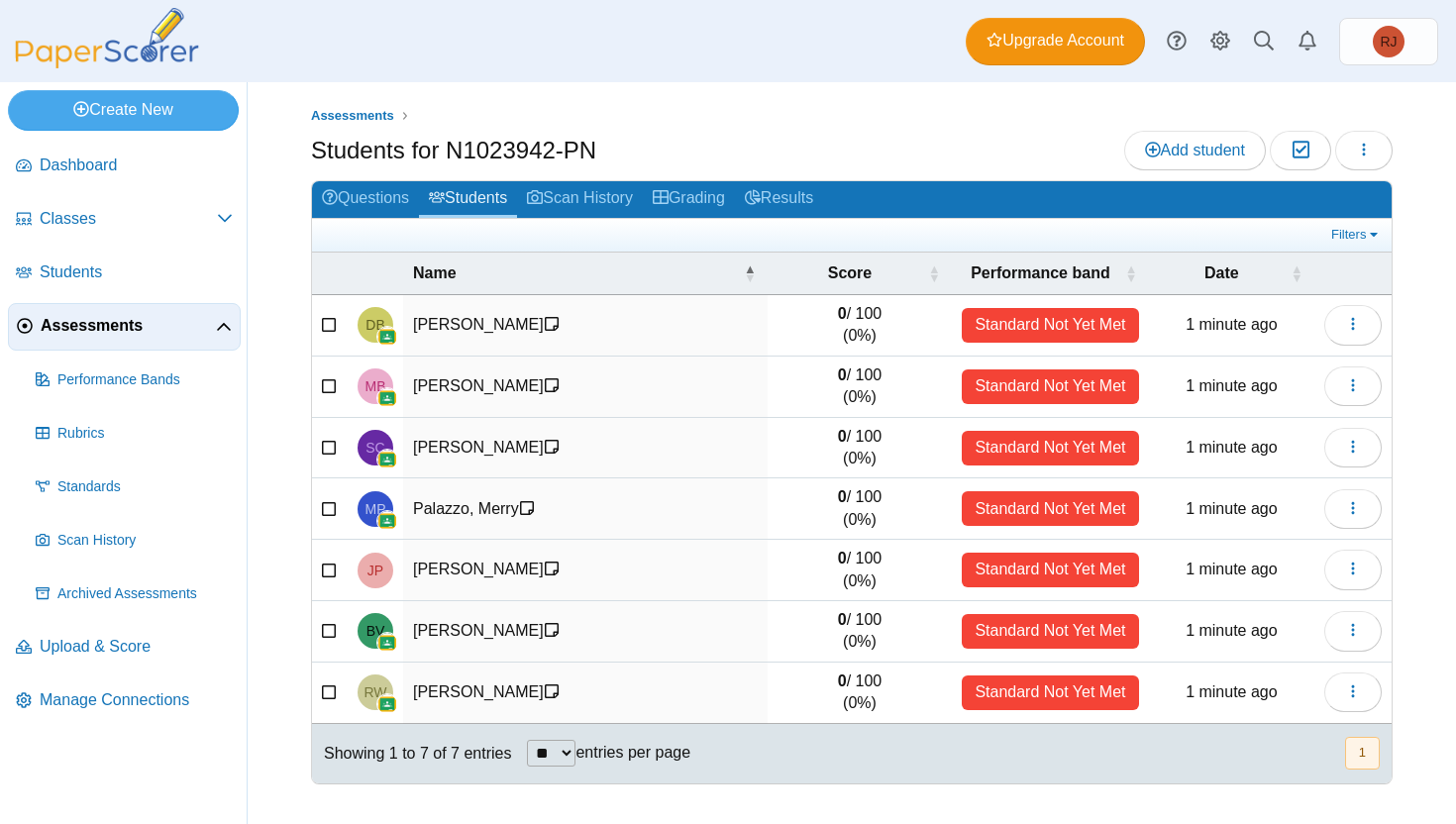 scroll, scrollTop: 0, scrollLeft: 0, axis: both 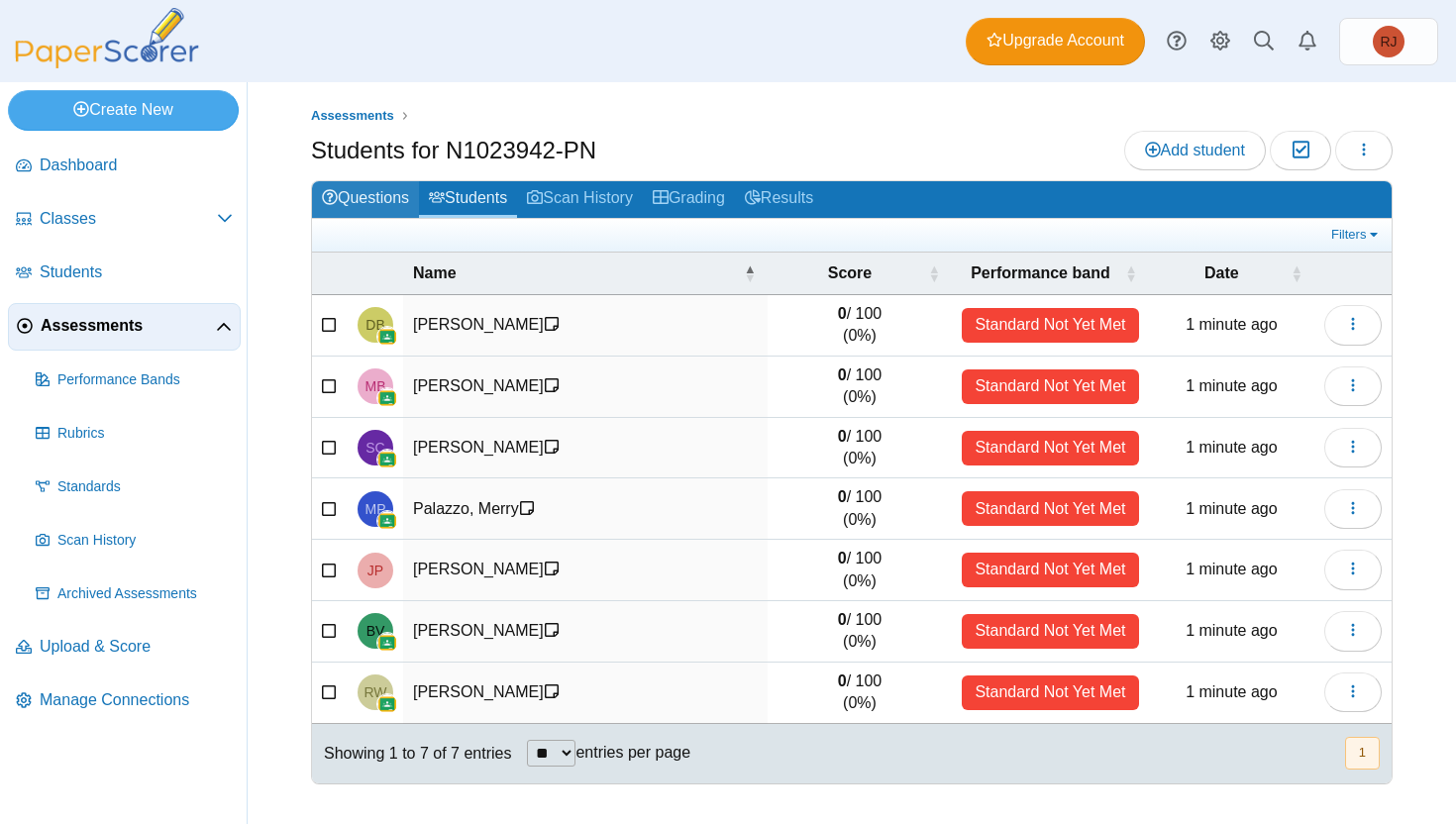 click on "Questions" at bounding box center [365, 199] 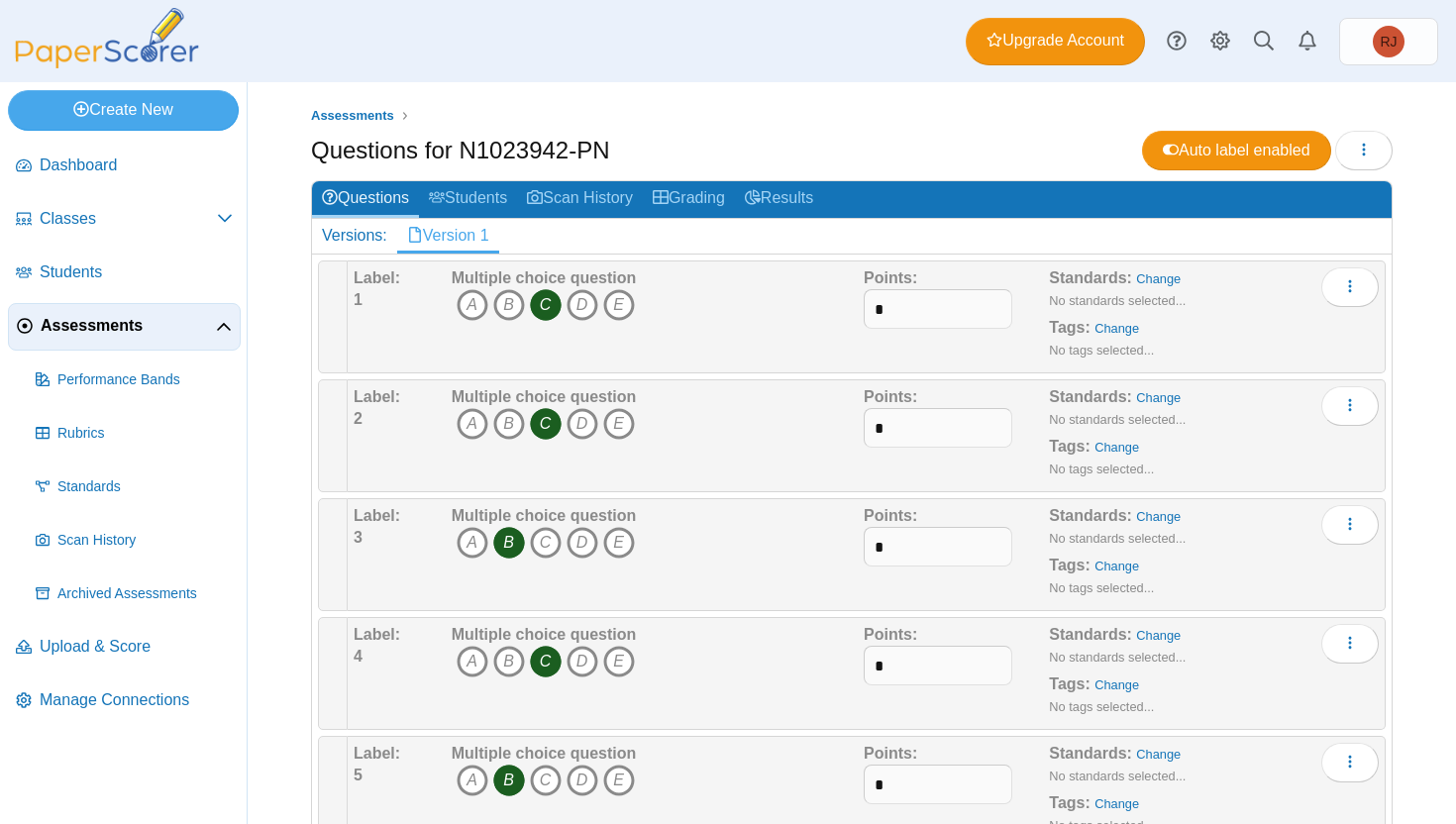 scroll, scrollTop: 0, scrollLeft: 0, axis: both 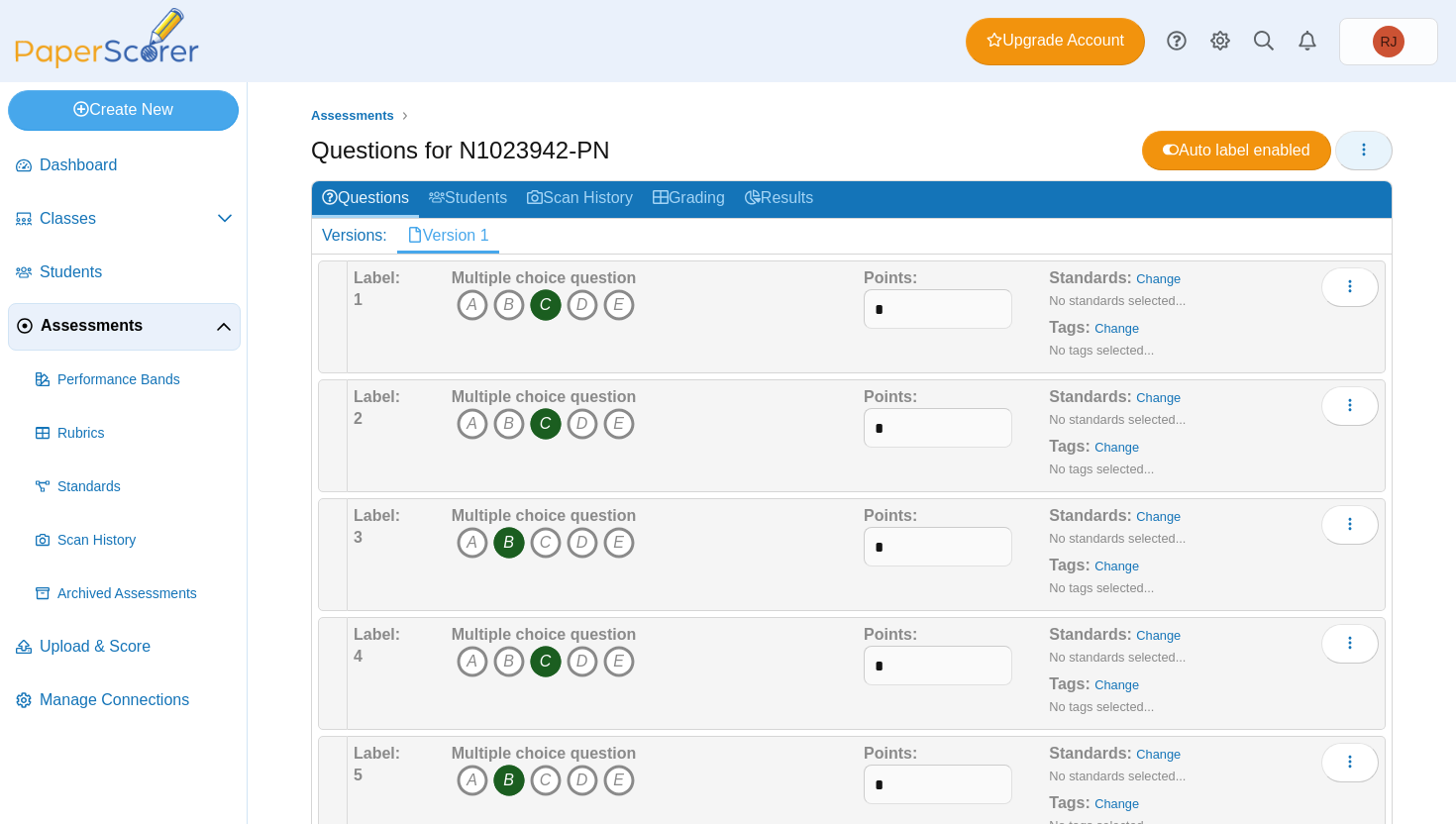click at bounding box center (1364, 151) 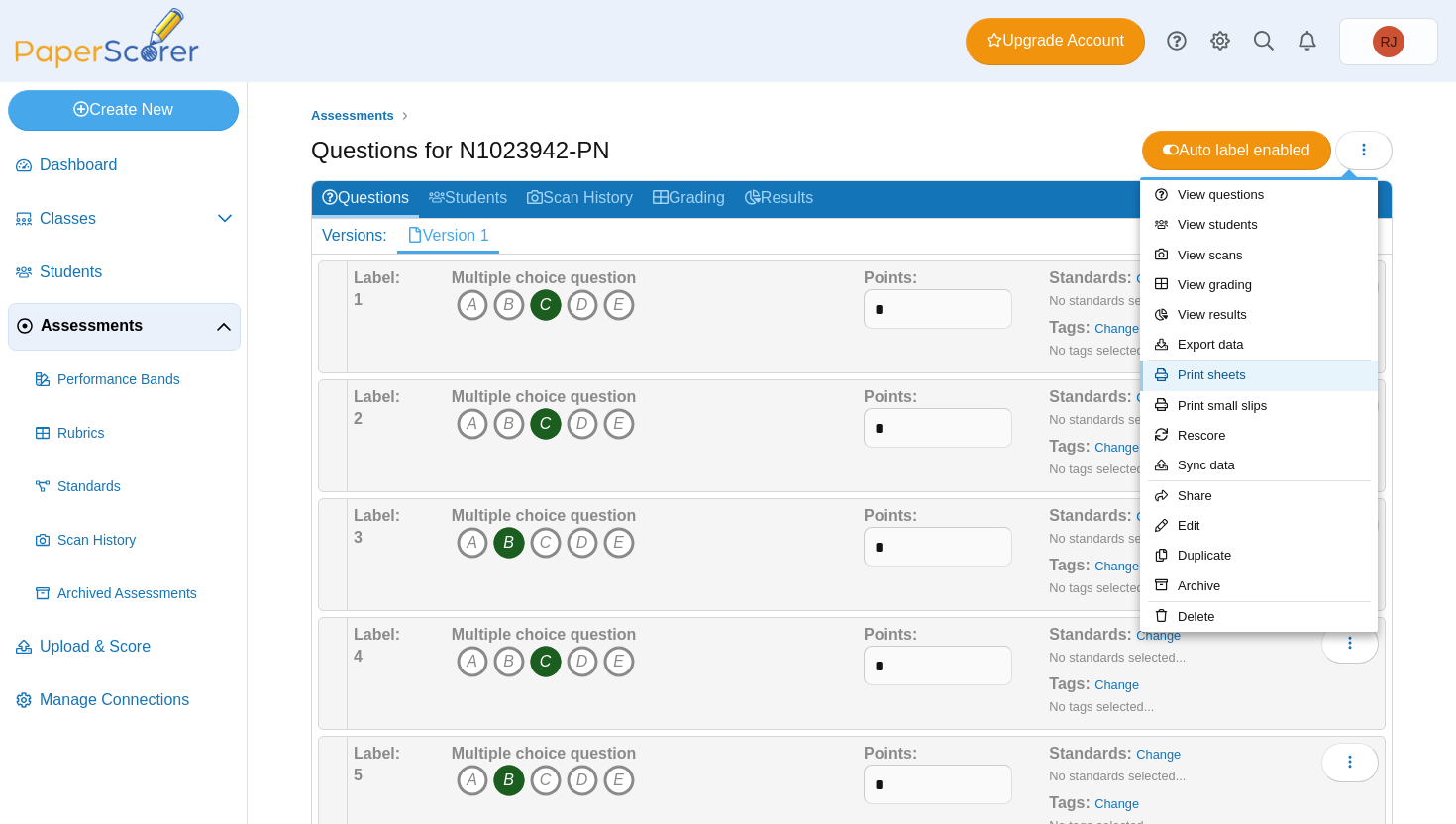 click on "Print sheets" at bounding box center [1259, 375] 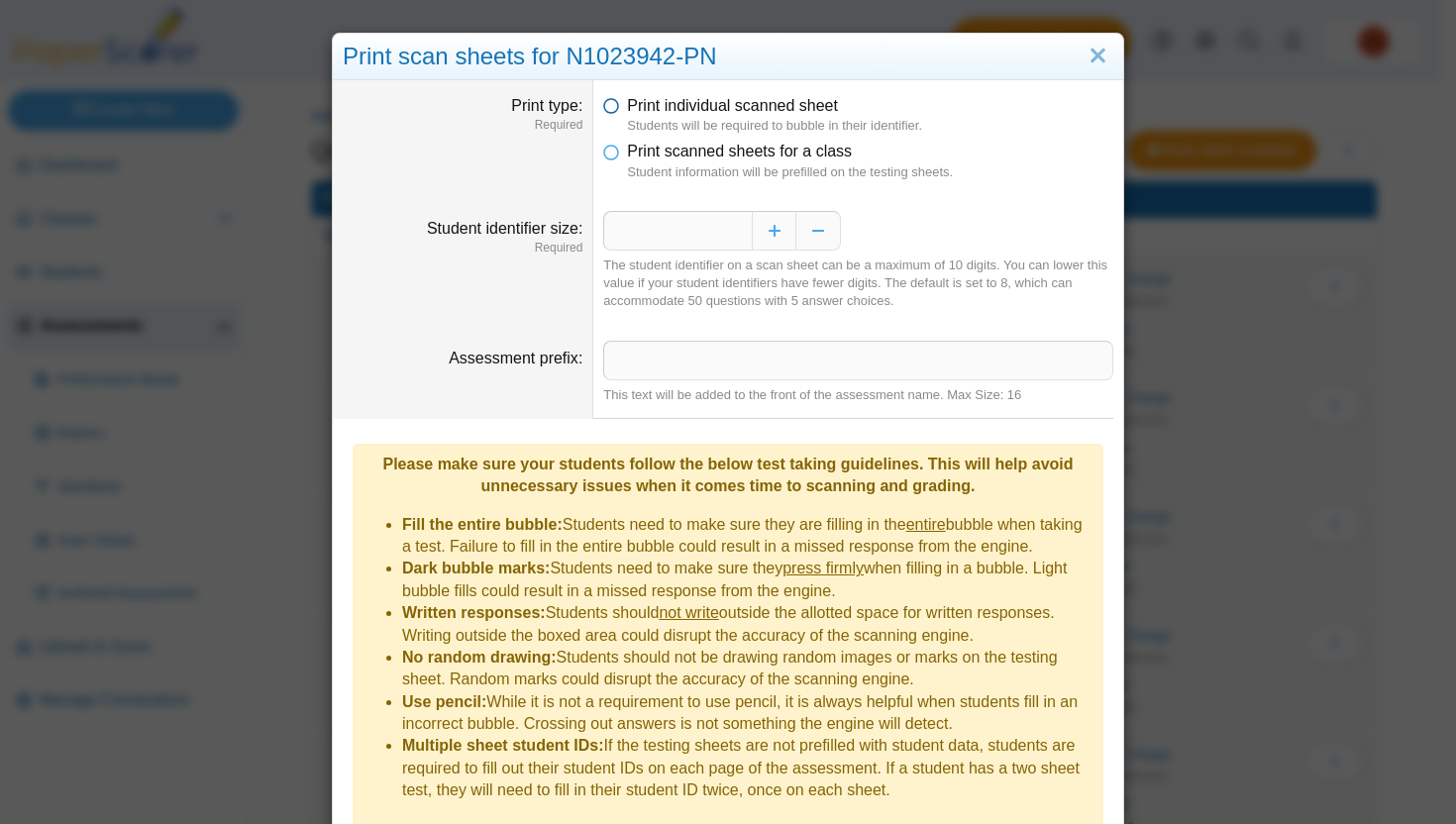 click at bounding box center [611, 102] 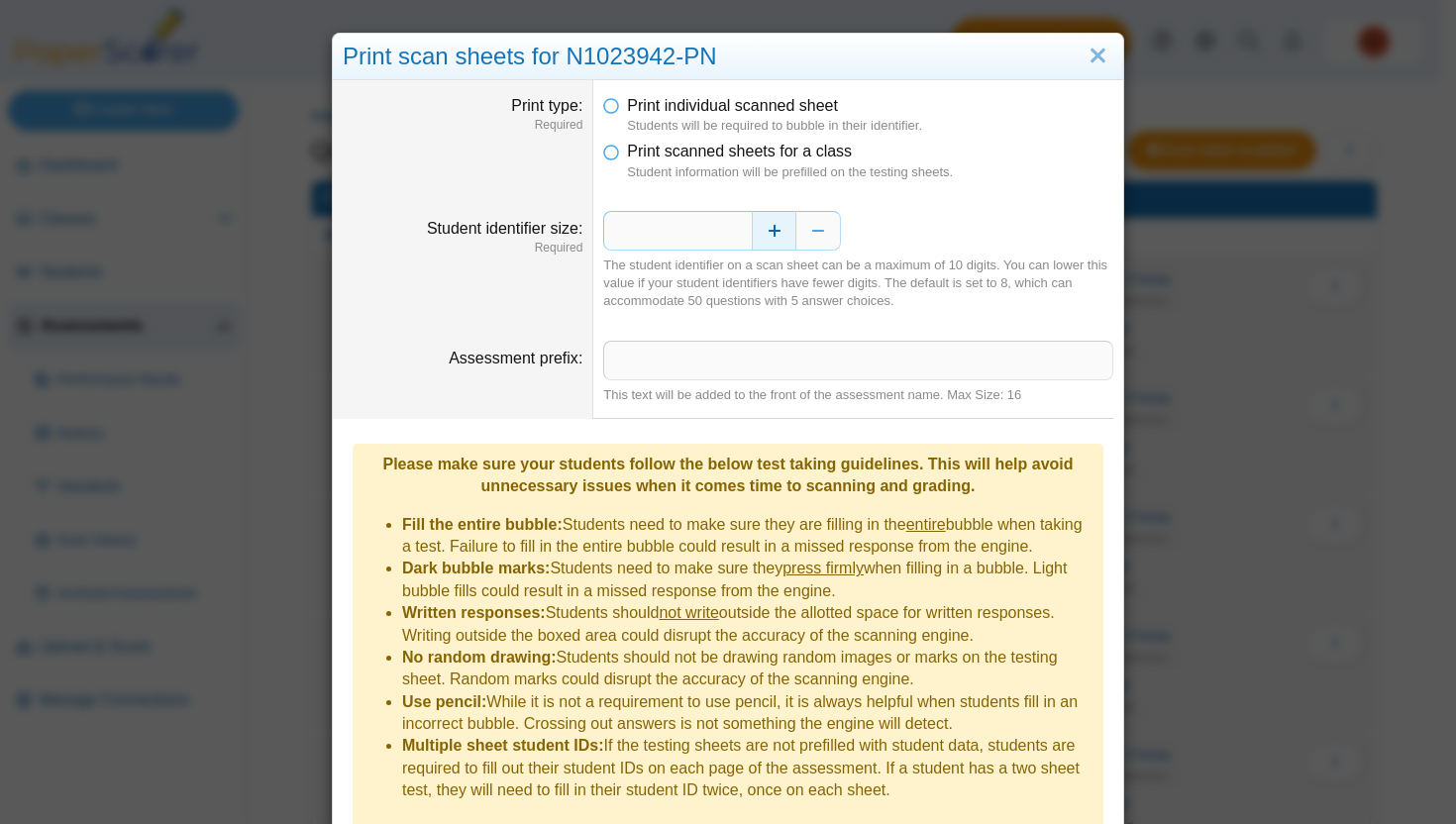 click at bounding box center (774, 231) 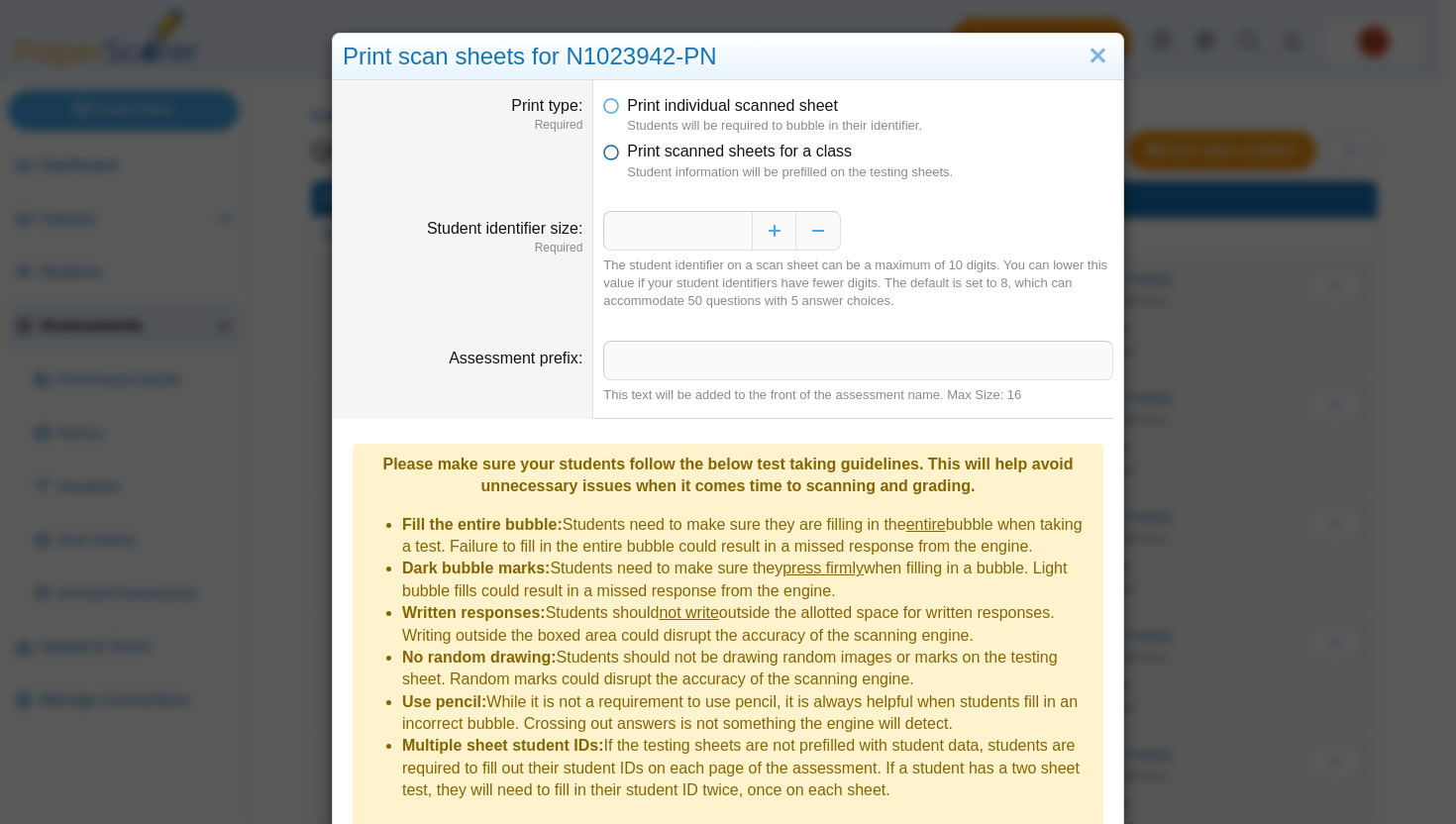 click at bounding box center (611, 148) 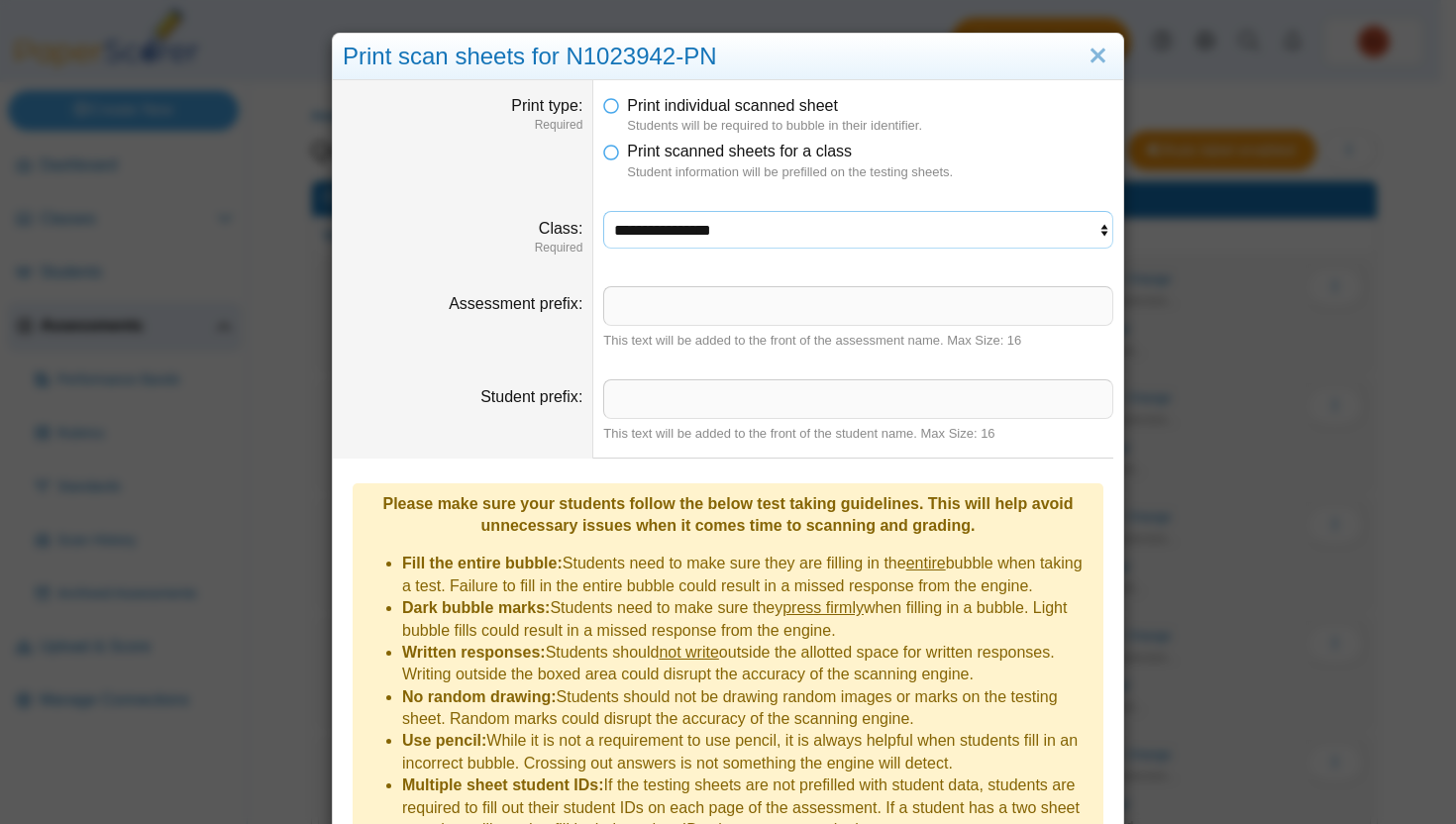 click on "**********" at bounding box center (858, 230) 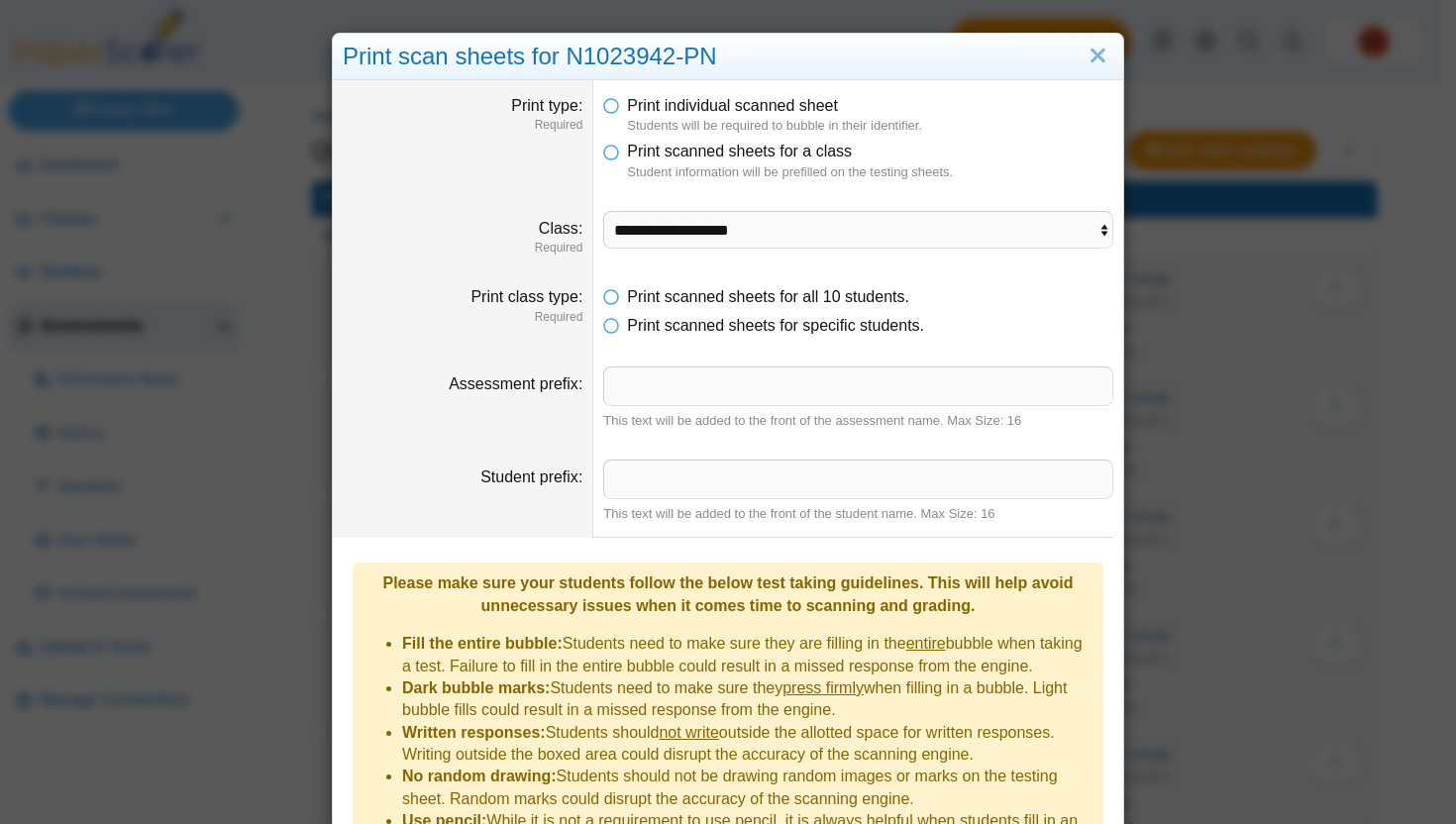 click on "Print scanned sheets for specific students." at bounding box center [858, 326] 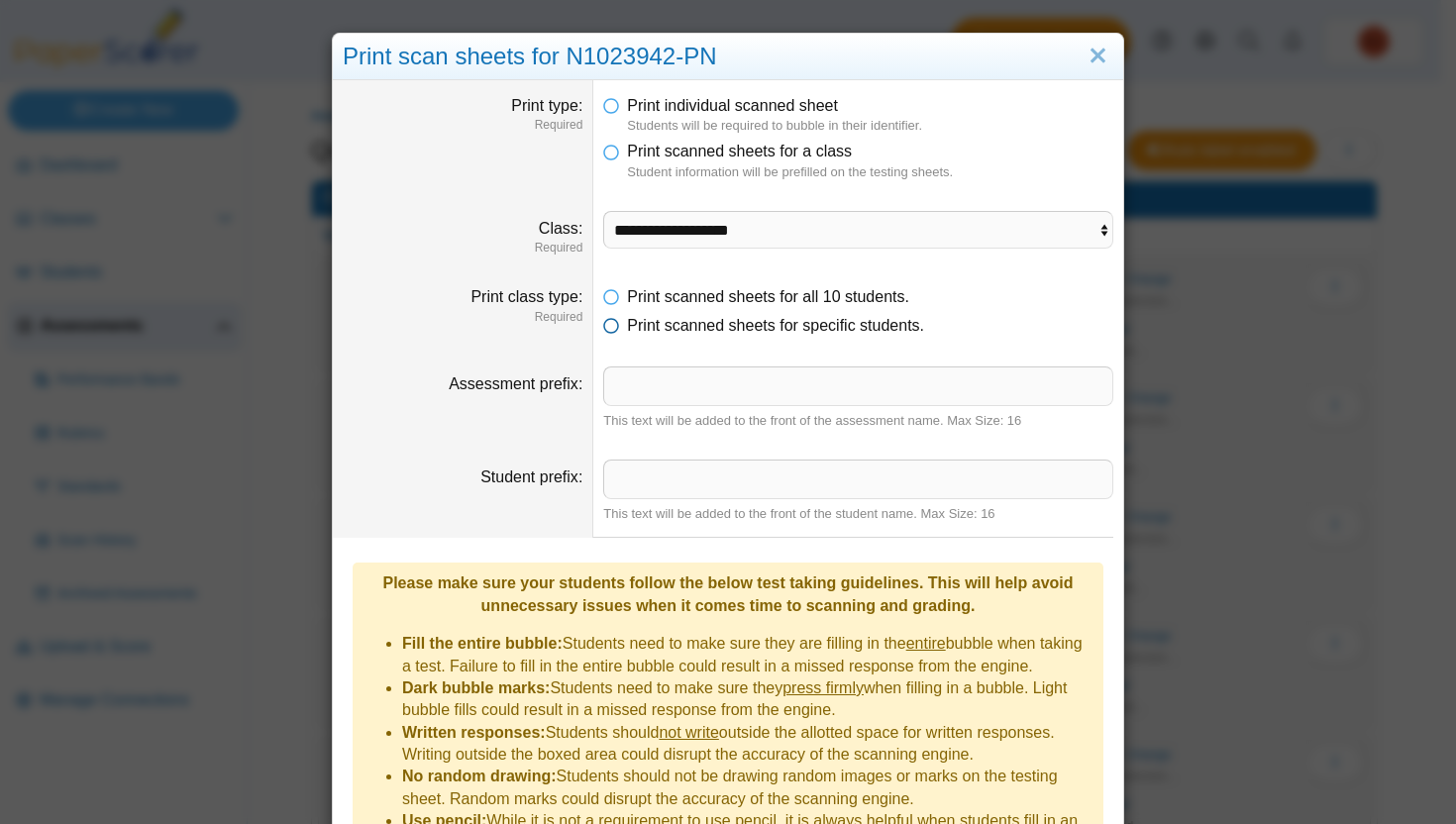 click at bounding box center (611, 322) 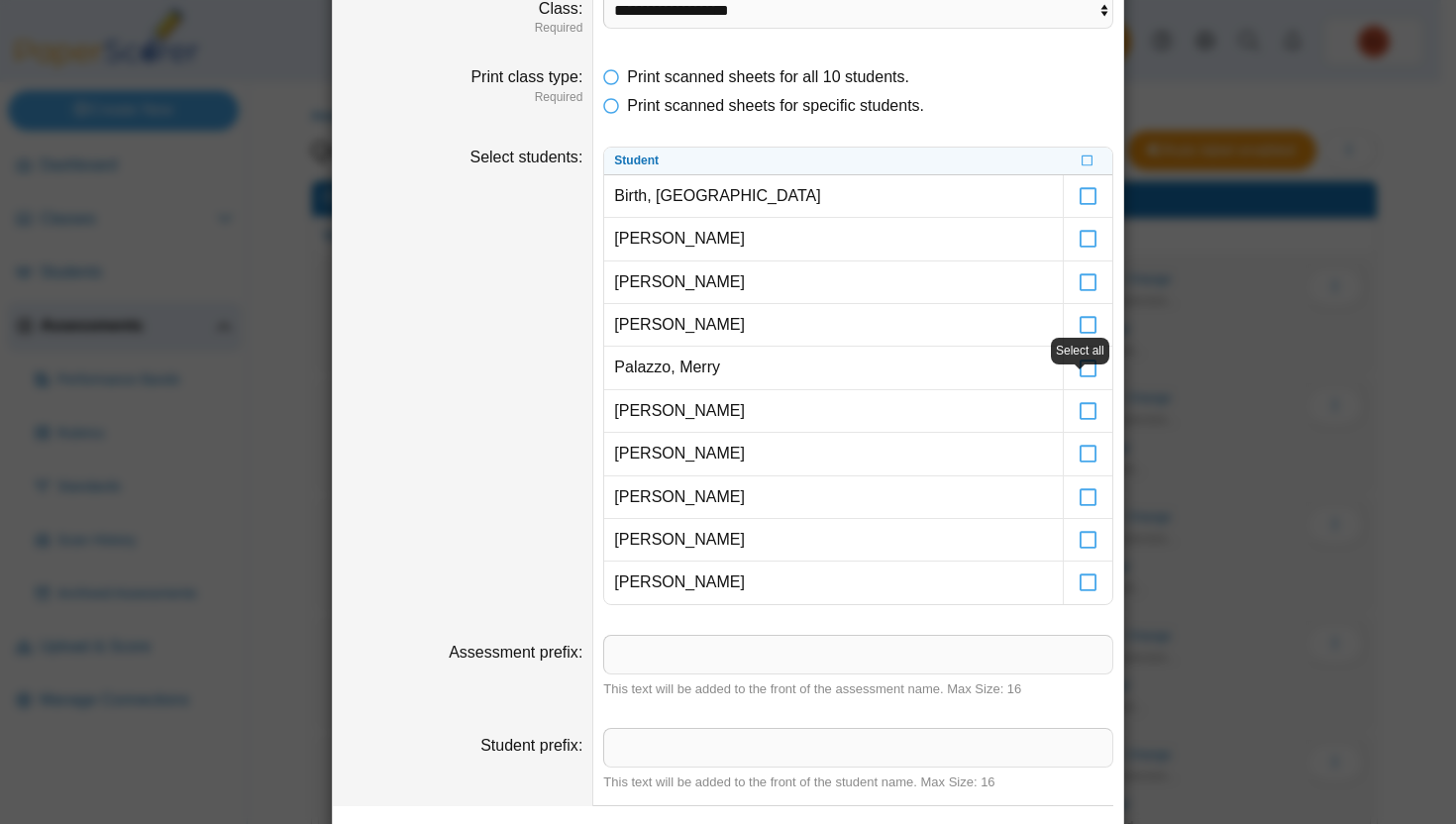 scroll, scrollTop: 231, scrollLeft: 0, axis: vertical 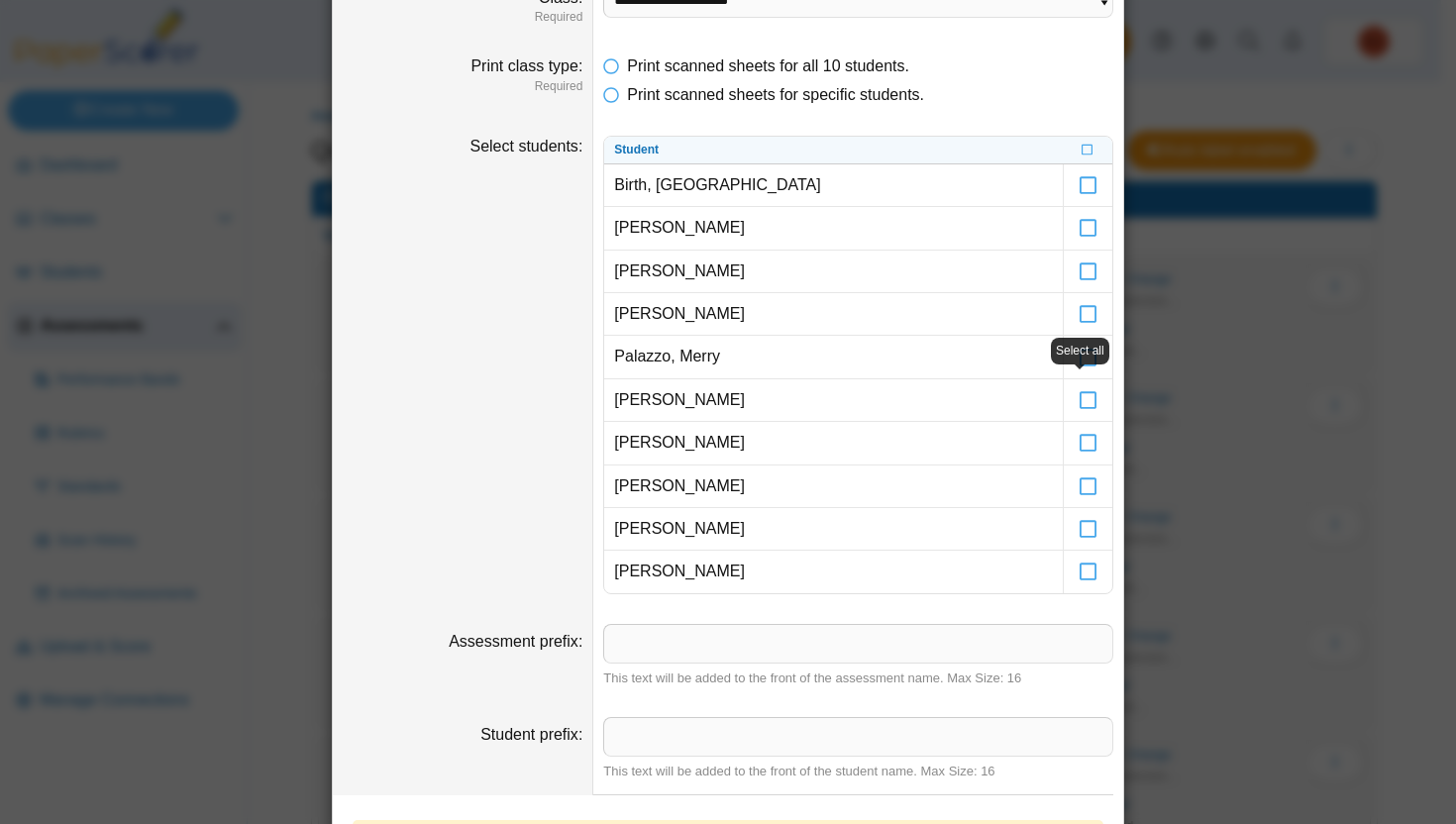 drag, startPoint x: 1455, startPoint y: 308, endPoint x: 1453, endPoint y: 435, distance: 127.01575 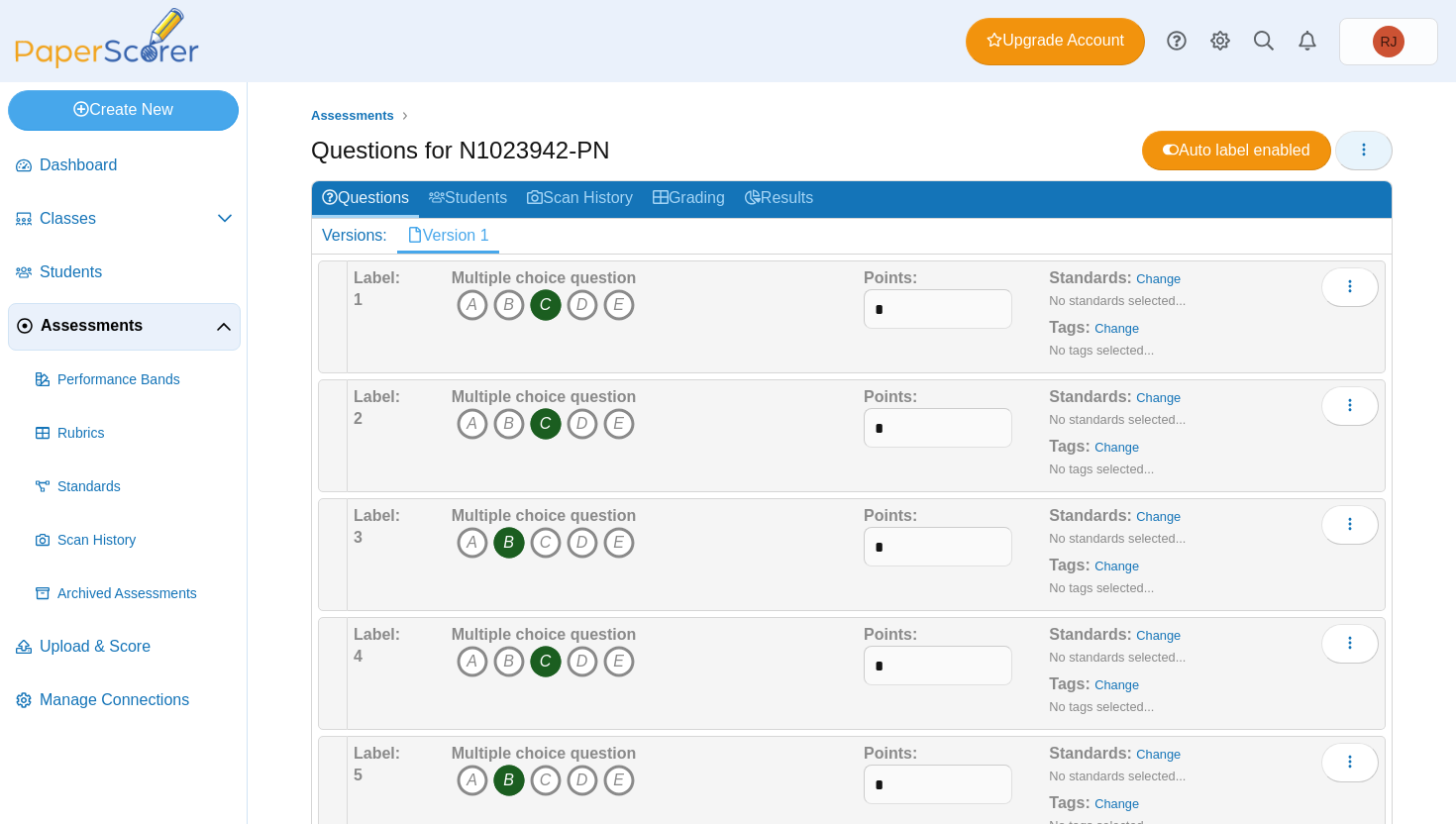 click at bounding box center (1364, 150) 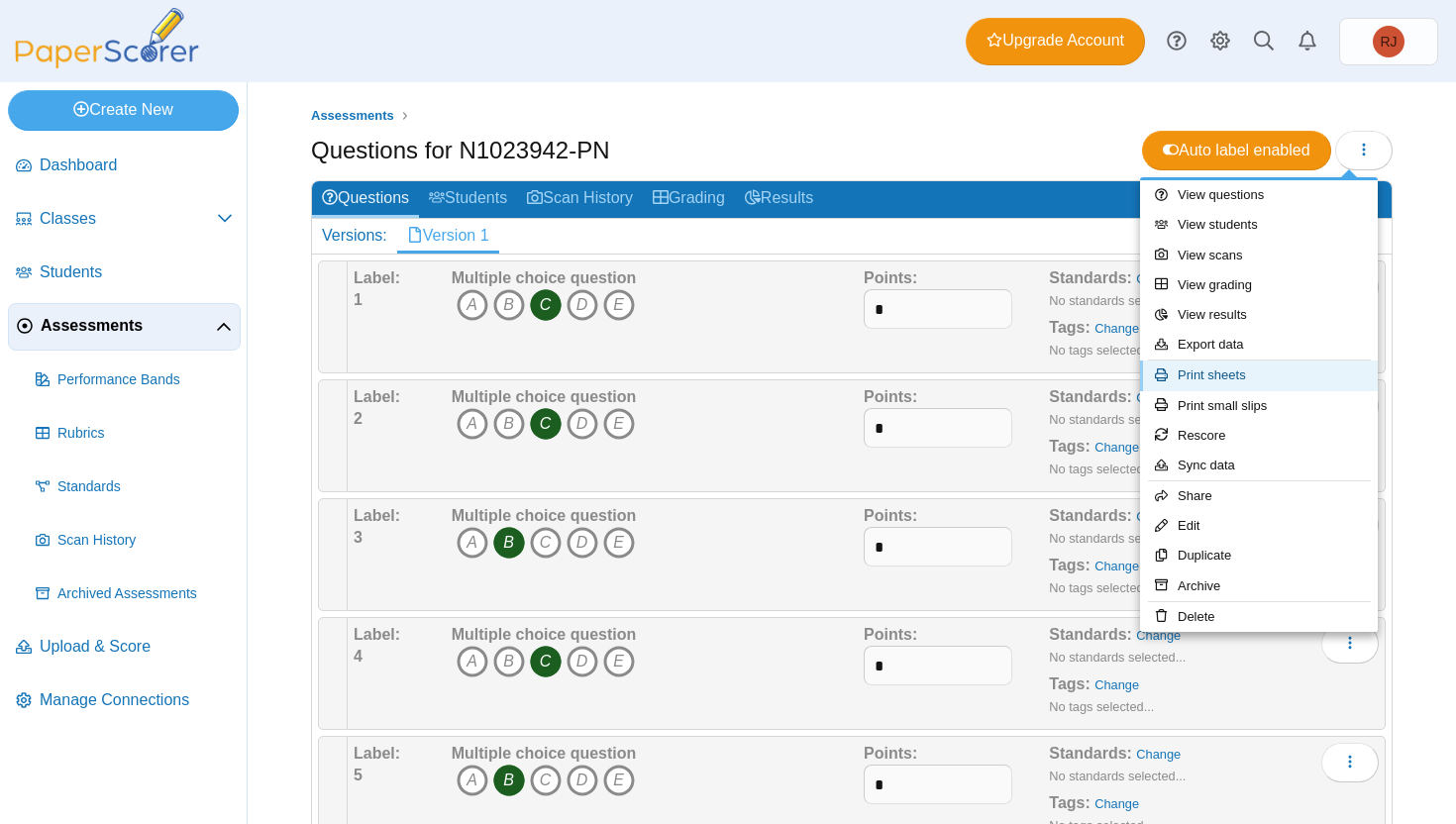click on "Print sheets" at bounding box center (1259, 375) 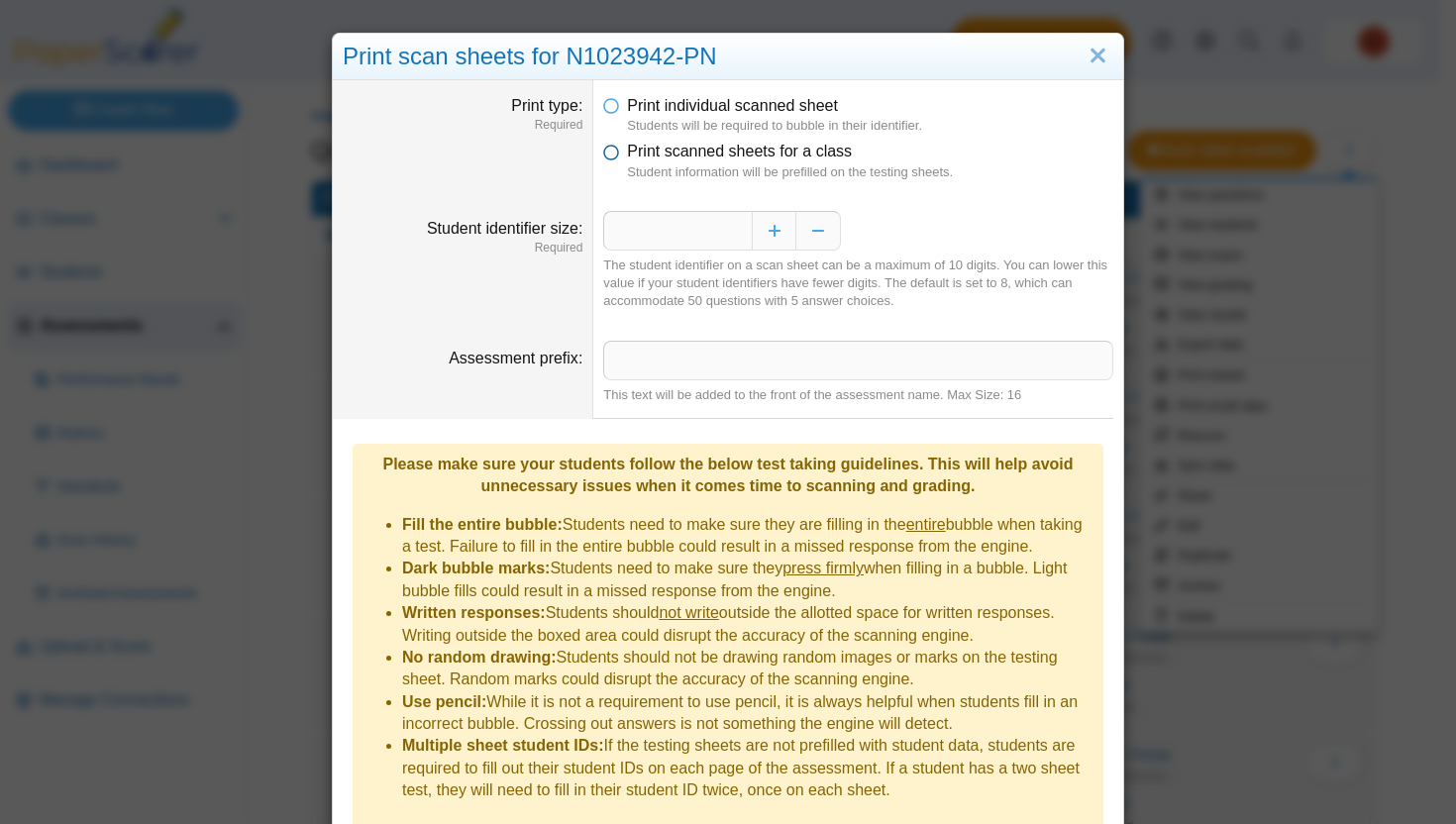 click at bounding box center [611, 148] 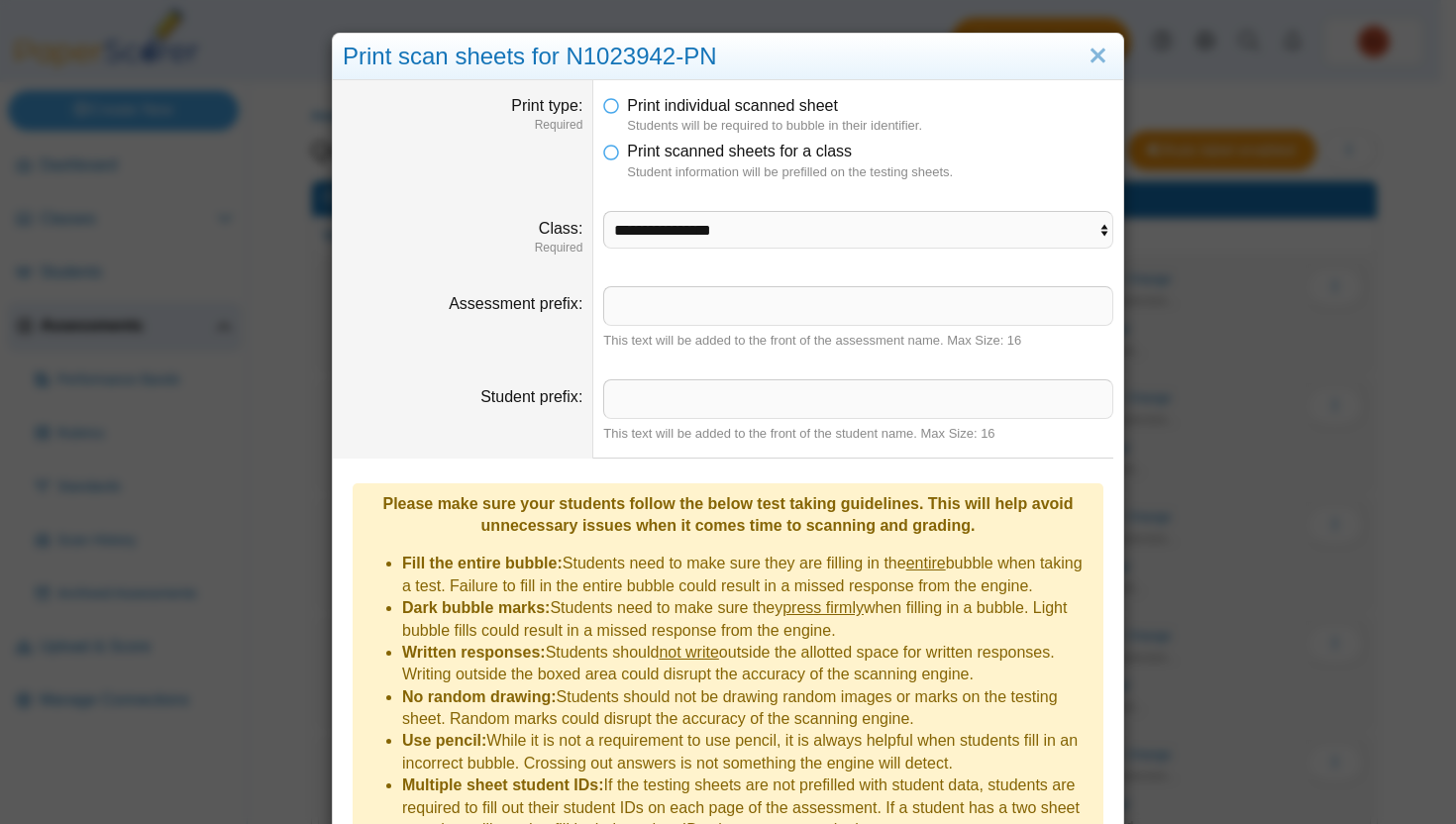 click on "**********" at bounding box center [858, 234] 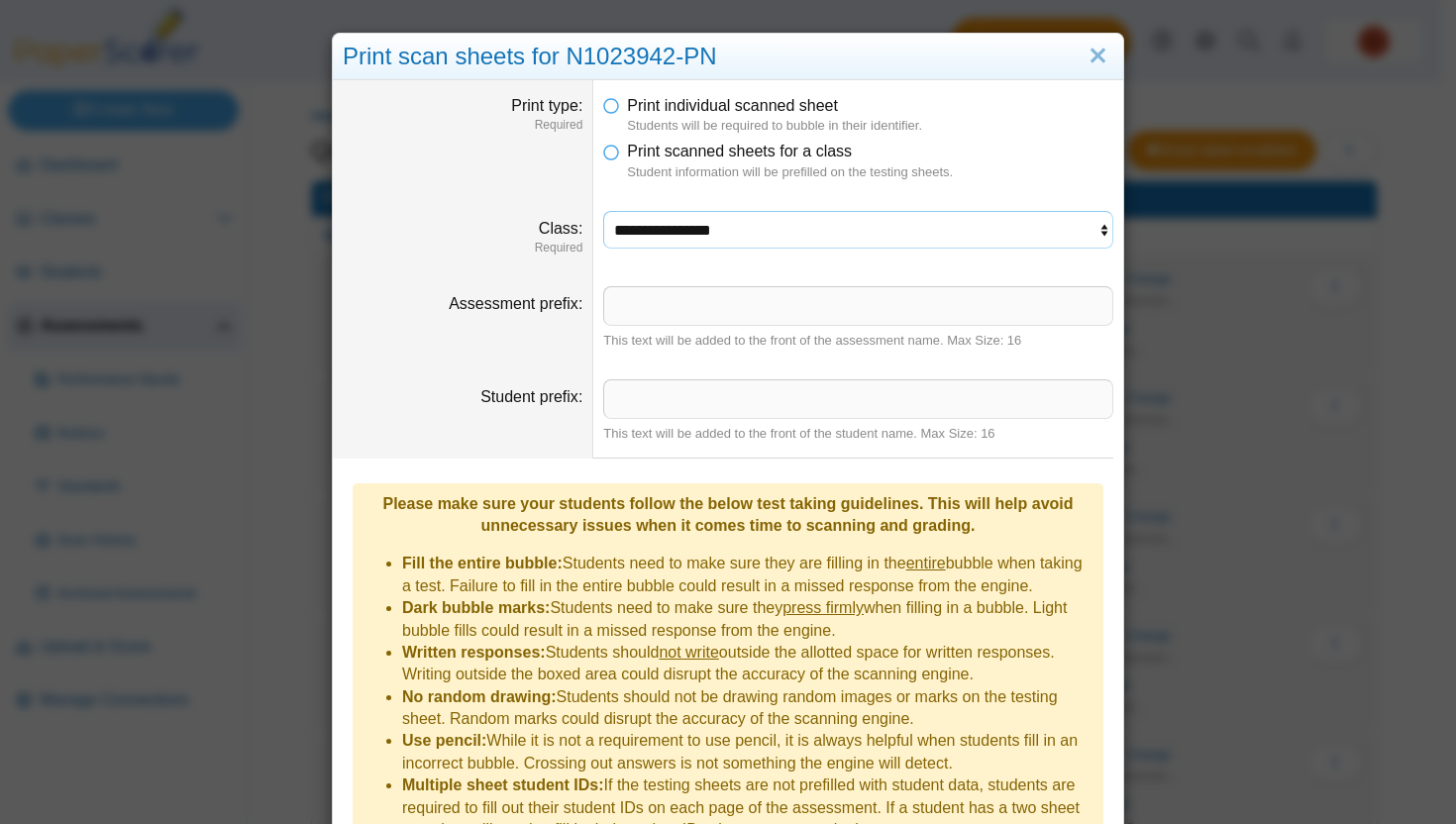 click on "**********" at bounding box center [858, 230] 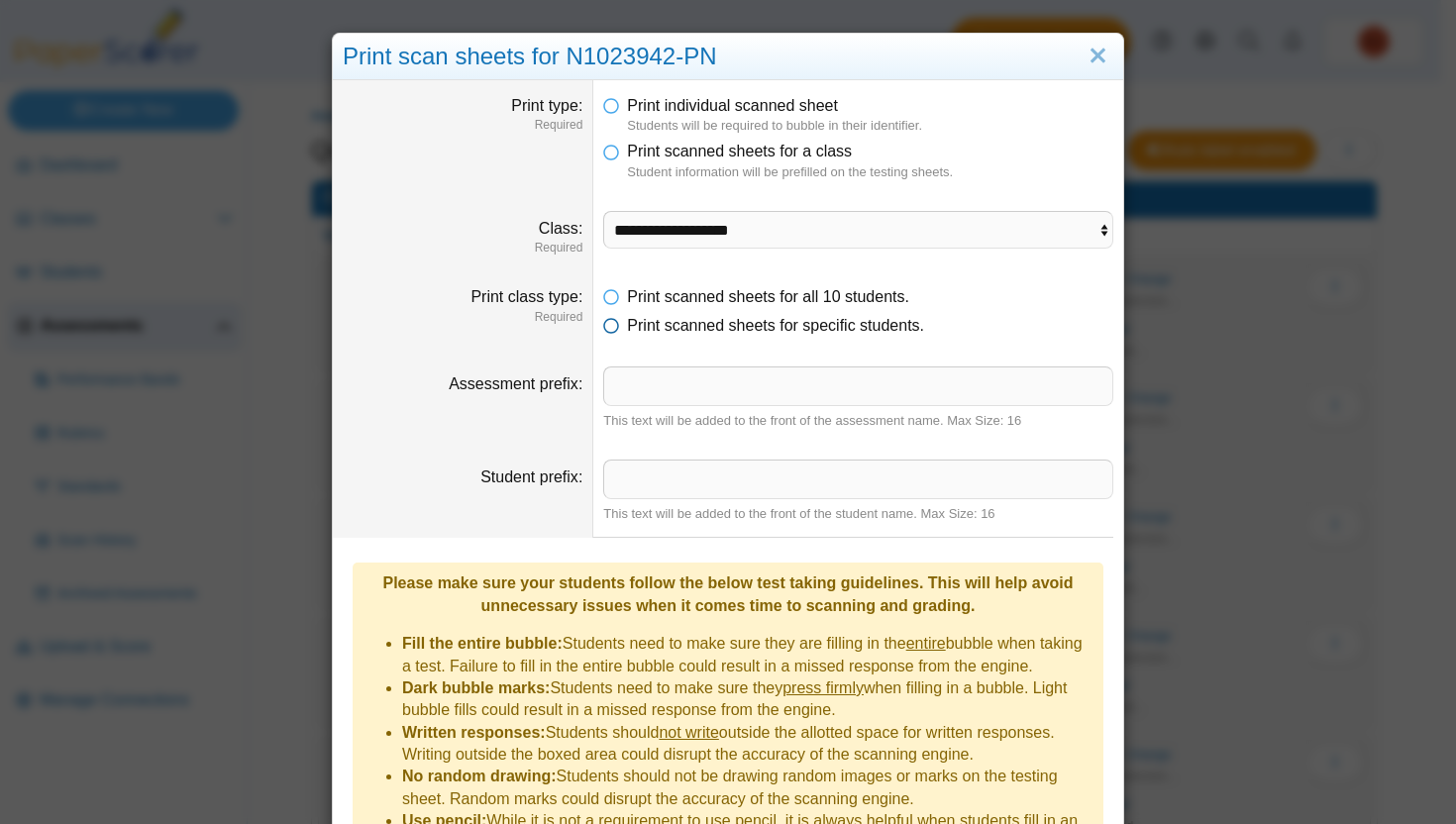 click at bounding box center [611, 322] 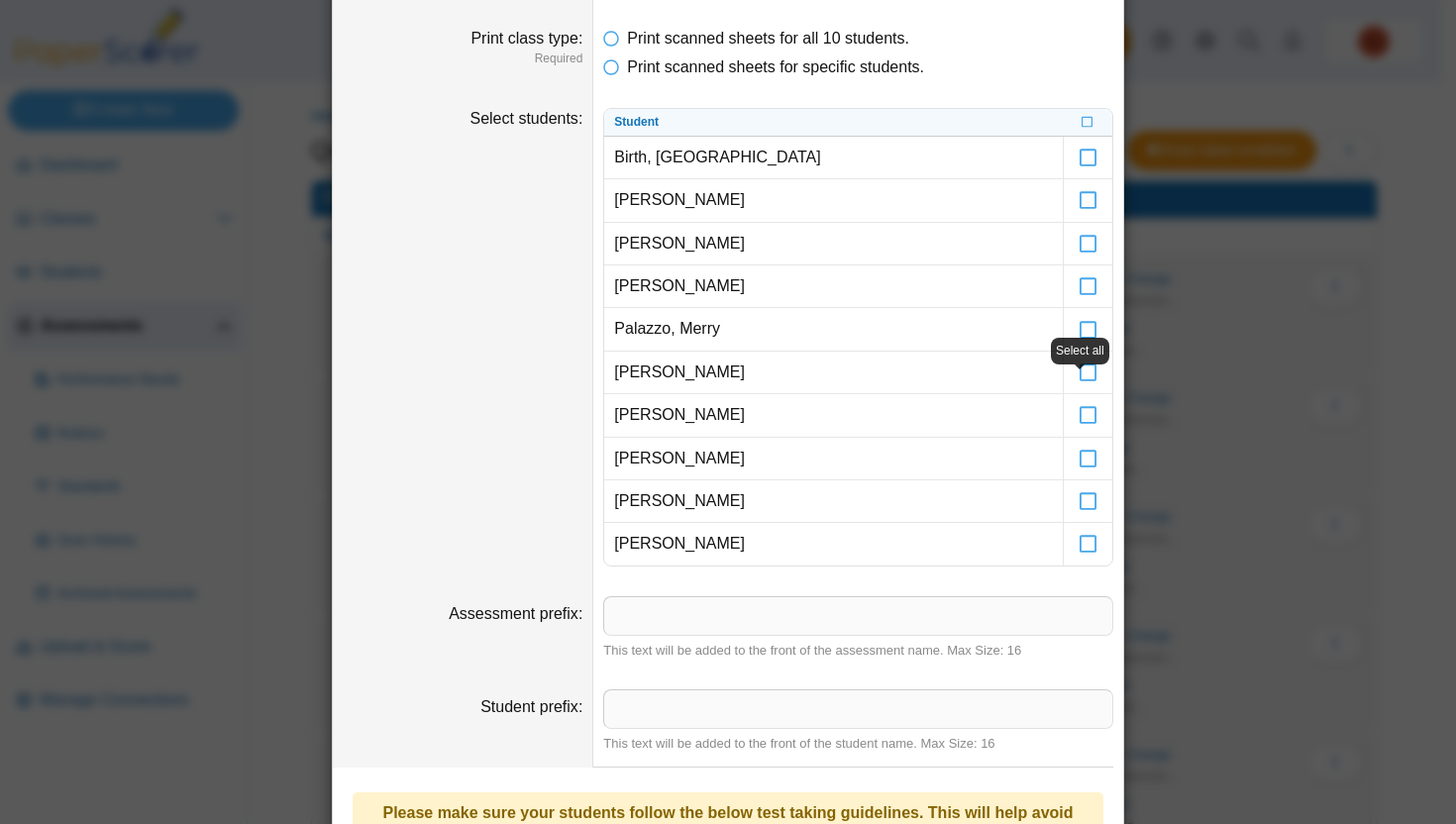 scroll, scrollTop: 258, scrollLeft: 0, axis: vertical 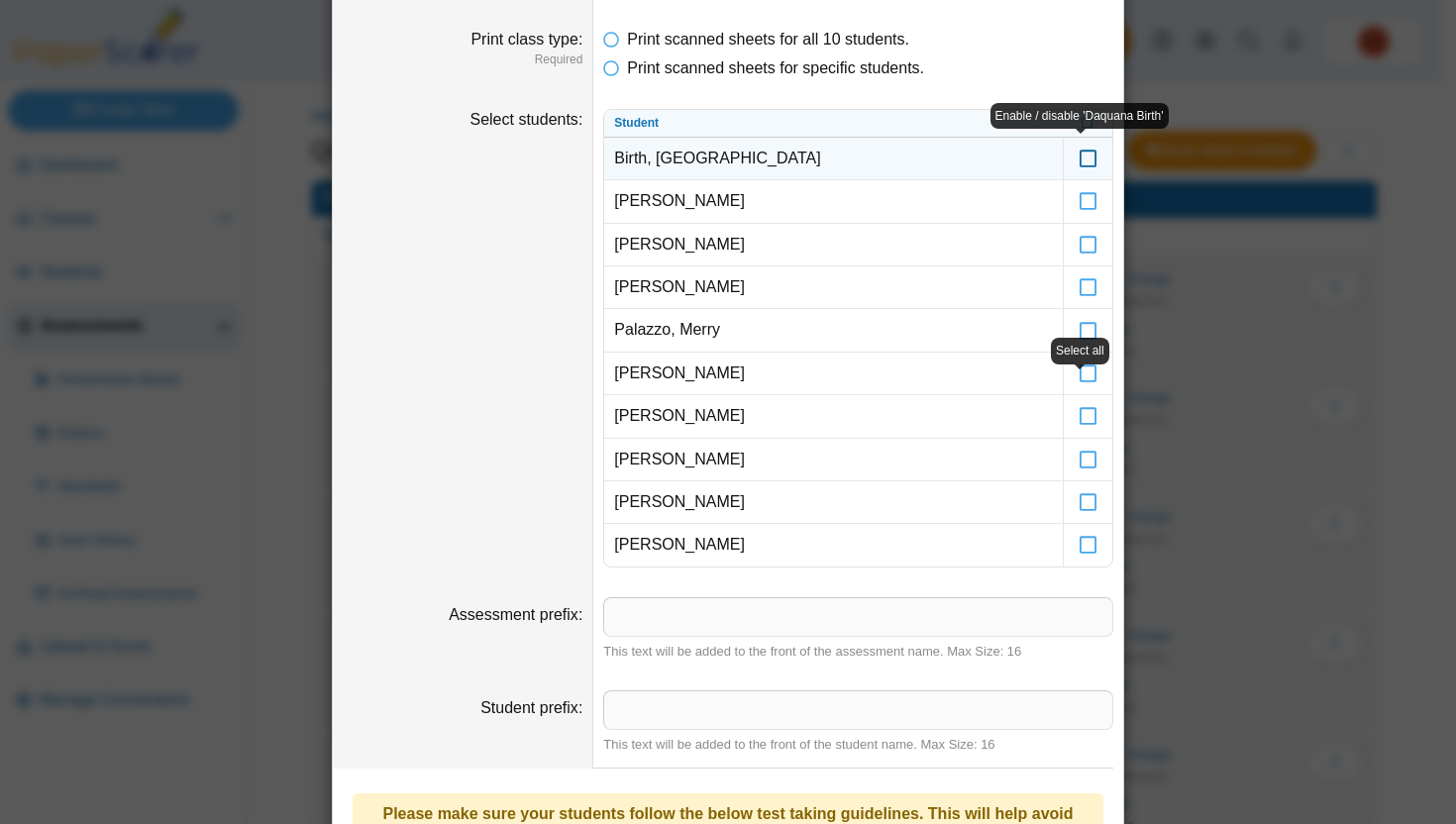 click at bounding box center (1089, 150) 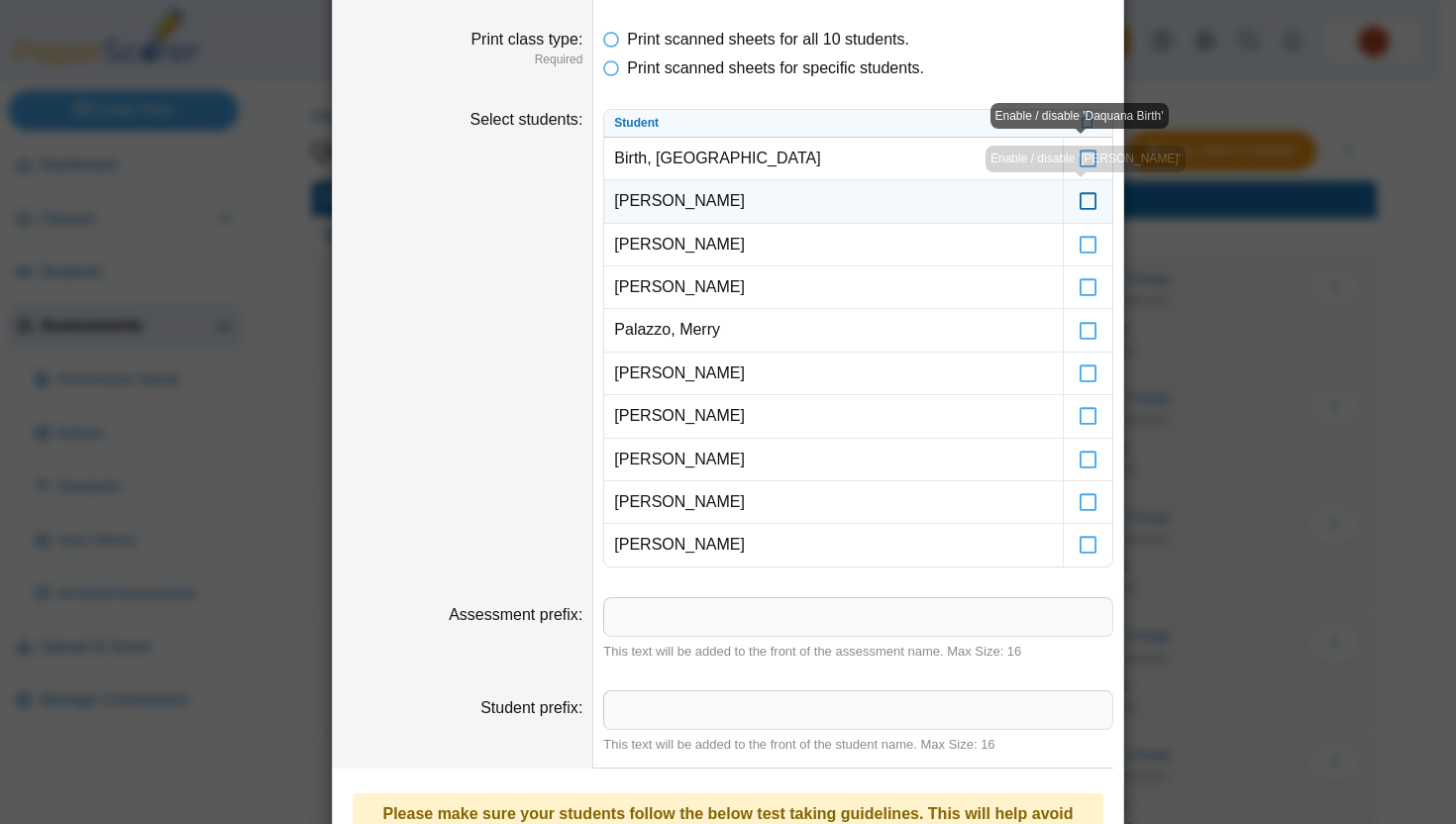 click at bounding box center (1089, 192) 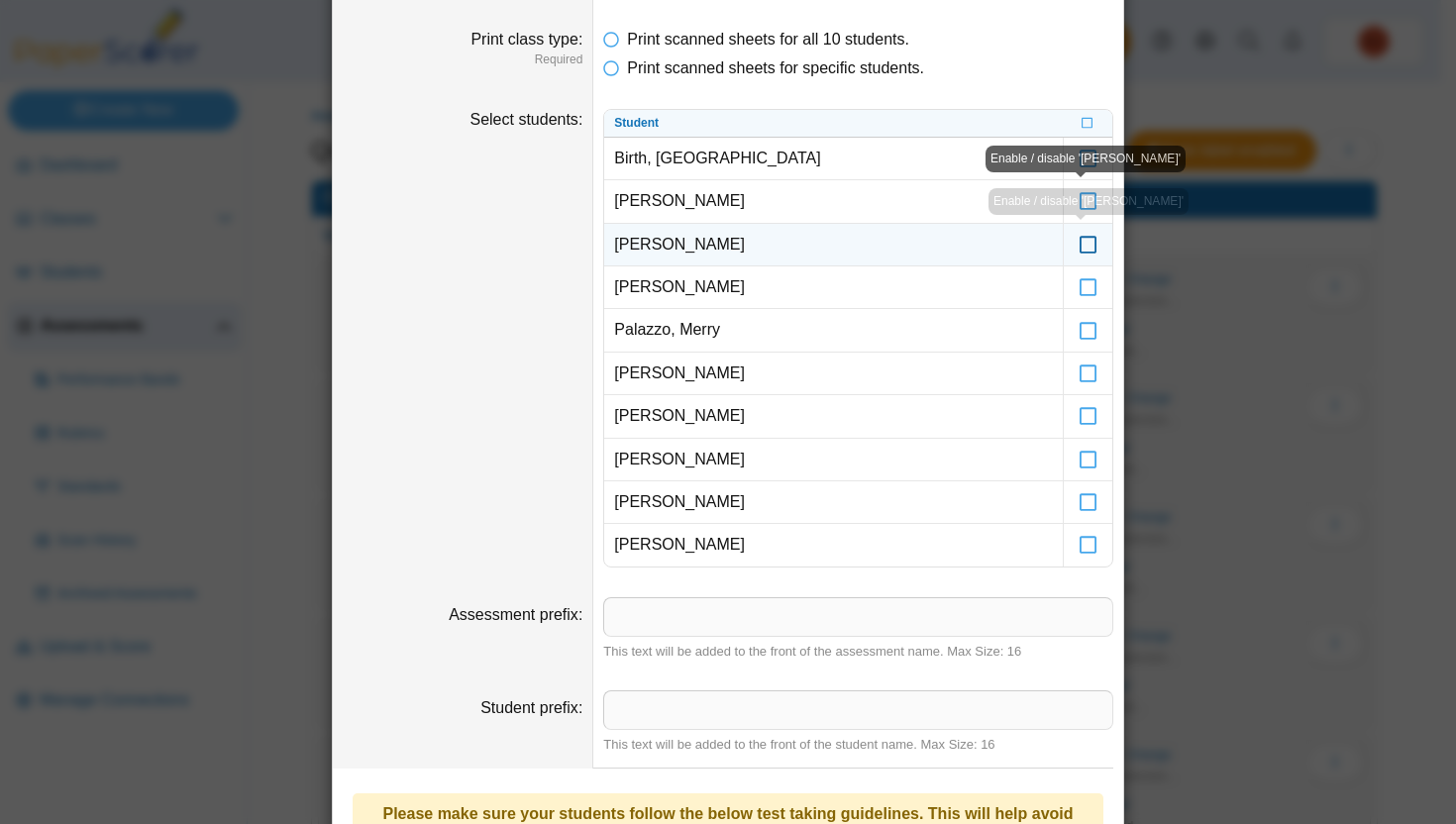 click at bounding box center [1089, 236] 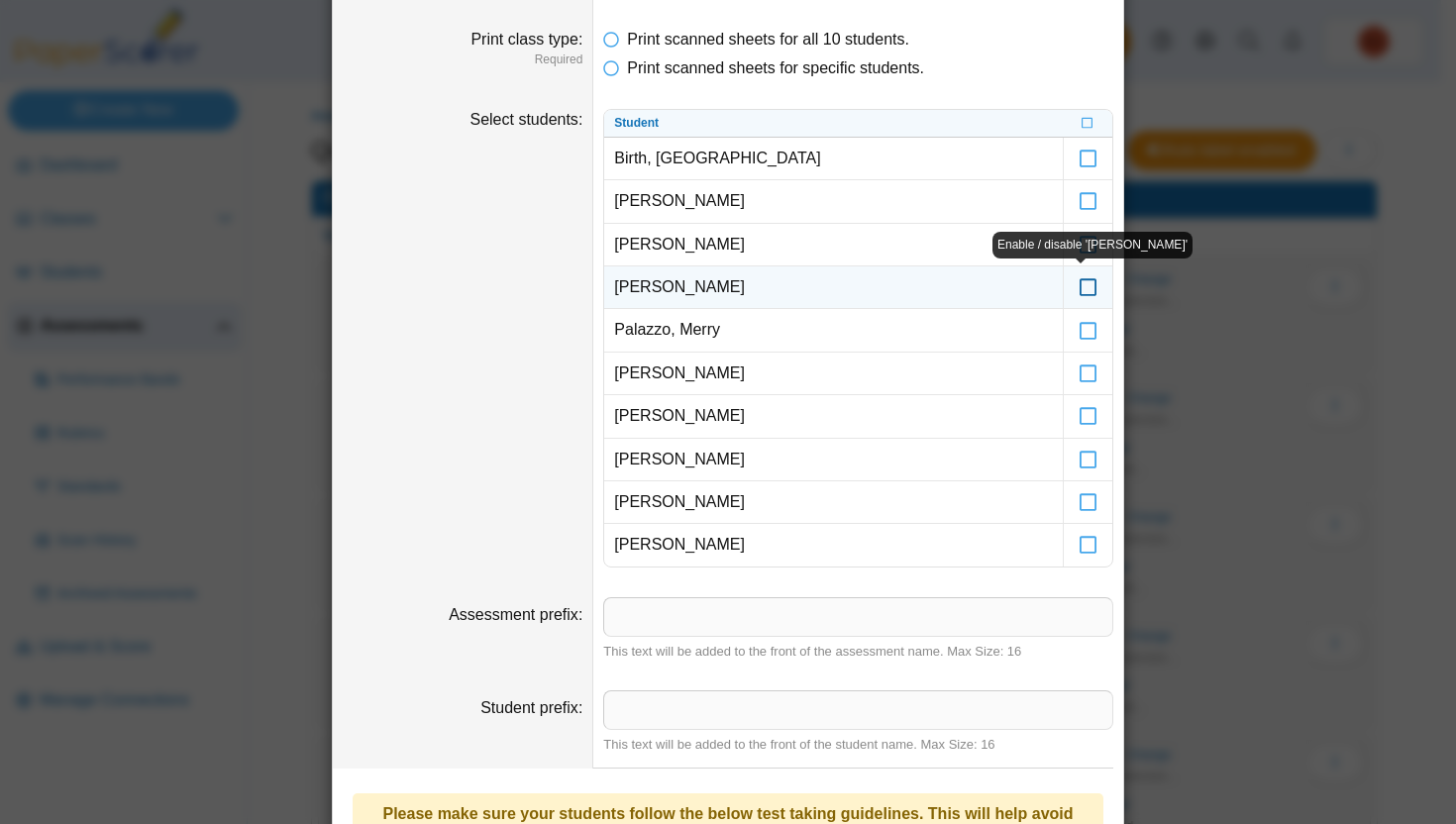 click at bounding box center (1089, 278) 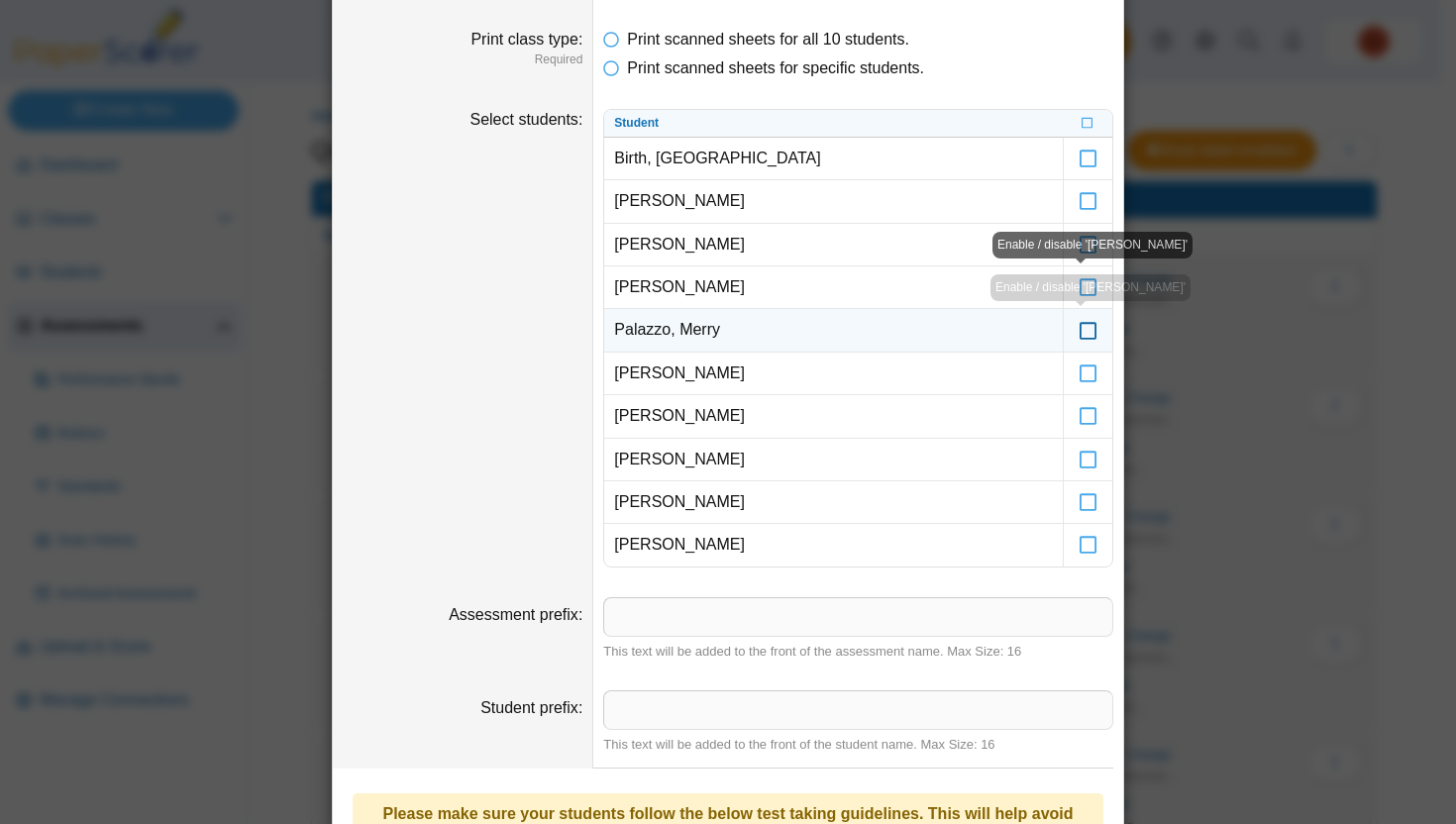 click at bounding box center (1089, 321) 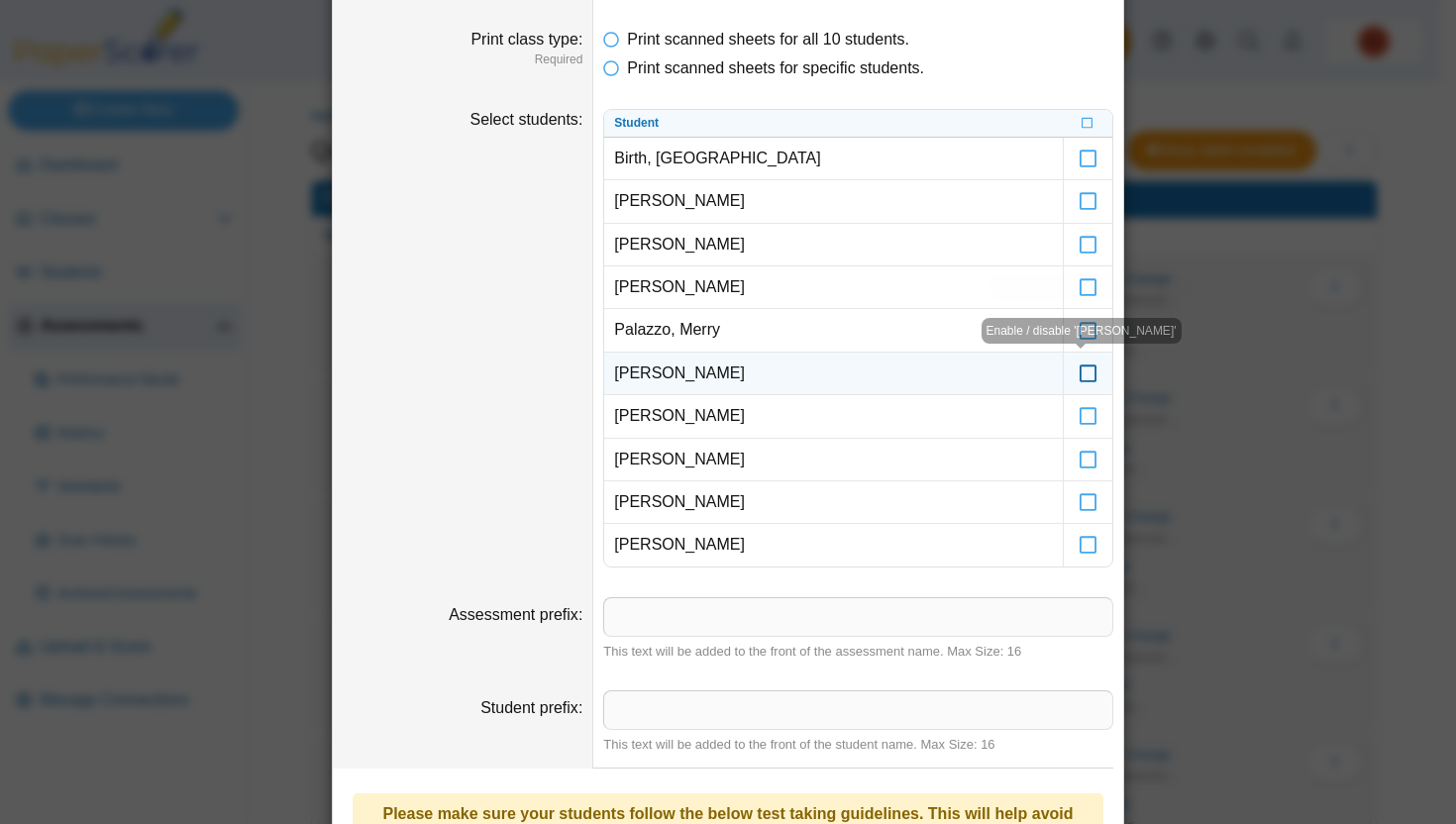 click at bounding box center [1089, 364] 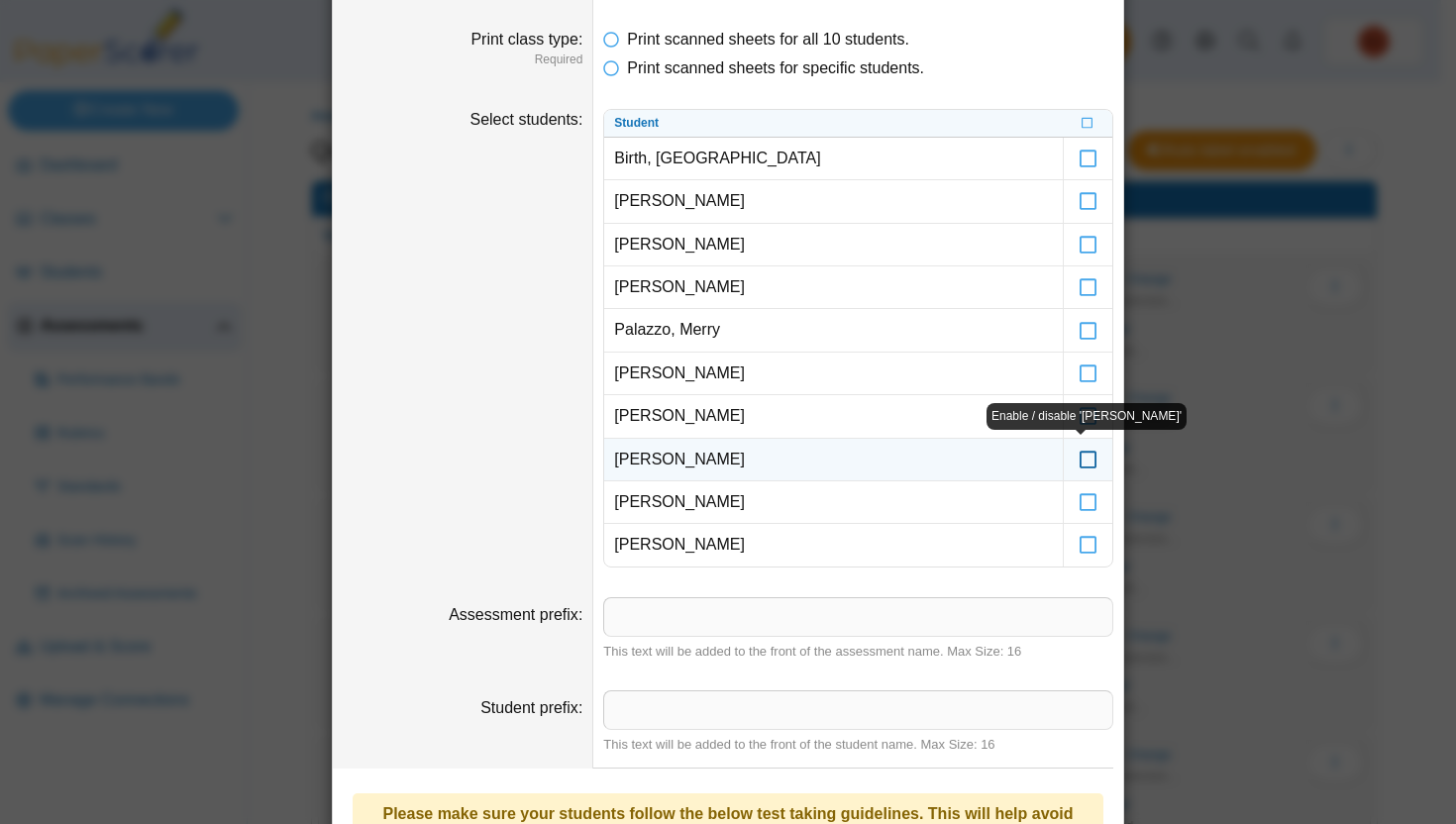 click at bounding box center (1089, 451) 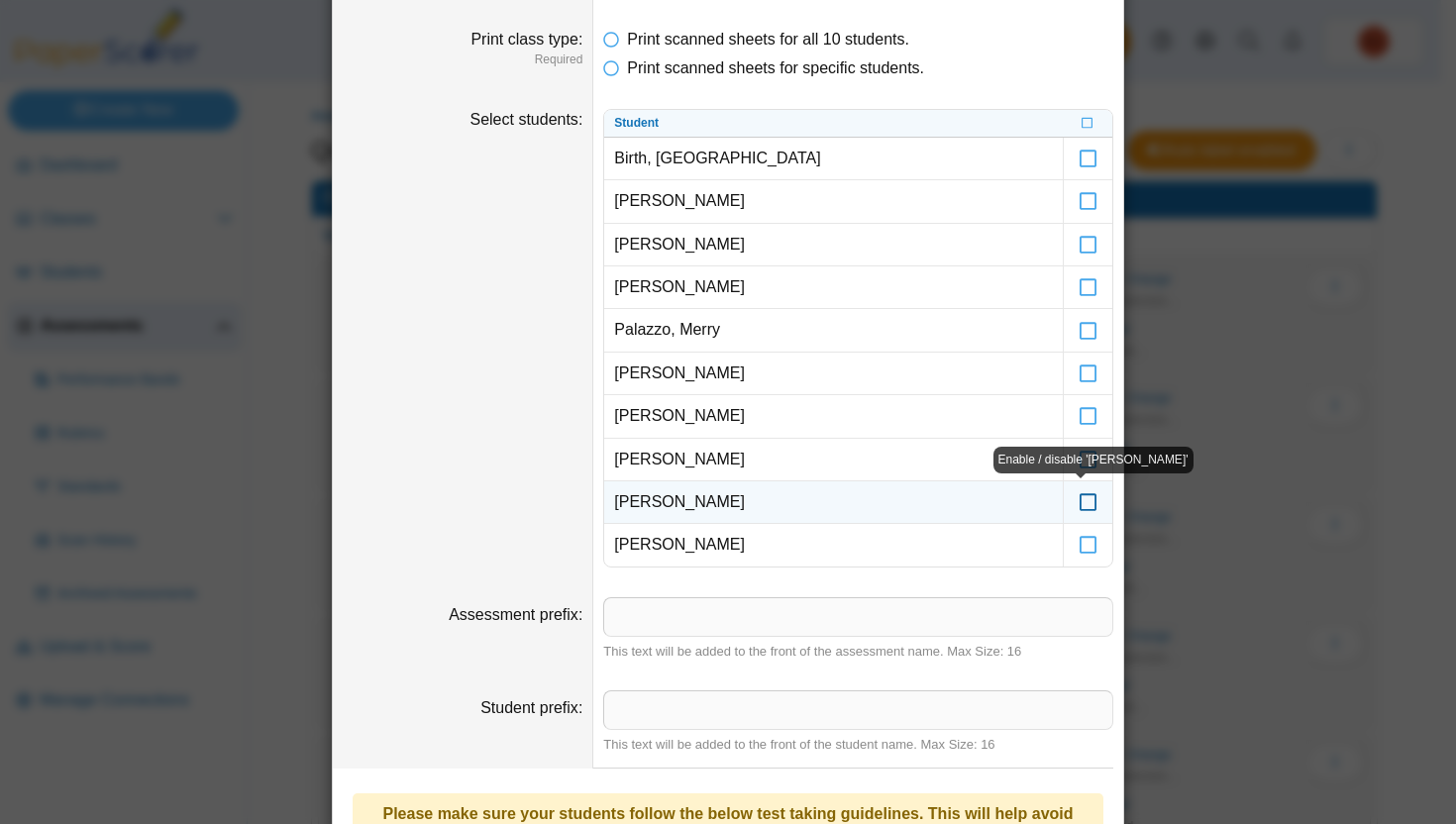 click at bounding box center (1089, 493) 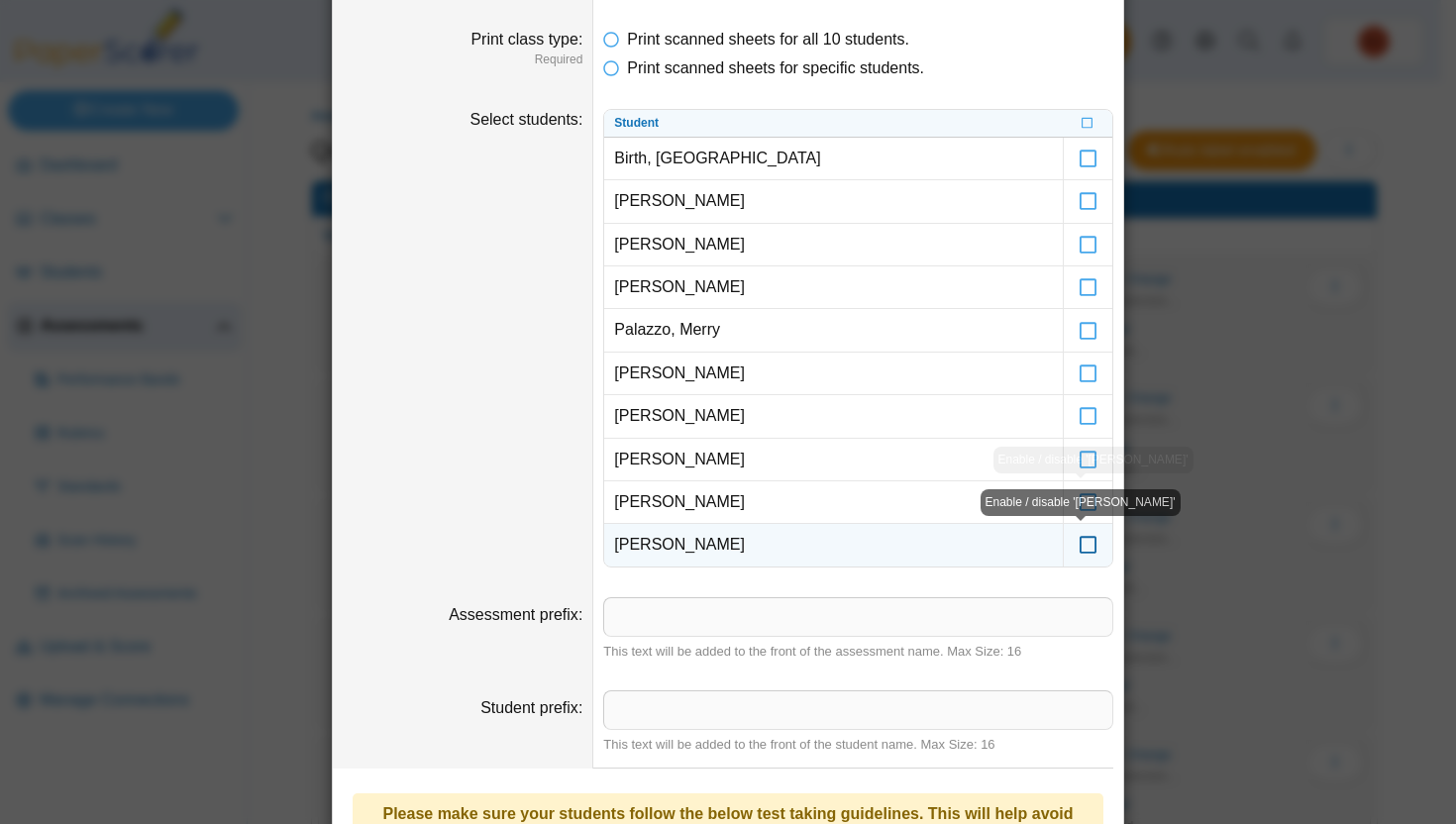 click at bounding box center (1089, 536) 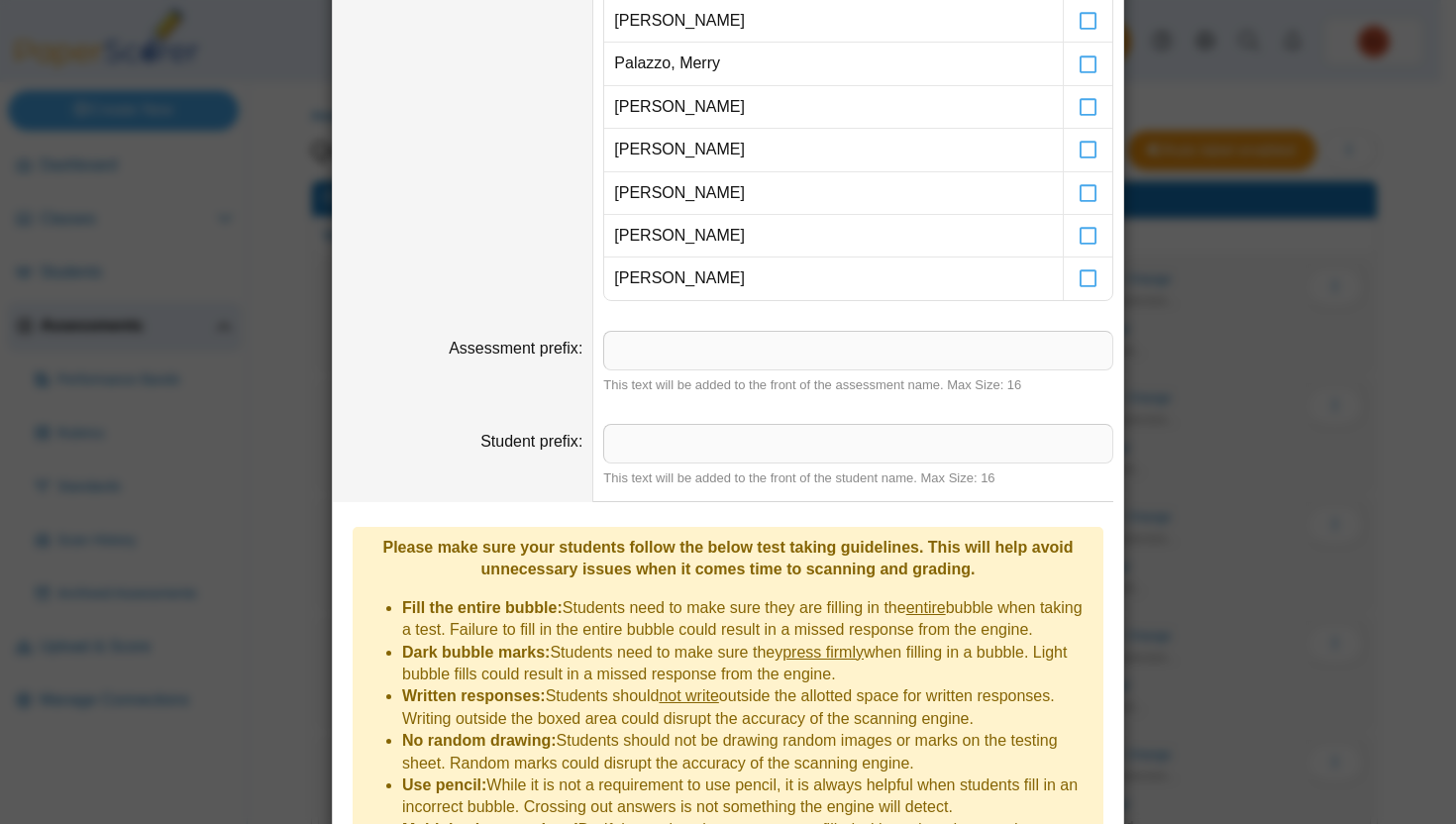 scroll, scrollTop: 670, scrollLeft: 0, axis: vertical 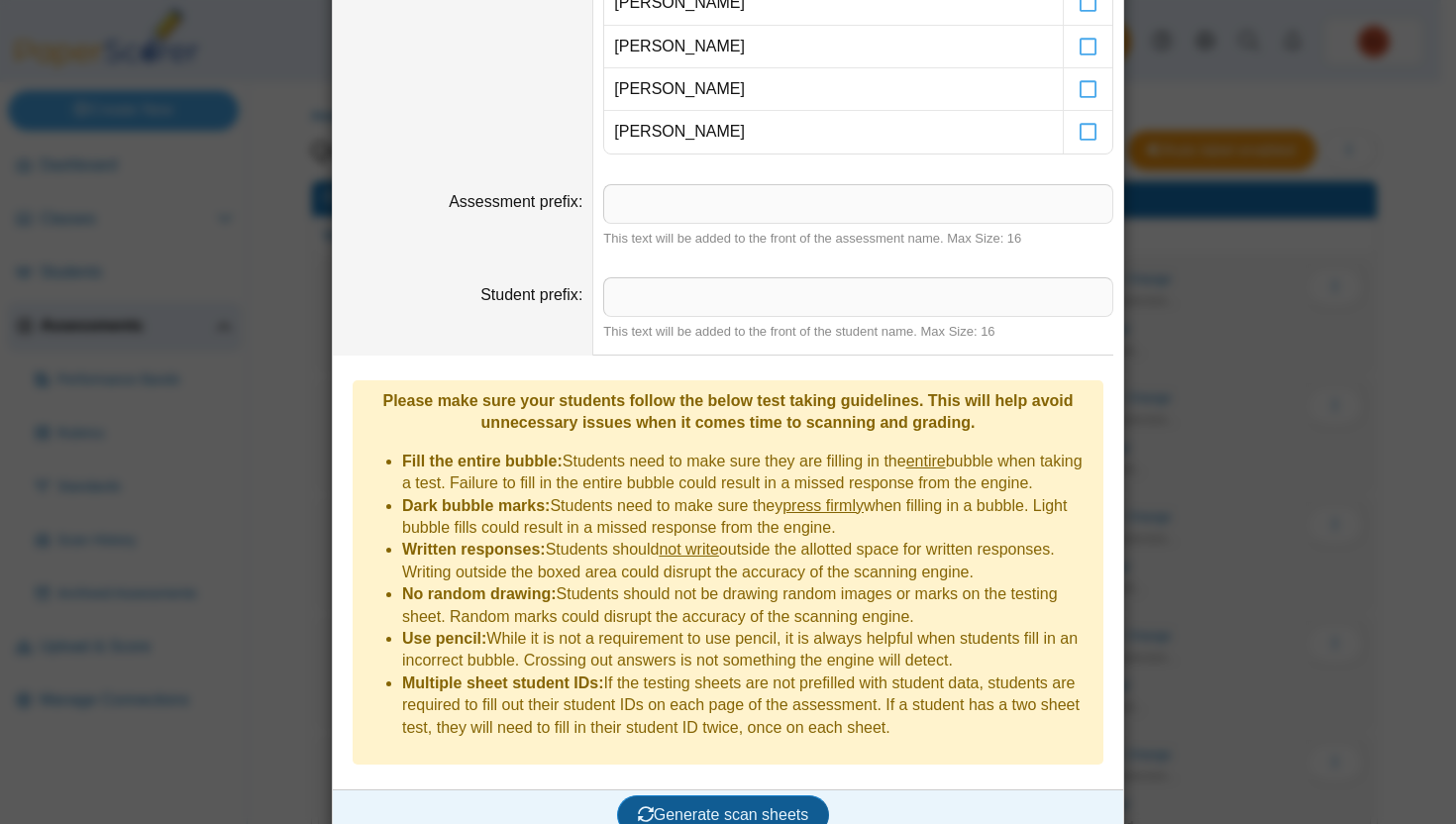 click on "Generate scan sheets" at bounding box center (723, 814) 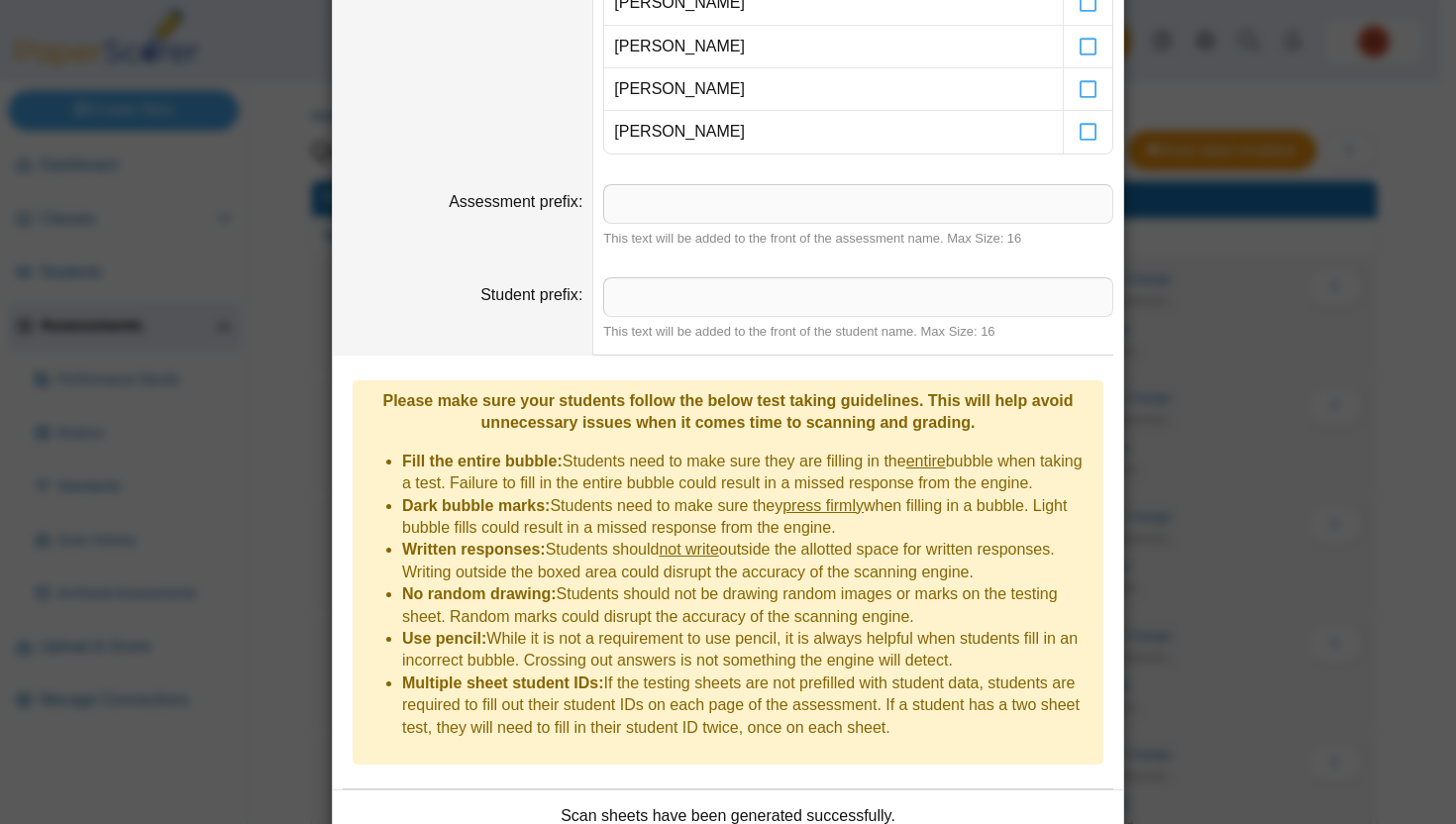 scroll, scrollTop: 830, scrollLeft: 0, axis: vertical 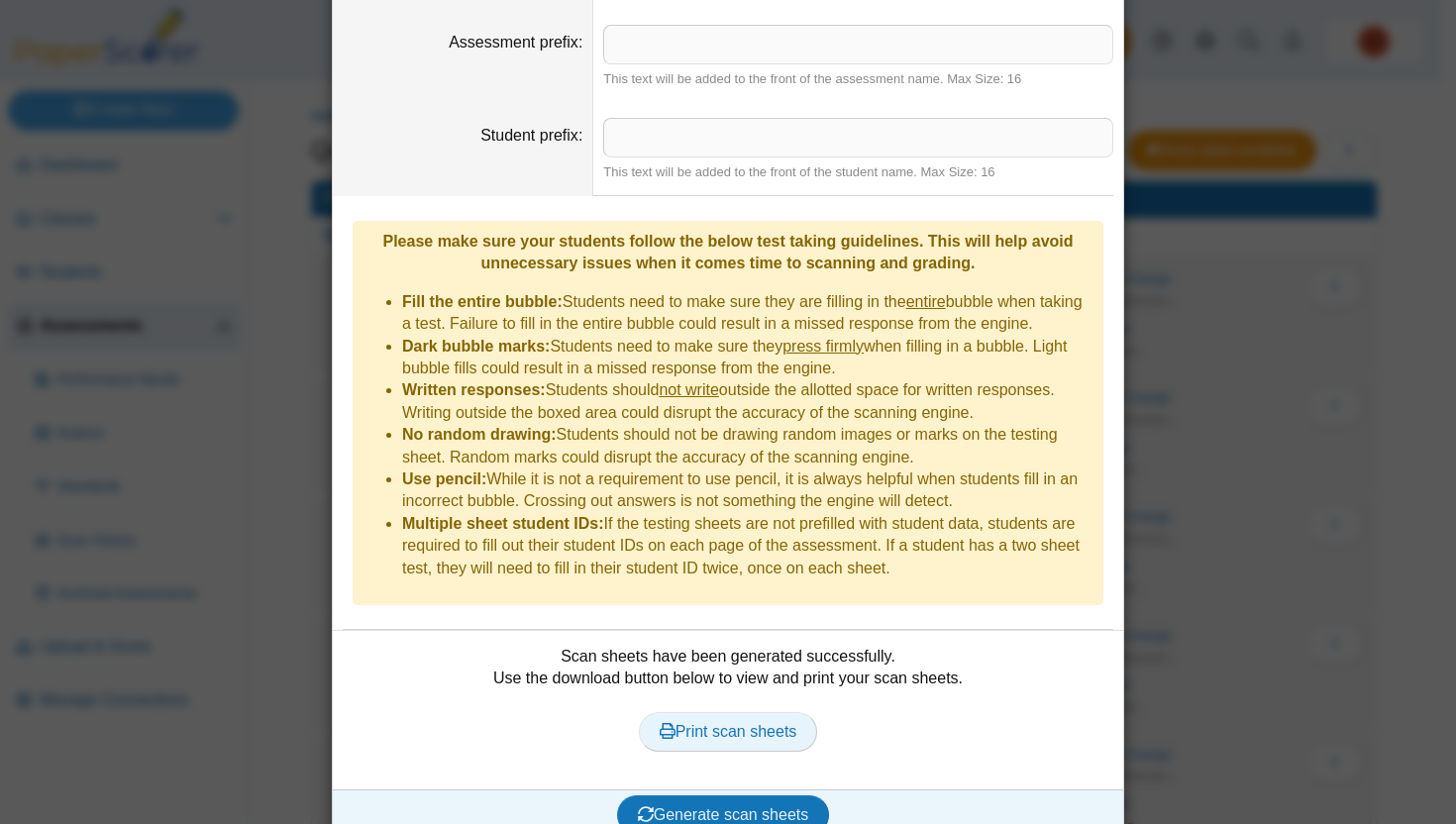click on "Print scan sheets" at bounding box center (728, 731) 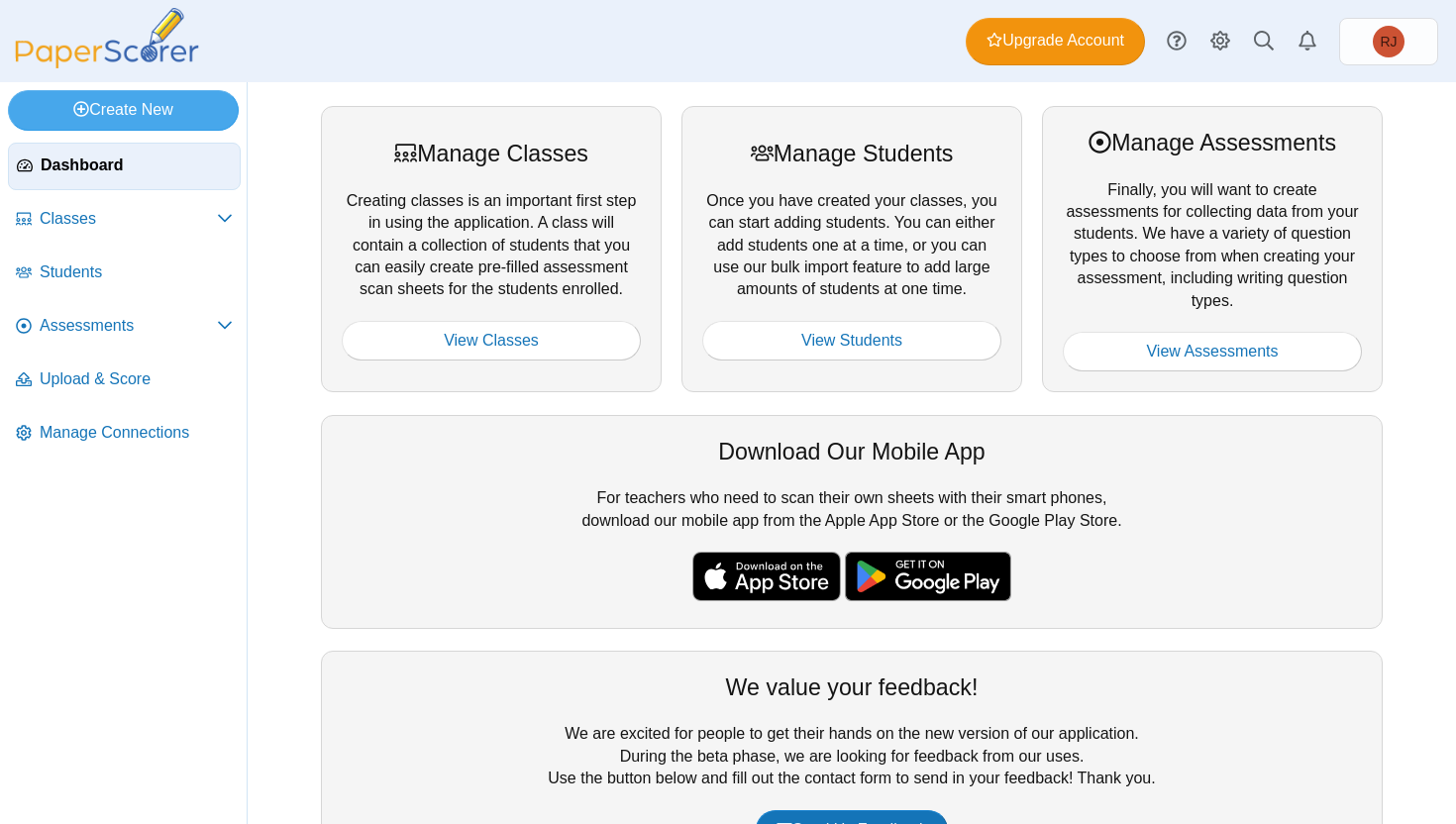 scroll, scrollTop: 0, scrollLeft: 0, axis: both 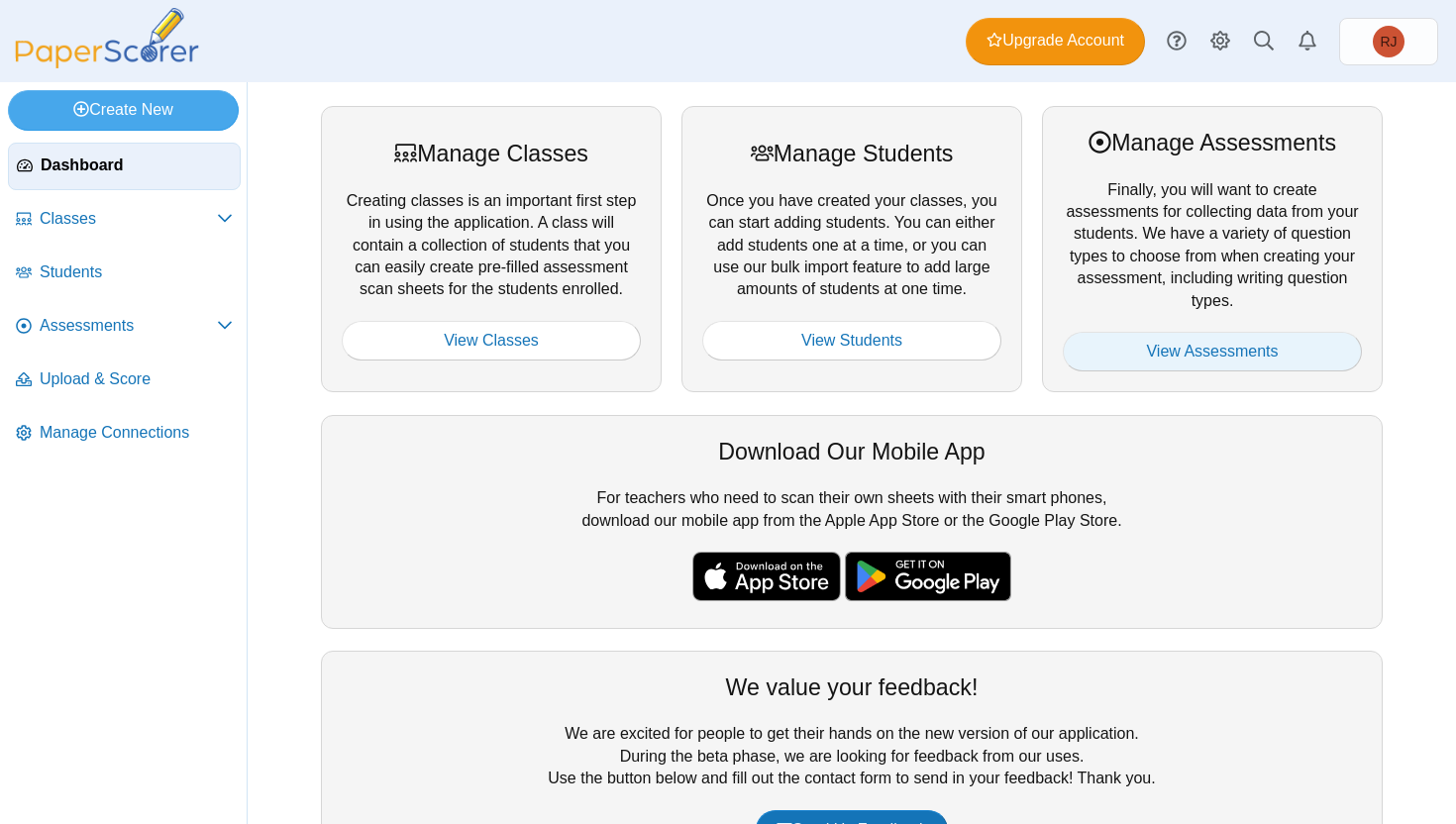 click on "View Assessments" at bounding box center [1212, 352] 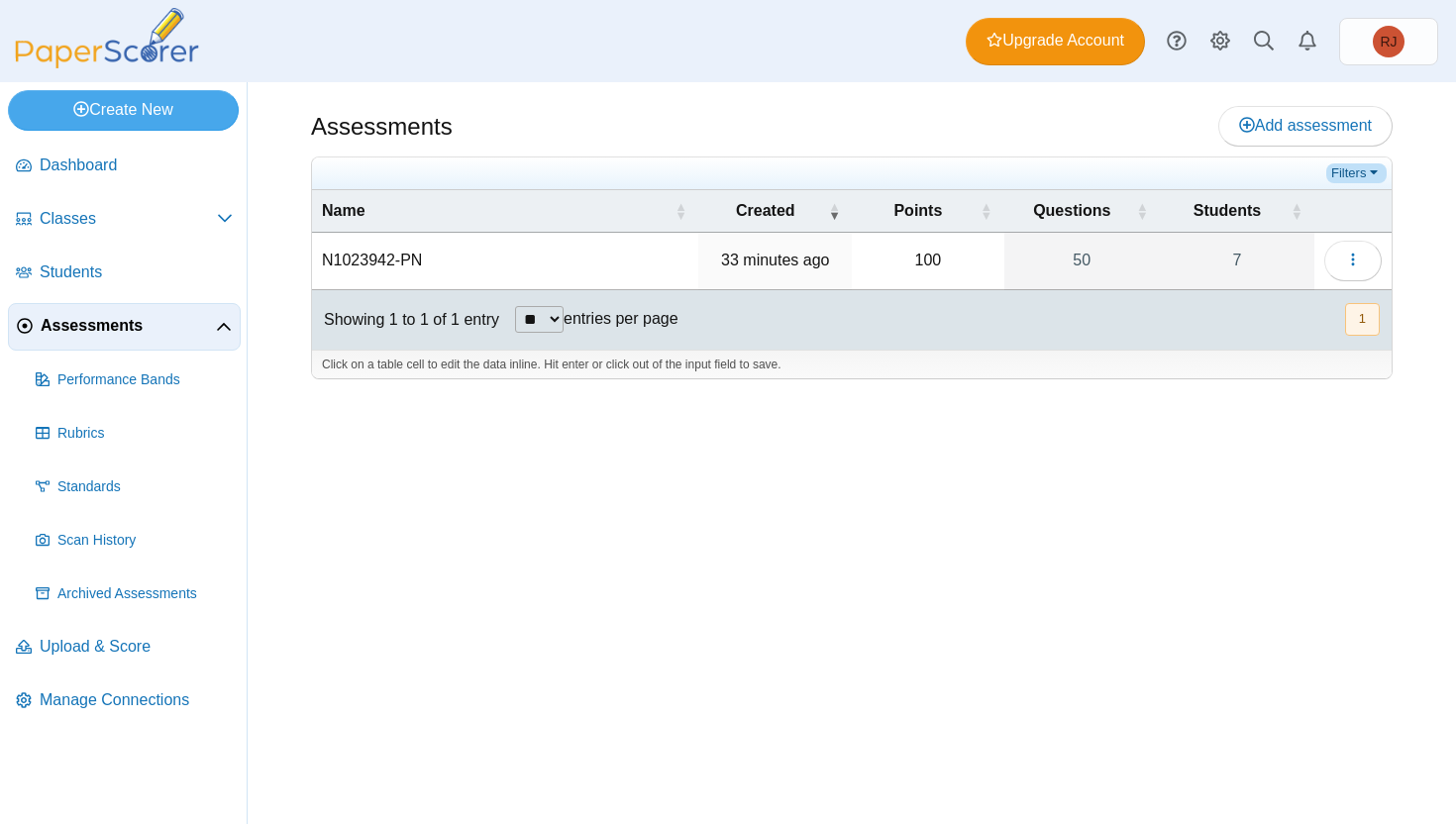 scroll, scrollTop: 0, scrollLeft: 0, axis: both 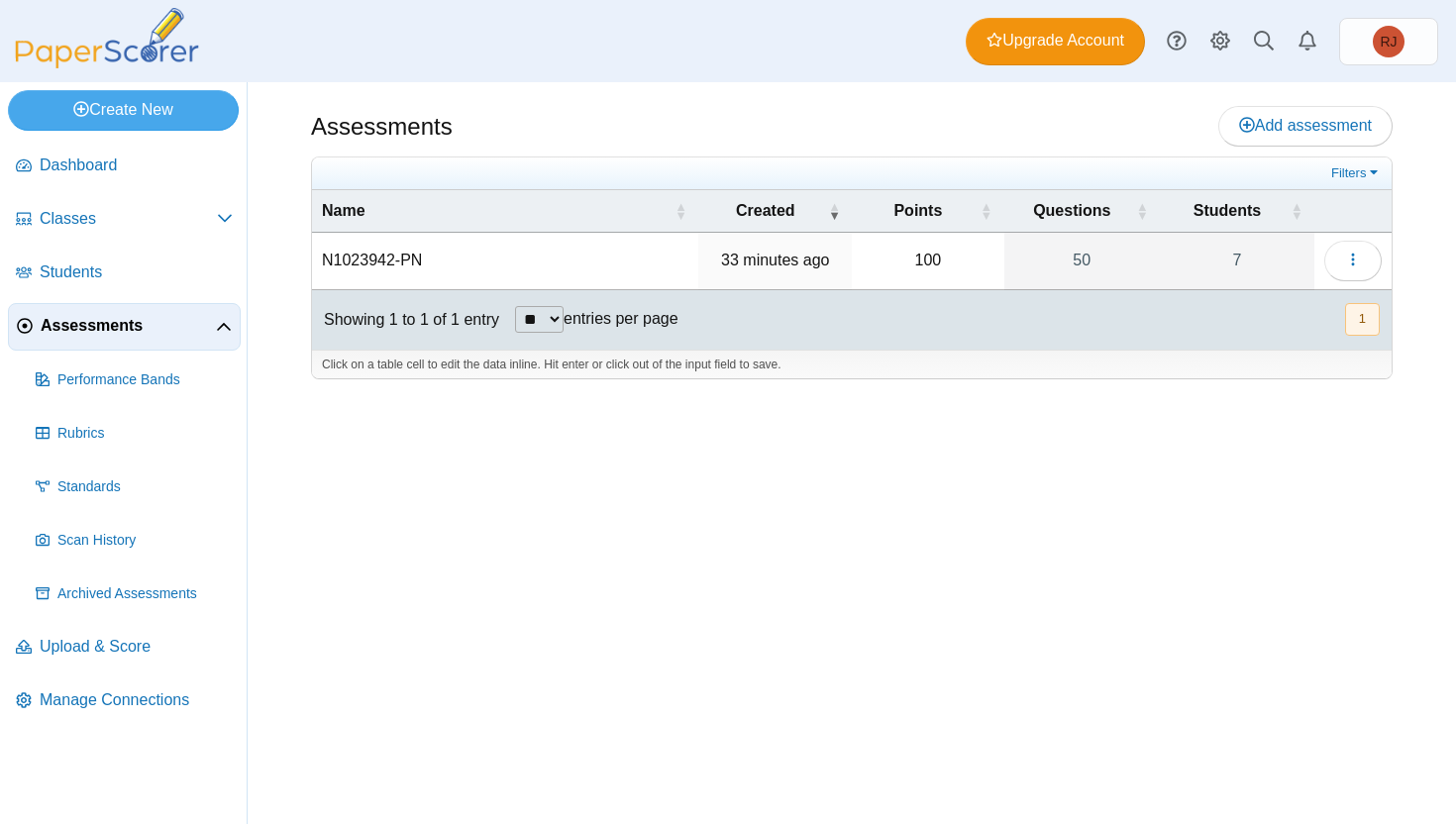 click on "N1023942-PN" at bounding box center [505, 260] 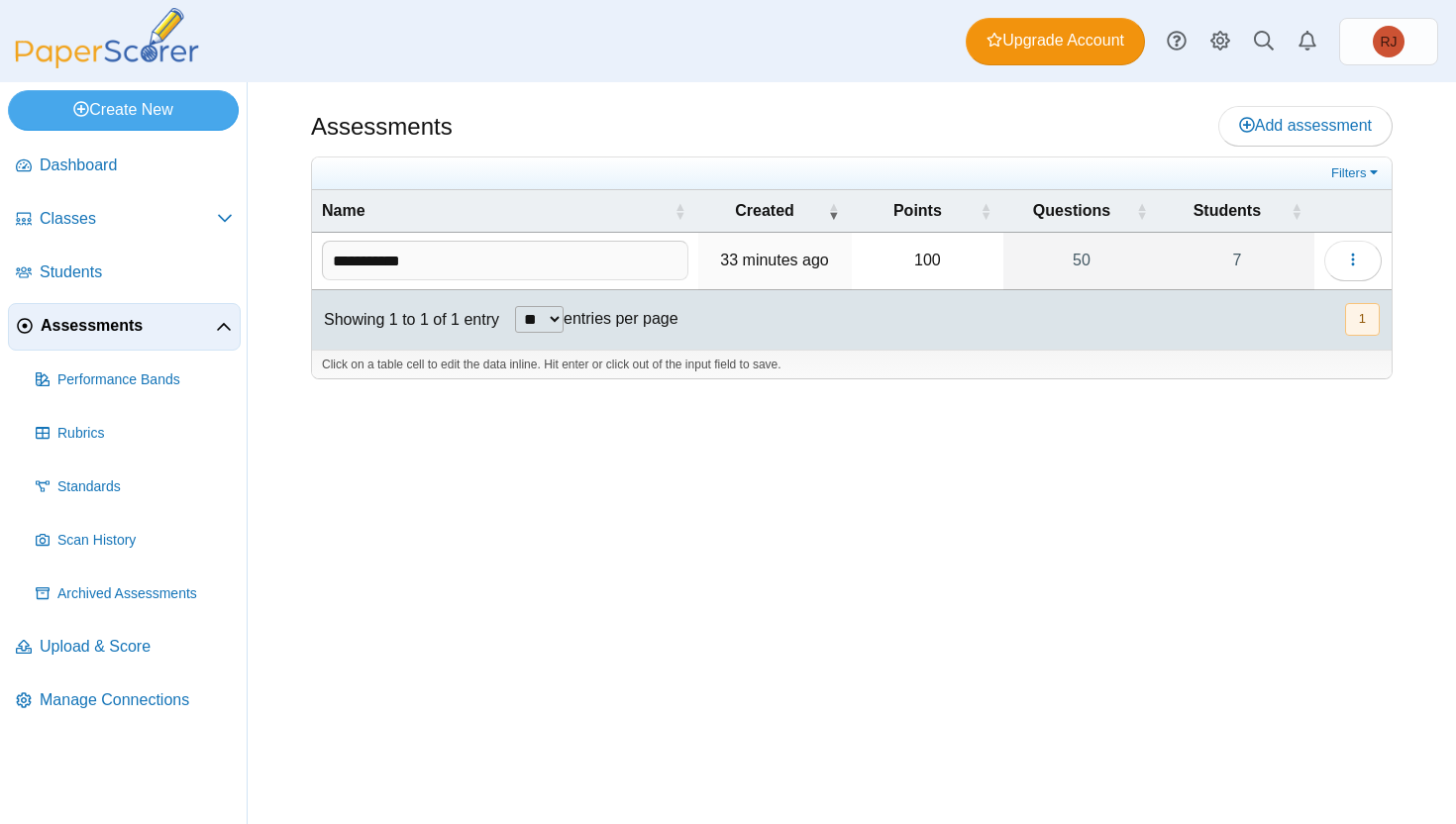 click on "100" at bounding box center [928, 260] 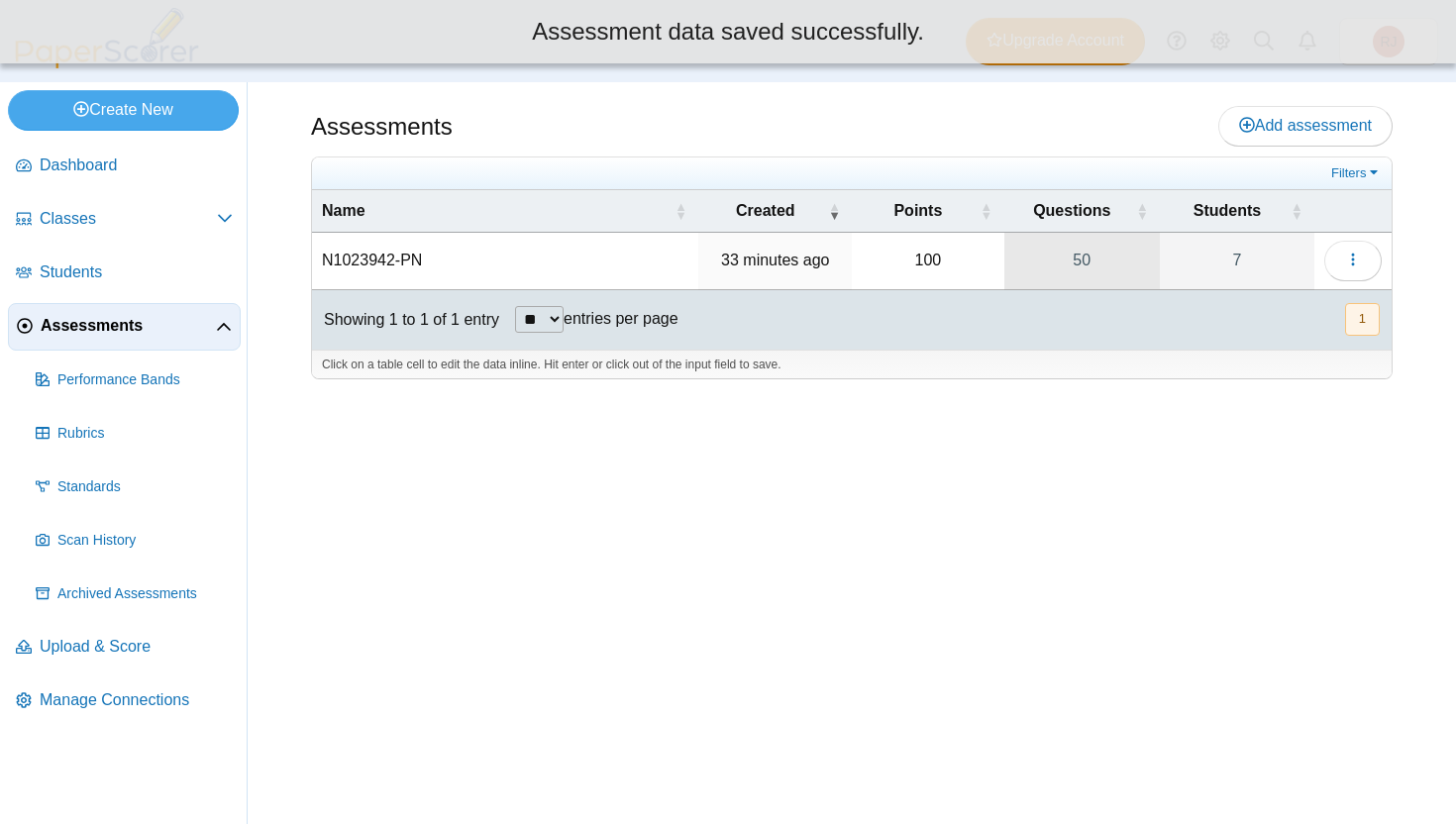 click on "50" at bounding box center [1082, 260] 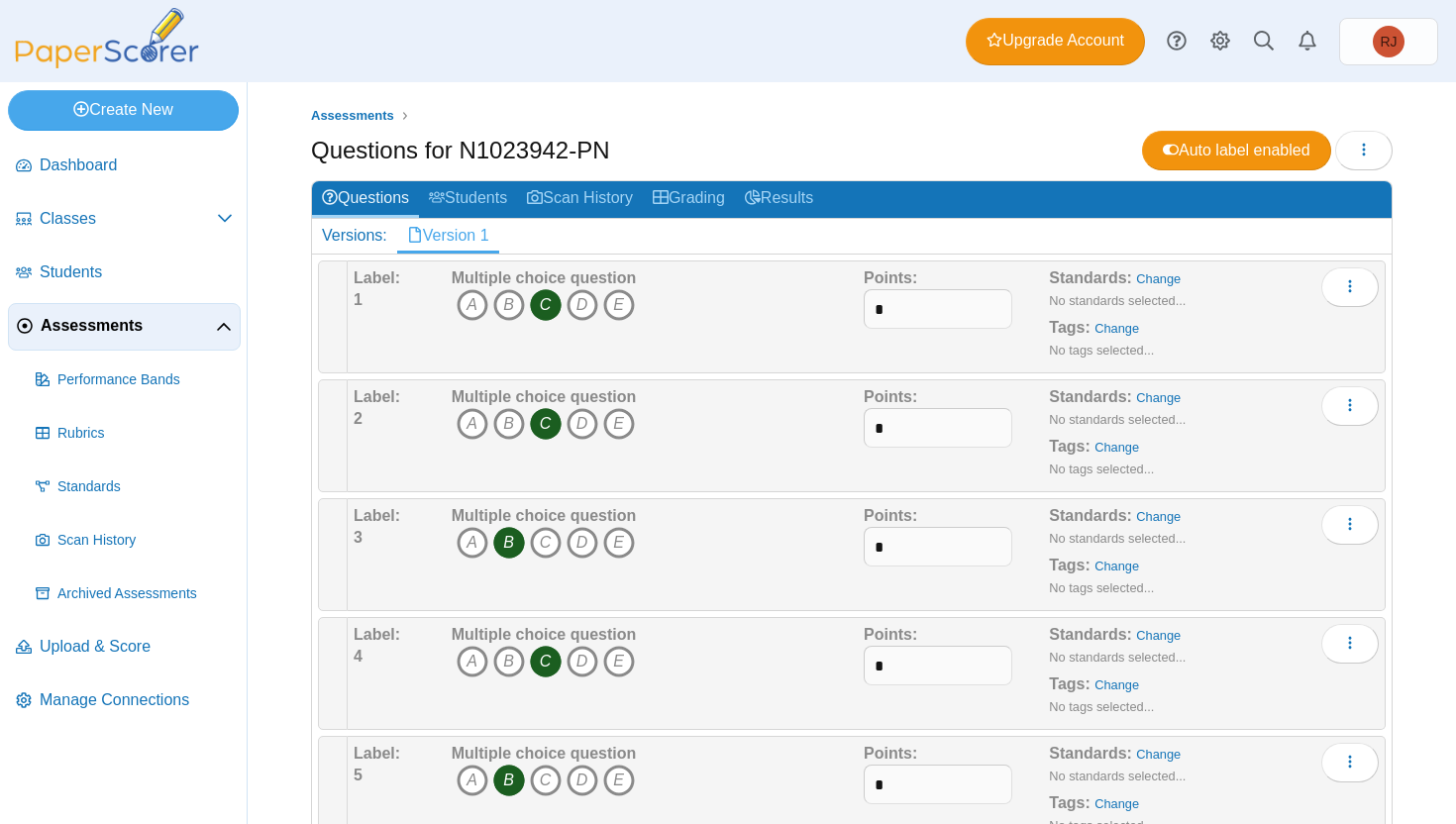 scroll, scrollTop: 0, scrollLeft: 0, axis: both 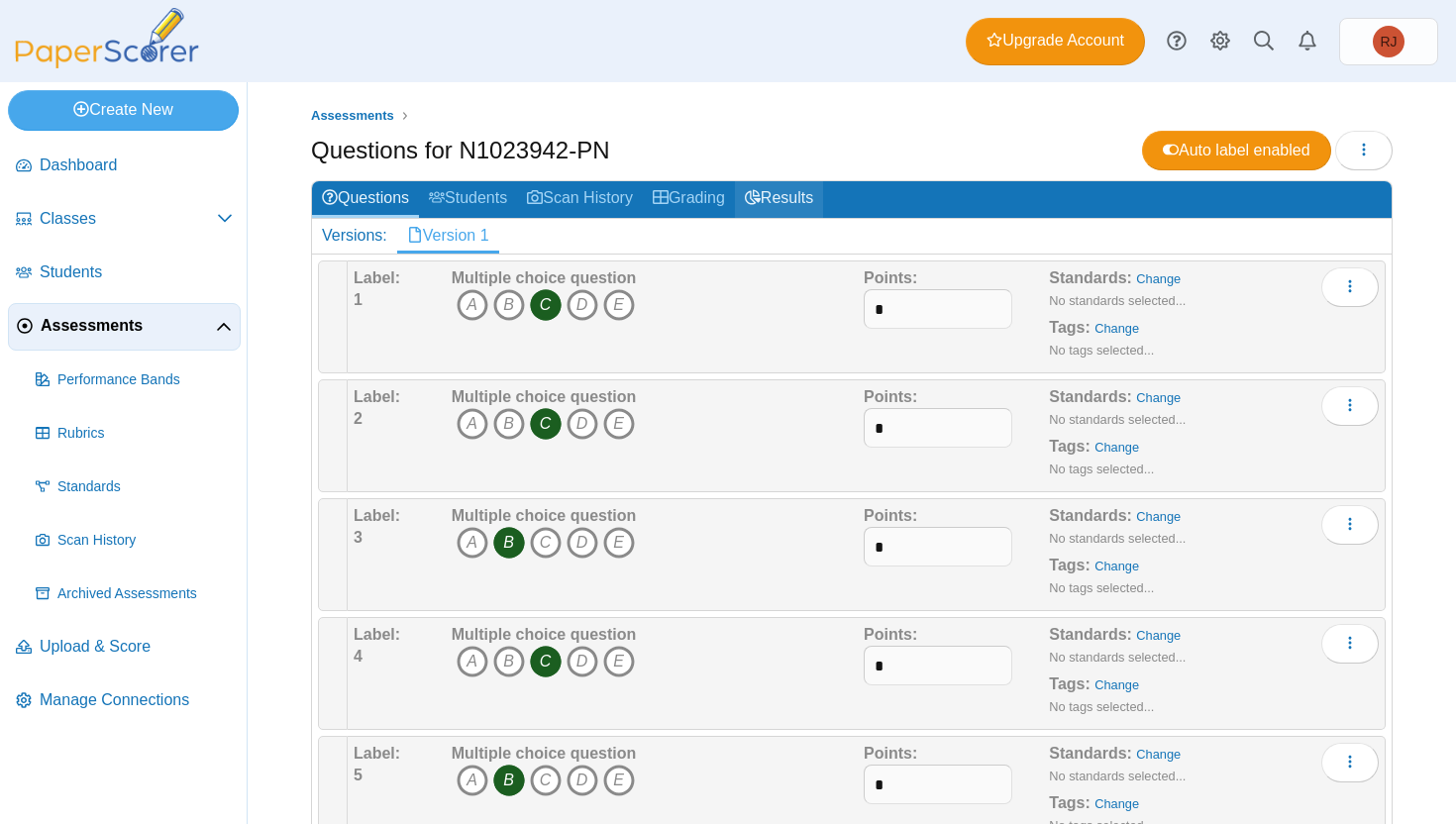 click on "Results" at bounding box center (779, 199) 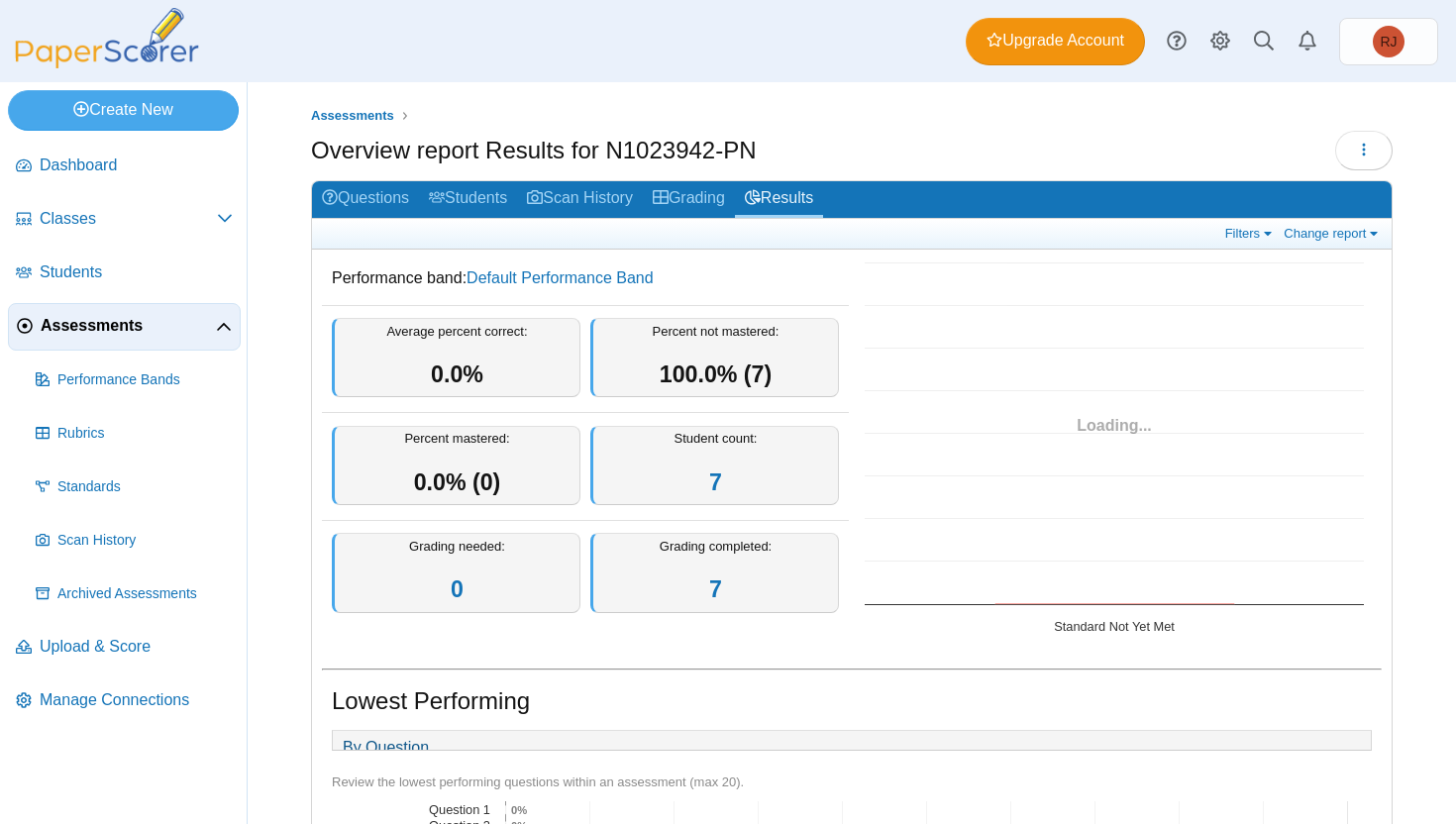 scroll, scrollTop: 0, scrollLeft: 0, axis: both 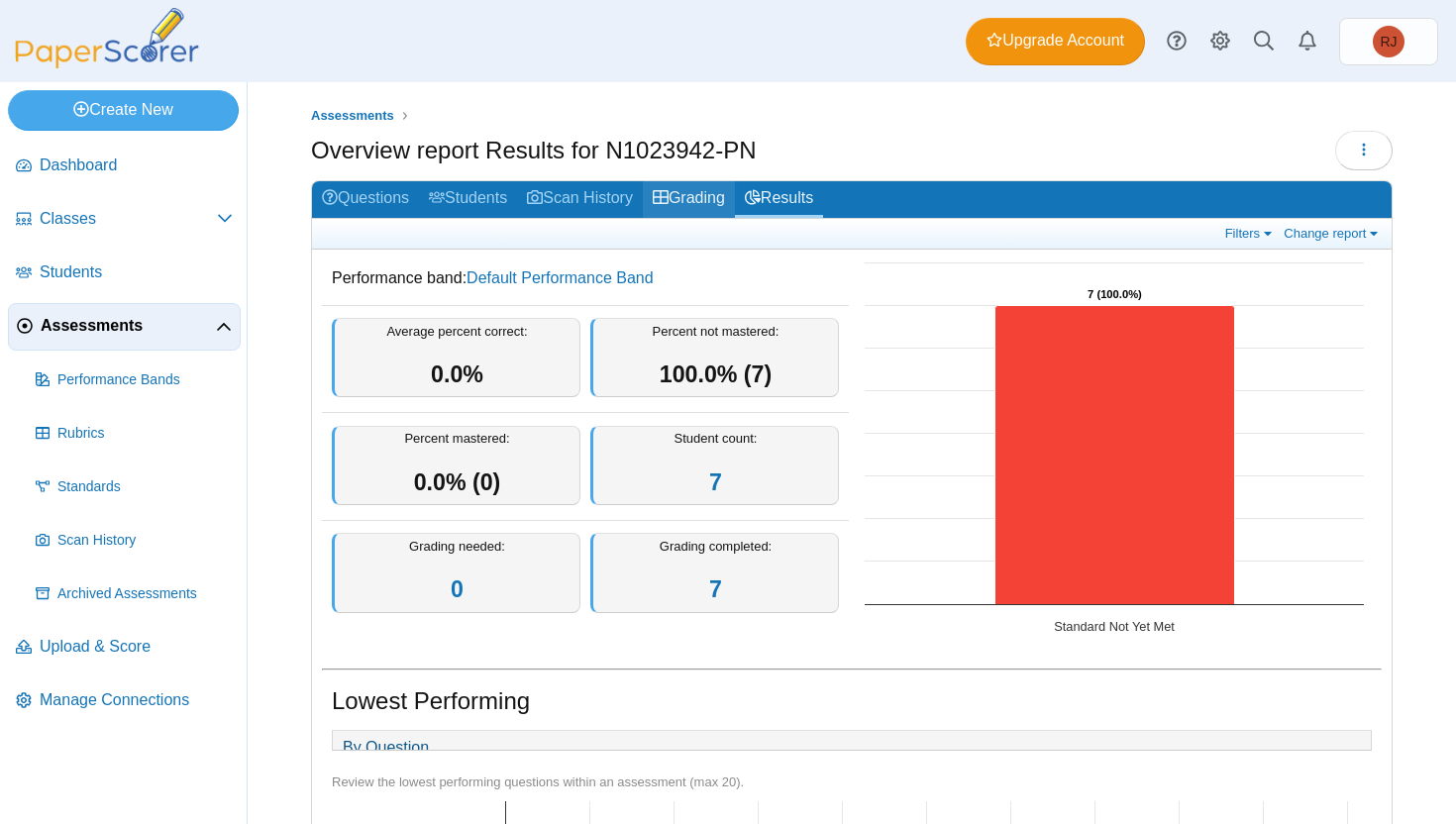 click on "Grading" at bounding box center (688, 199) 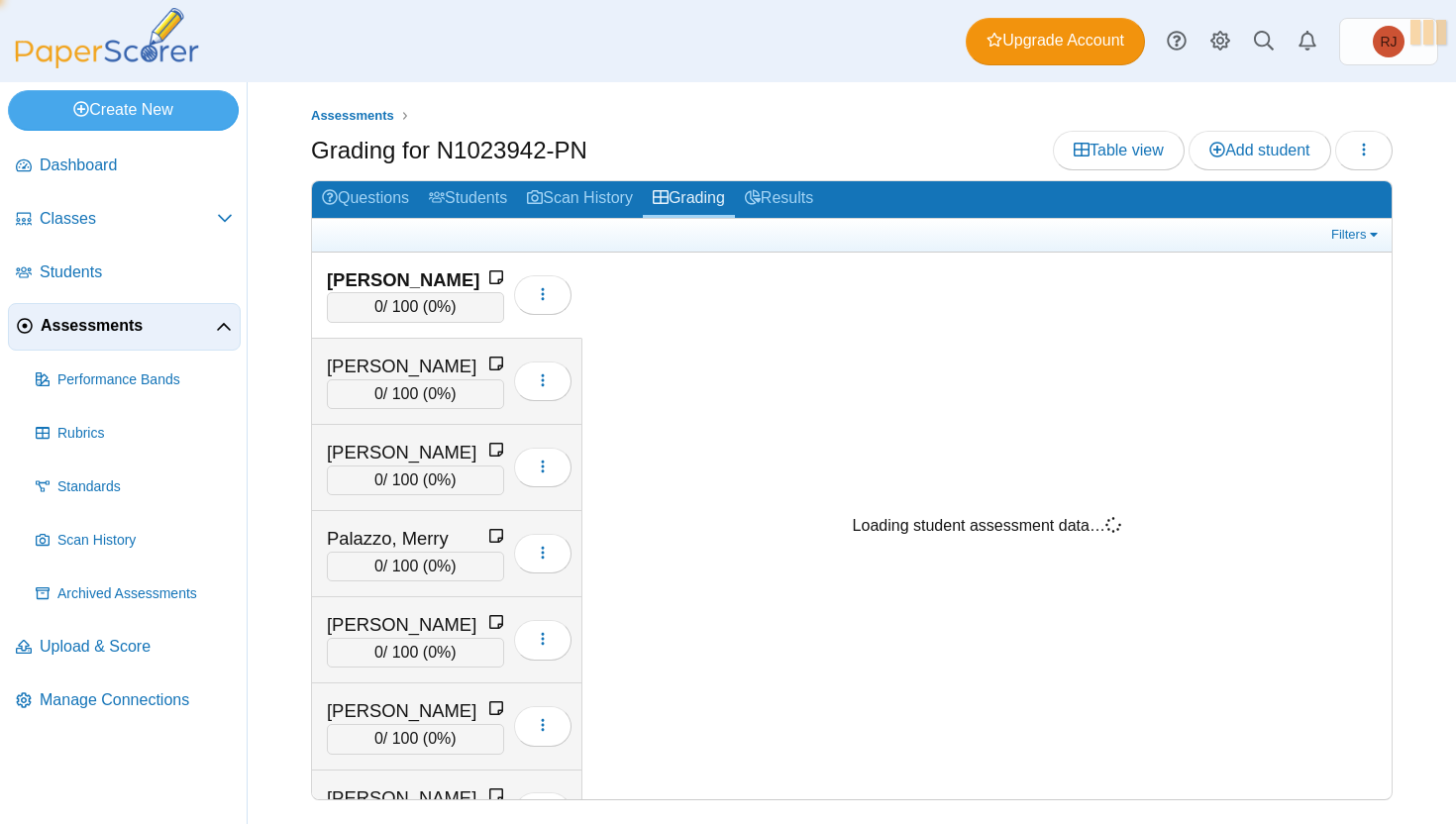scroll, scrollTop: 0, scrollLeft: 0, axis: both 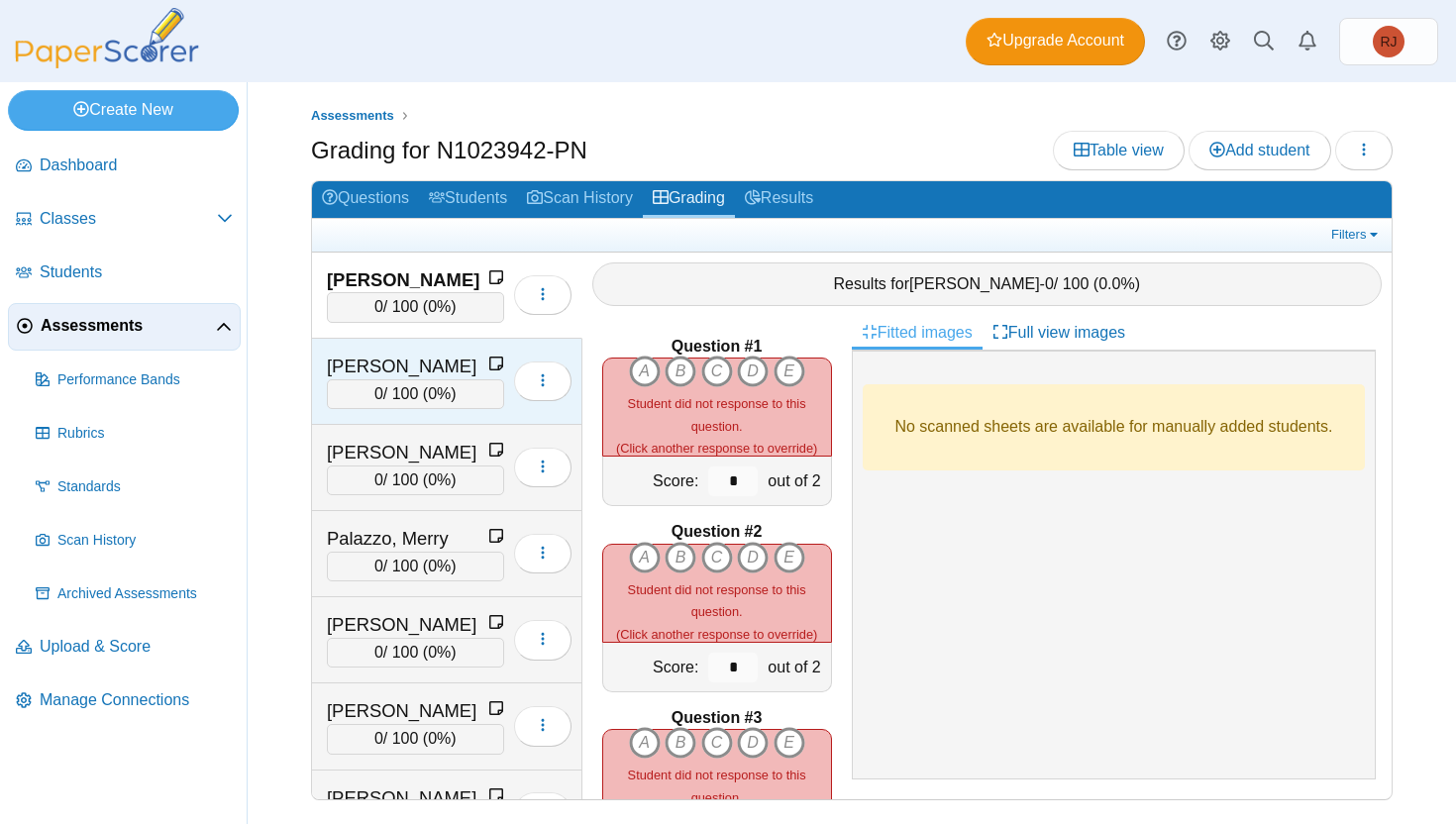 click on "Bryant, Michela" at bounding box center [407, 366] 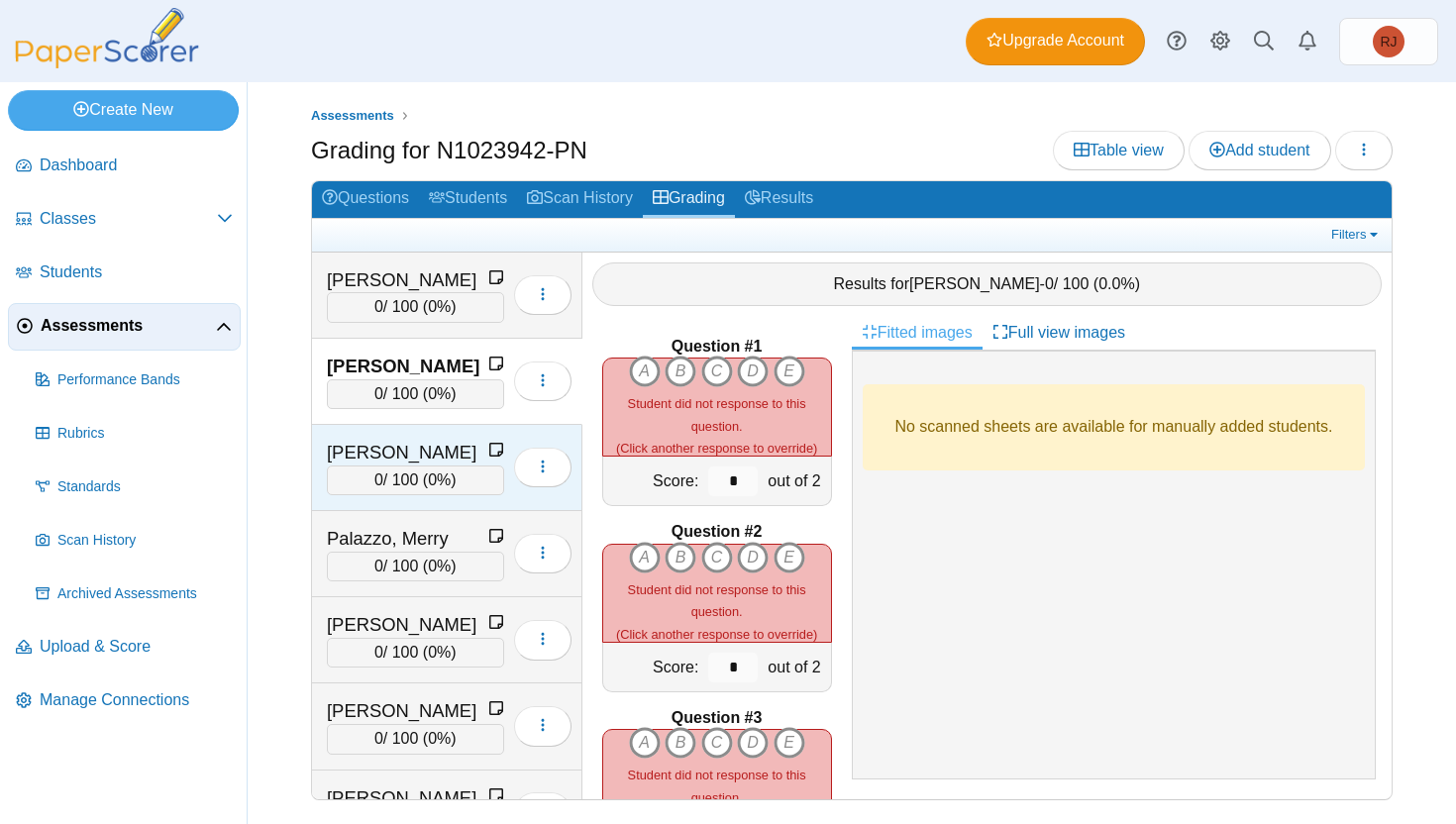 click on "Cozart, Skylar" at bounding box center [407, 453] 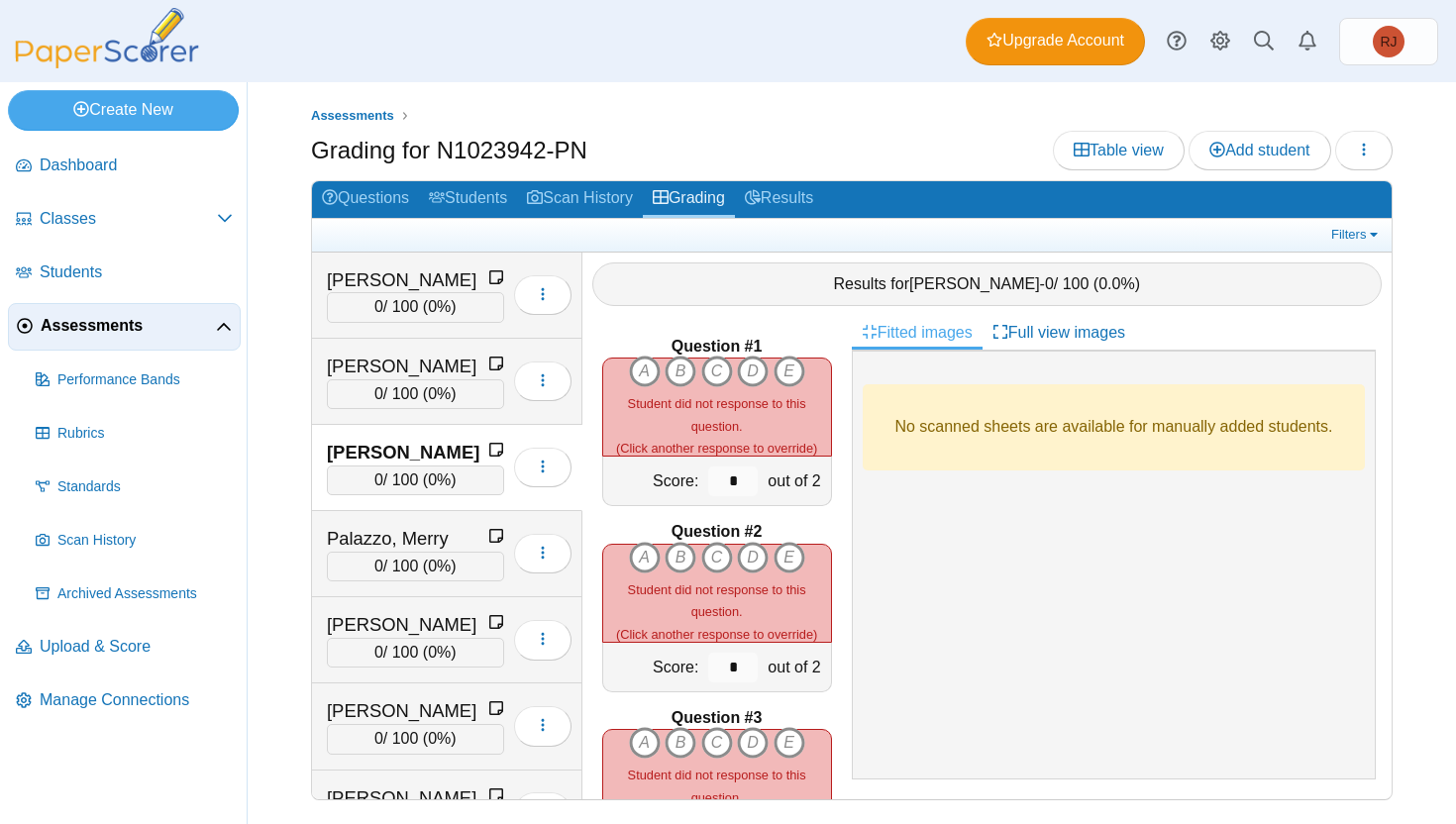 click on "Results for  Skylar Cozart  -
0  / 100 ( 0.0% )" at bounding box center (988, 284) 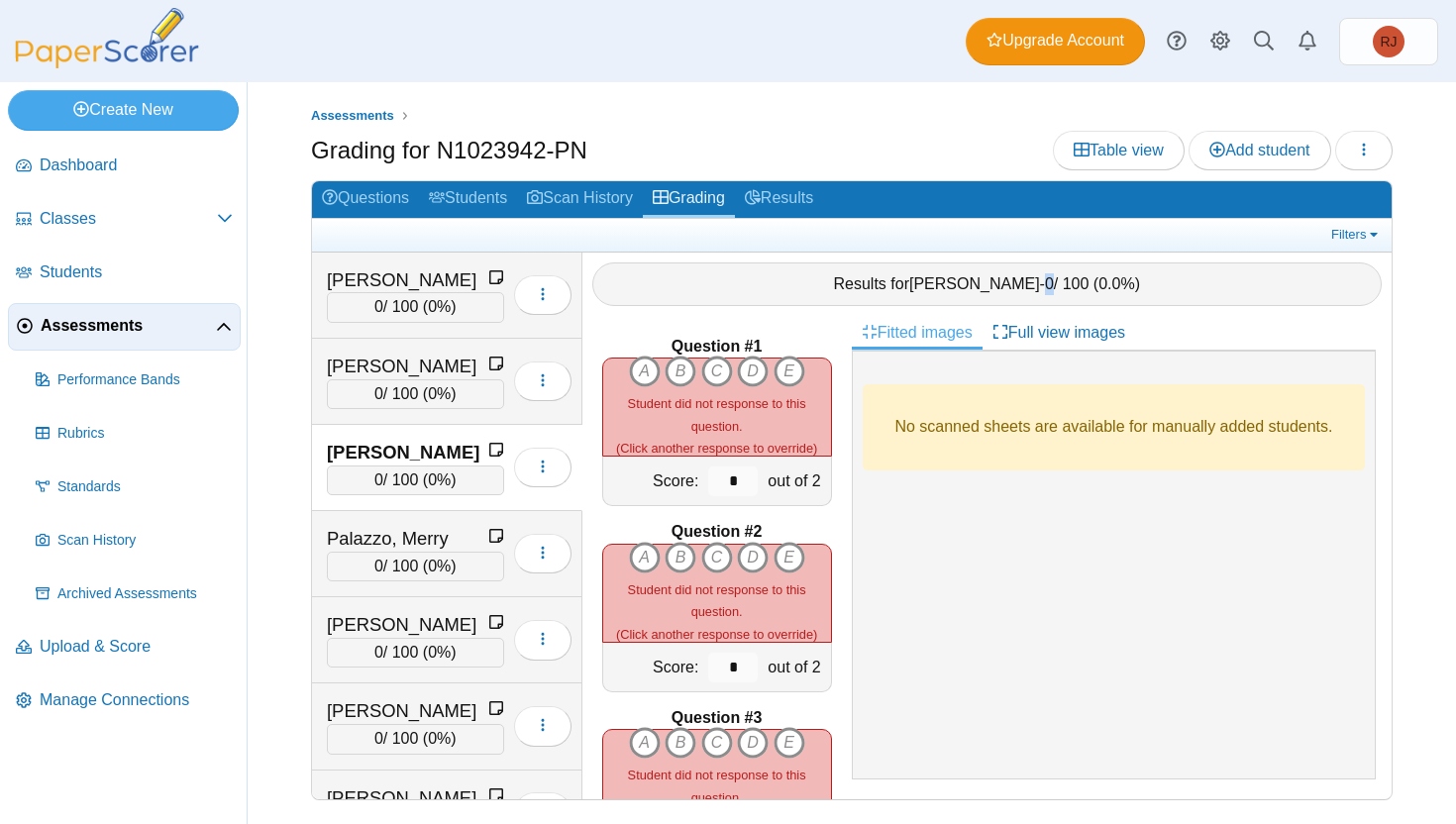 click on "0" at bounding box center [1049, 283] 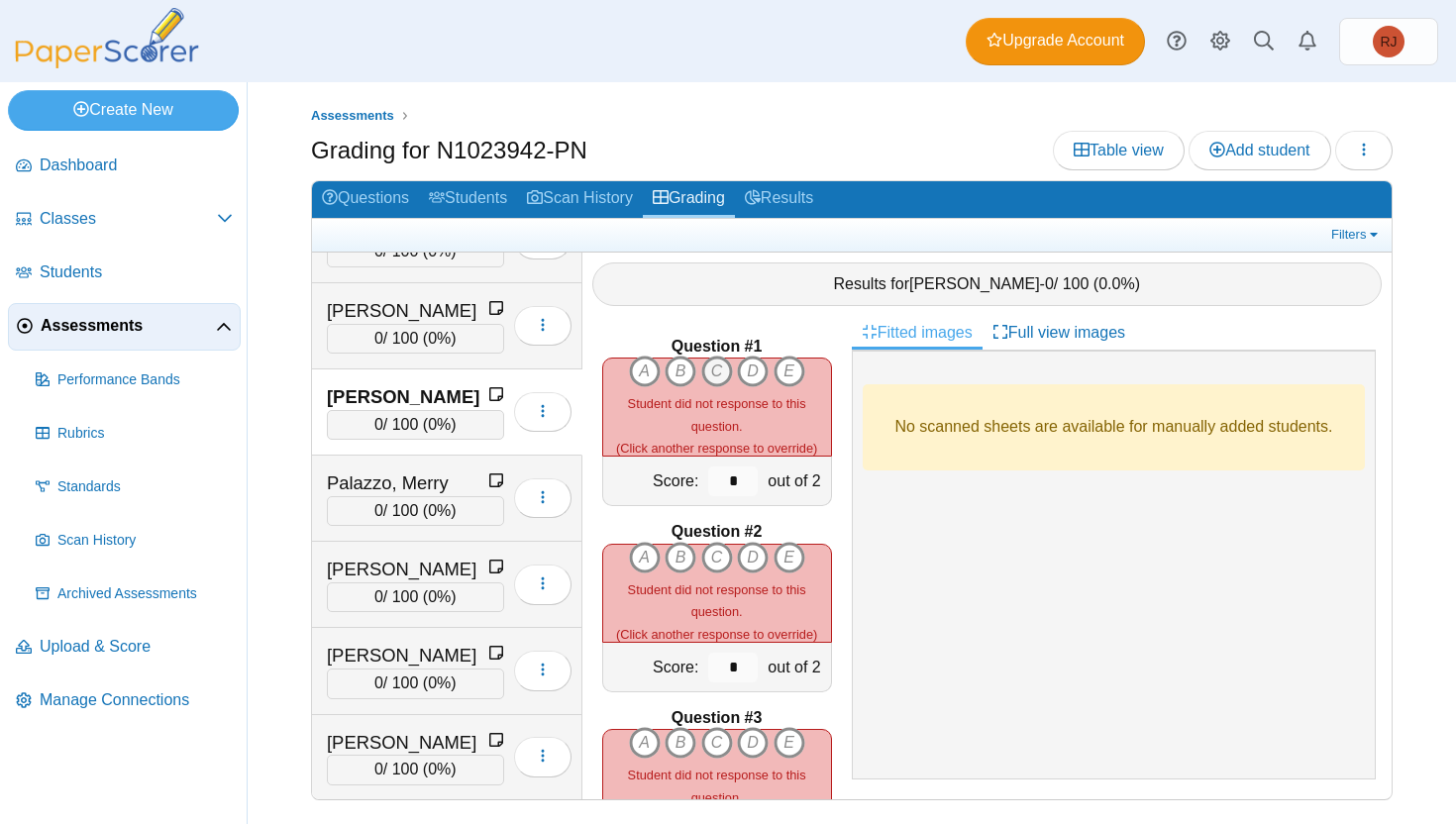 click on "C" at bounding box center [717, 371] 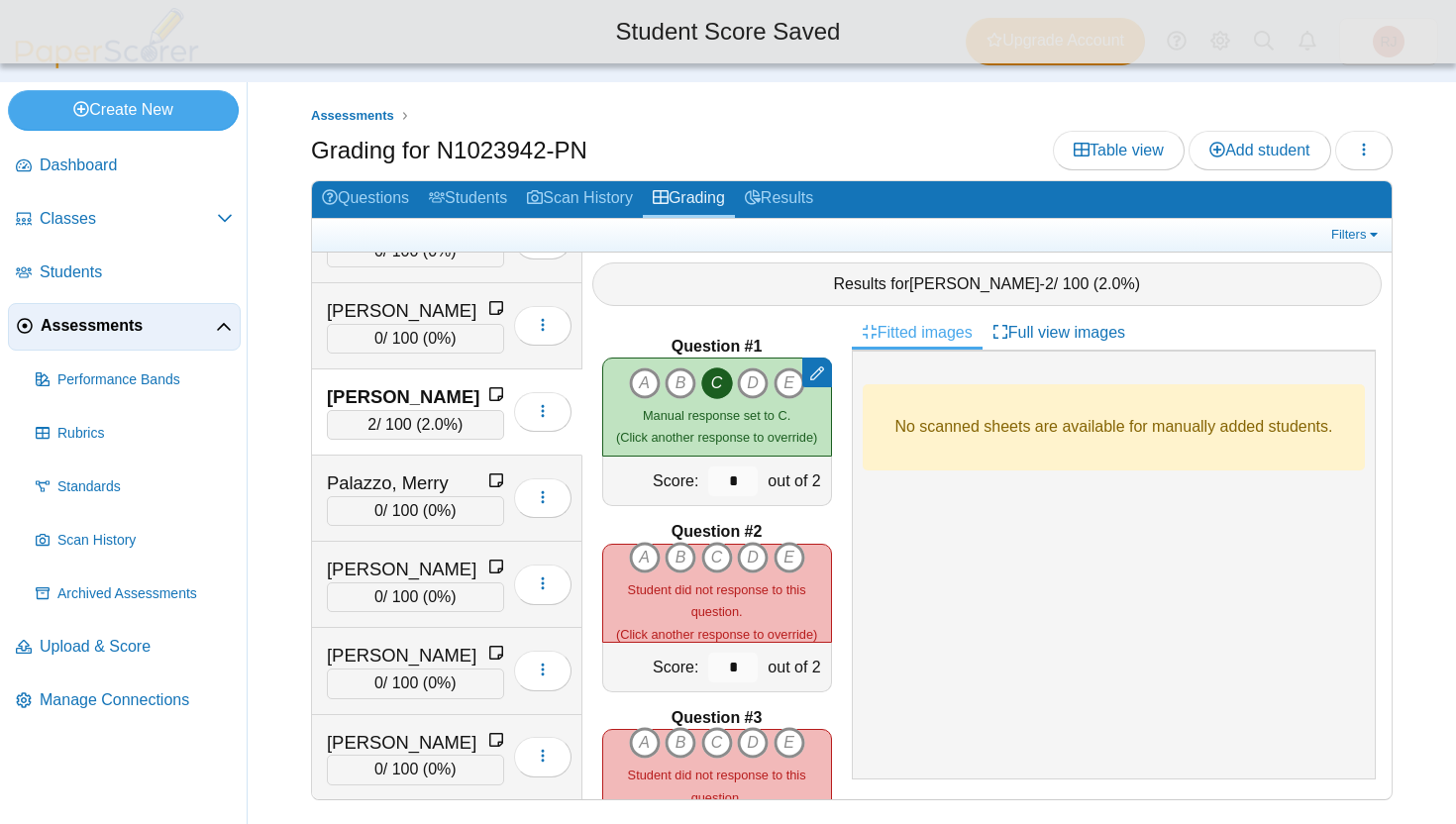 click on "C" at bounding box center (717, 383) 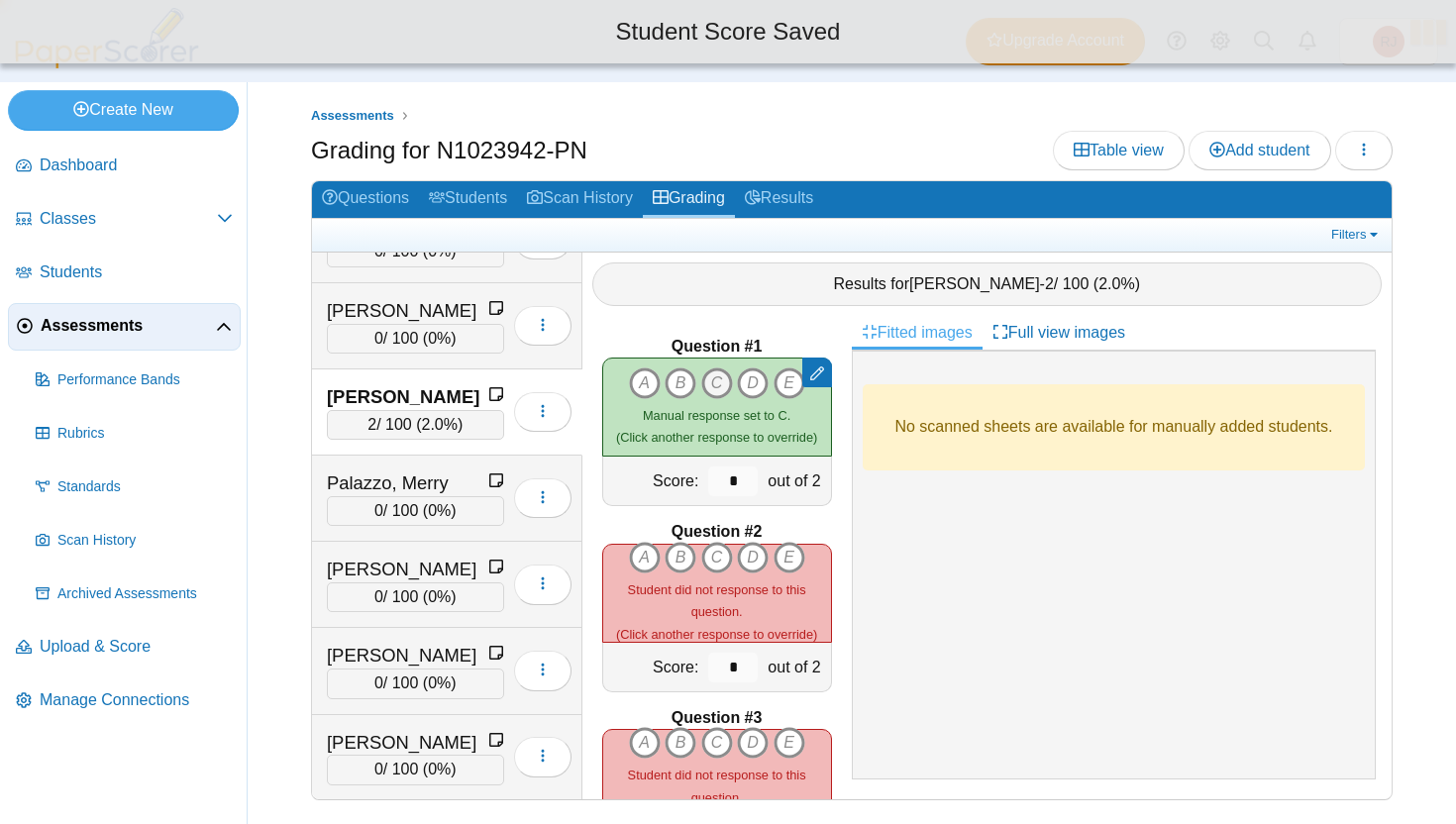 type on "*" 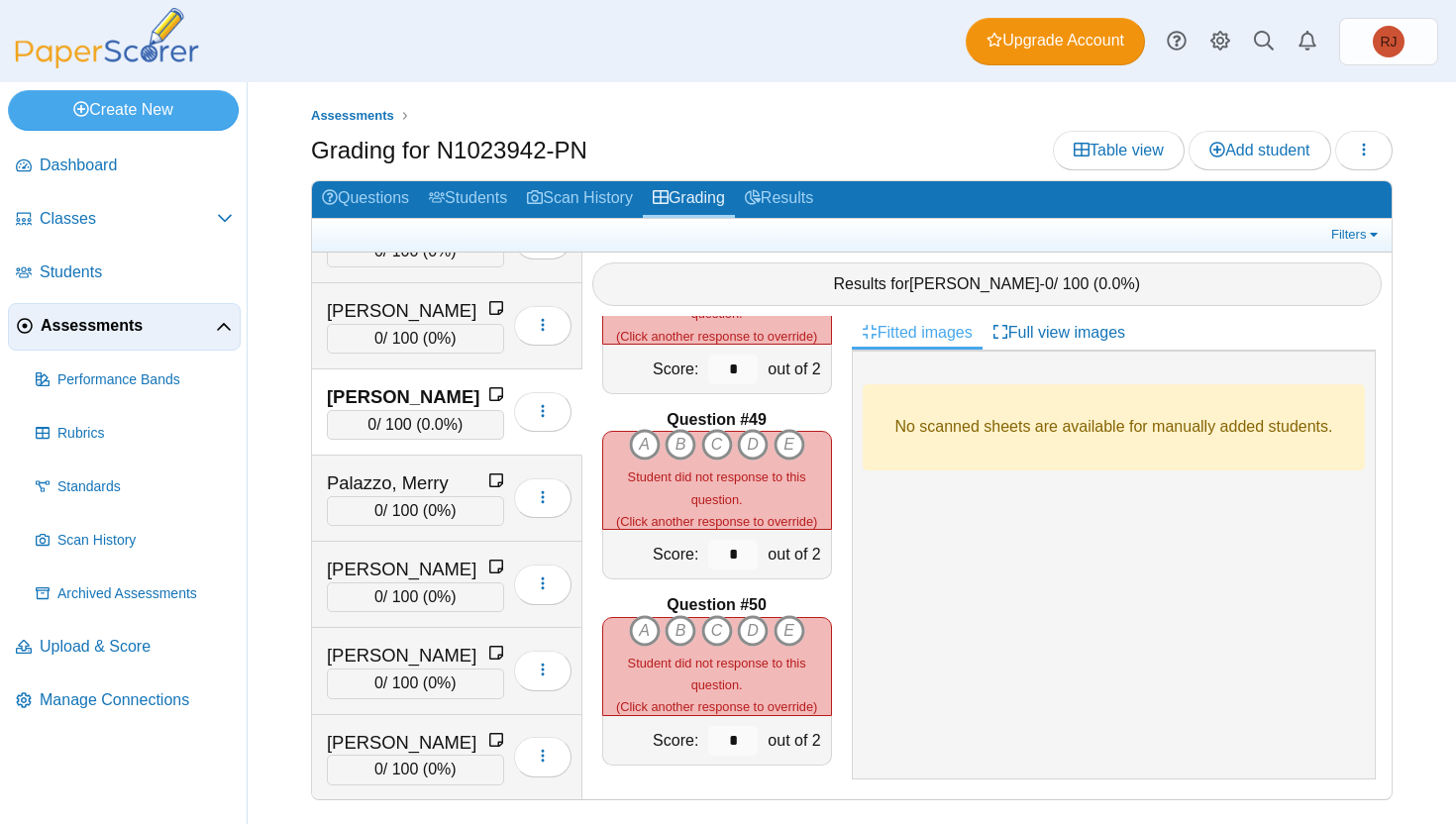 scroll, scrollTop: 0, scrollLeft: 0, axis: both 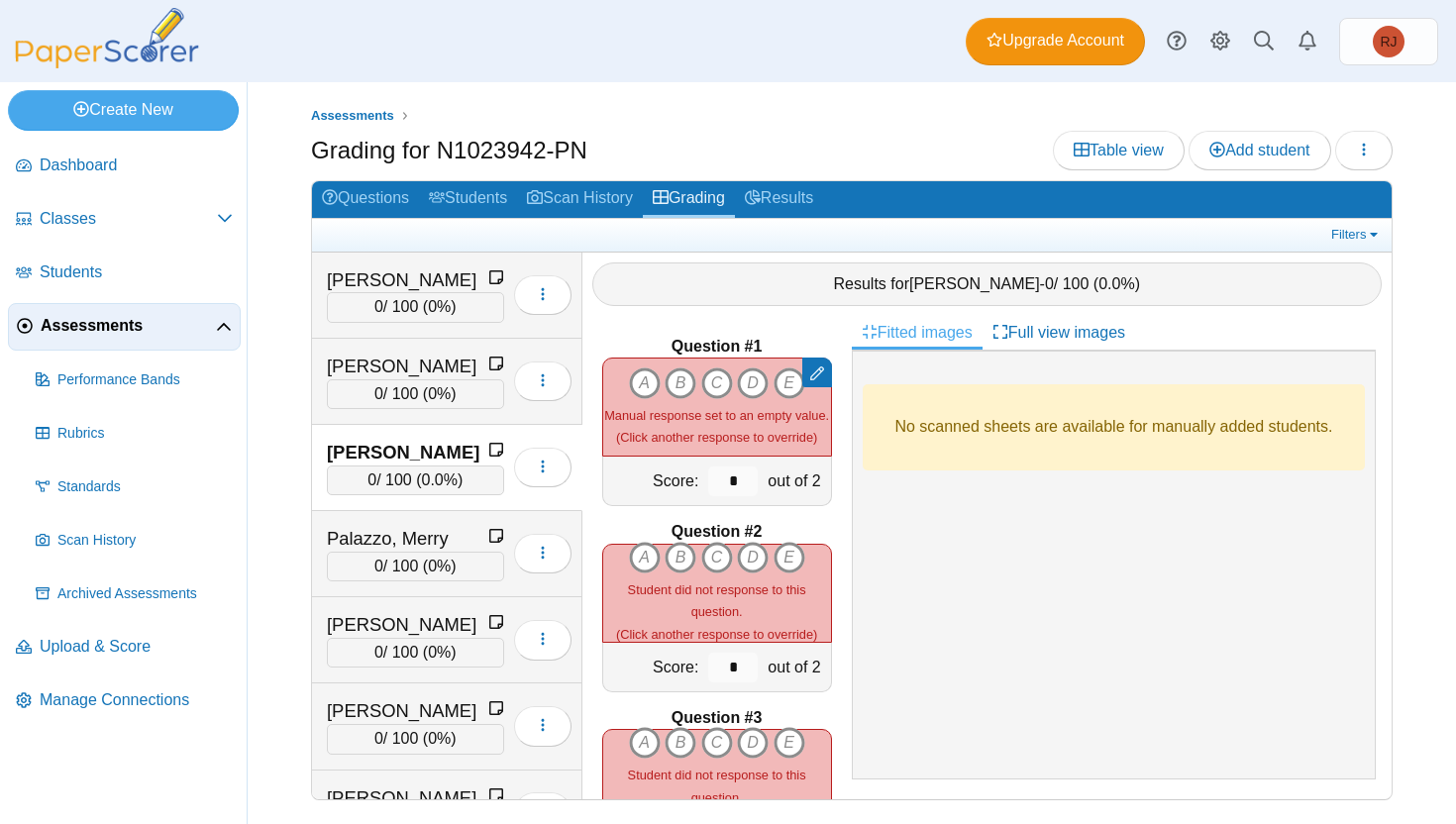 click on "Assessments
Grading for N1023942-PN
Table view
Add student
Loading…
0 0" at bounding box center [852, 453] 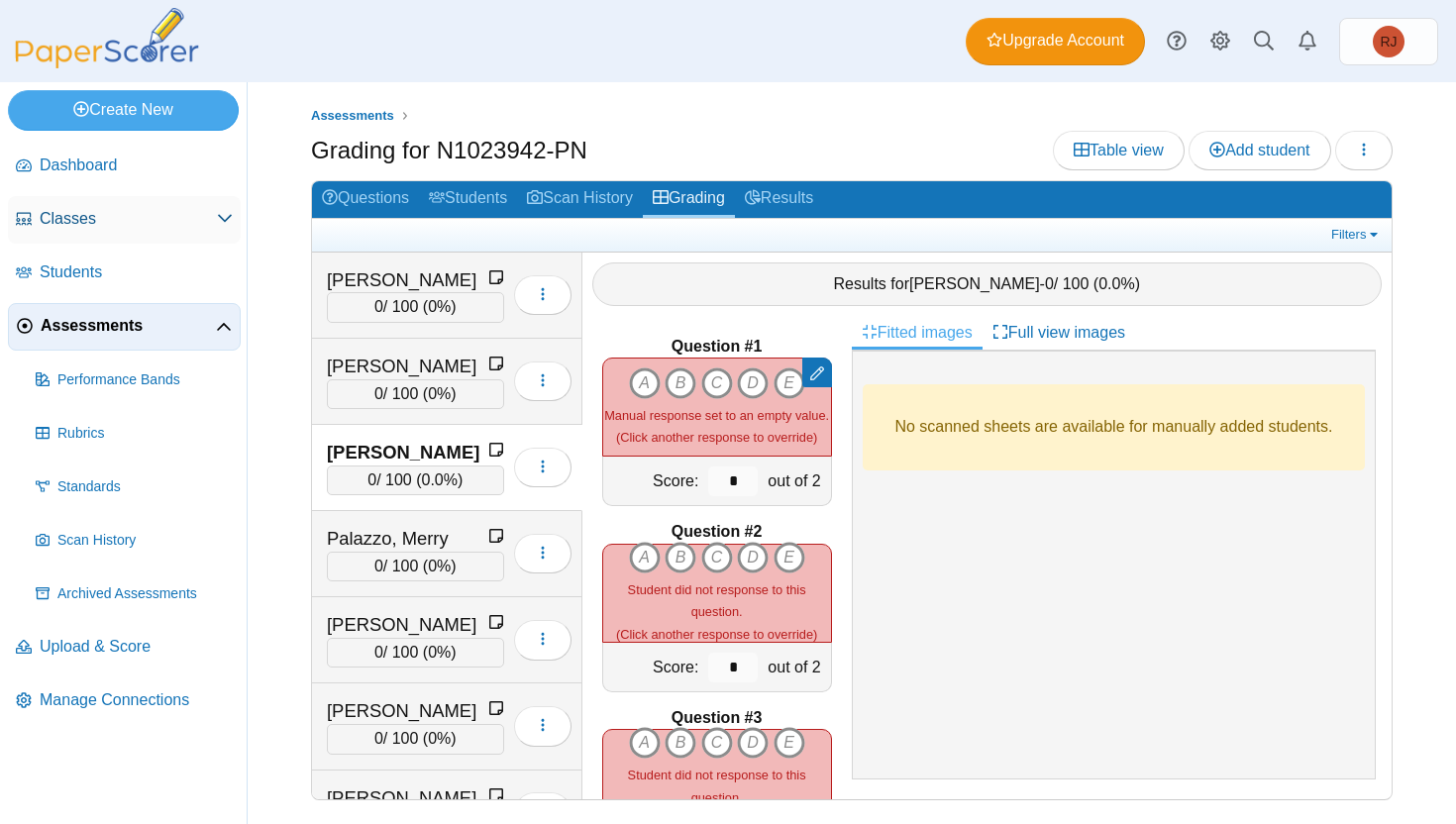 click at bounding box center [225, 219] 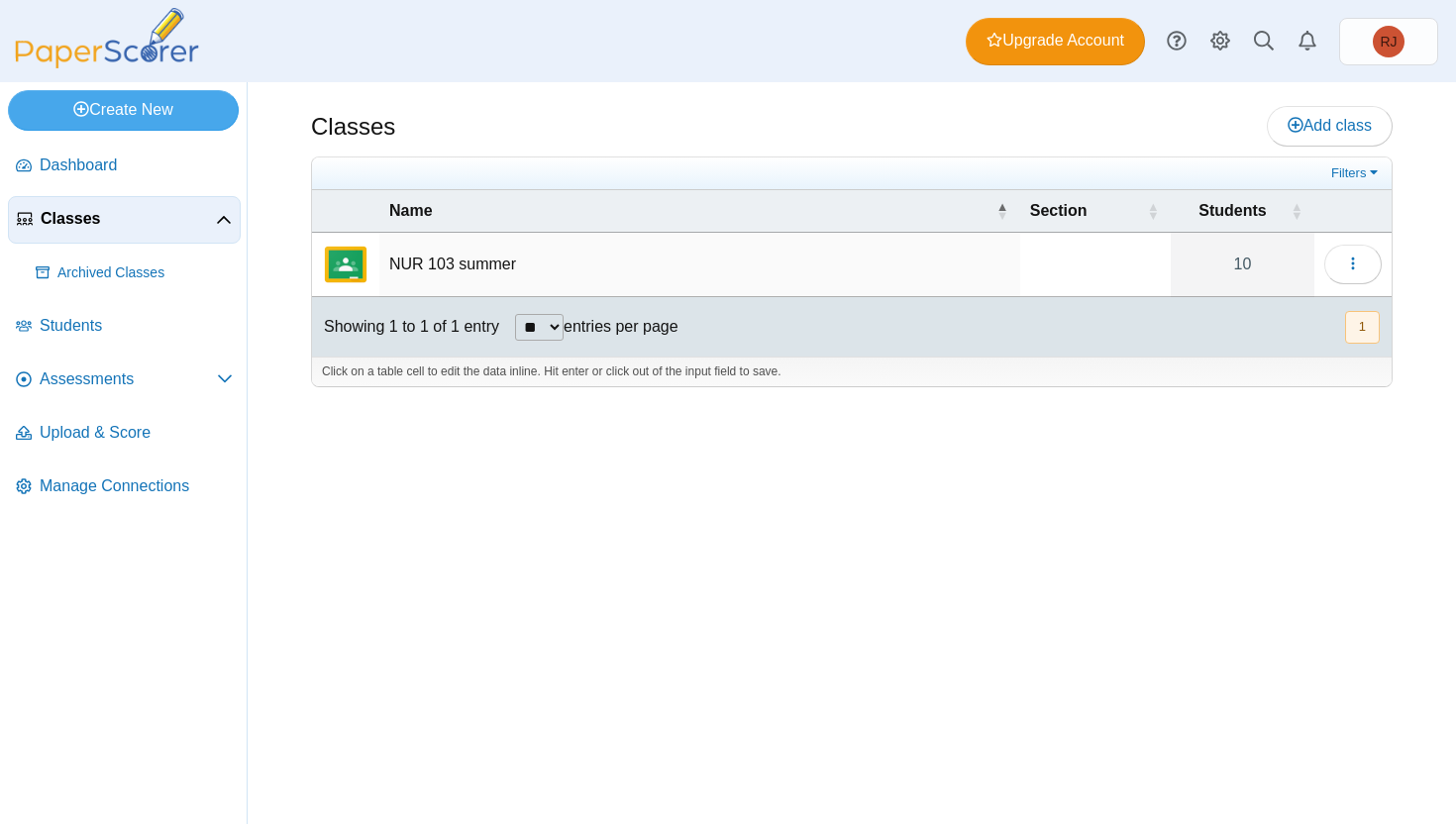 scroll, scrollTop: 0, scrollLeft: 0, axis: both 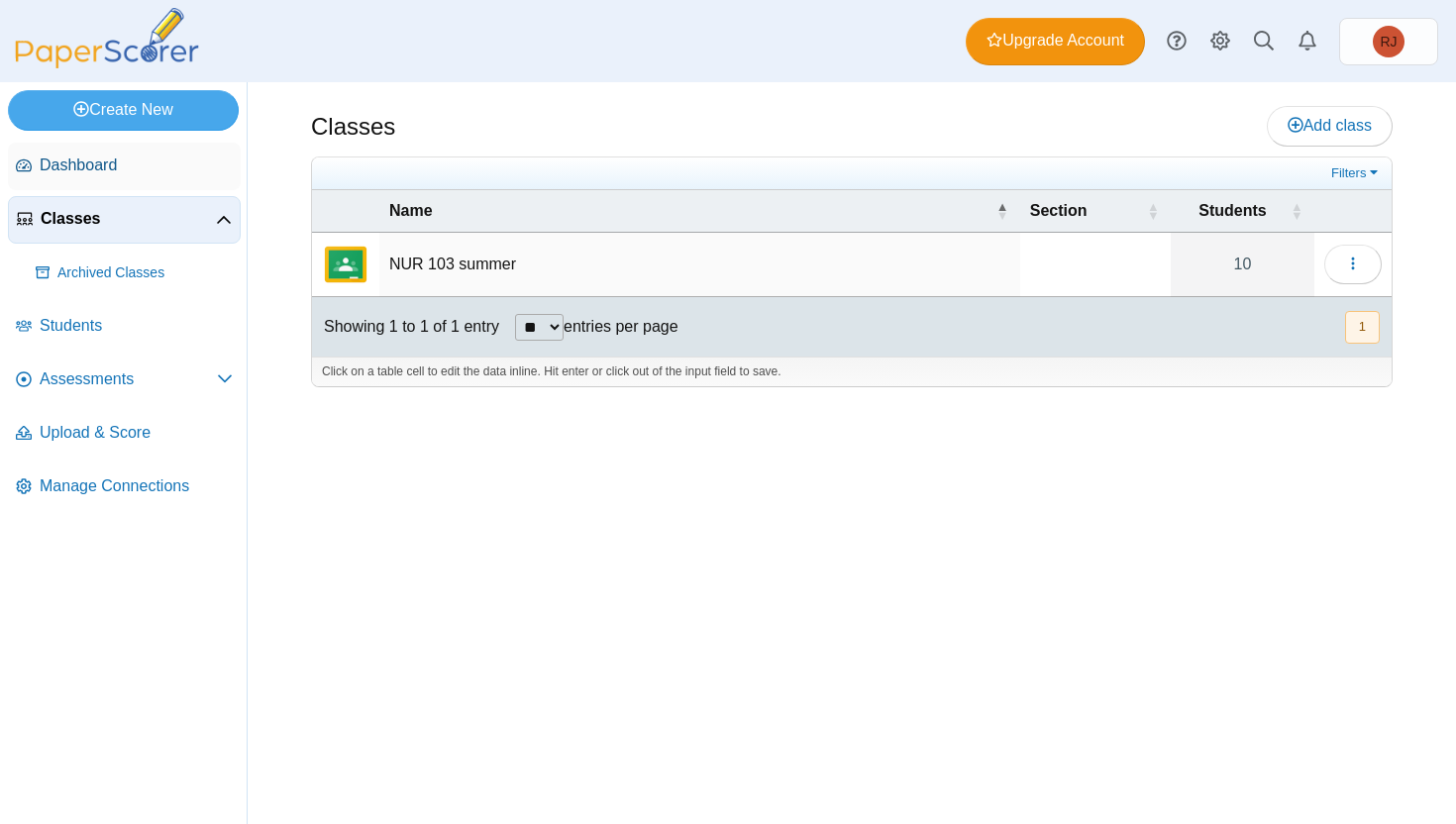 click on "Dashboard" at bounding box center (124, 166) 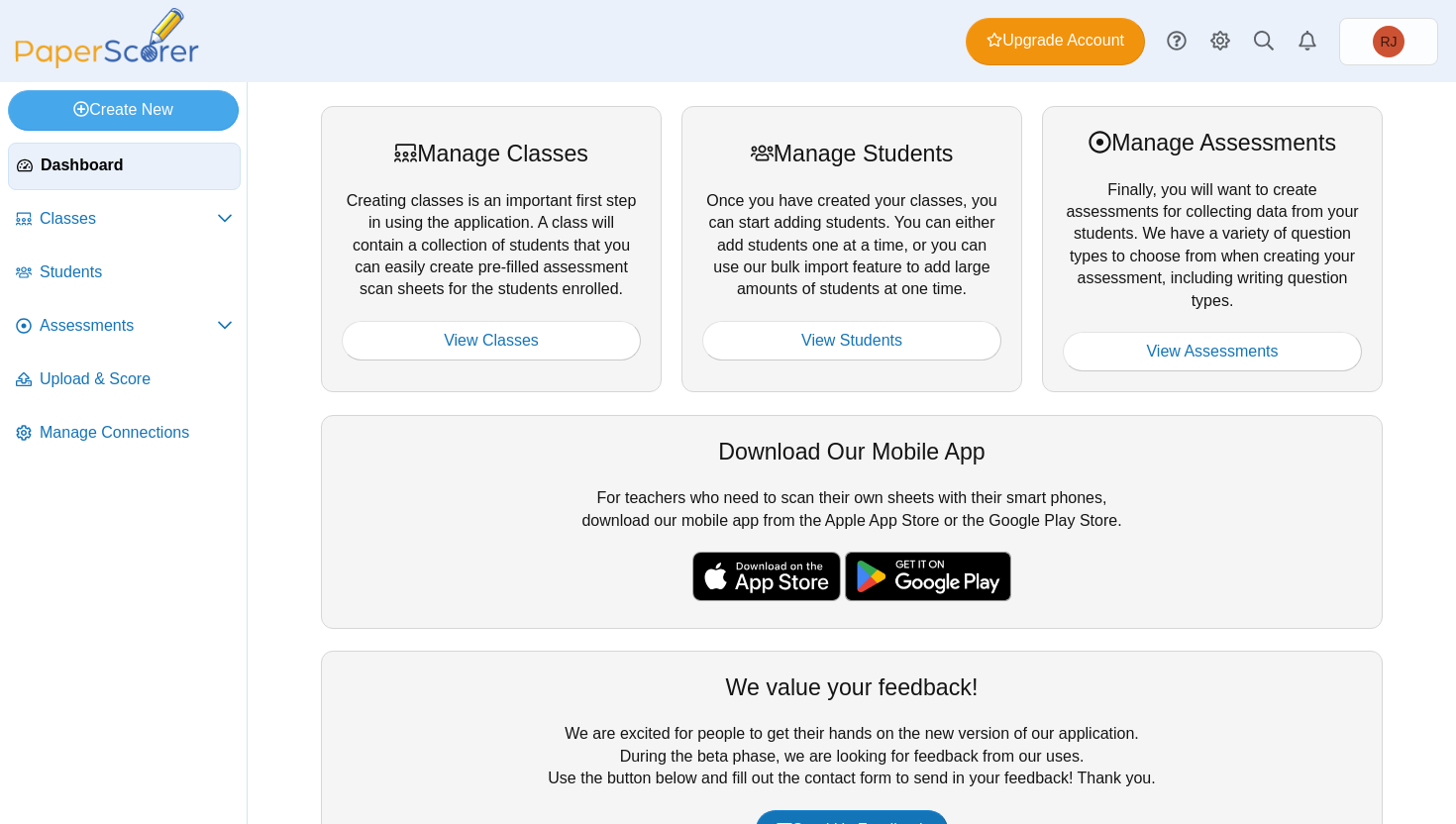 scroll, scrollTop: 0, scrollLeft: 0, axis: both 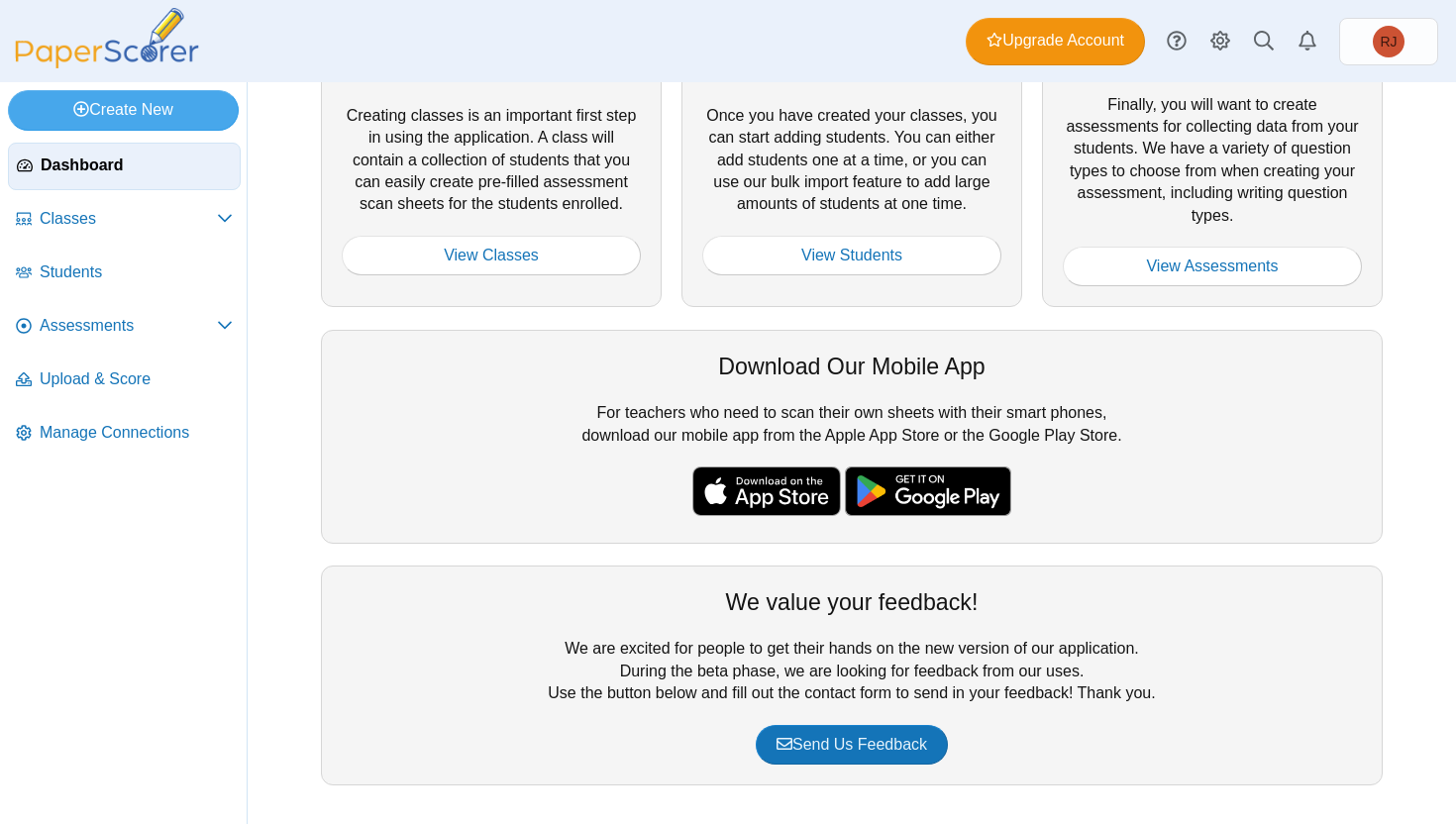 drag, startPoint x: 1455, startPoint y: 318, endPoint x: 1455, endPoint y: 460, distance: 142 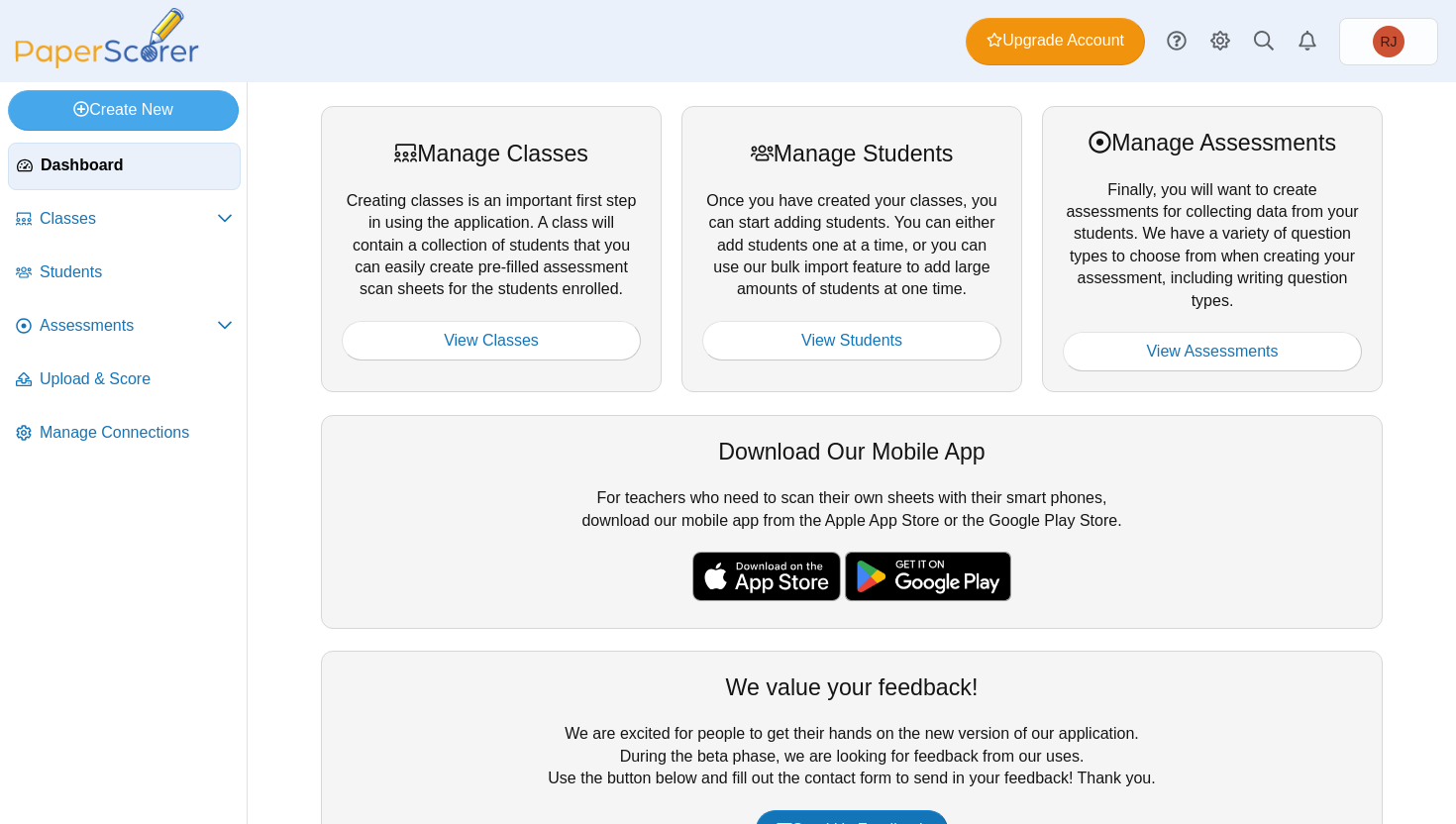 drag, startPoint x: 1455, startPoint y: 367, endPoint x: 1455, endPoint y: 63, distance: 304 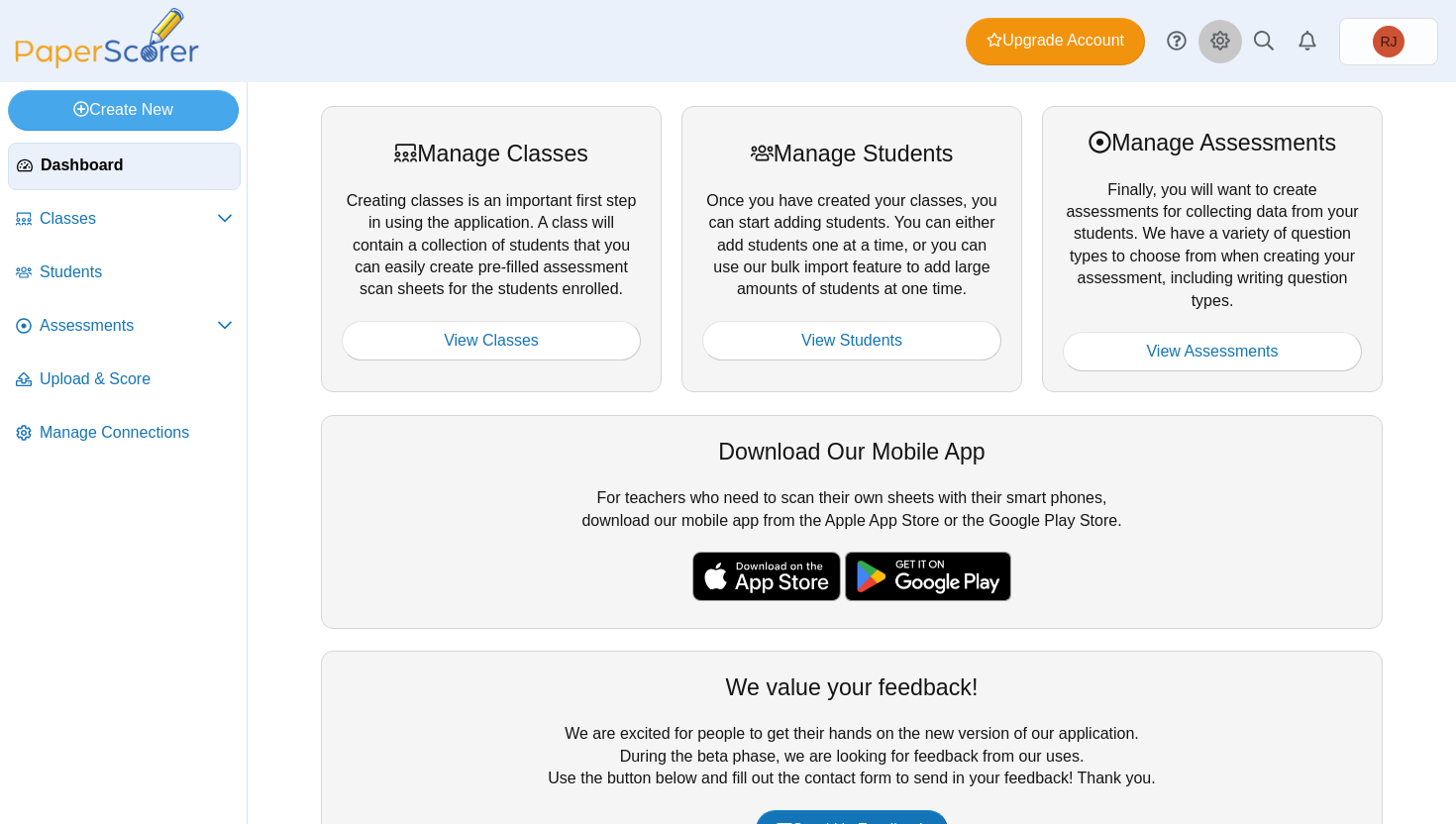 click on "Style variation" at bounding box center (1220, 42) 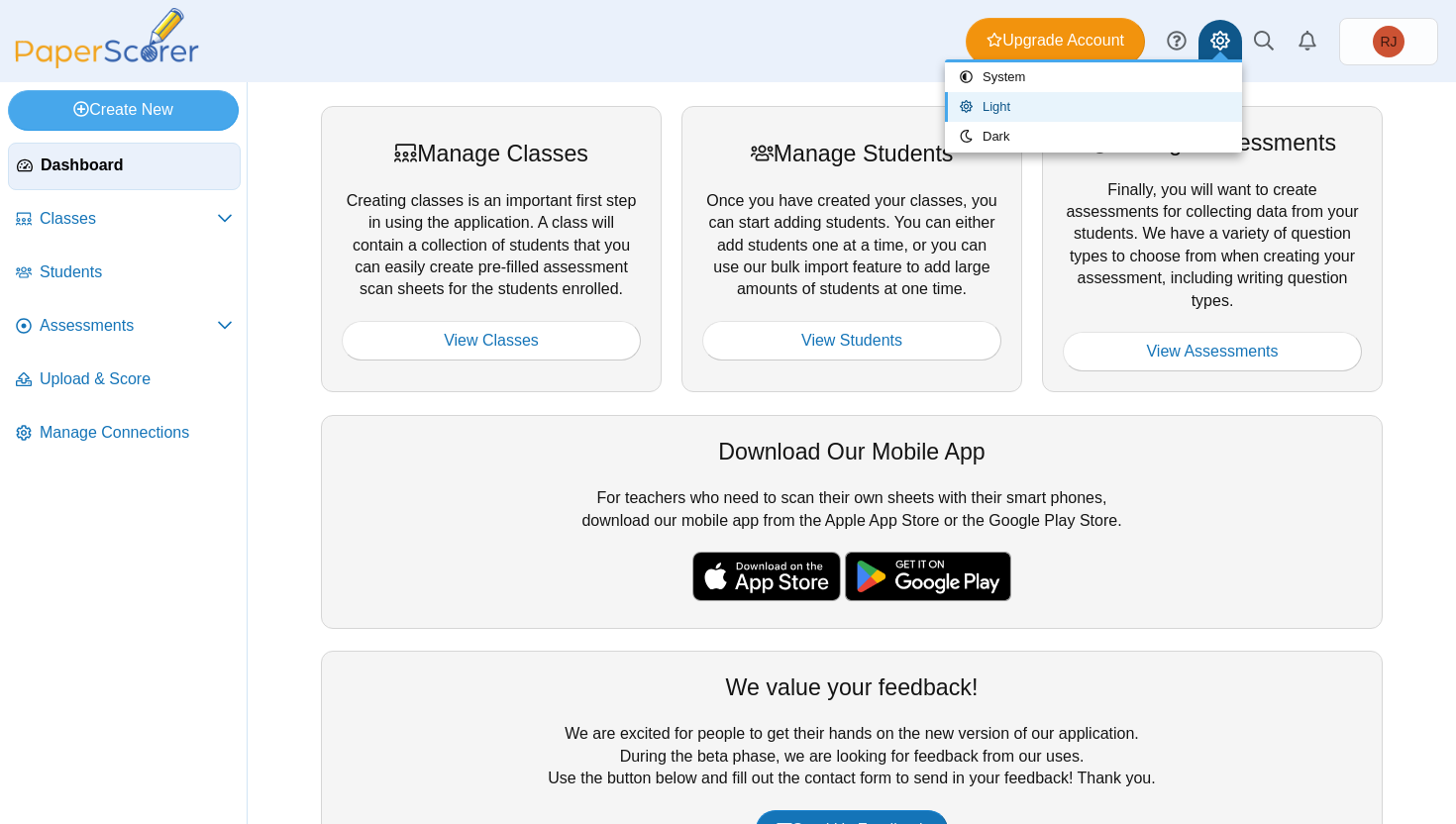 click on "Dashboard
Classes
Archived classes
Students Alerts" at bounding box center [728, 41] 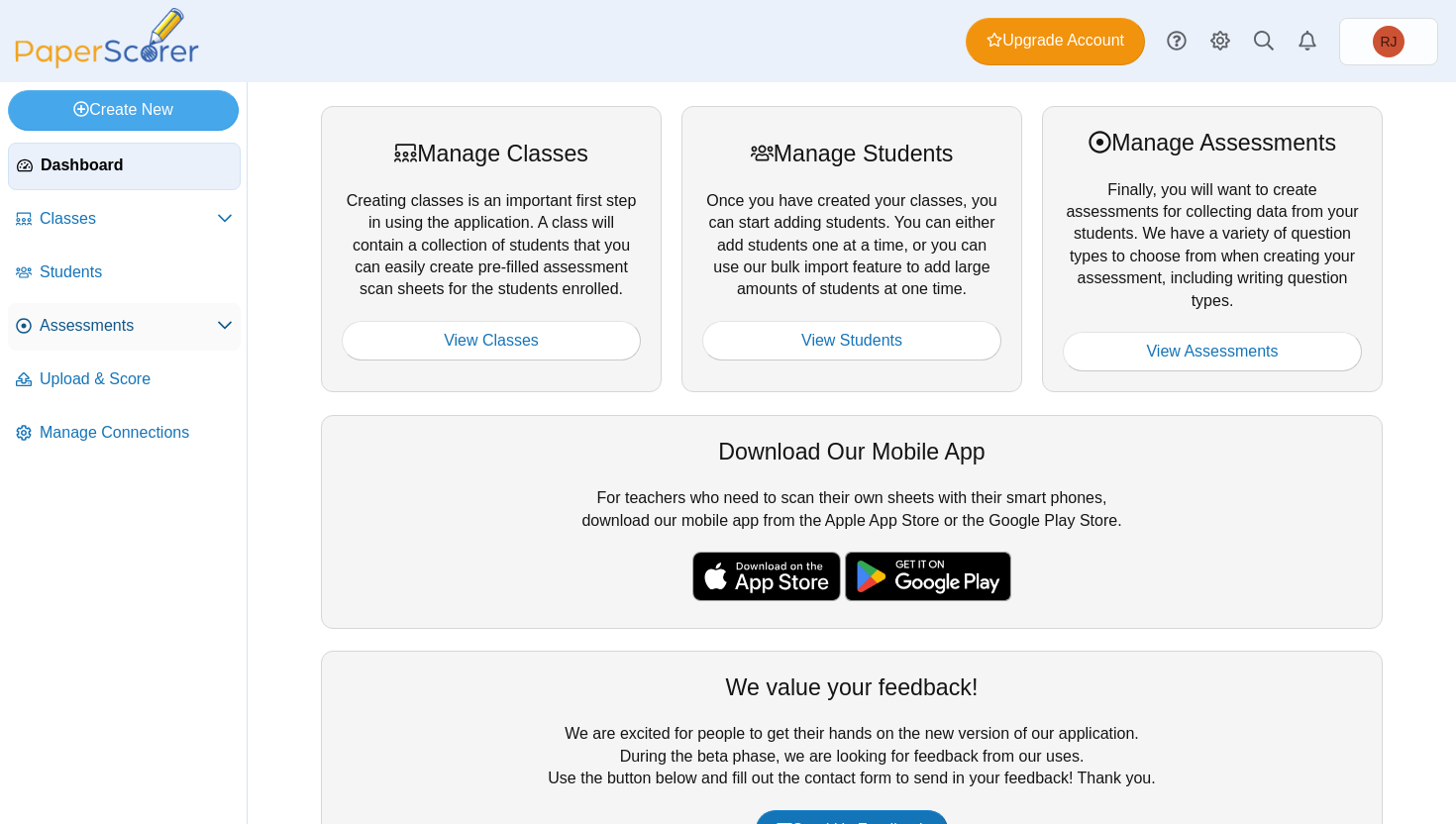 click on "Assessments" at bounding box center (124, 327) 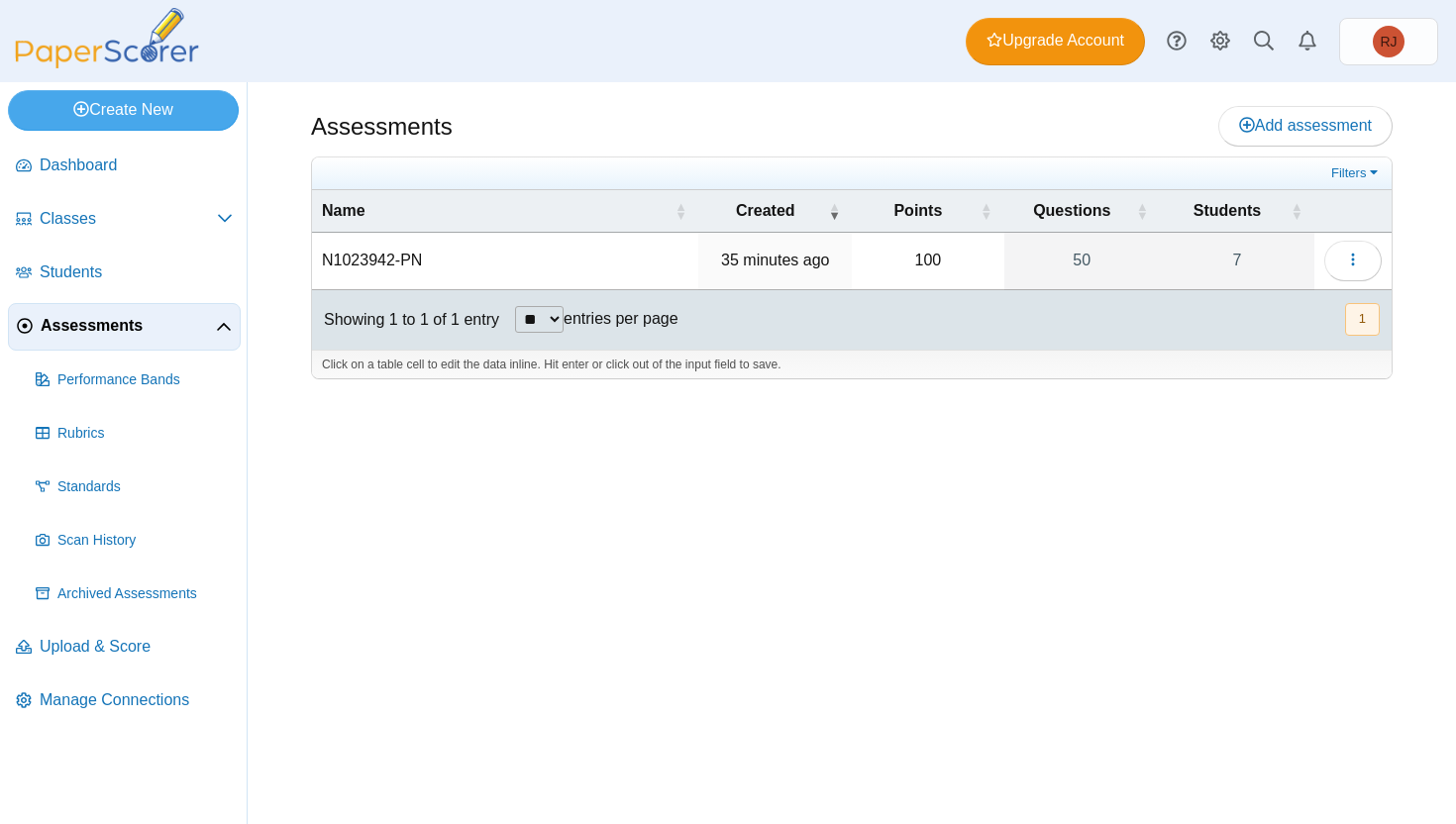 scroll, scrollTop: 0, scrollLeft: 0, axis: both 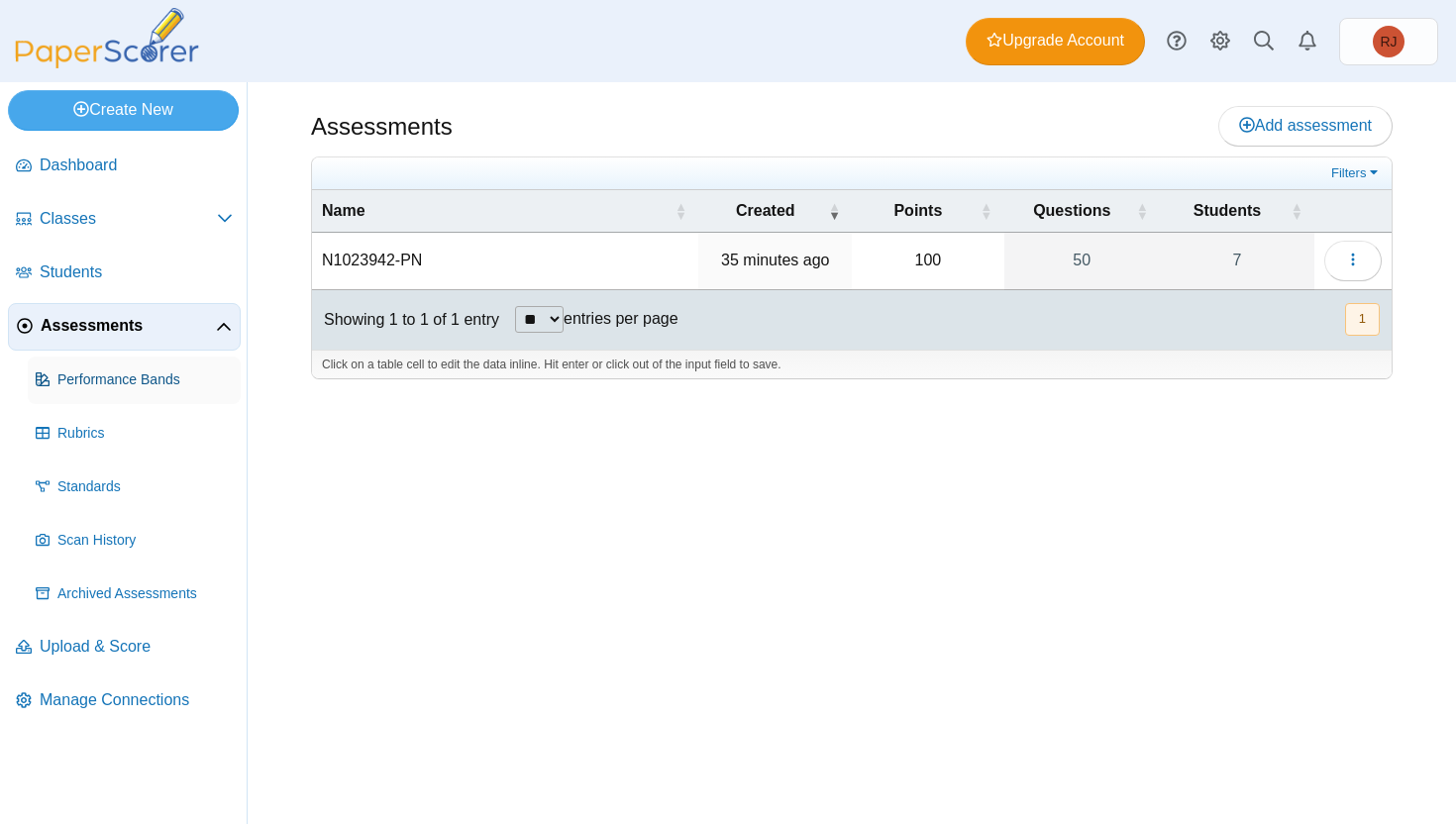 click on "Performance Bands" at bounding box center [134, 380] 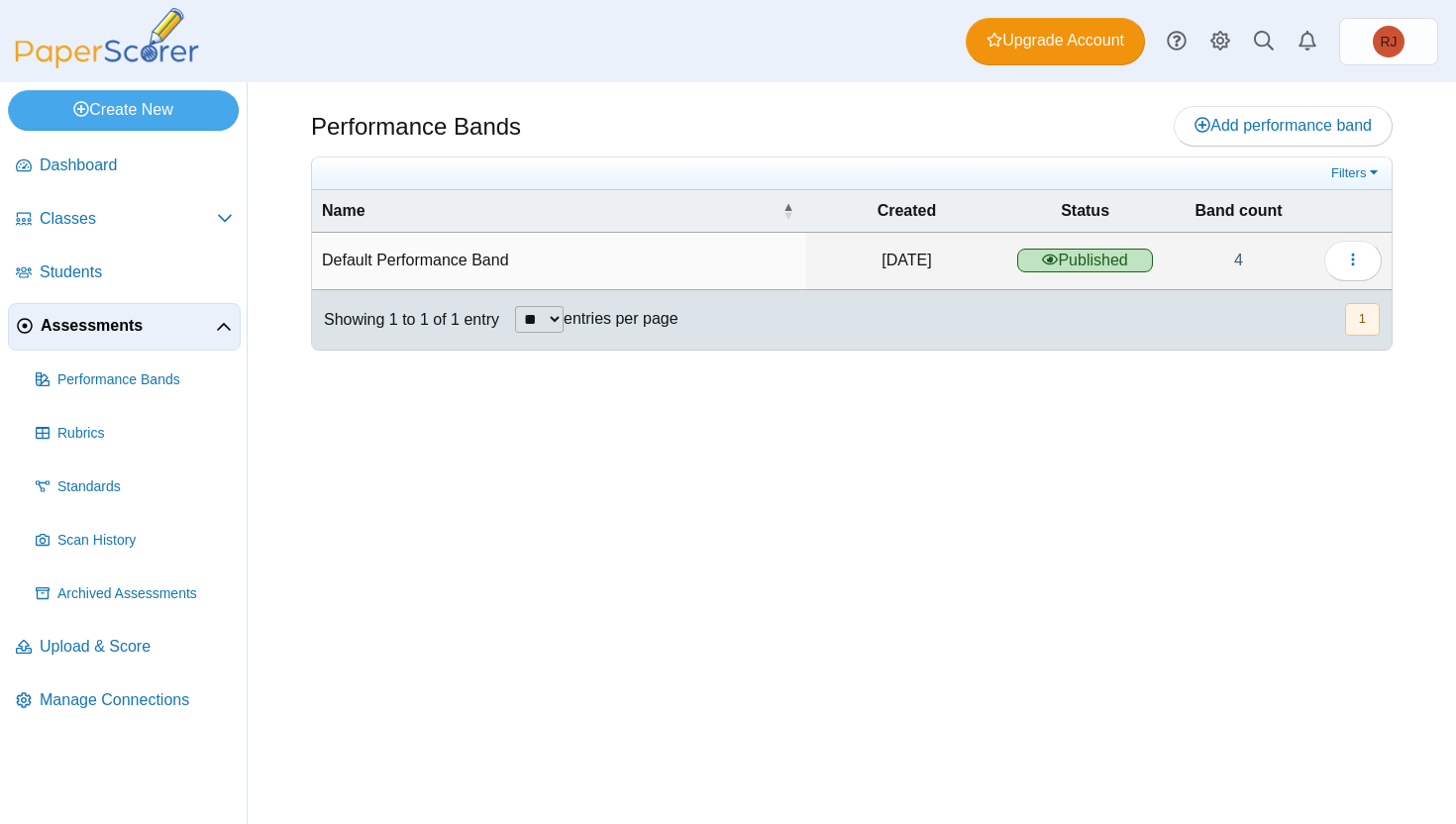 scroll, scrollTop: 0, scrollLeft: 0, axis: both 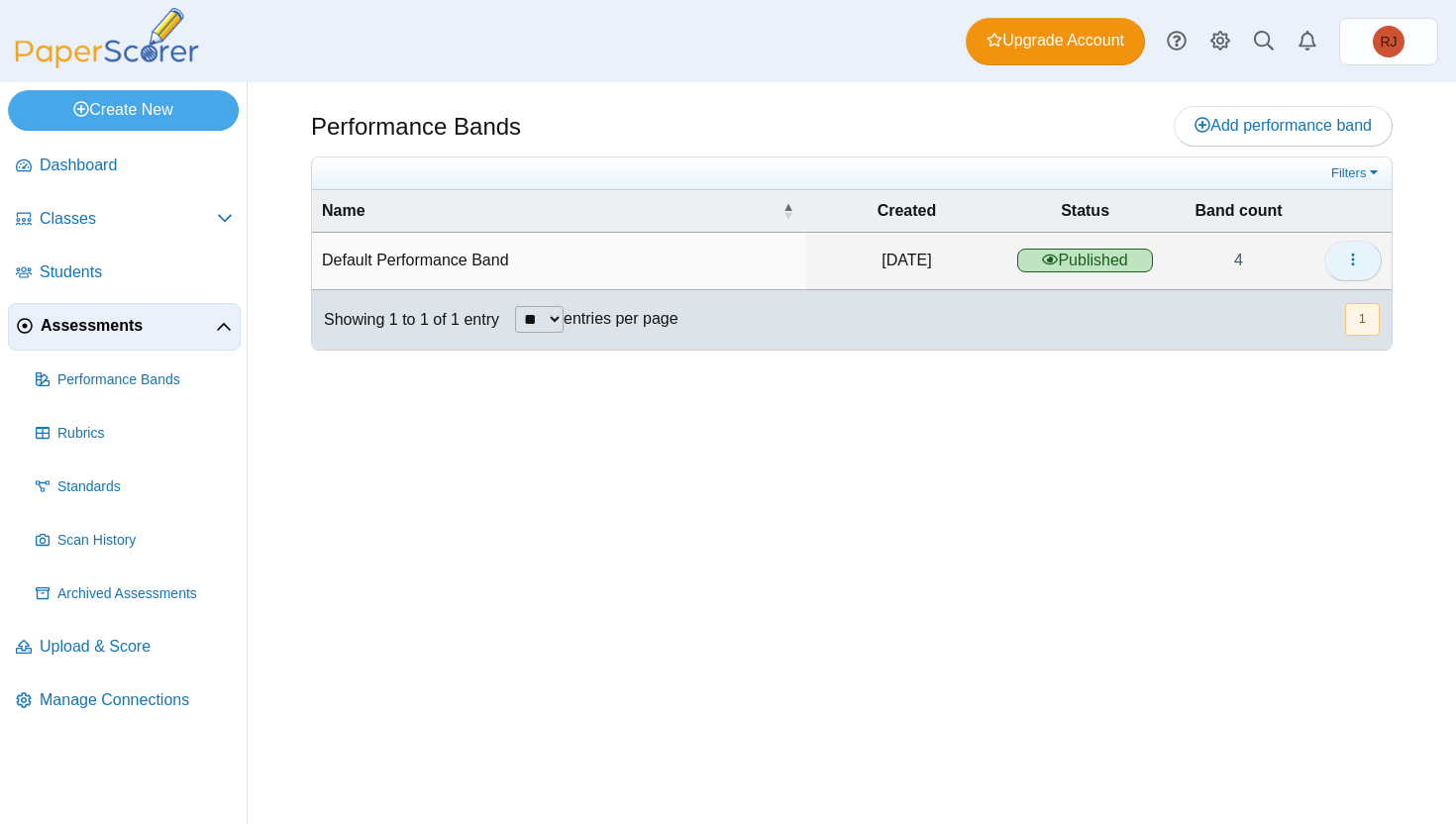 click at bounding box center (1353, 260) 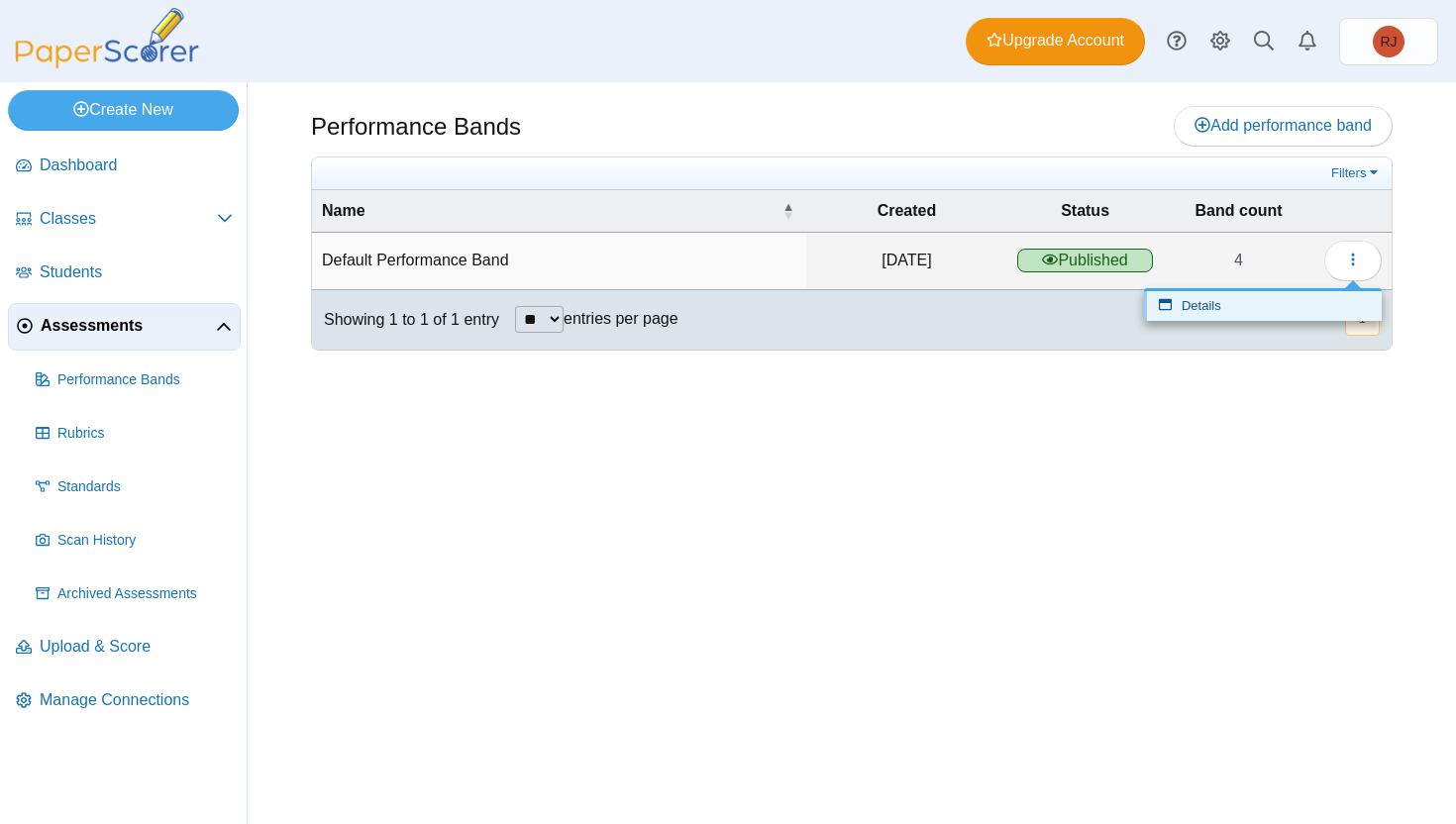 click on "Details" at bounding box center (1263, 306) 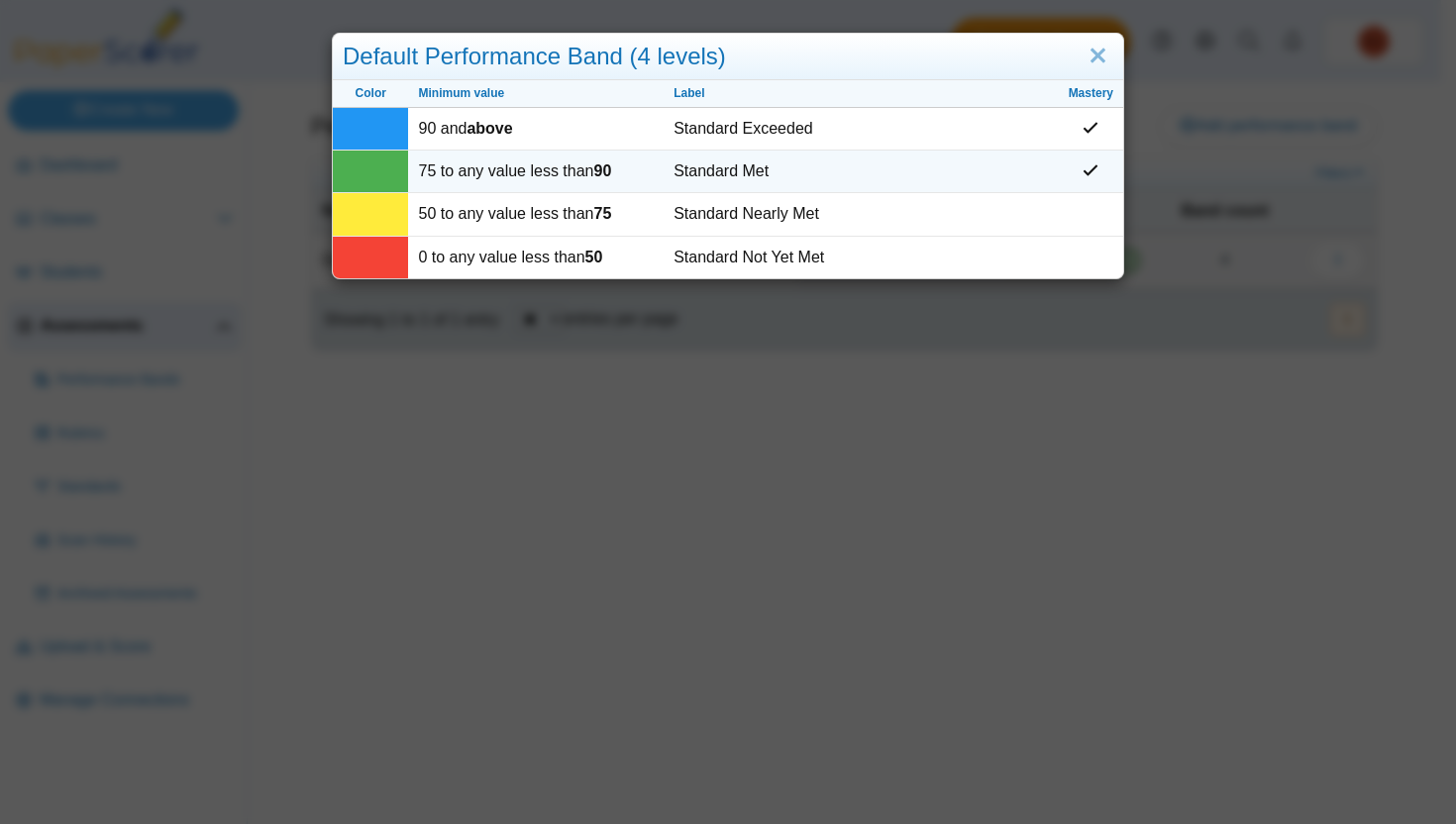 click on "Standard Met" at bounding box center (861, 171) 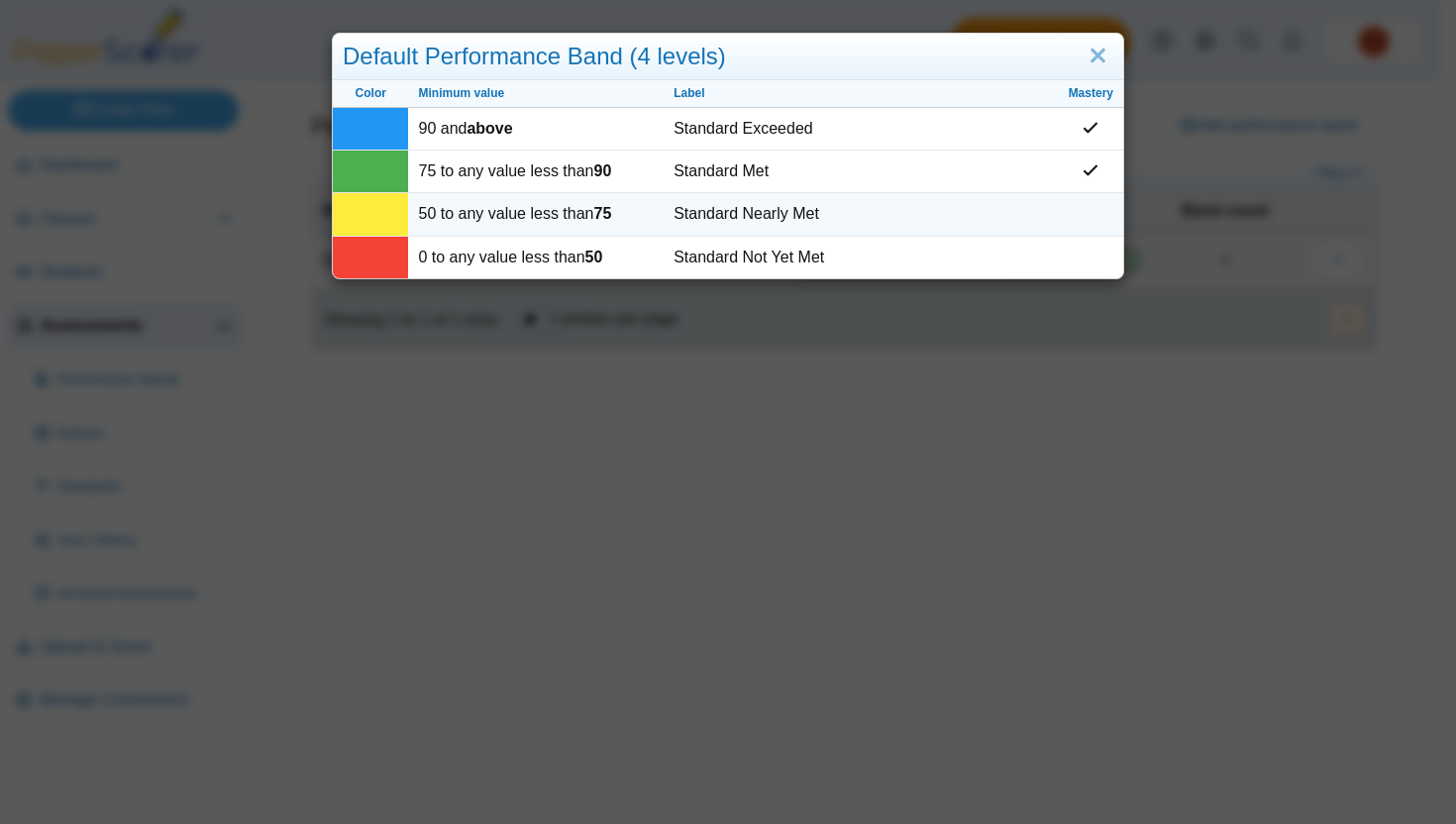 click on "Standard Nearly Met" at bounding box center [861, 214] 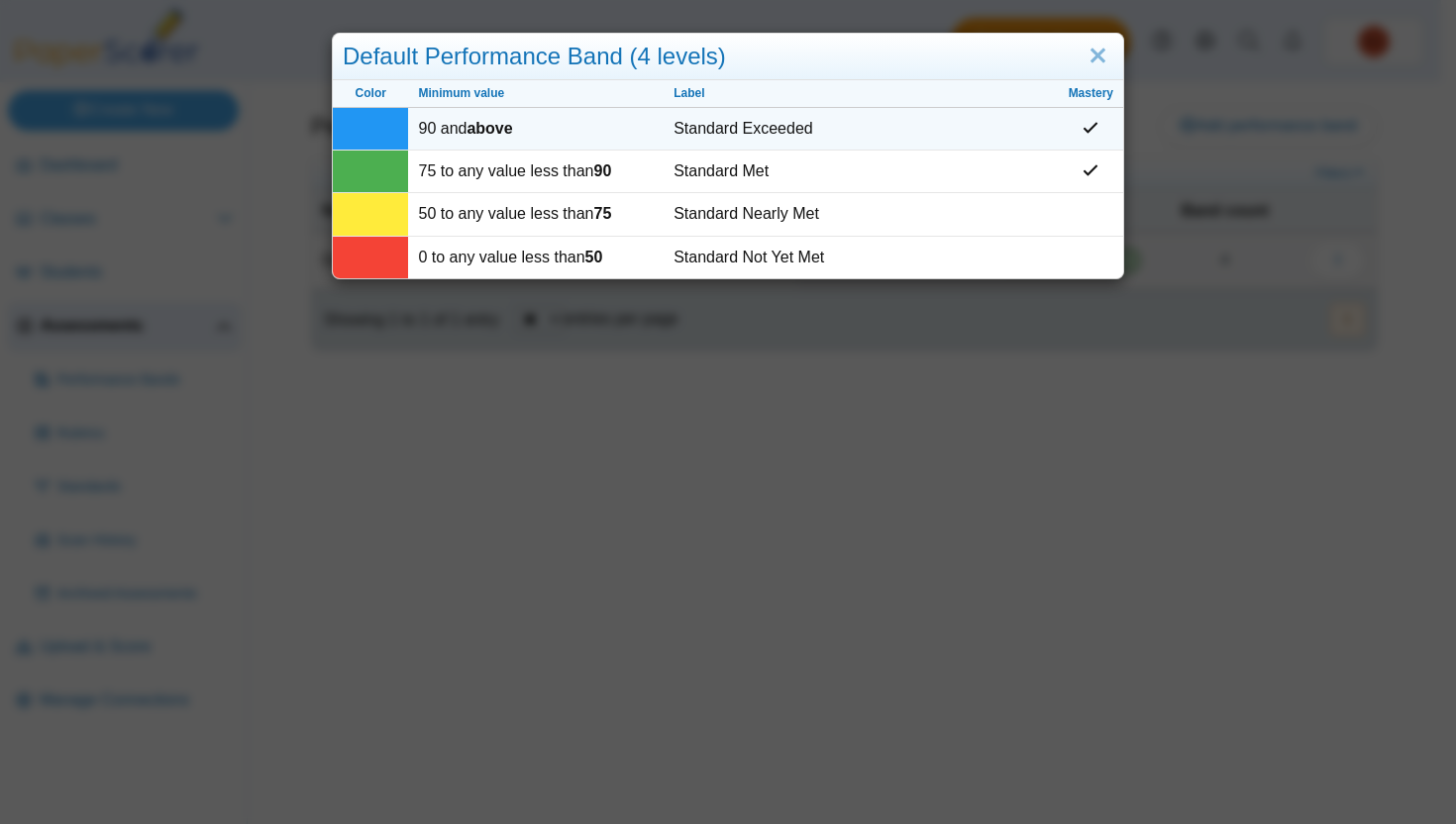 click on "Standard Exceeded" at bounding box center (861, 129) 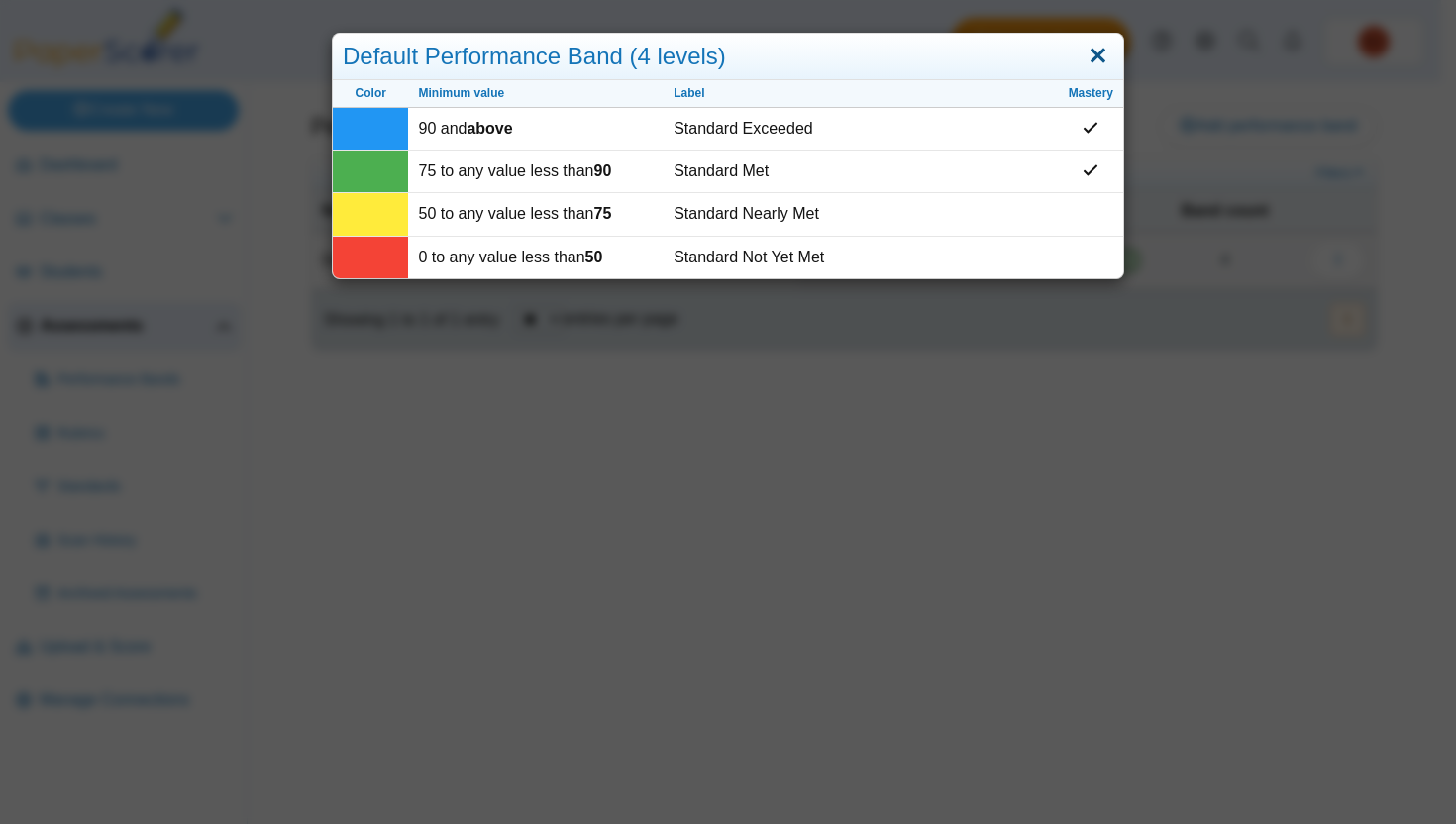 click at bounding box center (1097, 56) 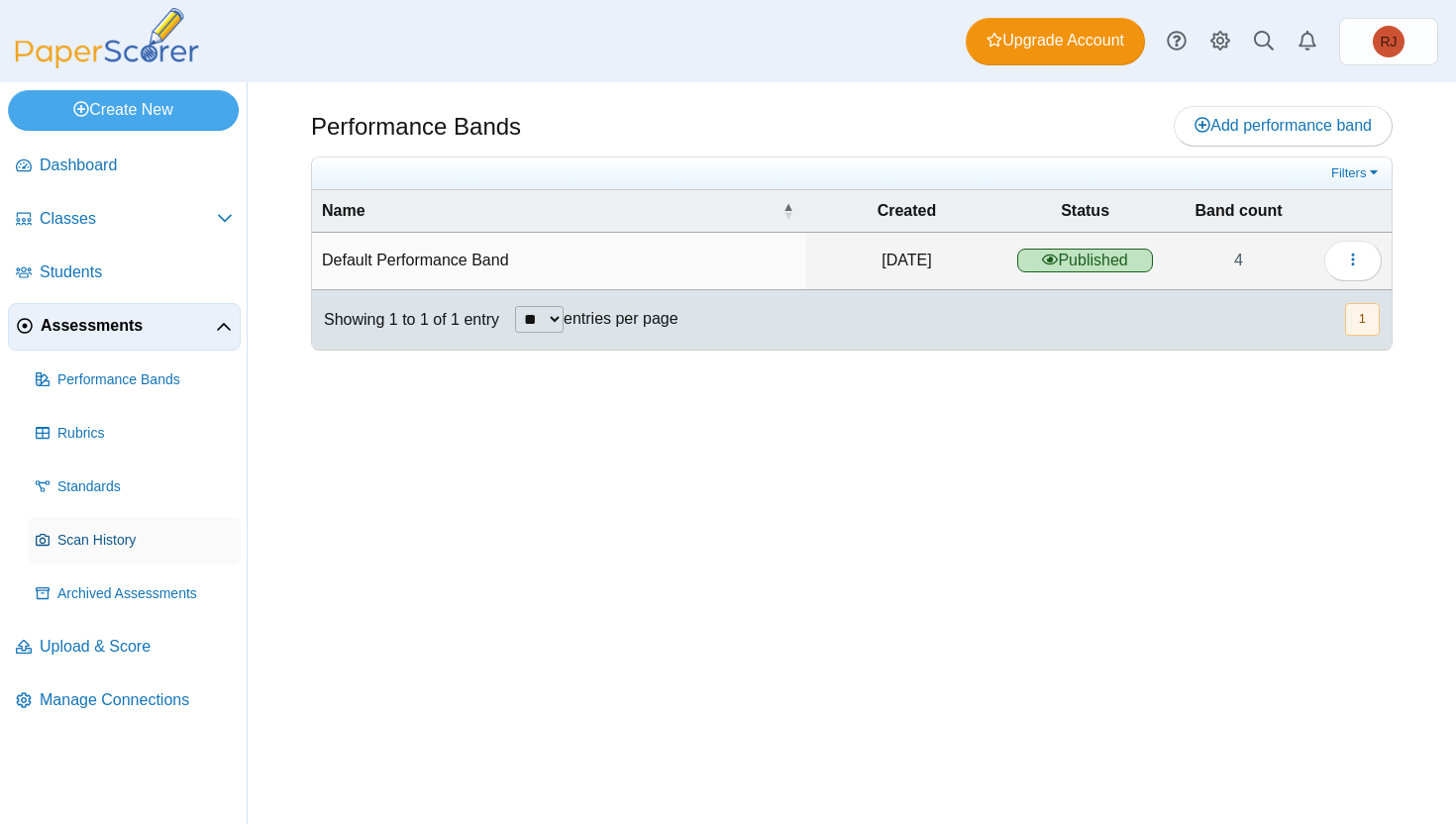 click on "Scan History" at bounding box center [134, 541] 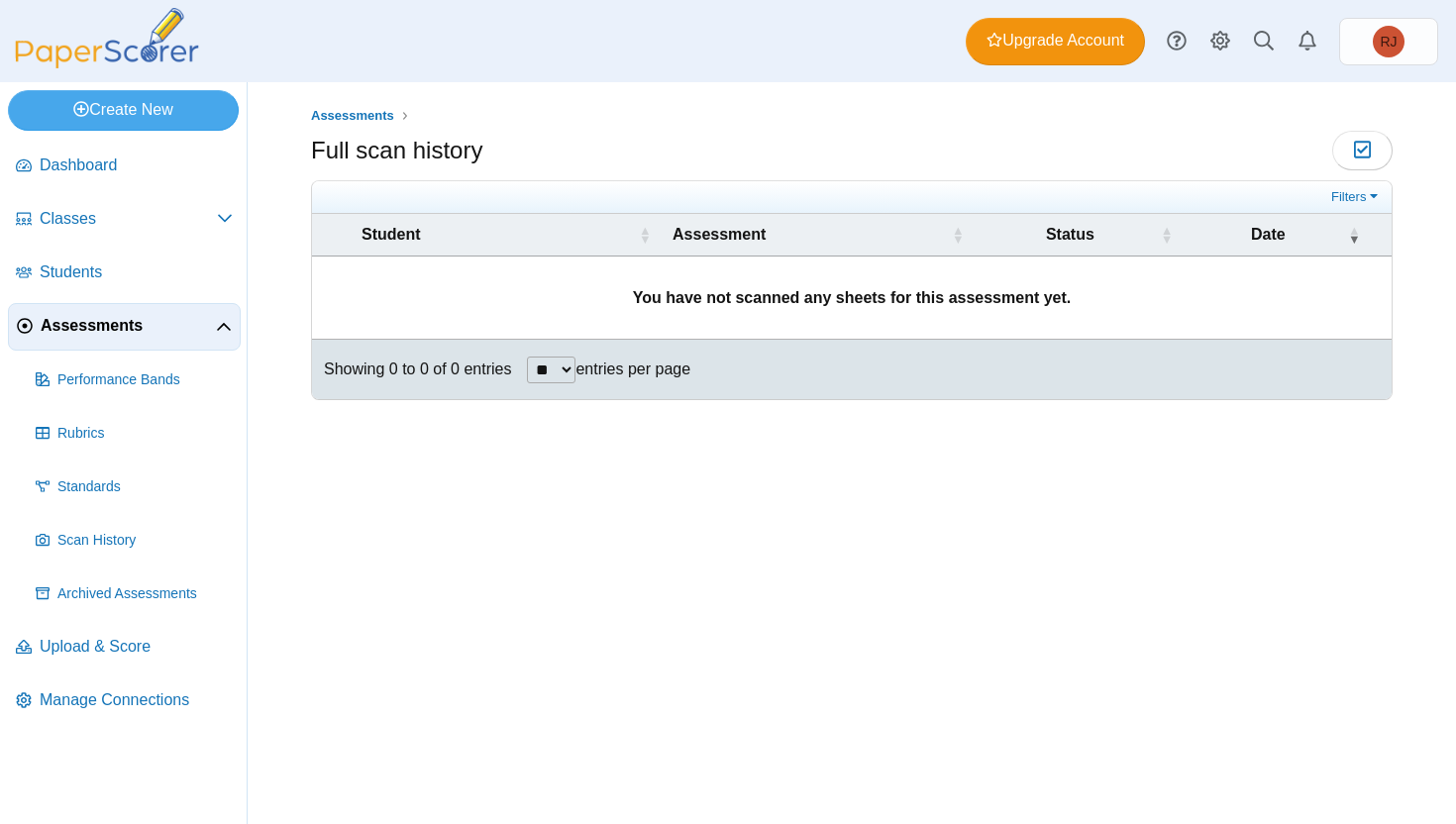 scroll, scrollTop: 0, scrollLeft: 0, axis: both 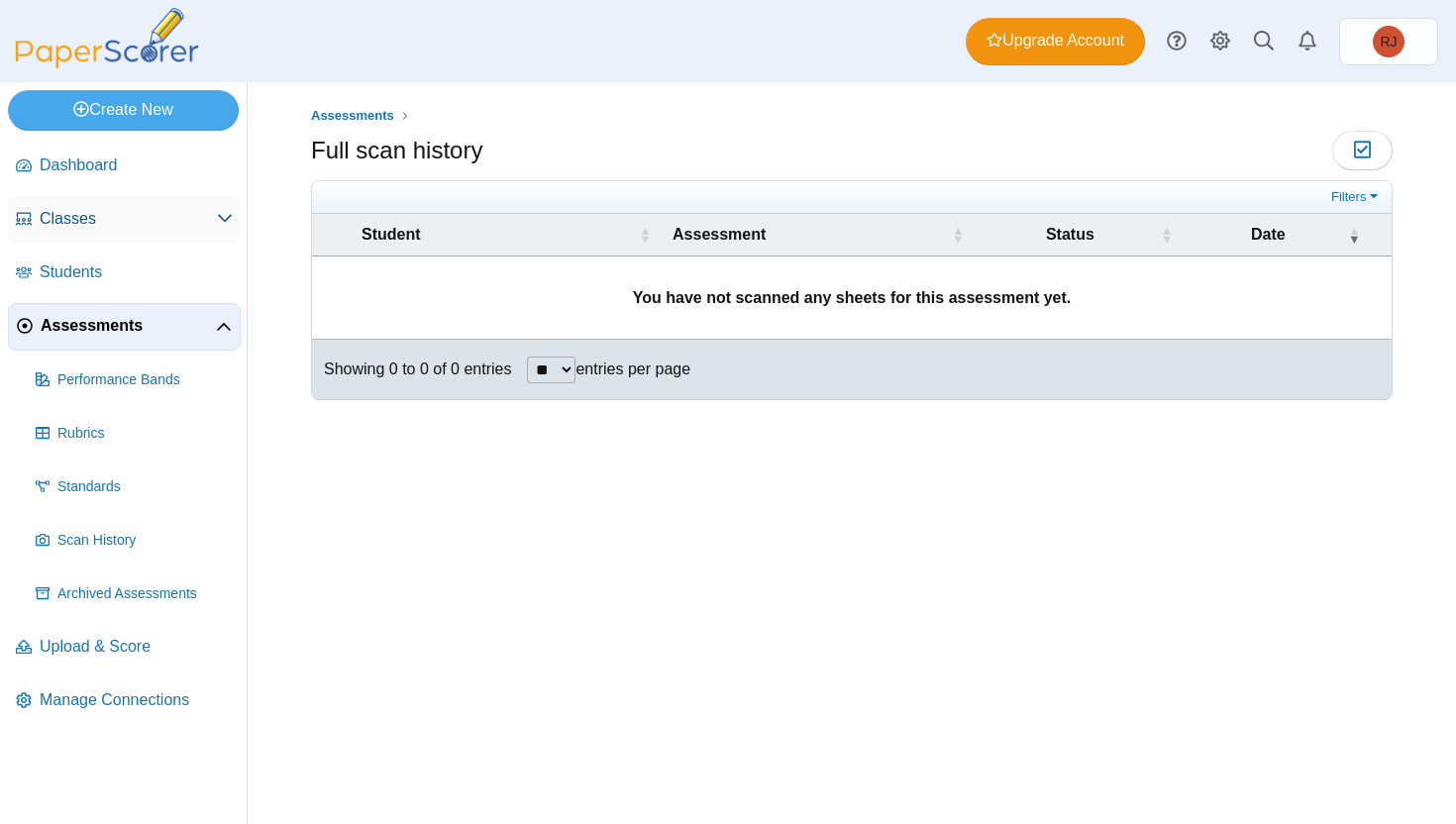 click on "Classes" at bounding box center [128, 219] 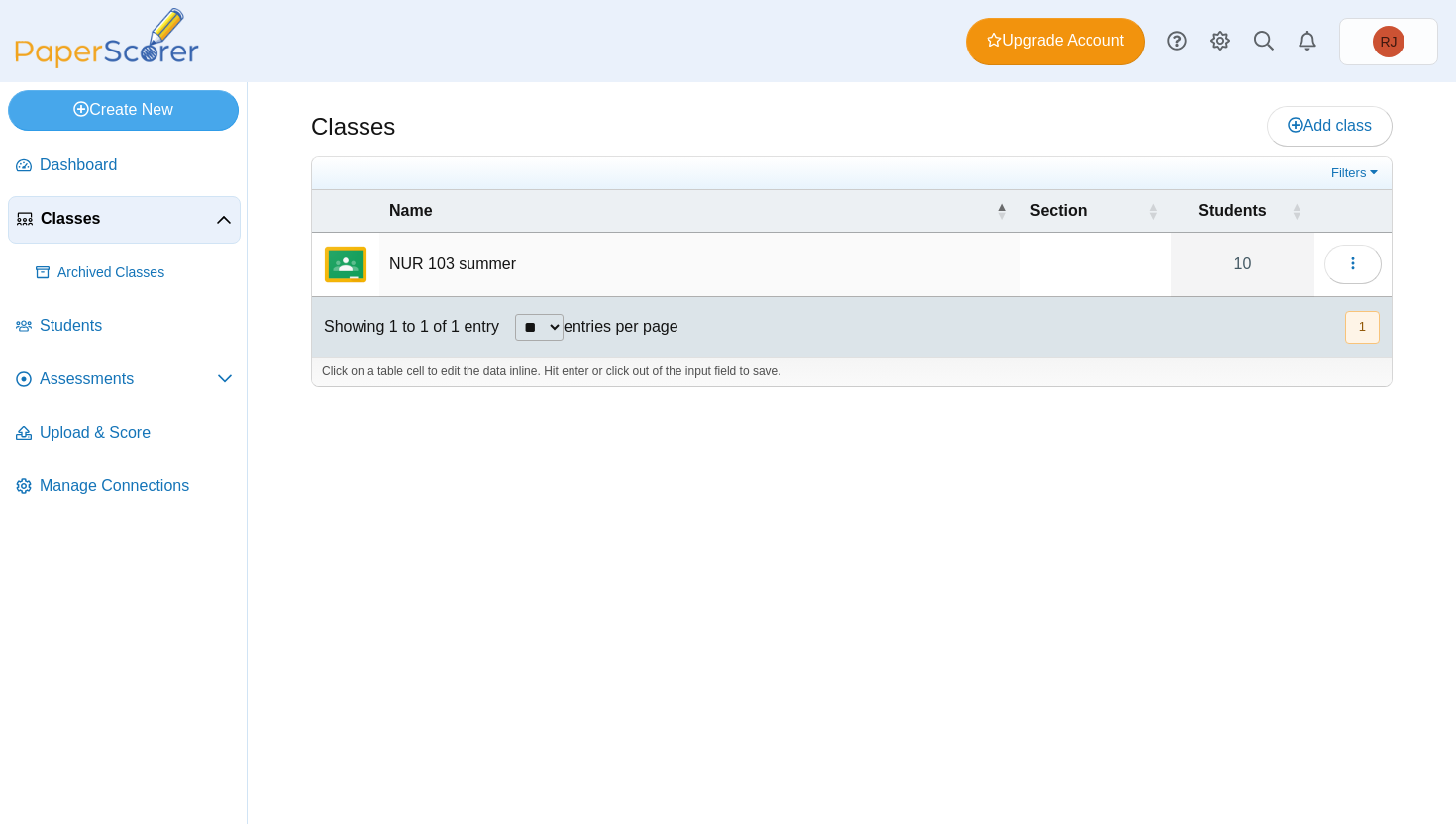 scroll, scrollTop: 0, scrollLeft: 0, axis: both 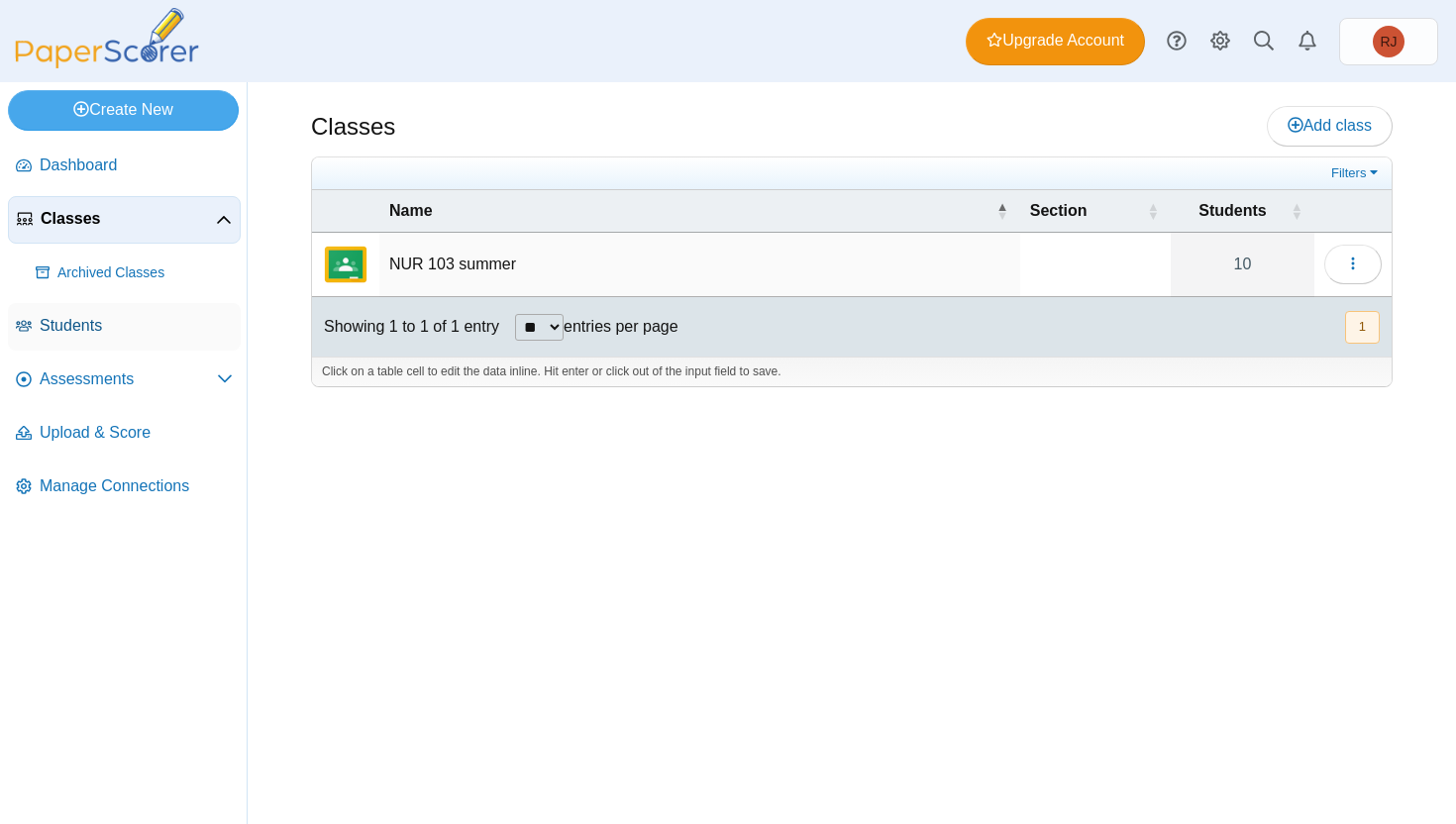 click on "Students" at bounding box center [124, 327] 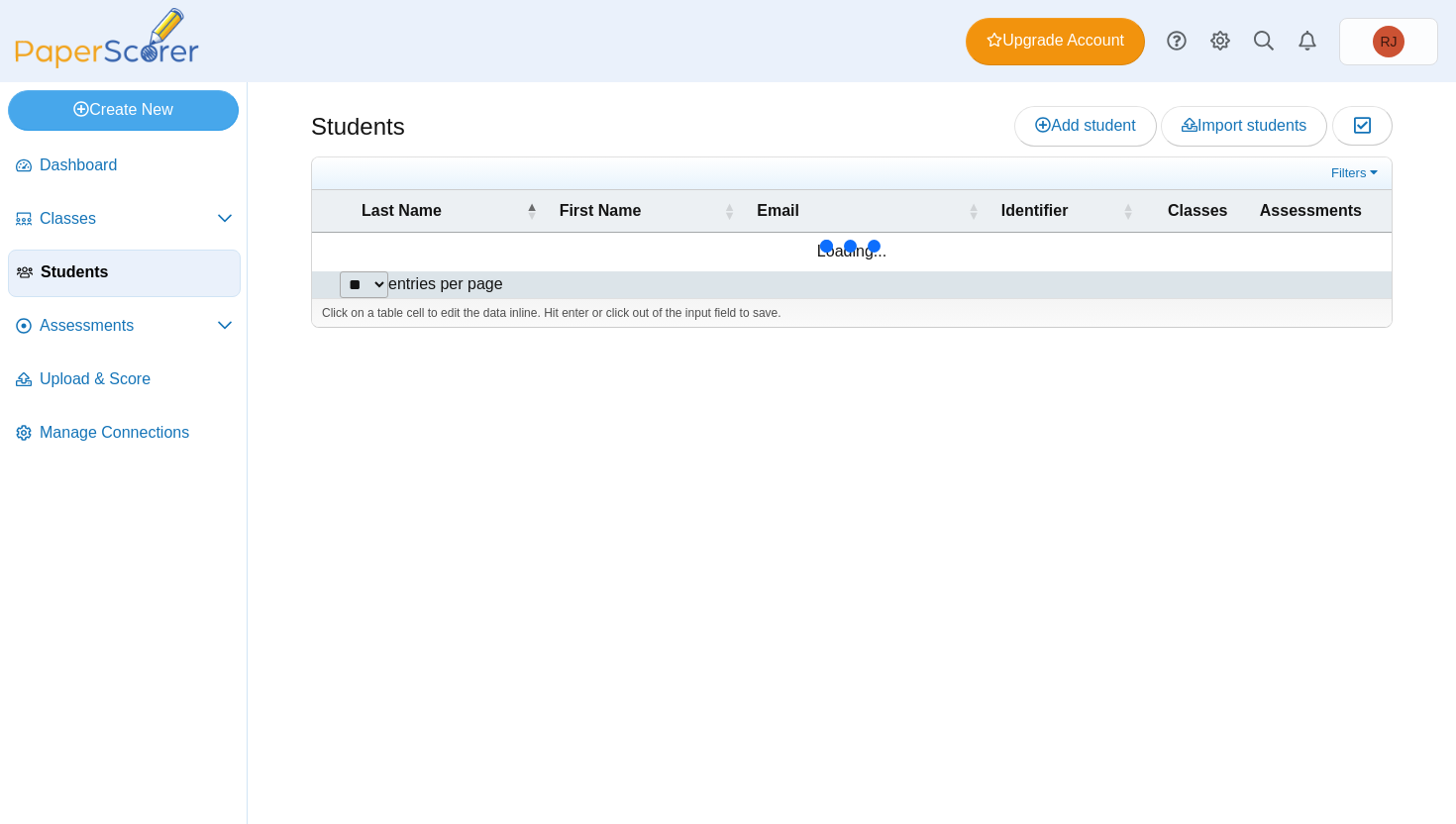 scroll, scrollTop: 0, scrollLeft: 0, axis: both 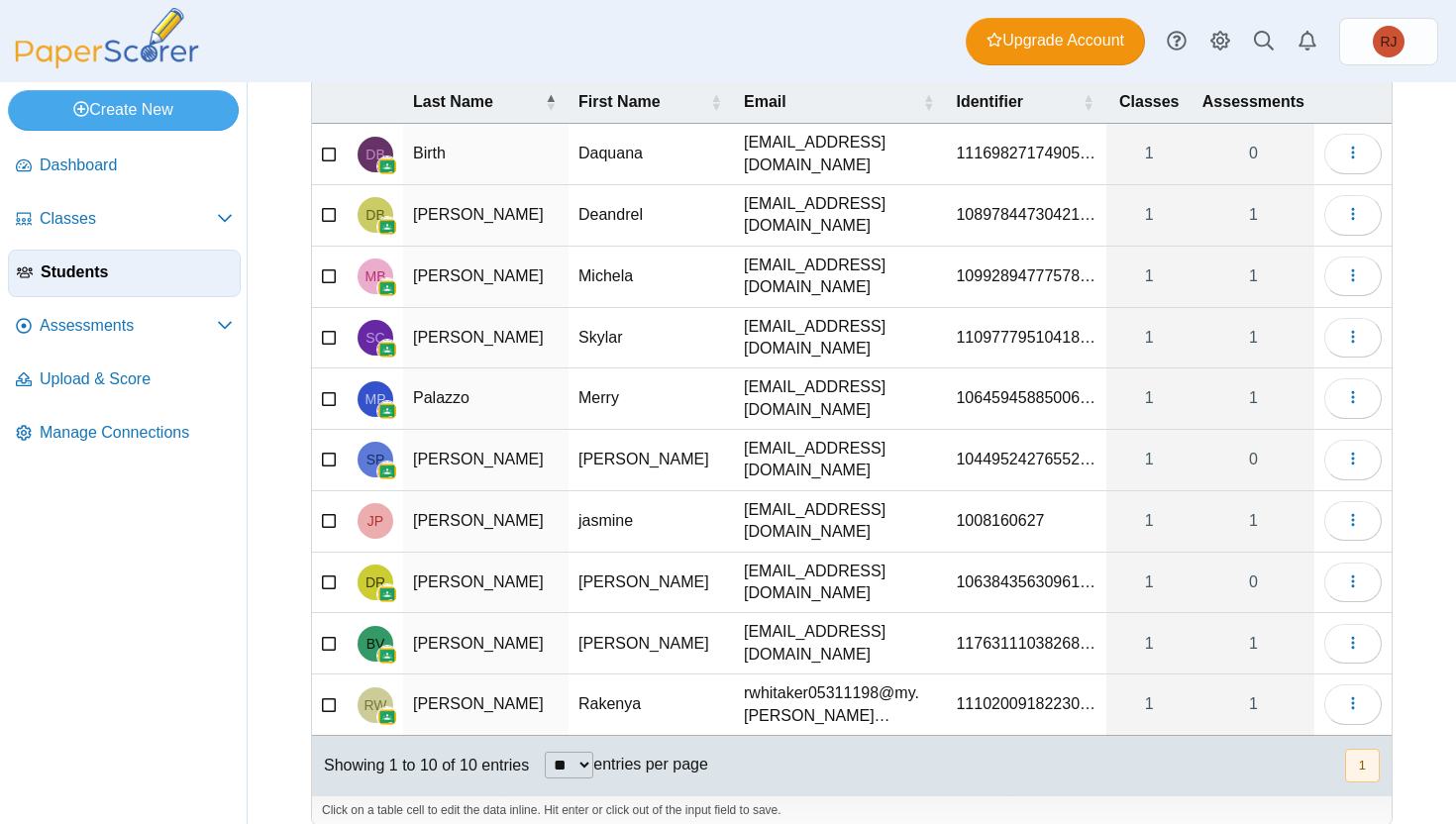 drag, startPoint x: 1455, startPoint y: 224, endPoint x: 1406, endPoint y: -17, distance: 245.9309 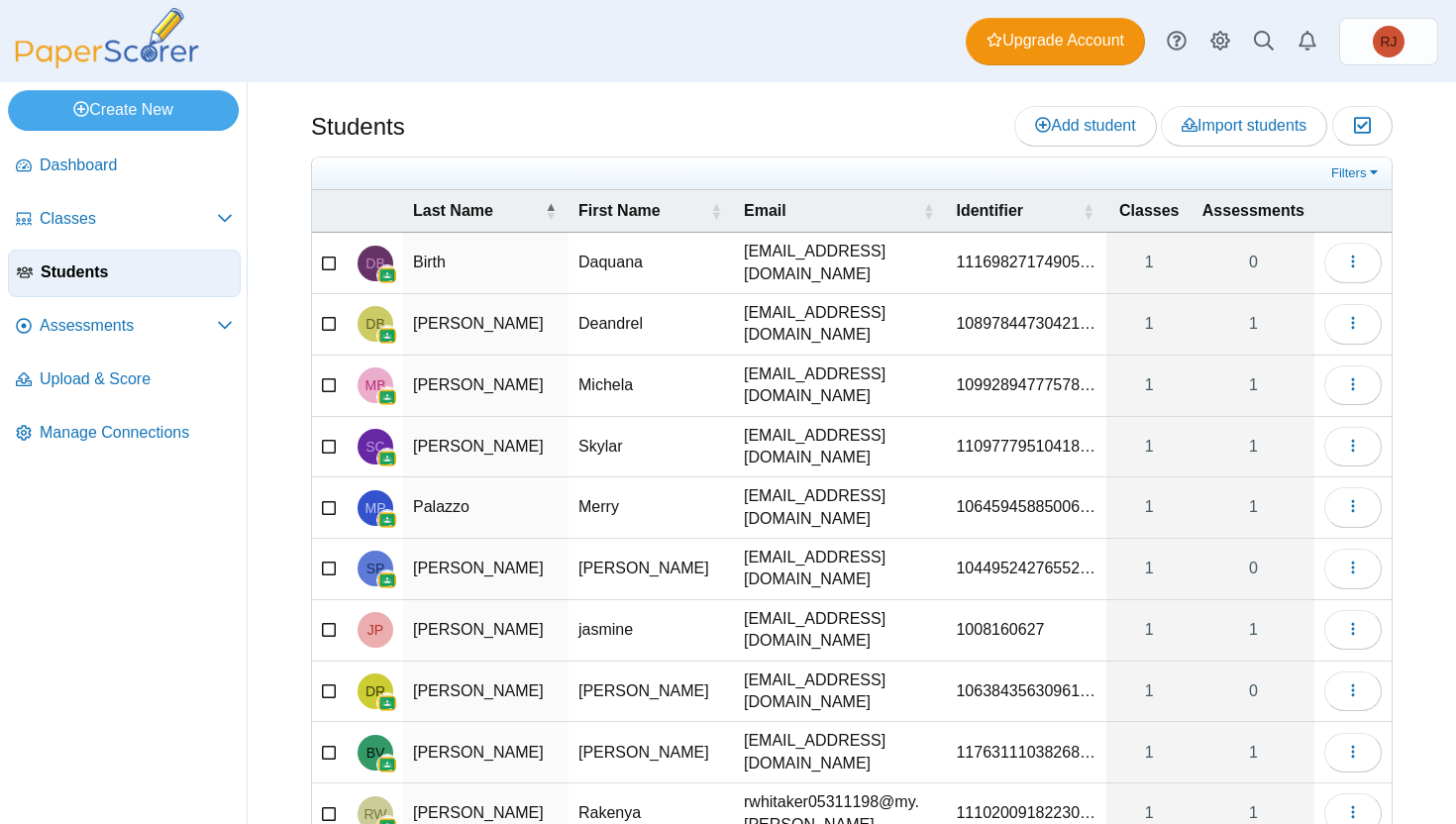 click on "Students" at bounding box center [124, 276] 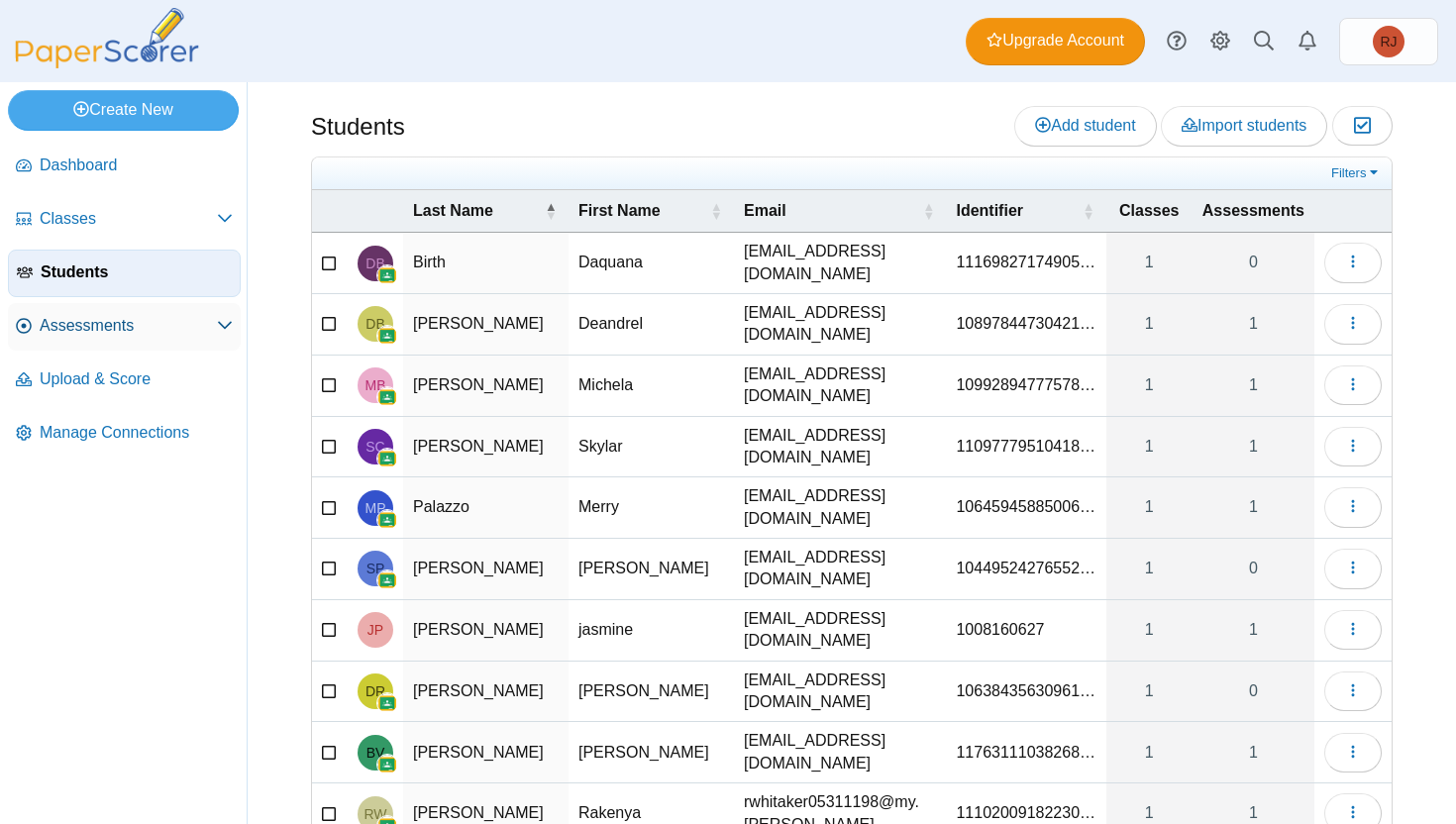 click on "Assessments" at bounding box center (128, 326) 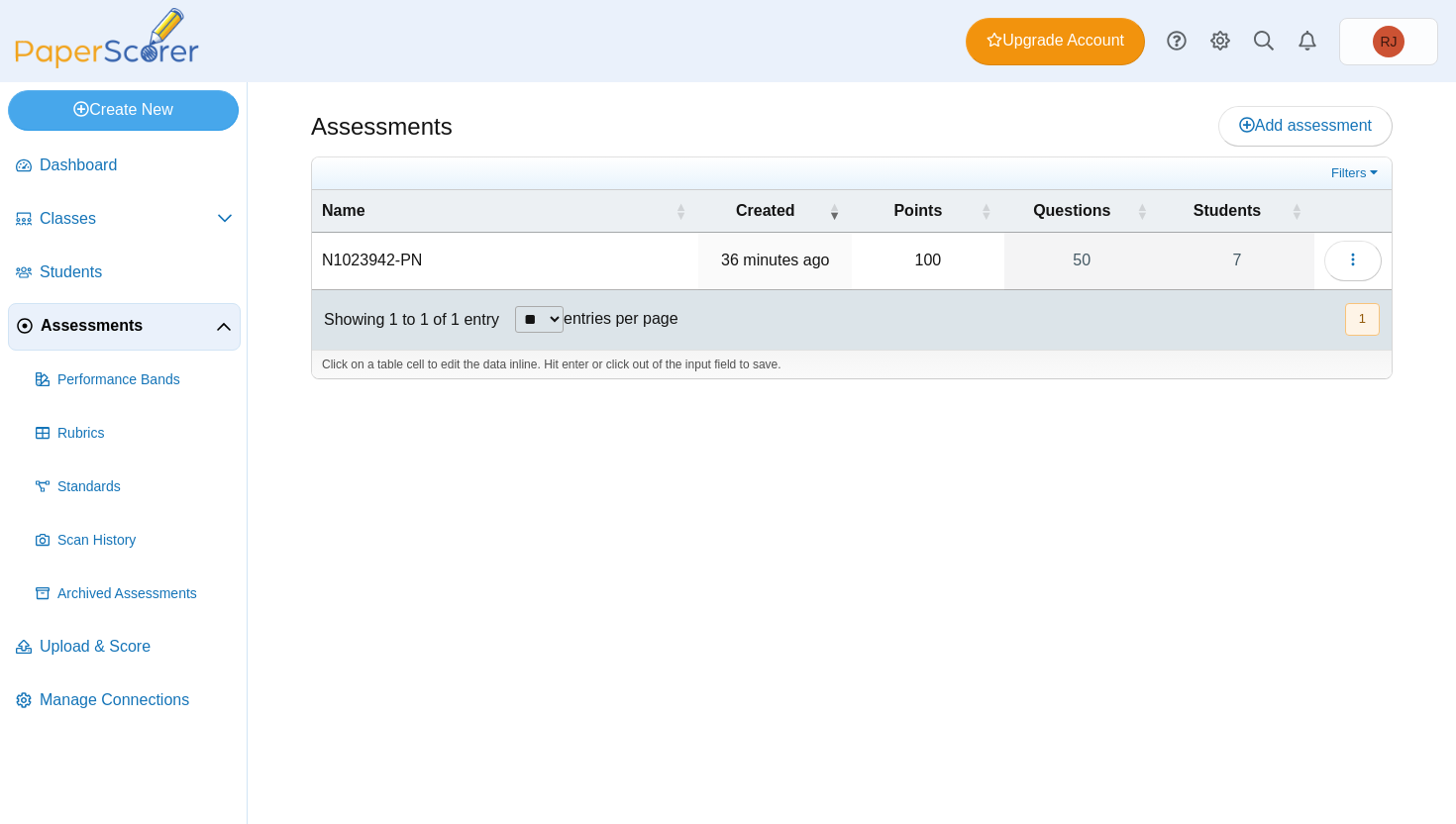 scroll, scrollTop: 0, scrollLeft: 0, axis: both 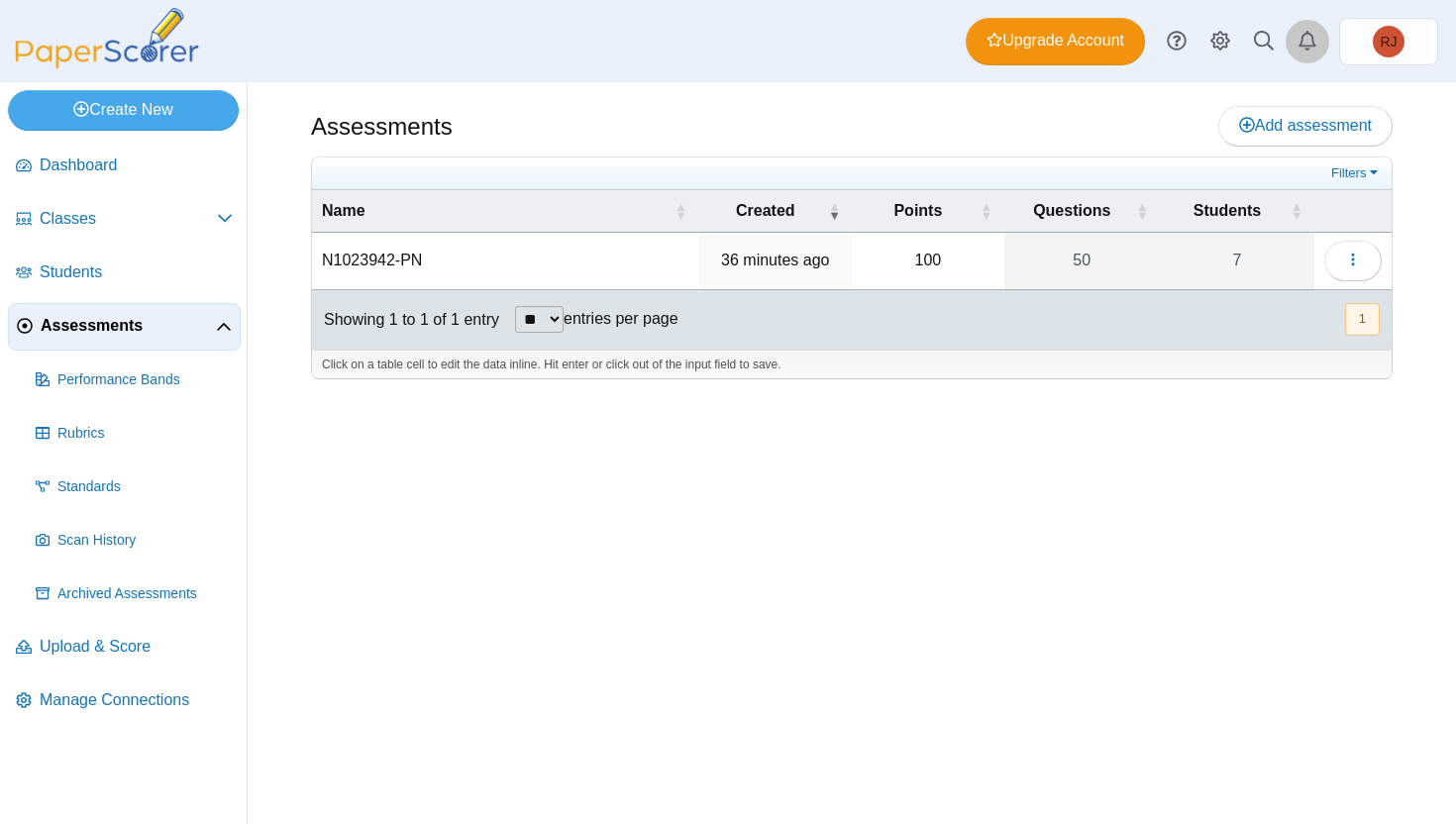 click 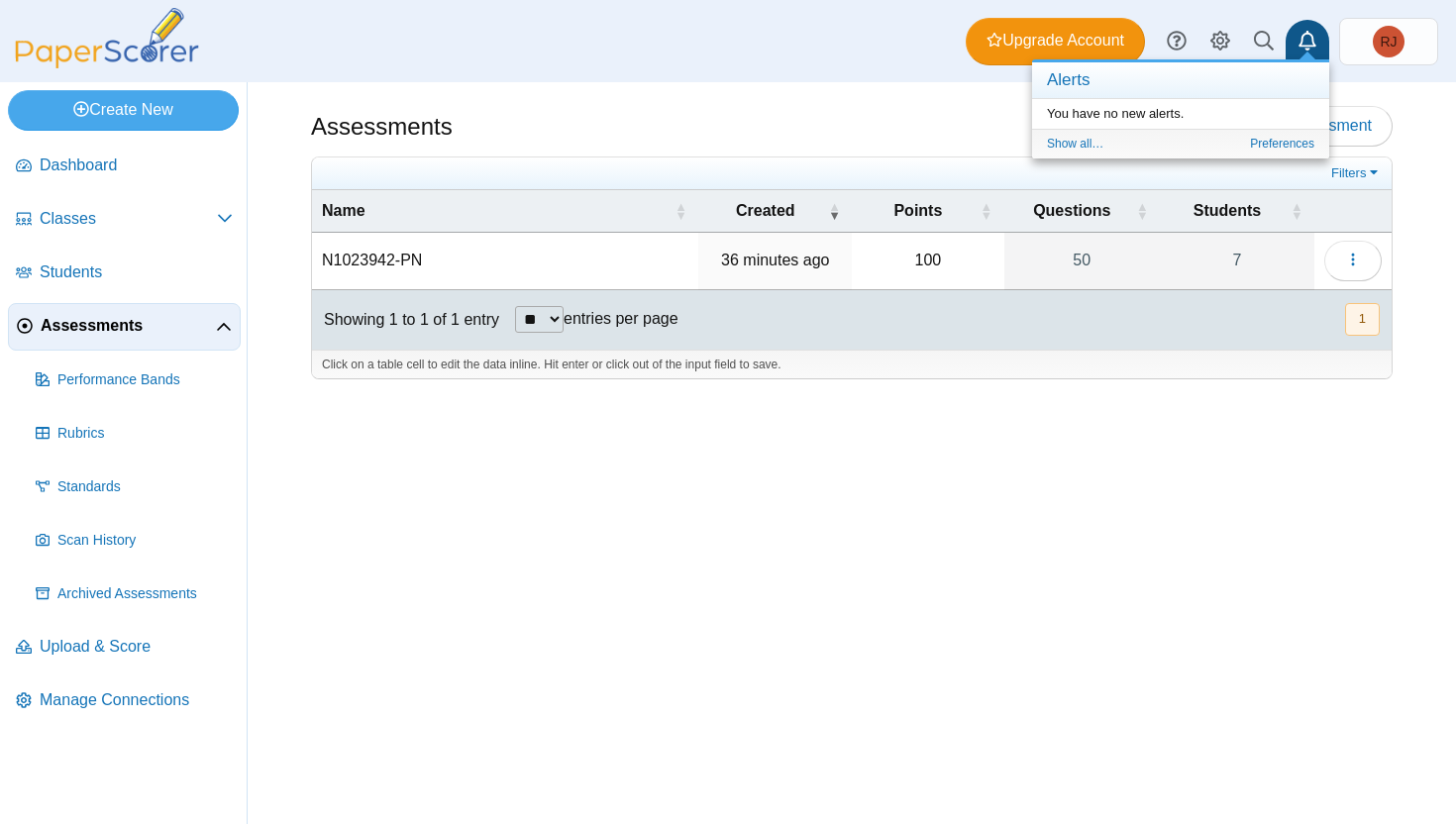 click on "Assessments
Add assessment" at bounding box center (852, 128) 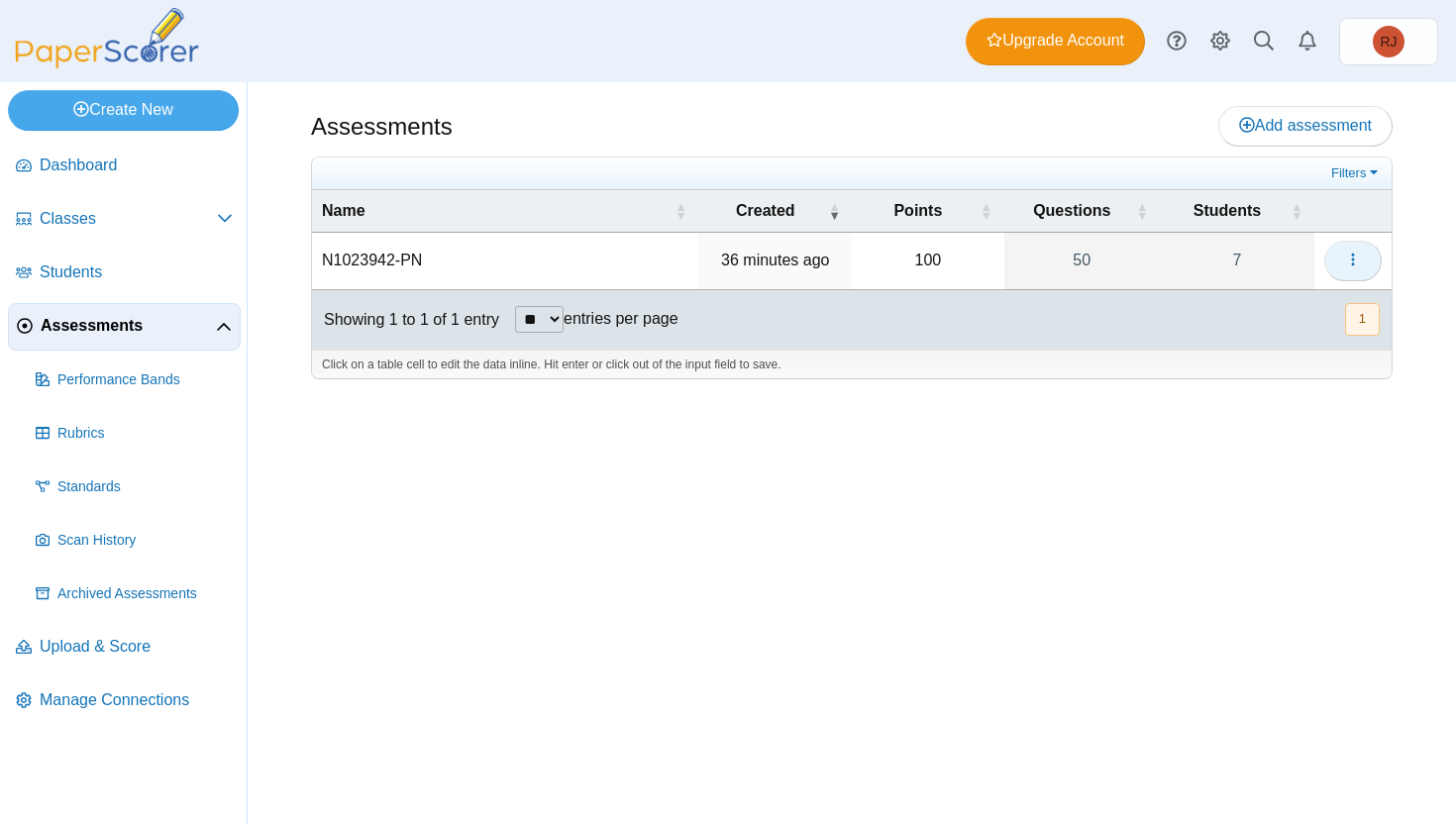 click at bounding box center (1353, 260) 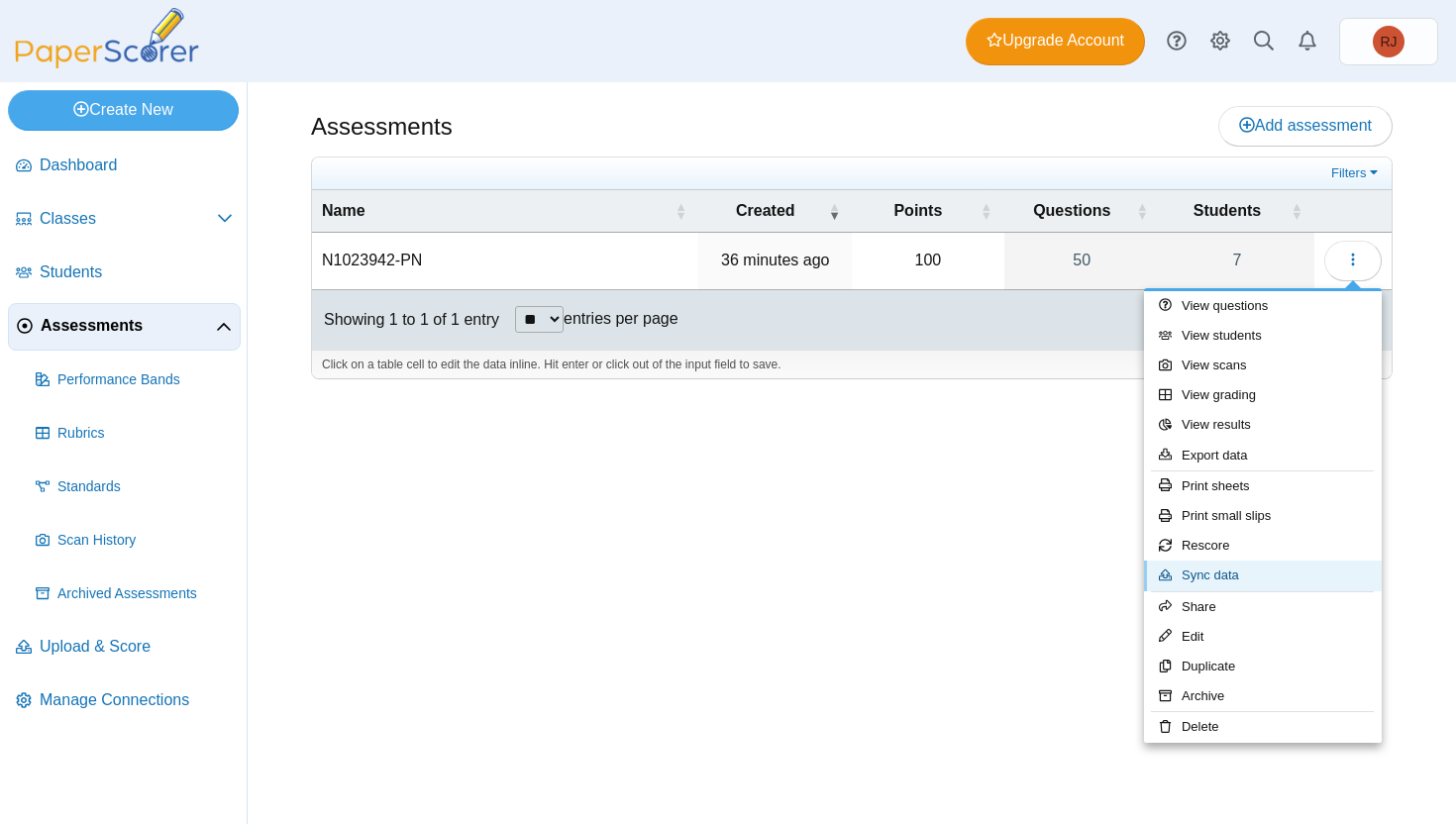 click 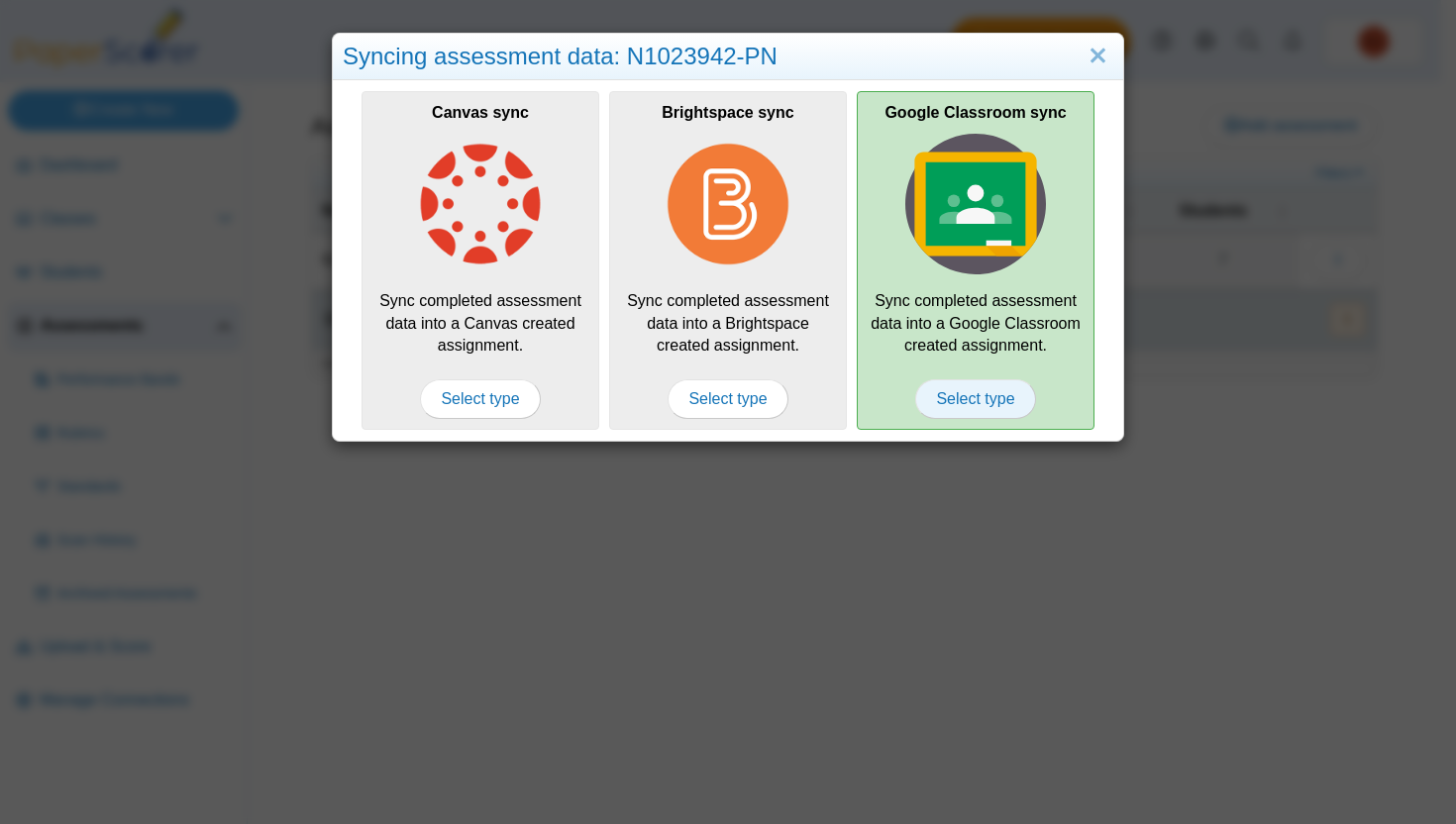 click on "Select type" at bounding box center [975, 399] 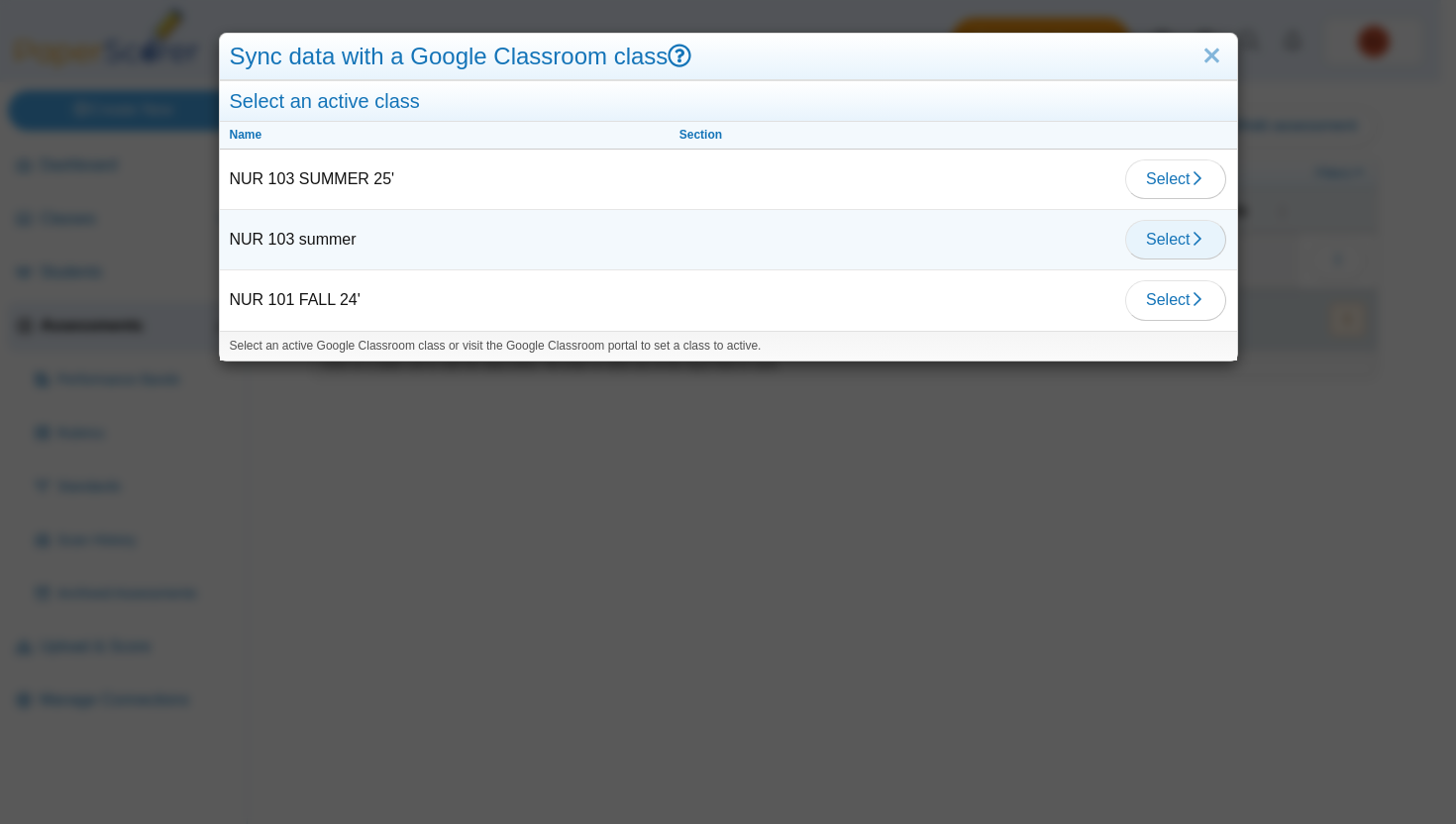 click on "Select" at bounding box center (1176, 239) 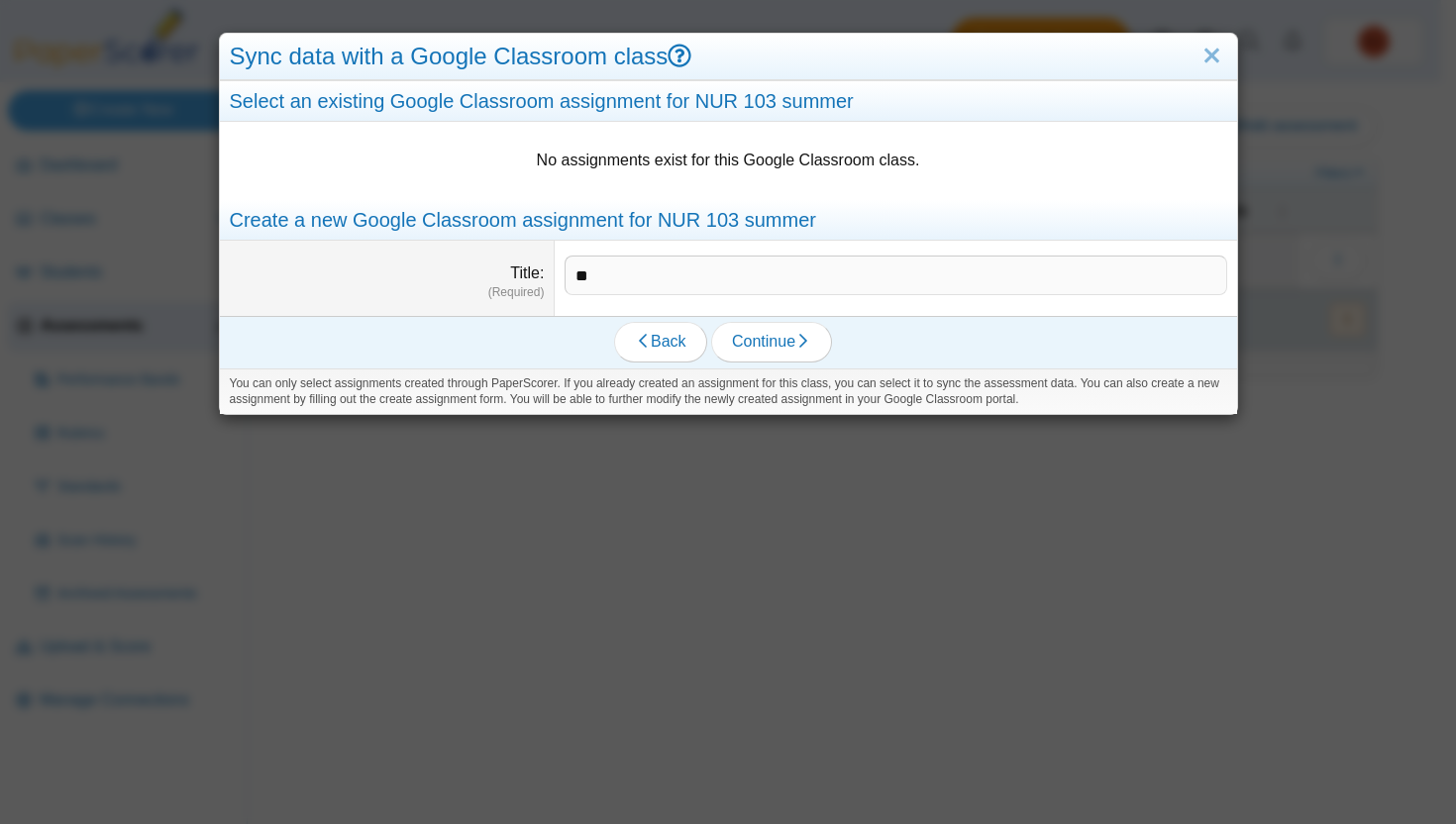 type on "*" 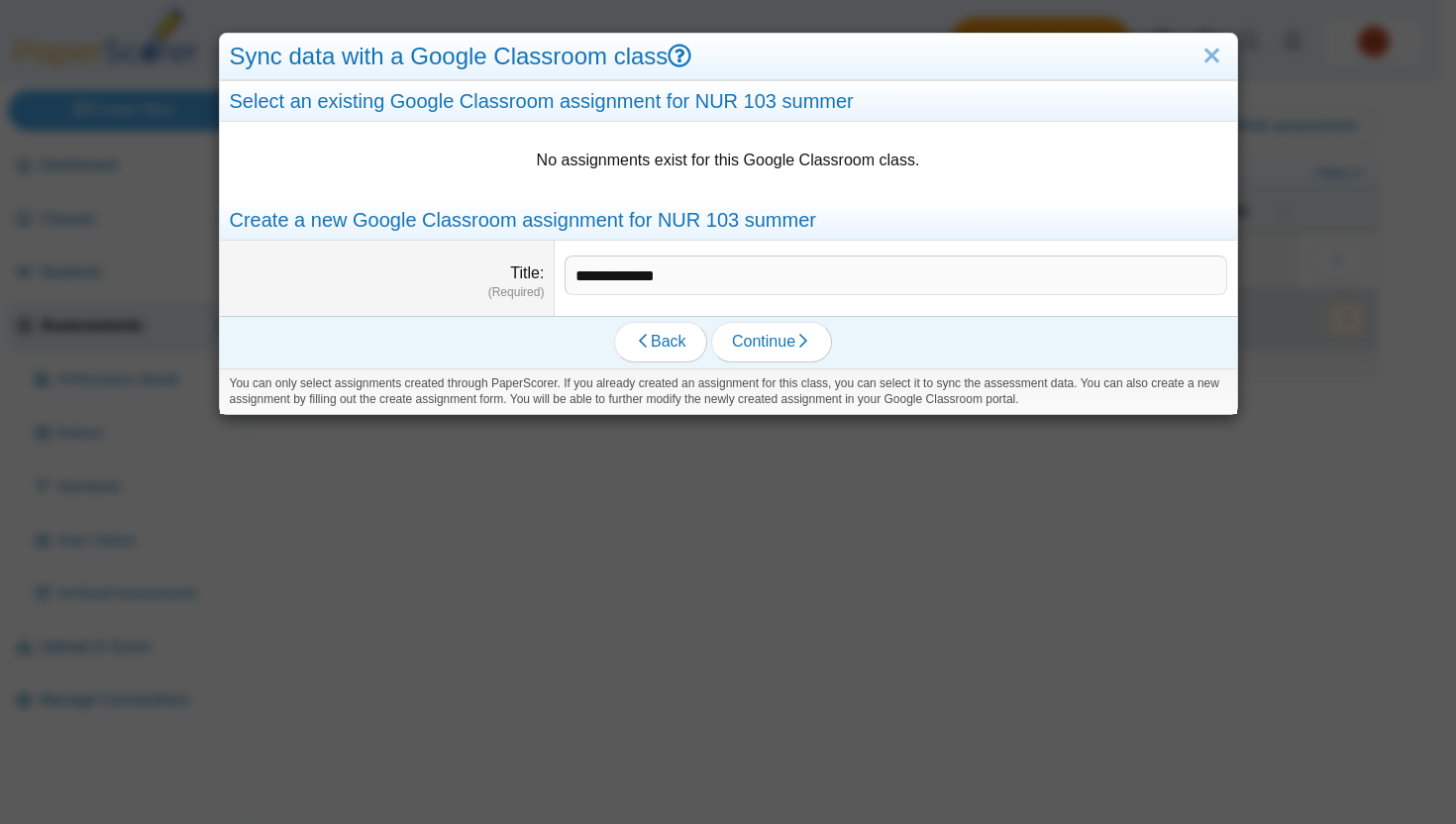 type on "**********" 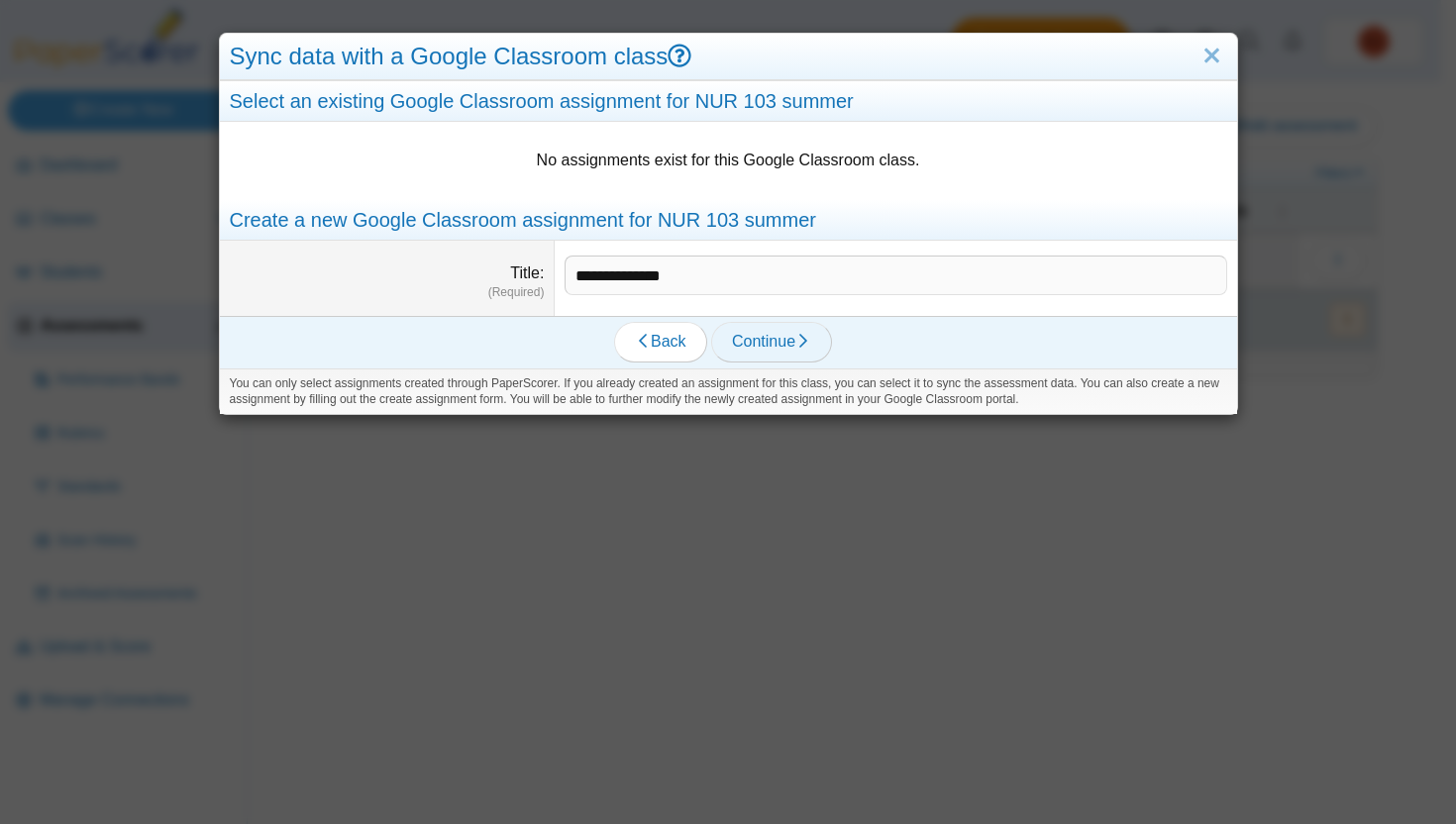 click on "Continue" at bounding box center [772, 342] 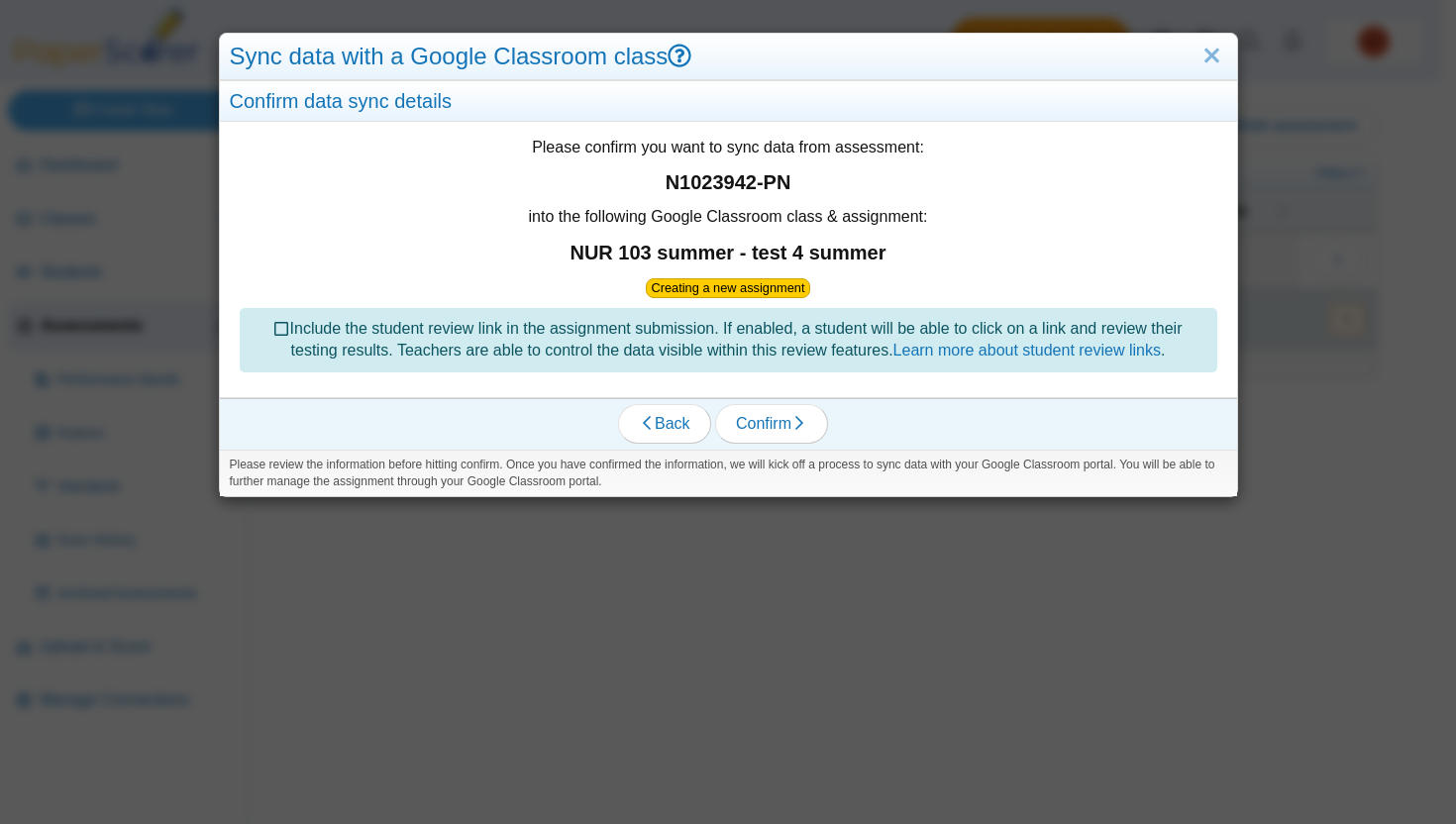click at bounding box center (282, 327) 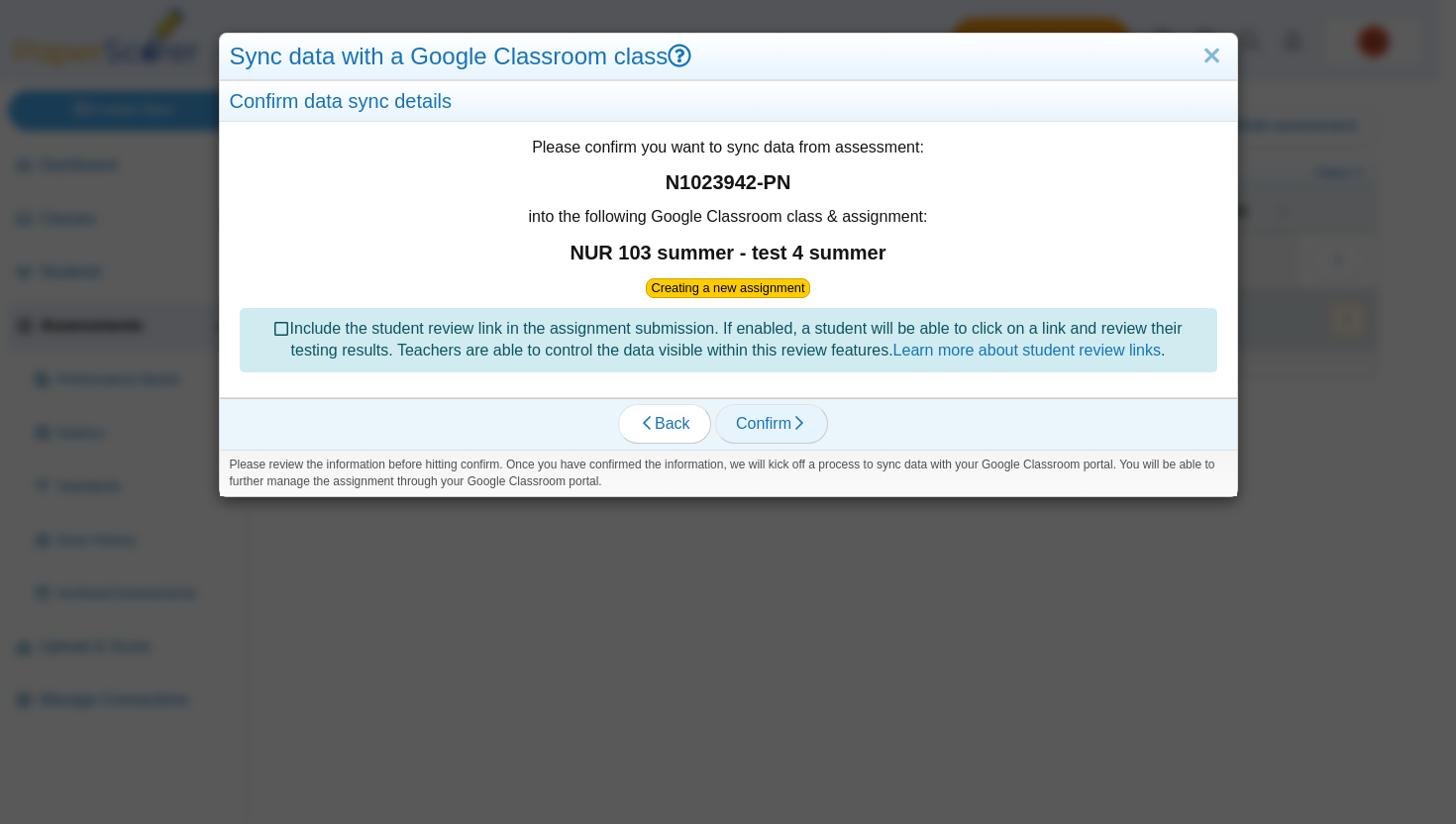 click on "Confirm" at bounding box center [772, 424] 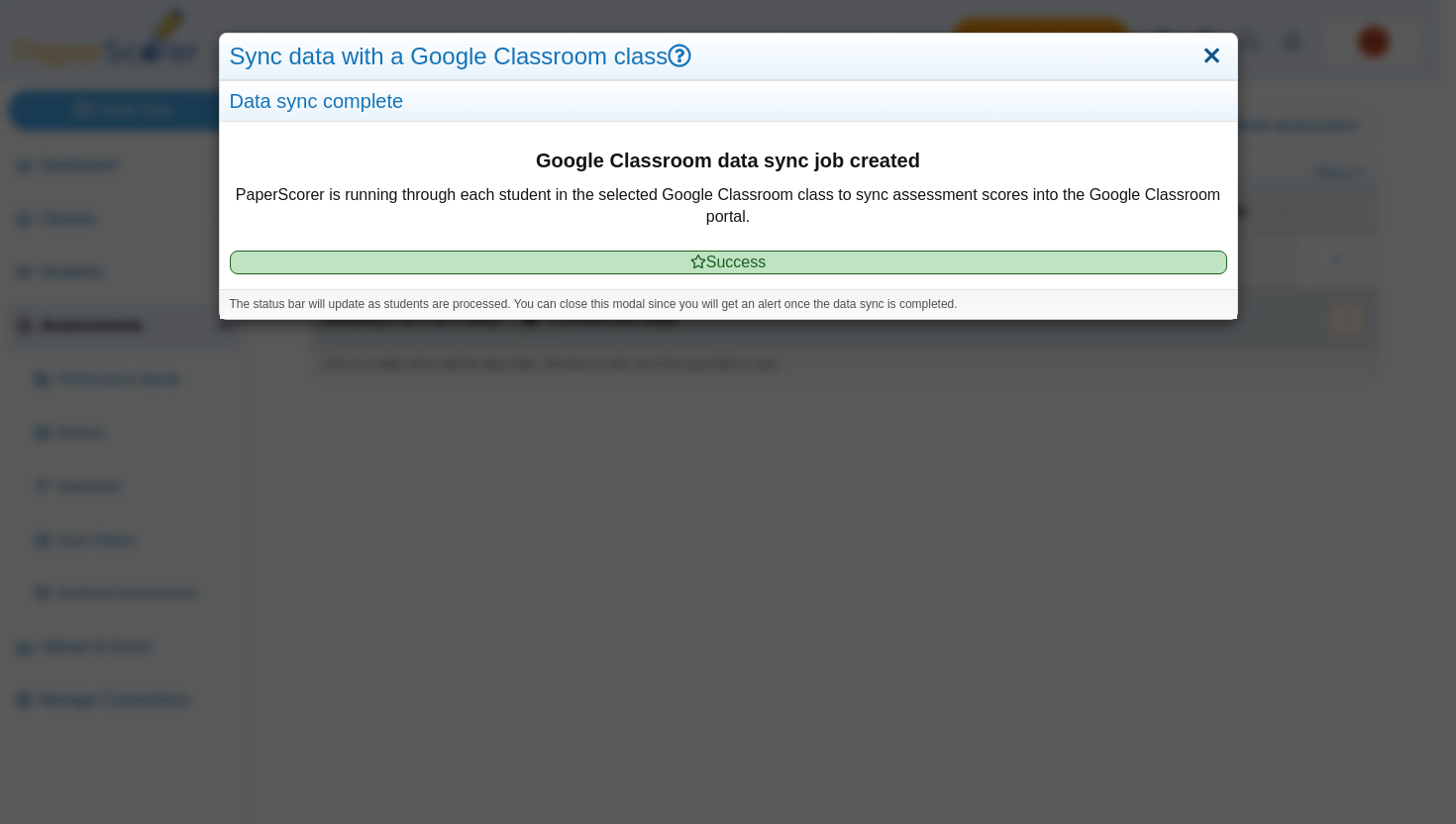 click at bounding box center [1211, 56] 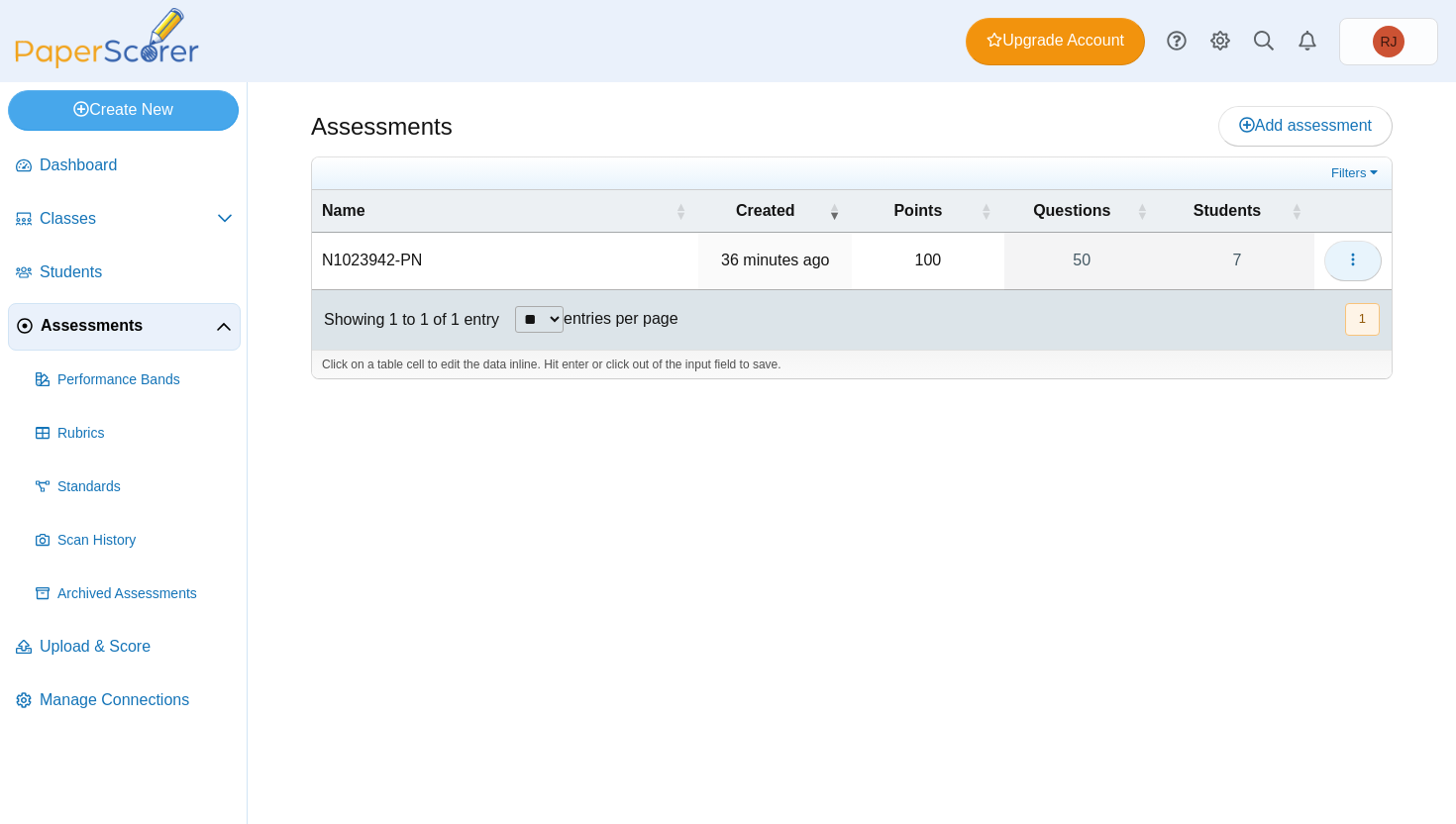 click at bounding box center [1353, 260] 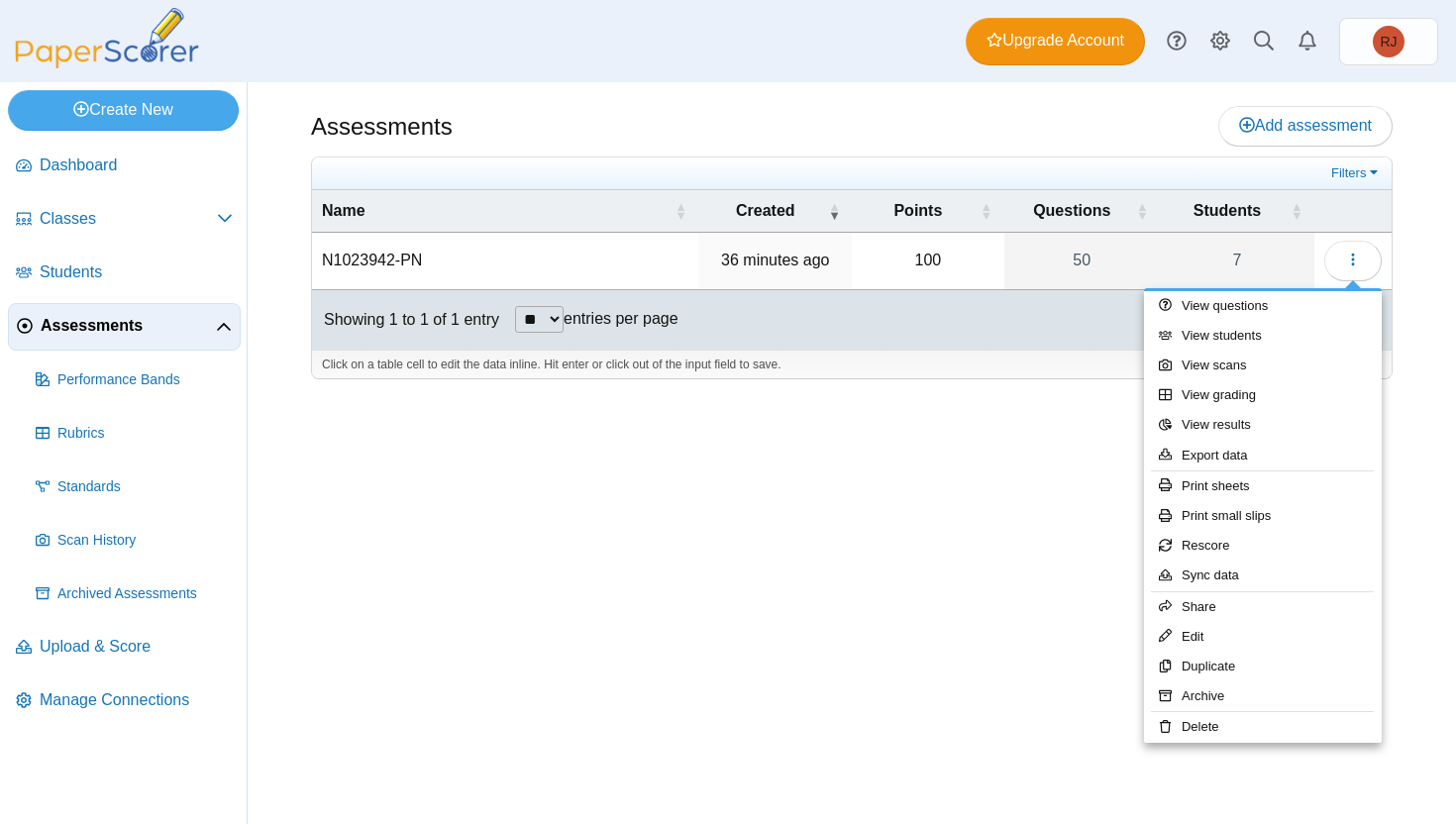 click on "Assessments
Add assessment
100" at bounding box center (852, 453) 